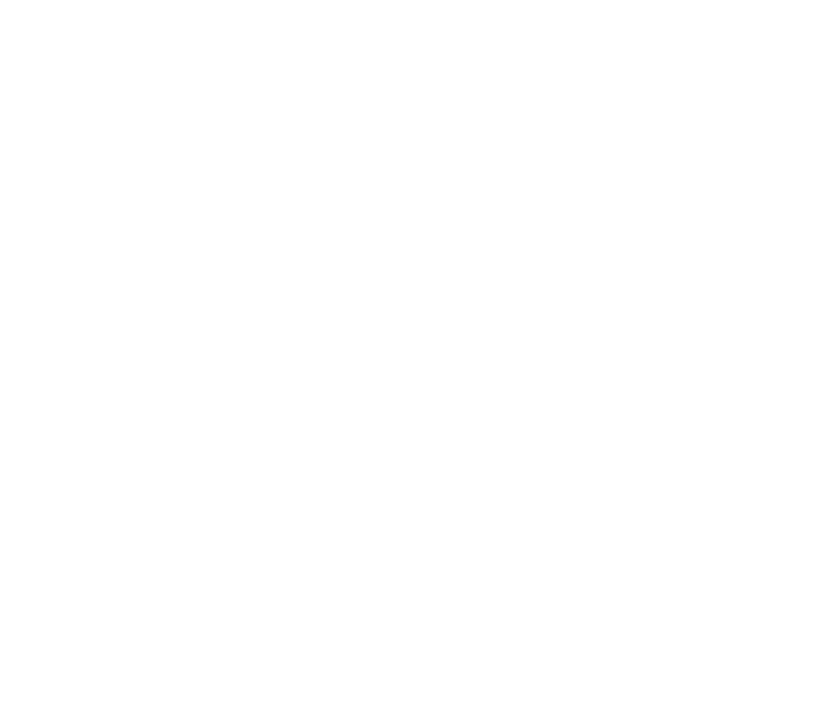 scroll, scrollTop: 0, scrollLeft: 0, axis: both 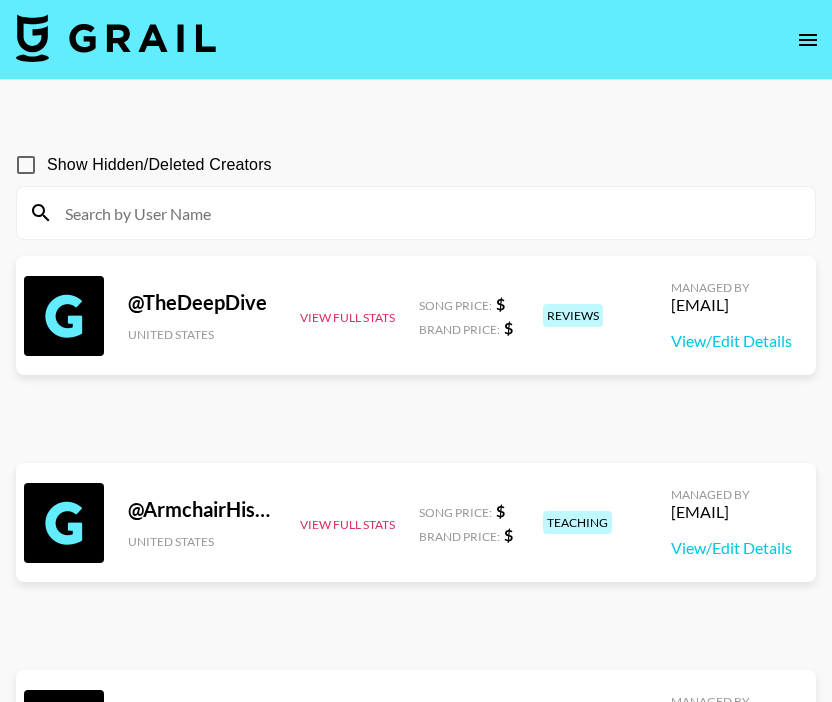 click 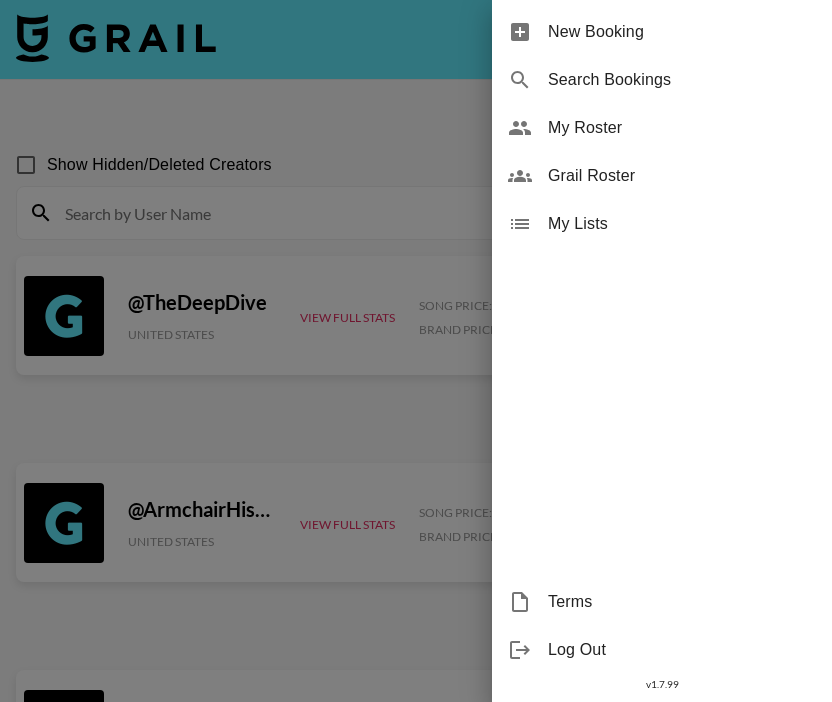 click on "My Roster" at bounding box center [682, 128] 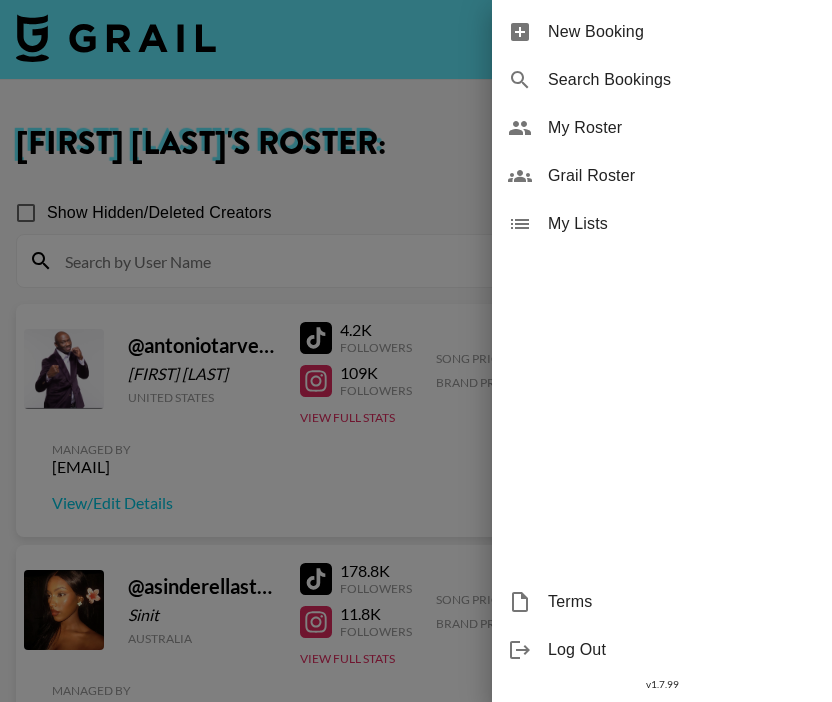 click at bounding box center (416, 351) 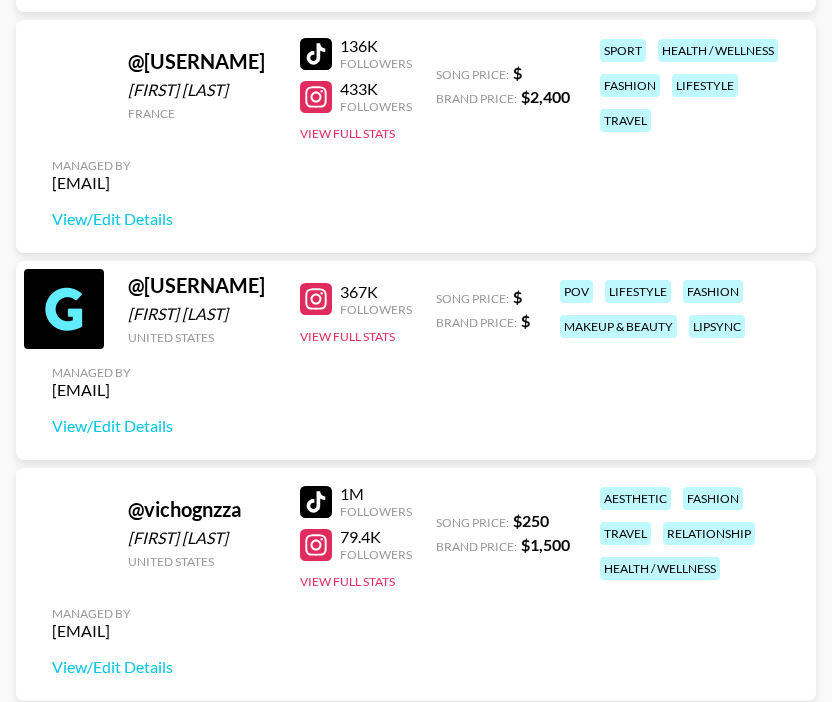 scroll, scrollTop: 6988, scrollLeft: 0, axis: vertical 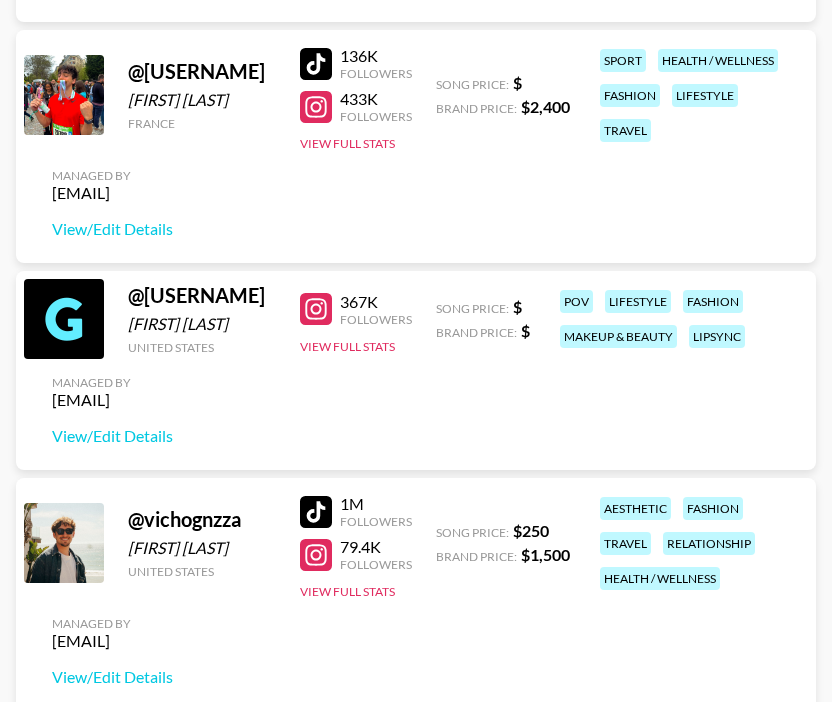 click on "@ thomaschristiaens" at bounding box center (202, 71) 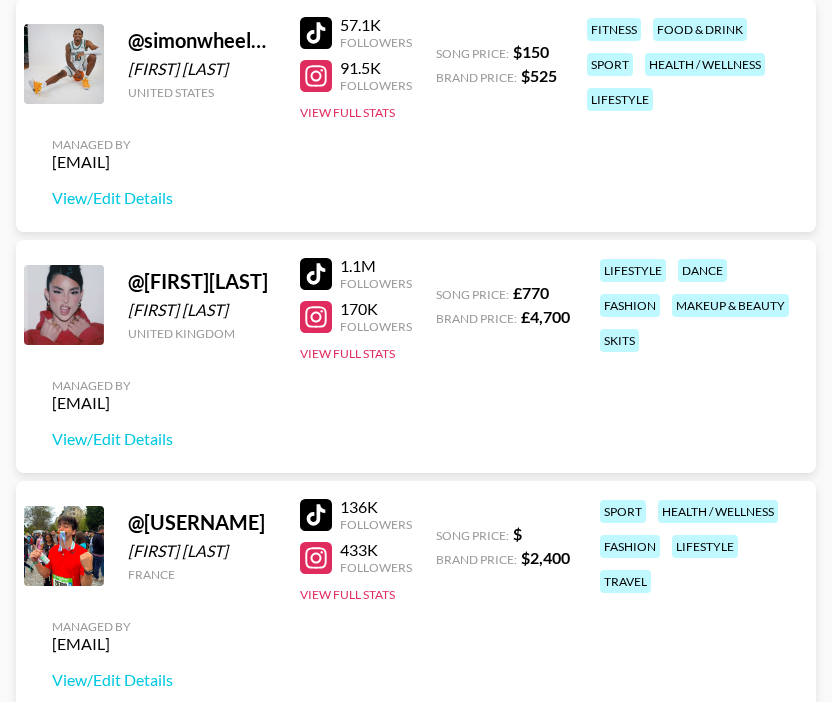 scroll, scrollTop: 5176, scrollLeft: 0, axis: vertical 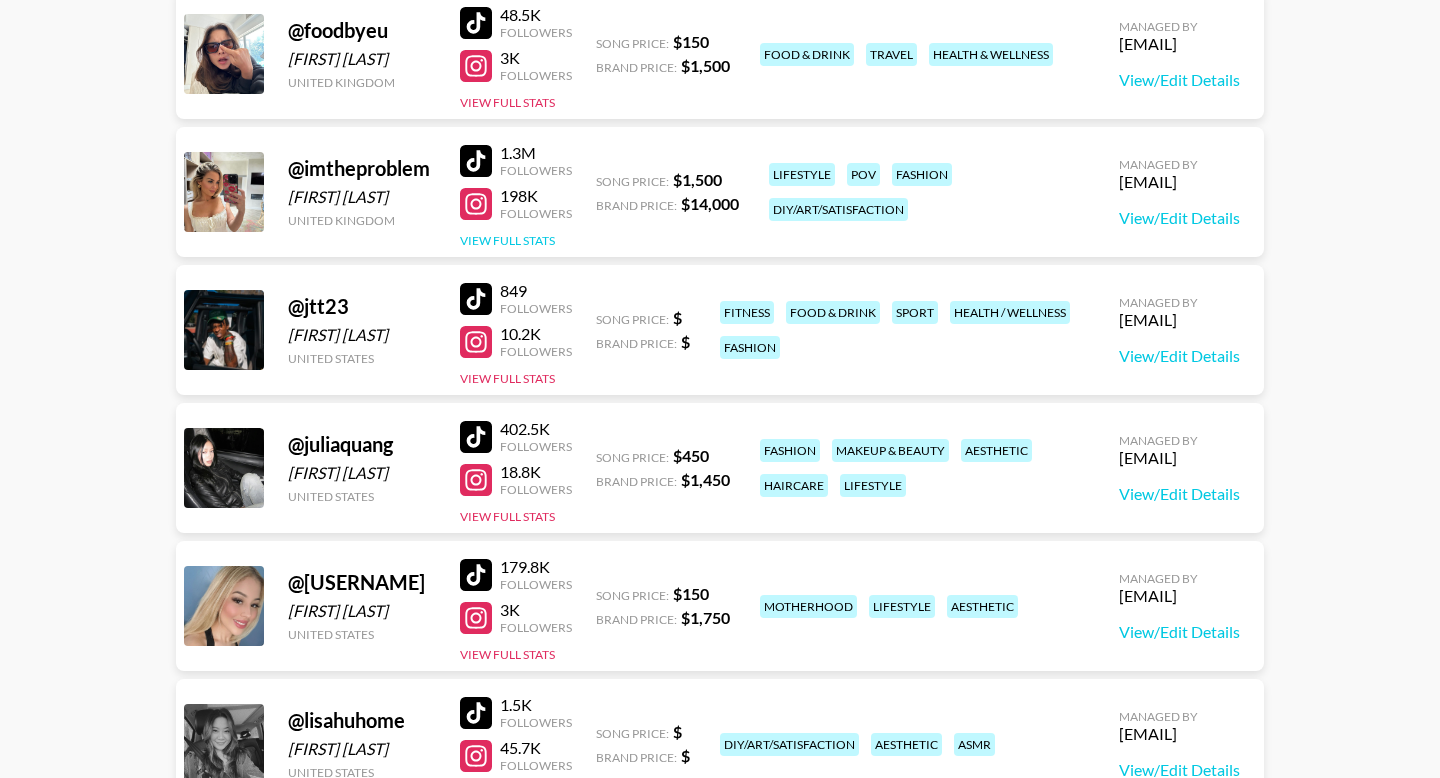 click on "View Full Stats" at bounding box center (507, 240) 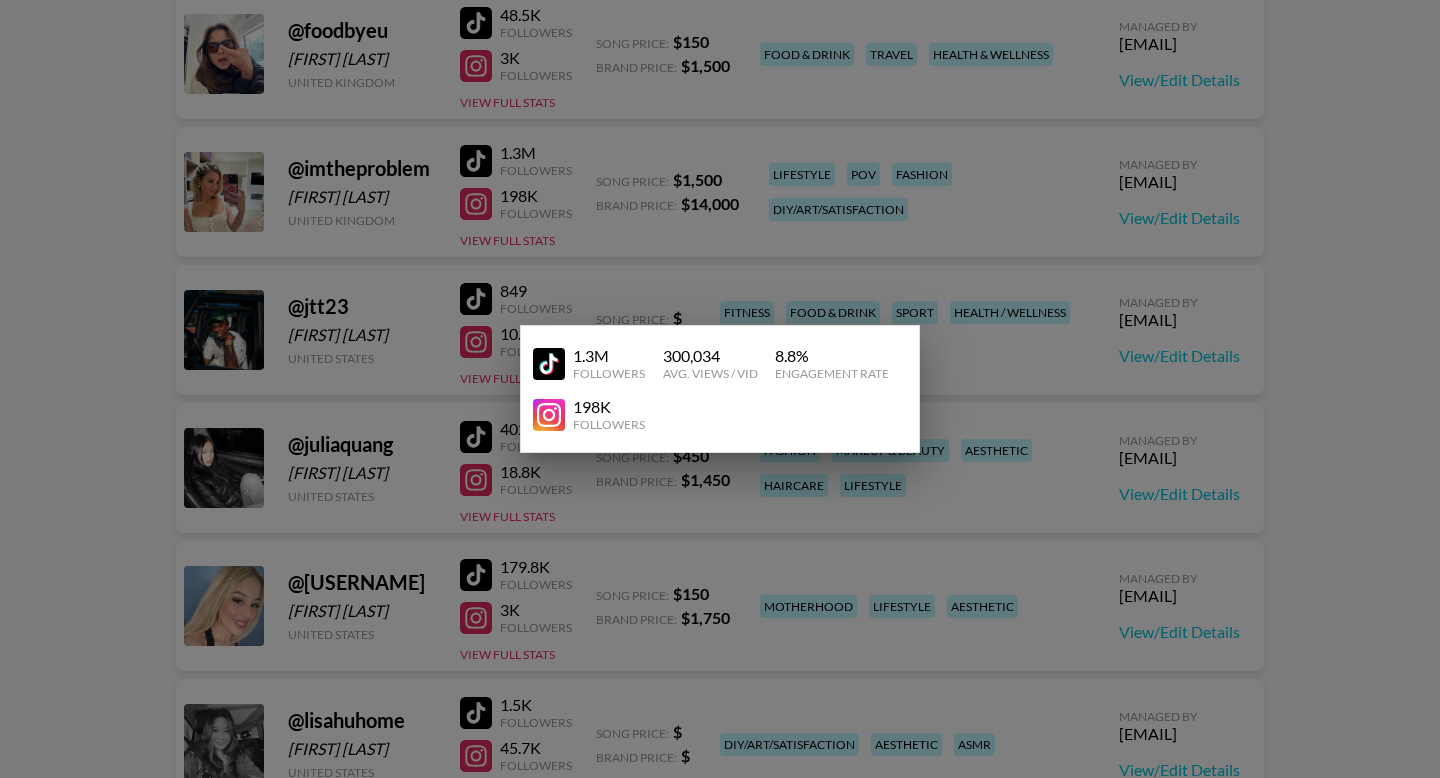 click at bounding box center (720, 389) 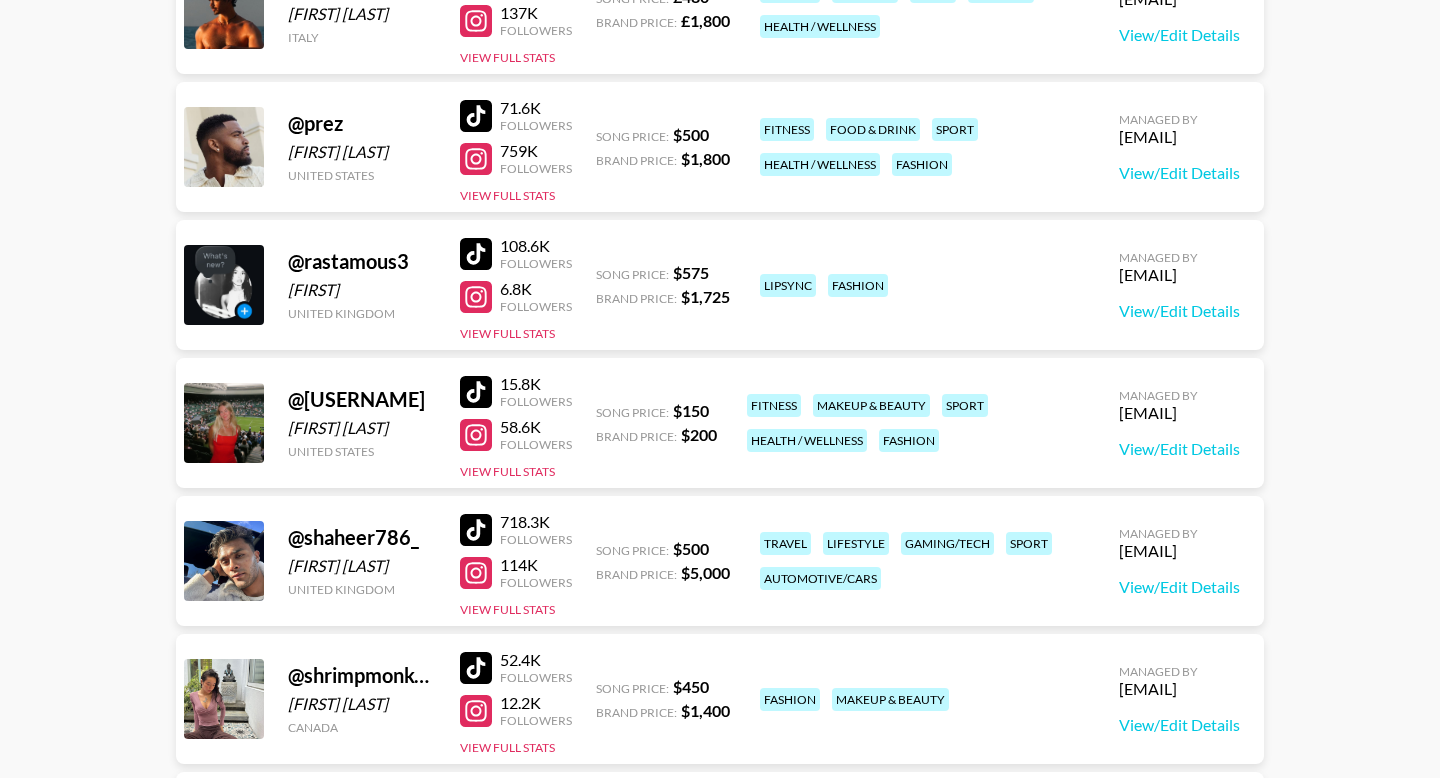 scroll, scrollTop: 3111, scrollLeft: 0, axis: vertical 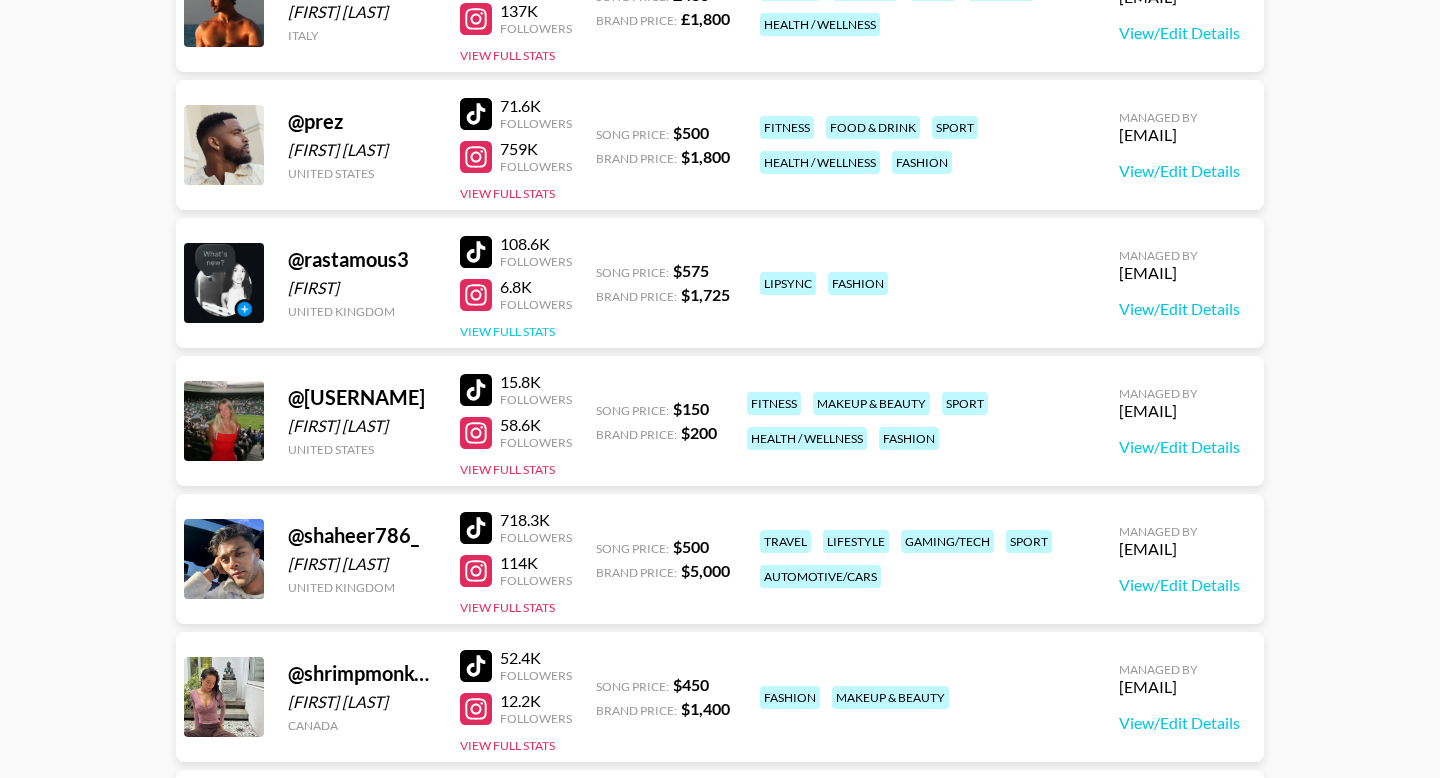 click on "View Full Stats" at bounding box center [507, 331] 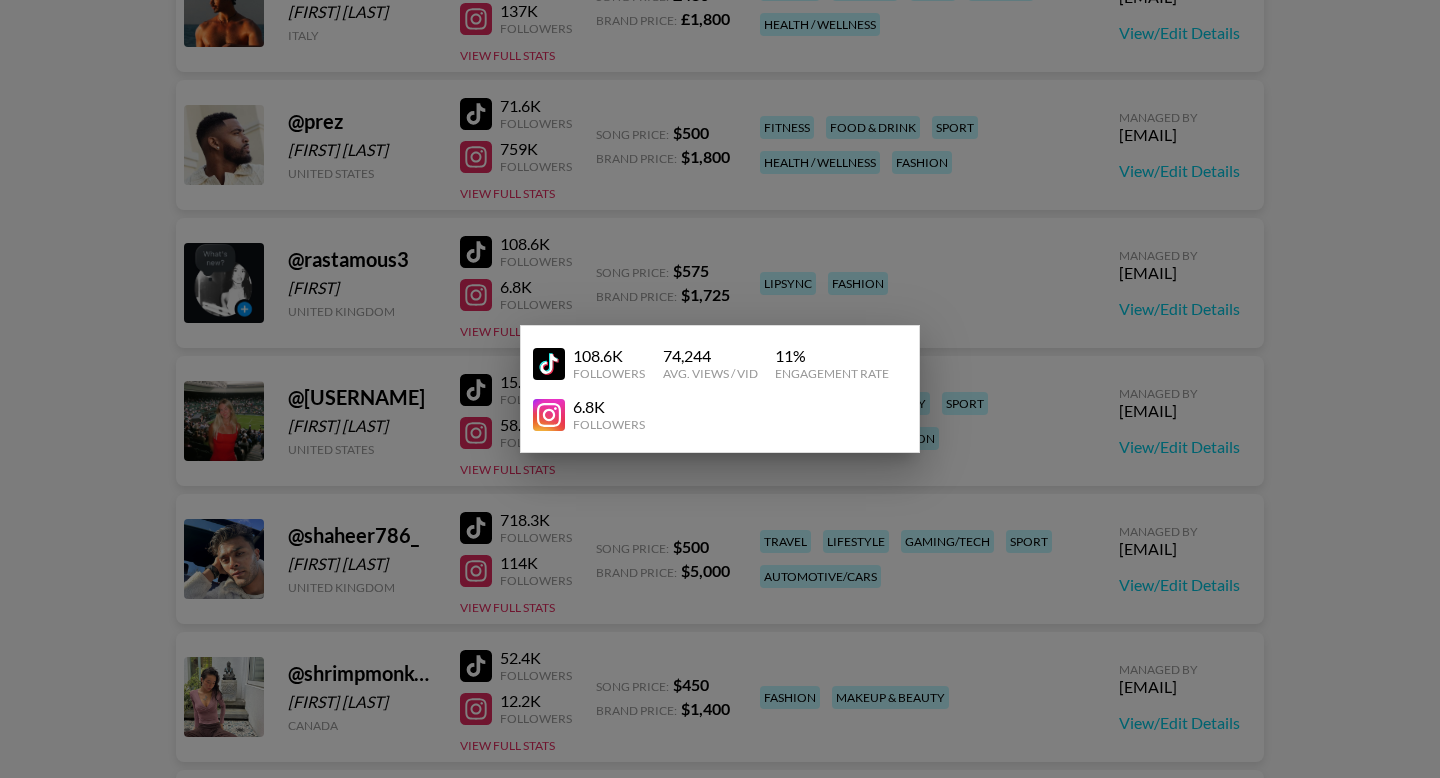 click at bounding box center (720, 389) 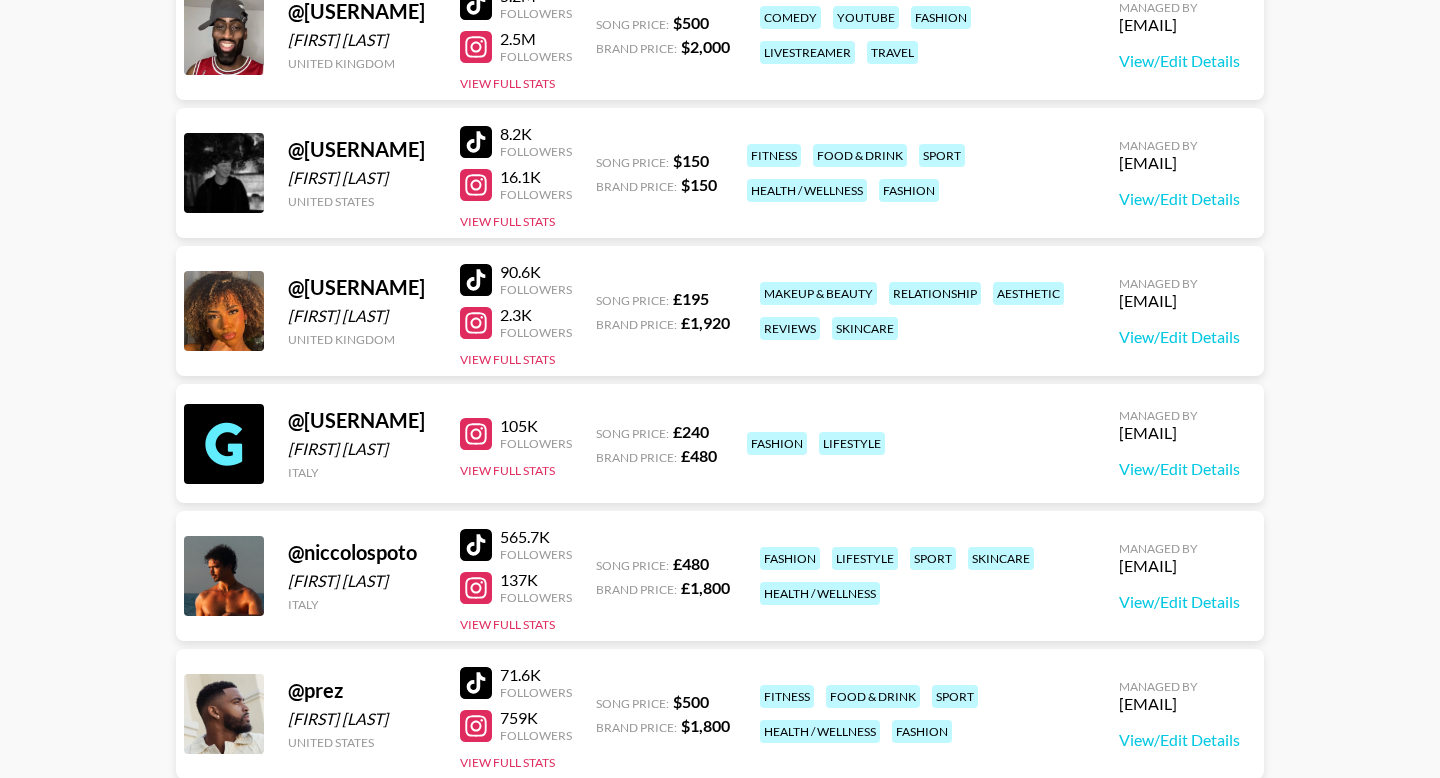 scroll, scrollTop: 2495, scrollLeft: 0, axis: vertical 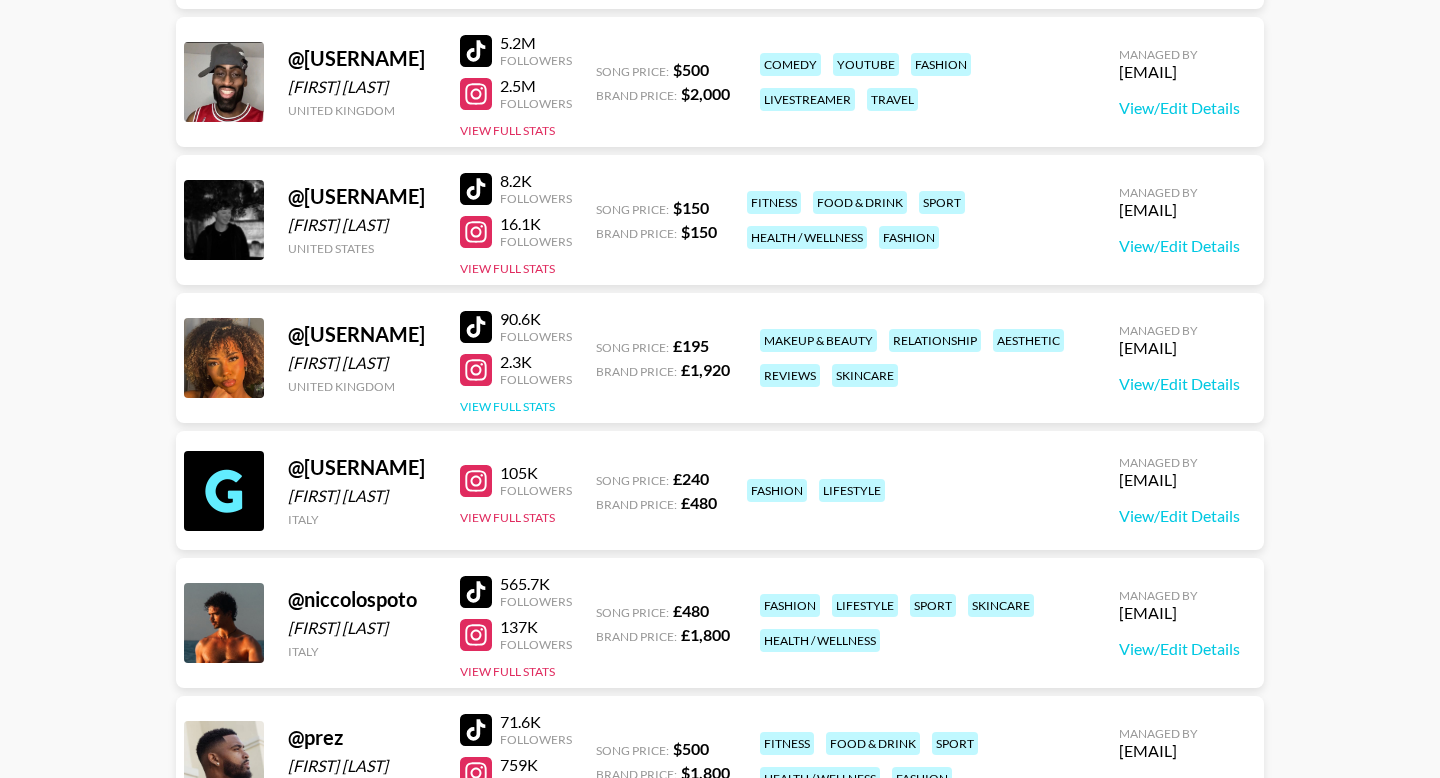 click on "View Full Stats" at bounding box center [507, 406] 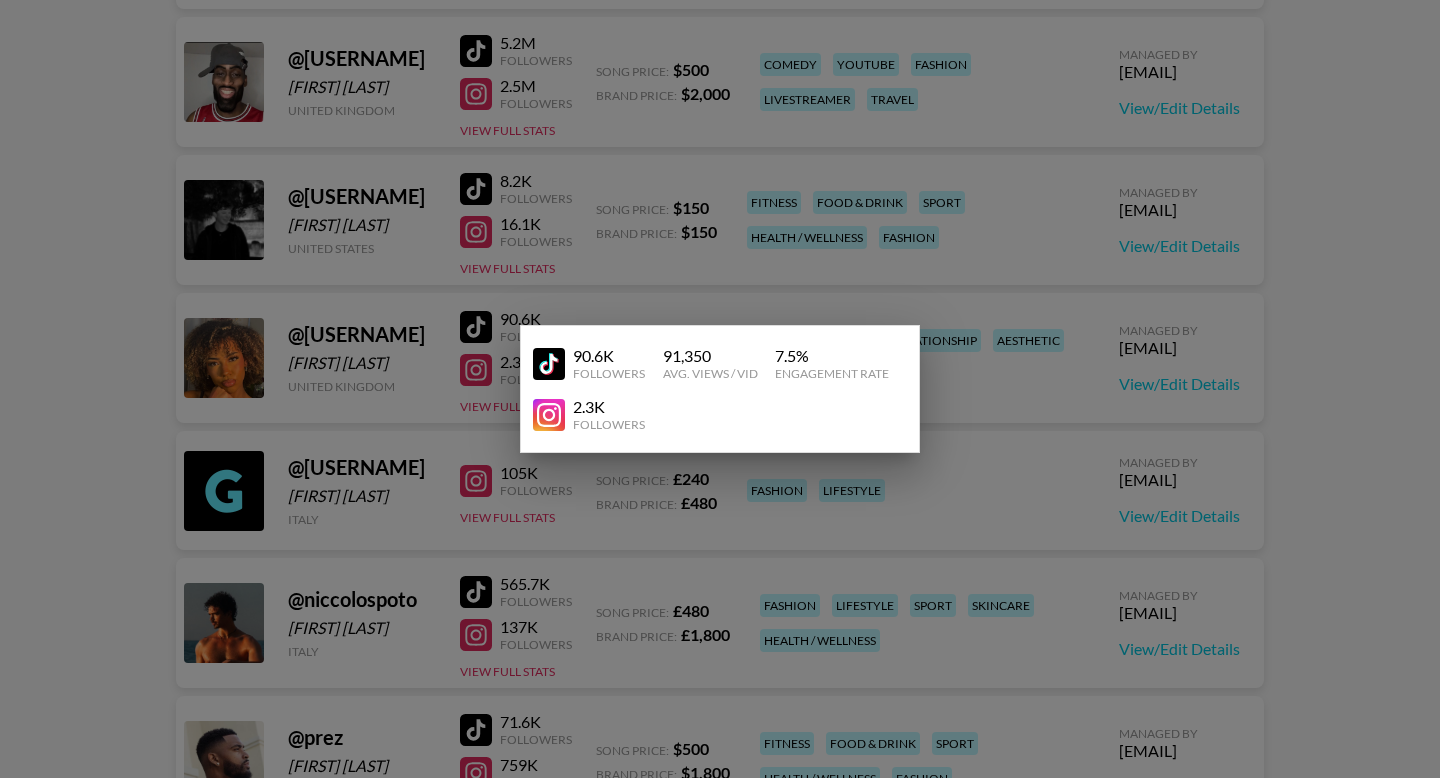 click at bounding box center [720, 389] 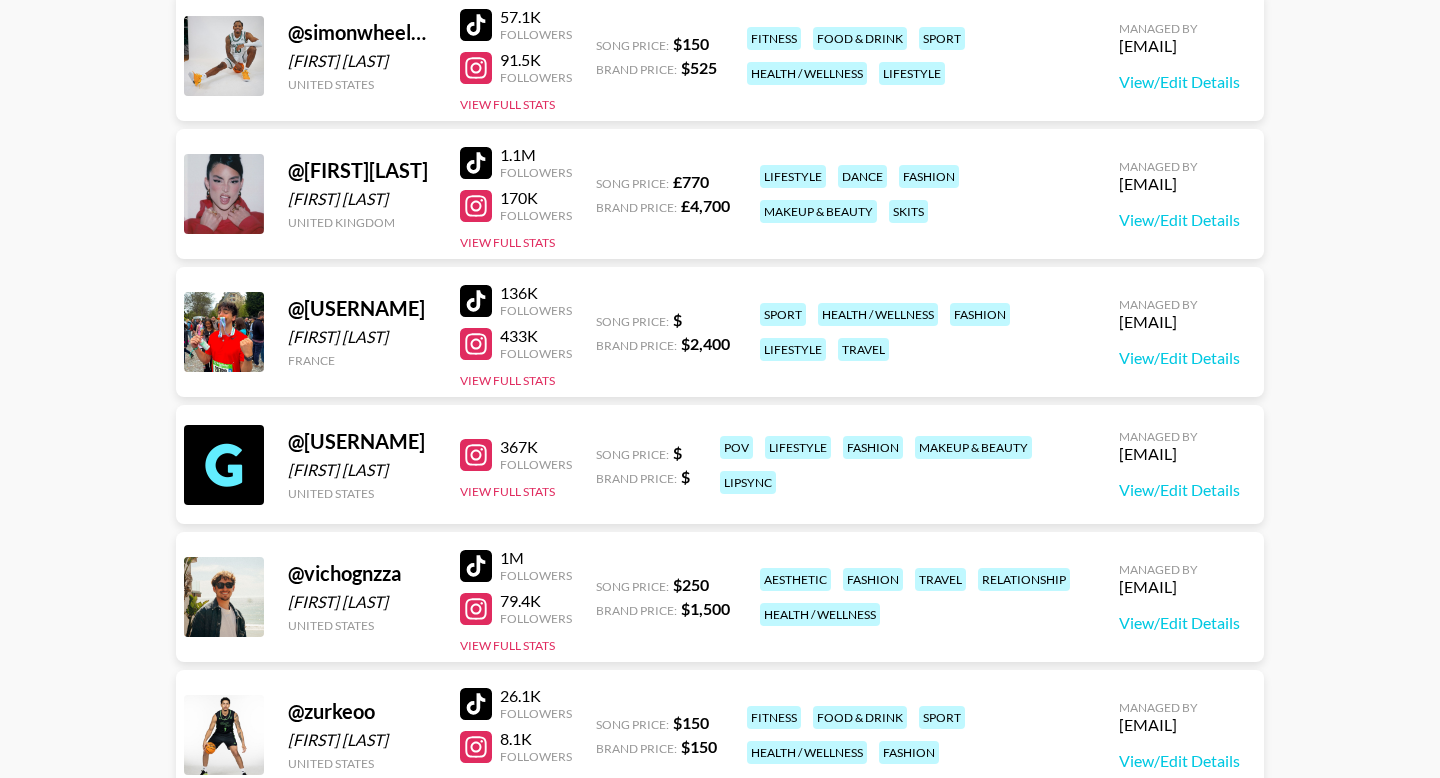 scroll, scrollTop: 3888, scrollLeft: 0, axis: vertical 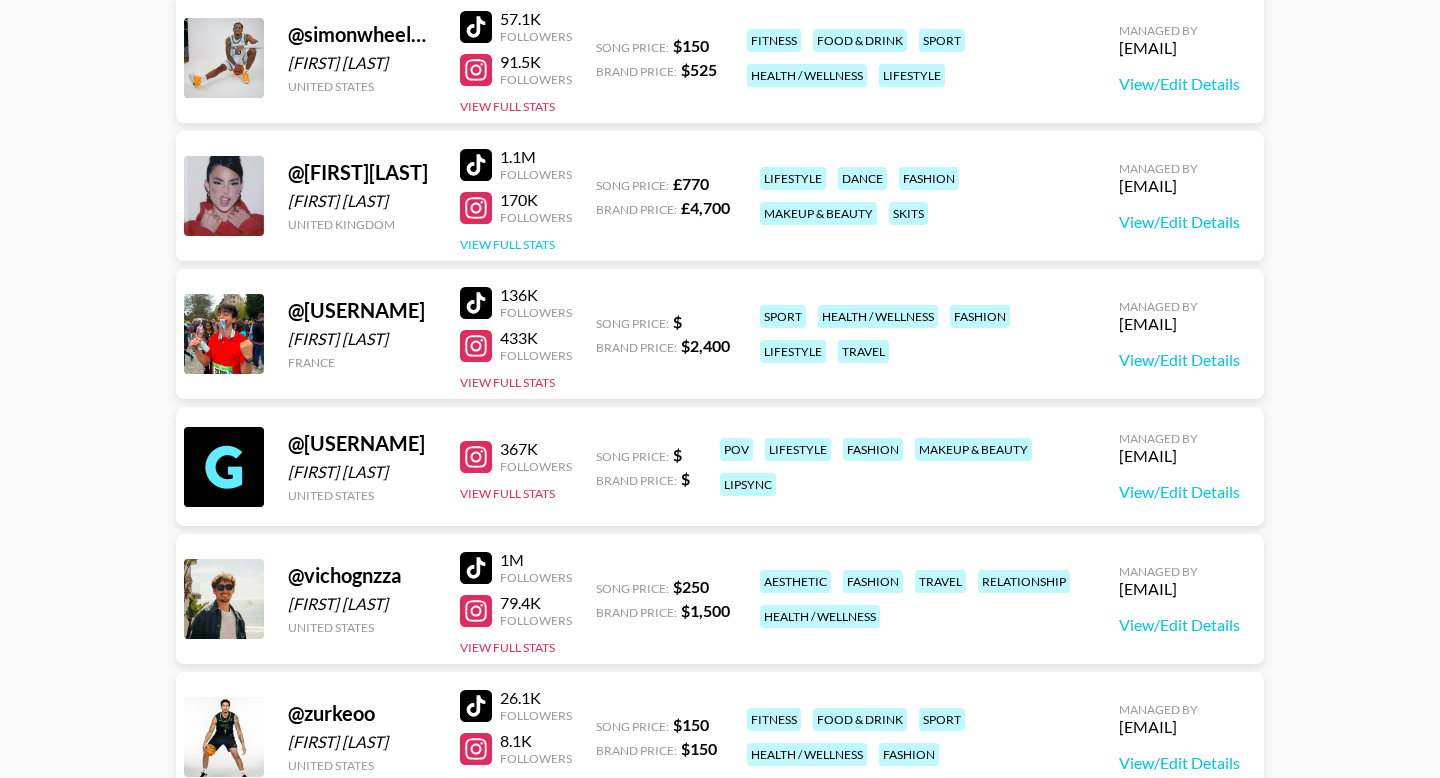 click on "View Full Stats" at bounding box center (507, 244) 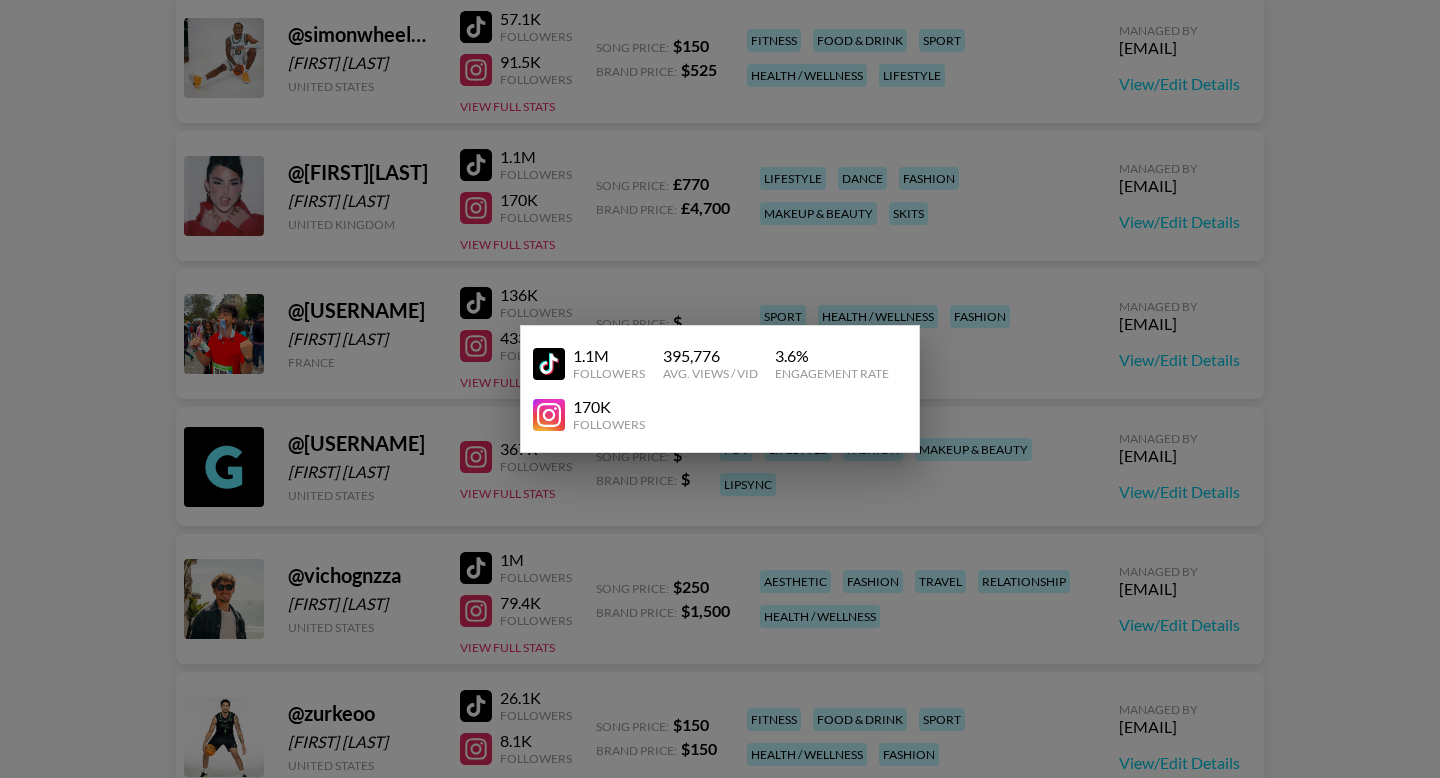 click at bounding box center [720, 389] 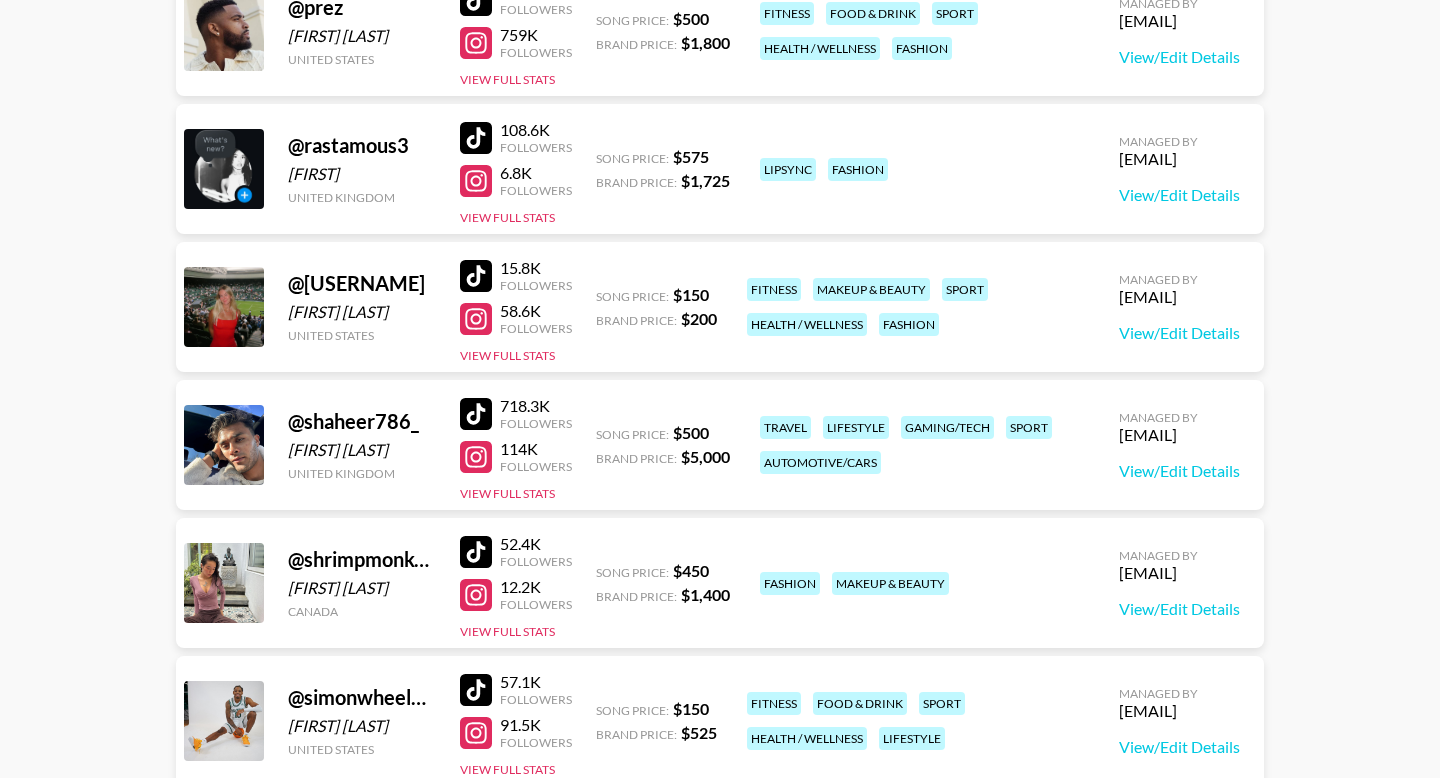 scroll, scrollTop: 3214, scrollLeft: 0, axis: vertical 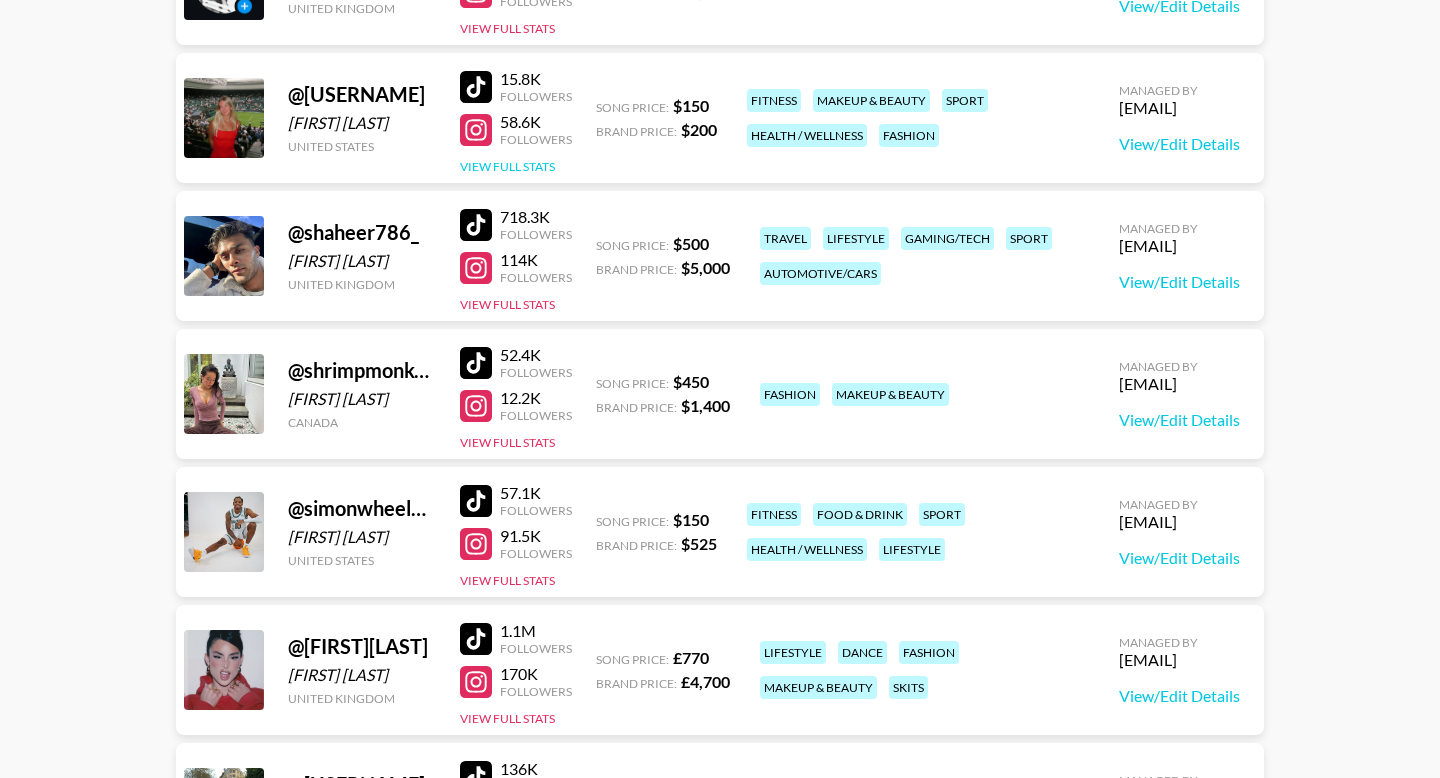 click on "View Full Stats" at bounding box center (507, 166) 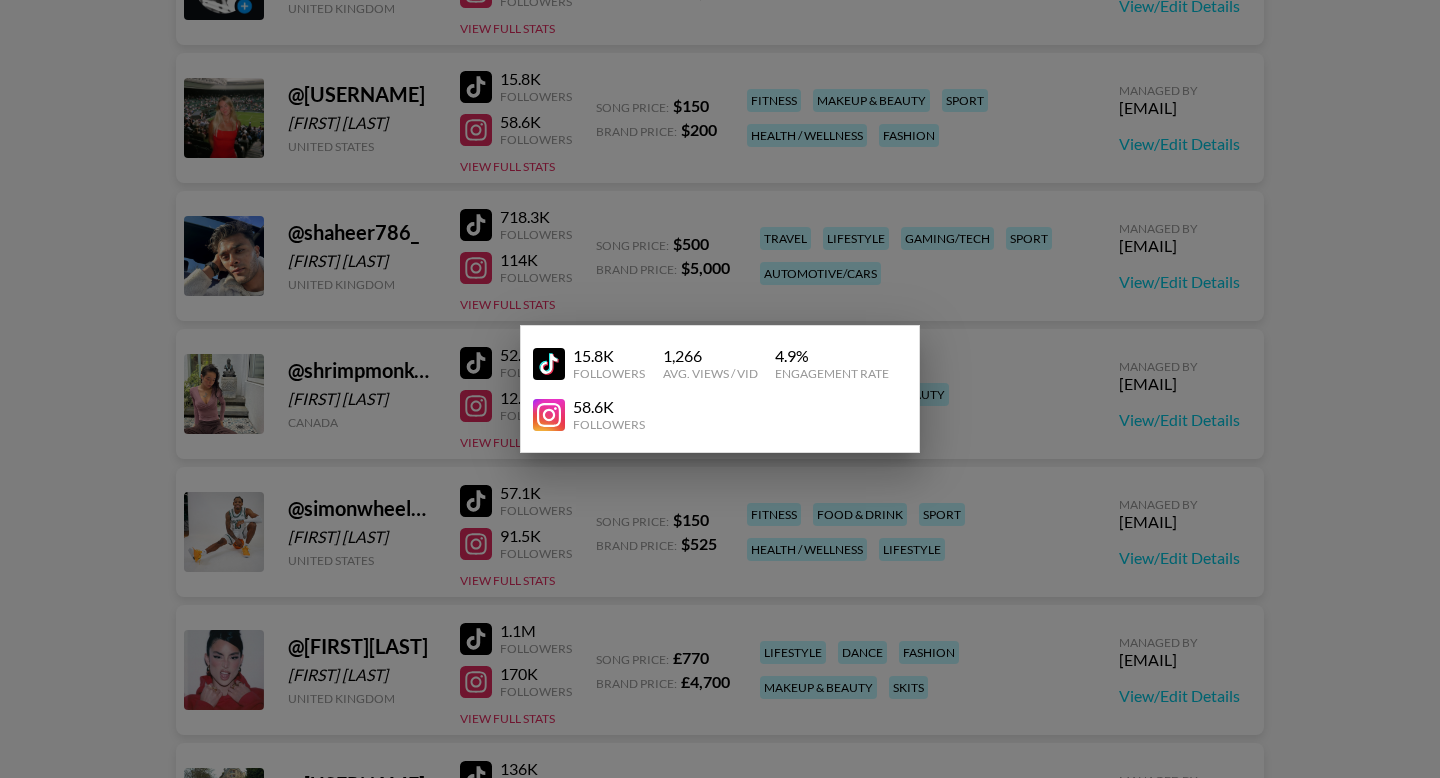 click at bounding box center [720, 389] 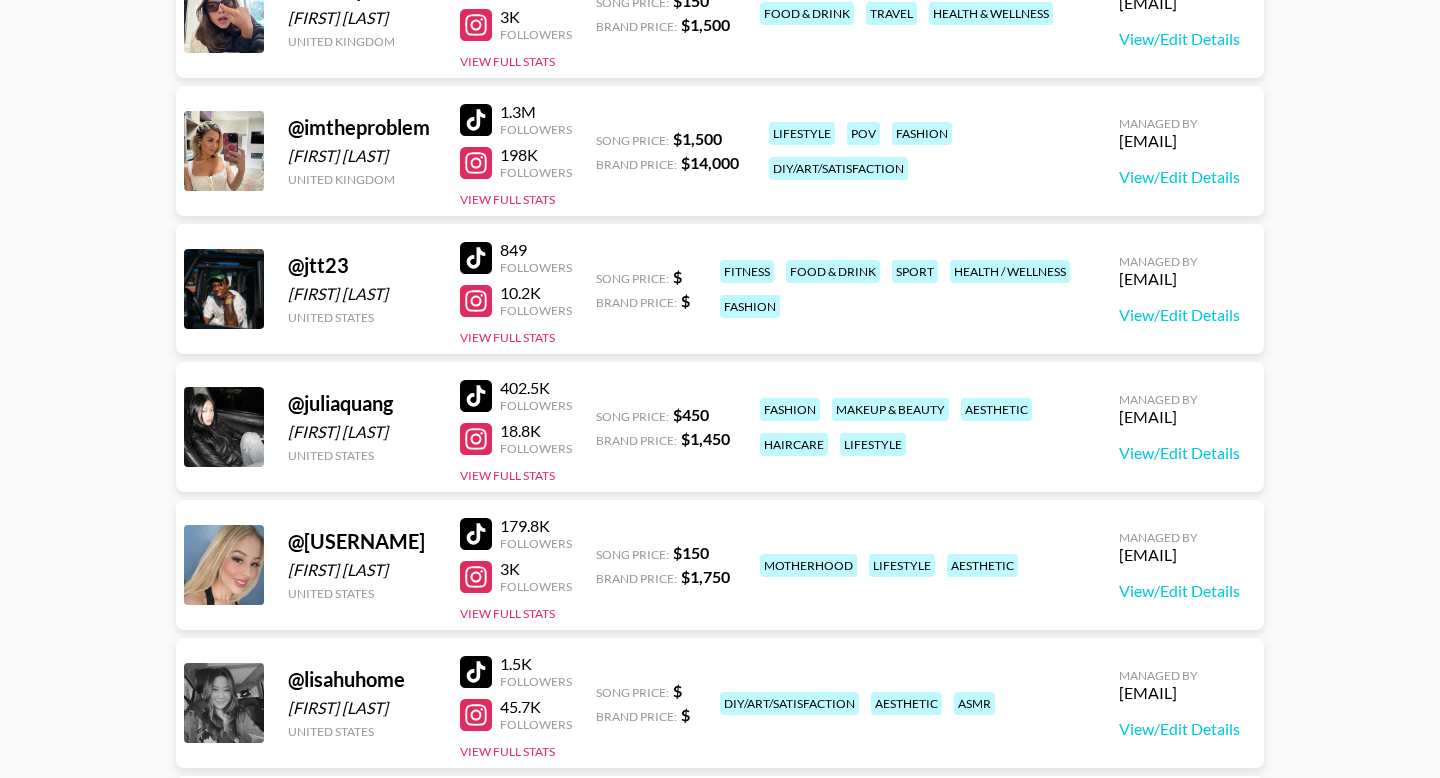 scroll, scrollTop: 1321, scrollLeft: 0, axis: vertical 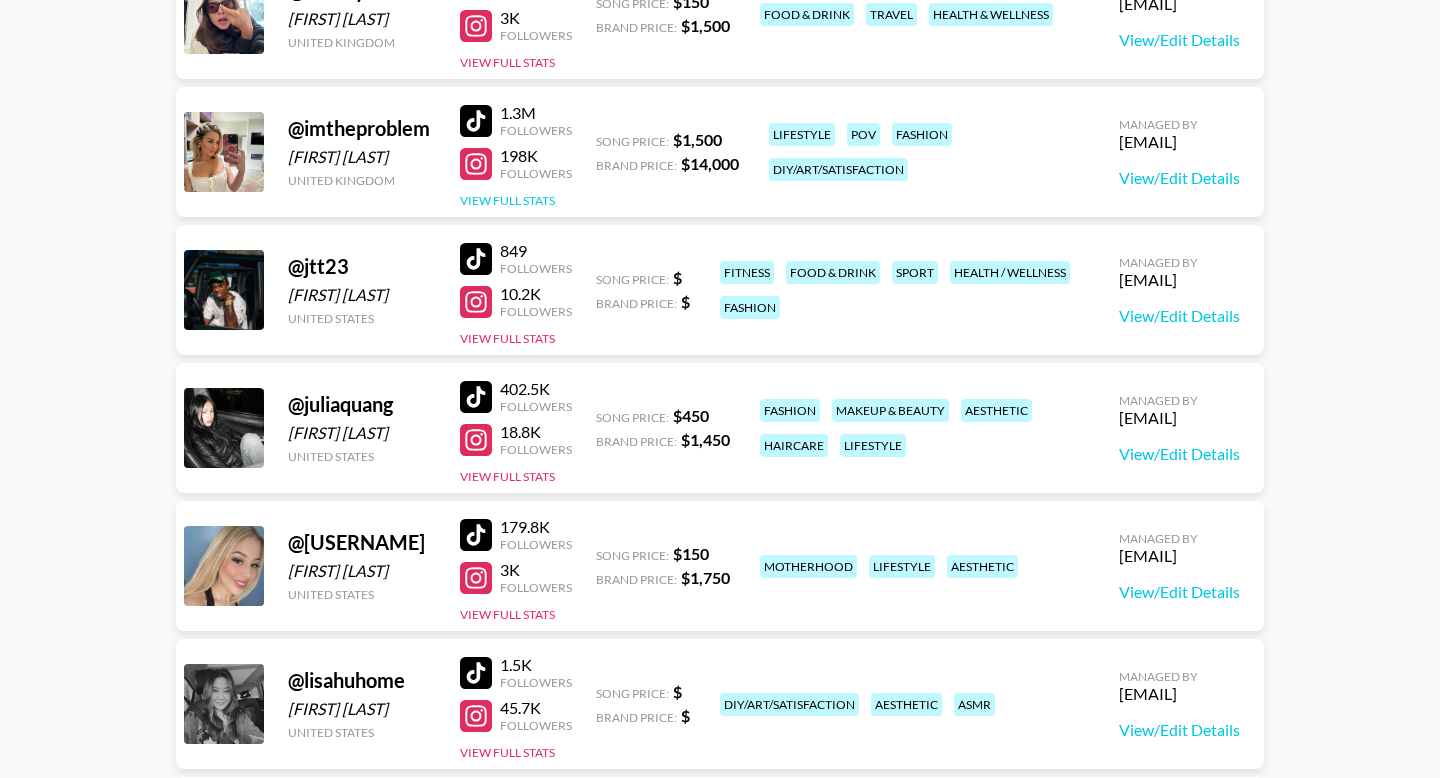 click on "View Full Stats" at bounding box center [507, 200] 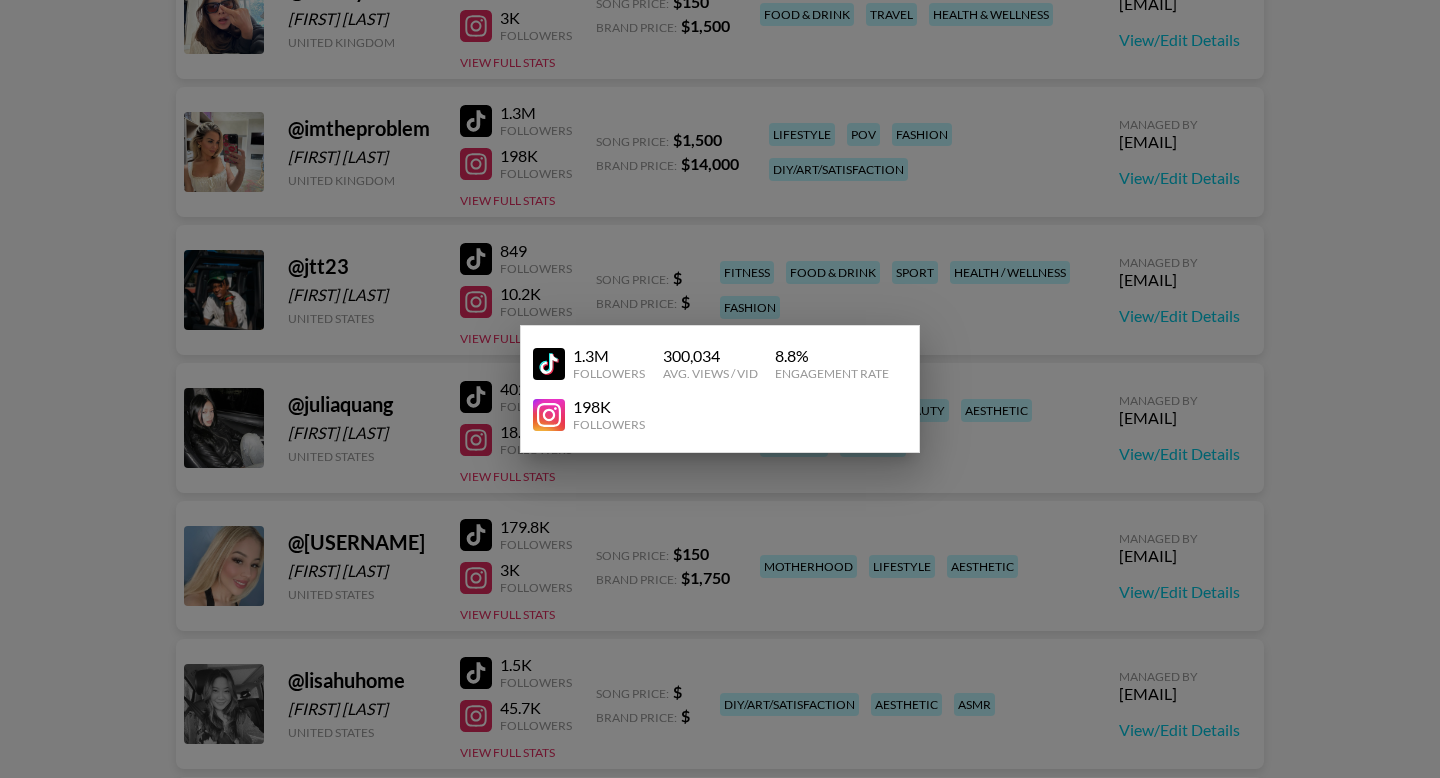 click at bounding box center (720, 389) 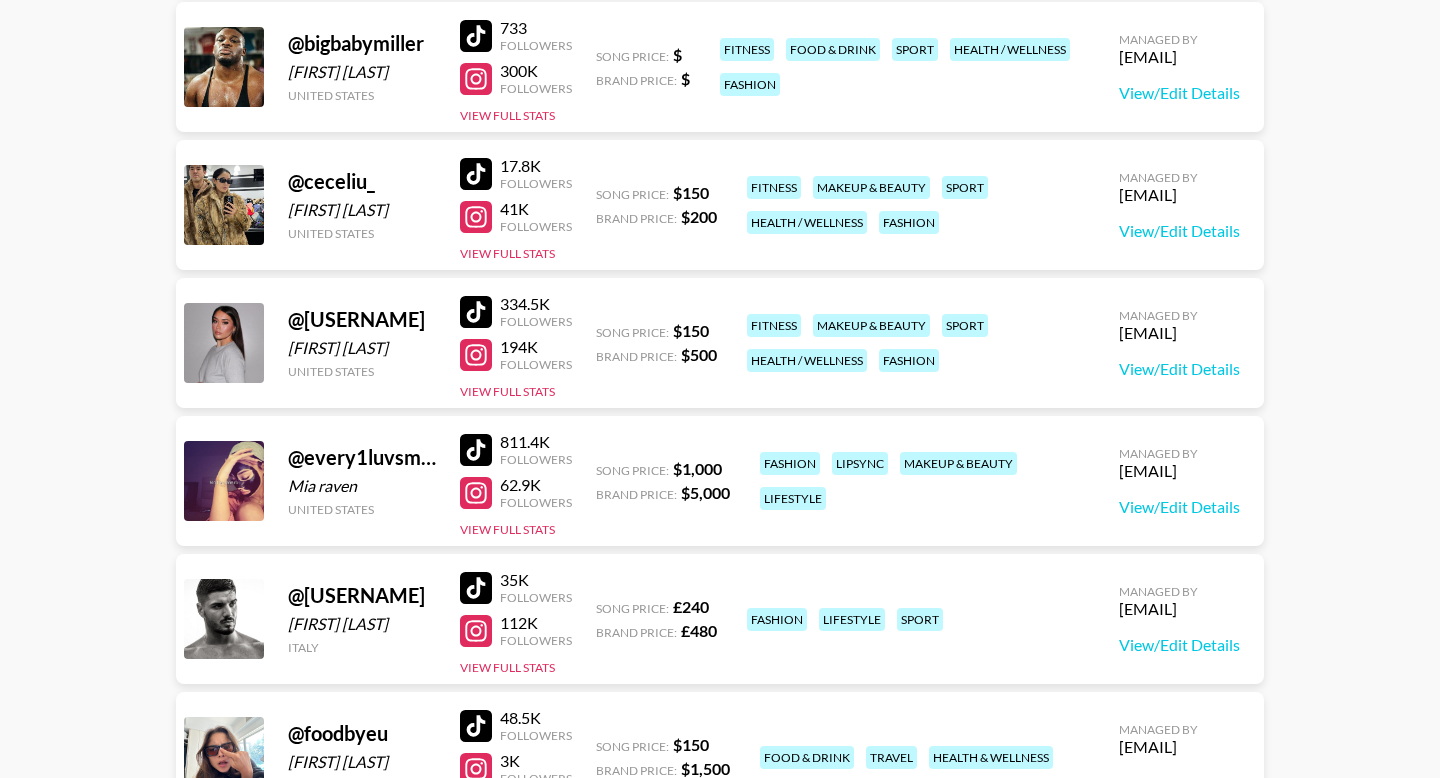 scroll, scrollTop: 581, scrollLeft: 0, axis: vertical 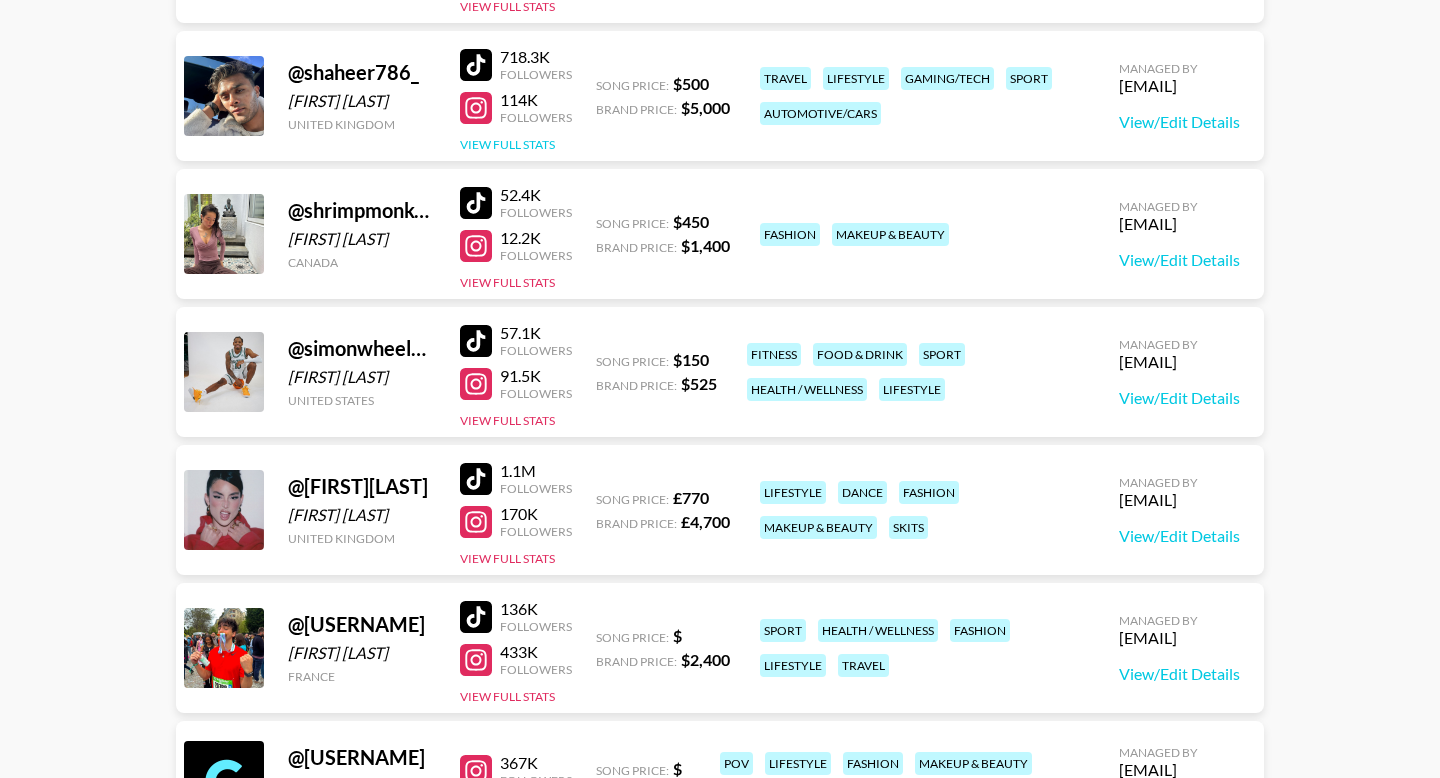 click on "View Full Stats" at bounding box center (507, 144) 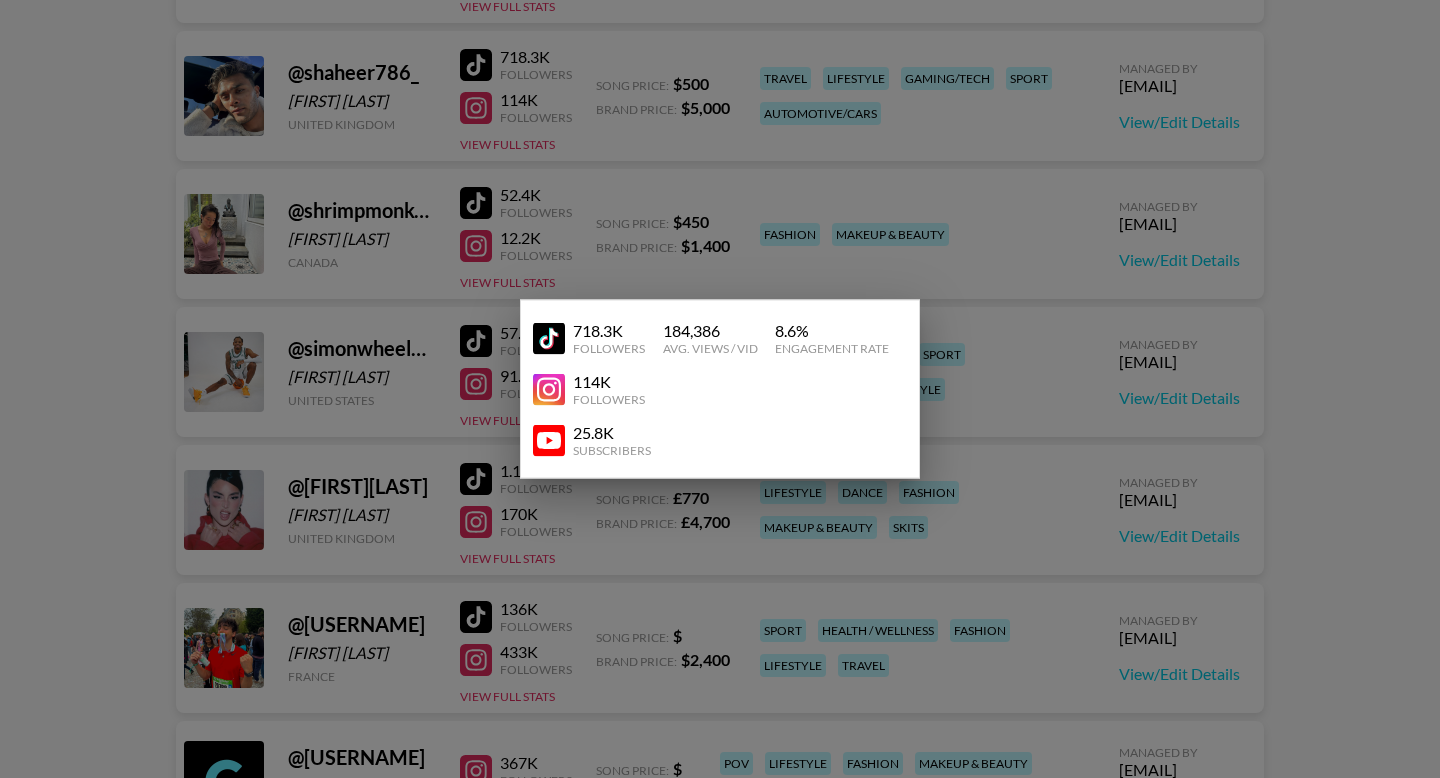 click at bounding box center (720, 389) 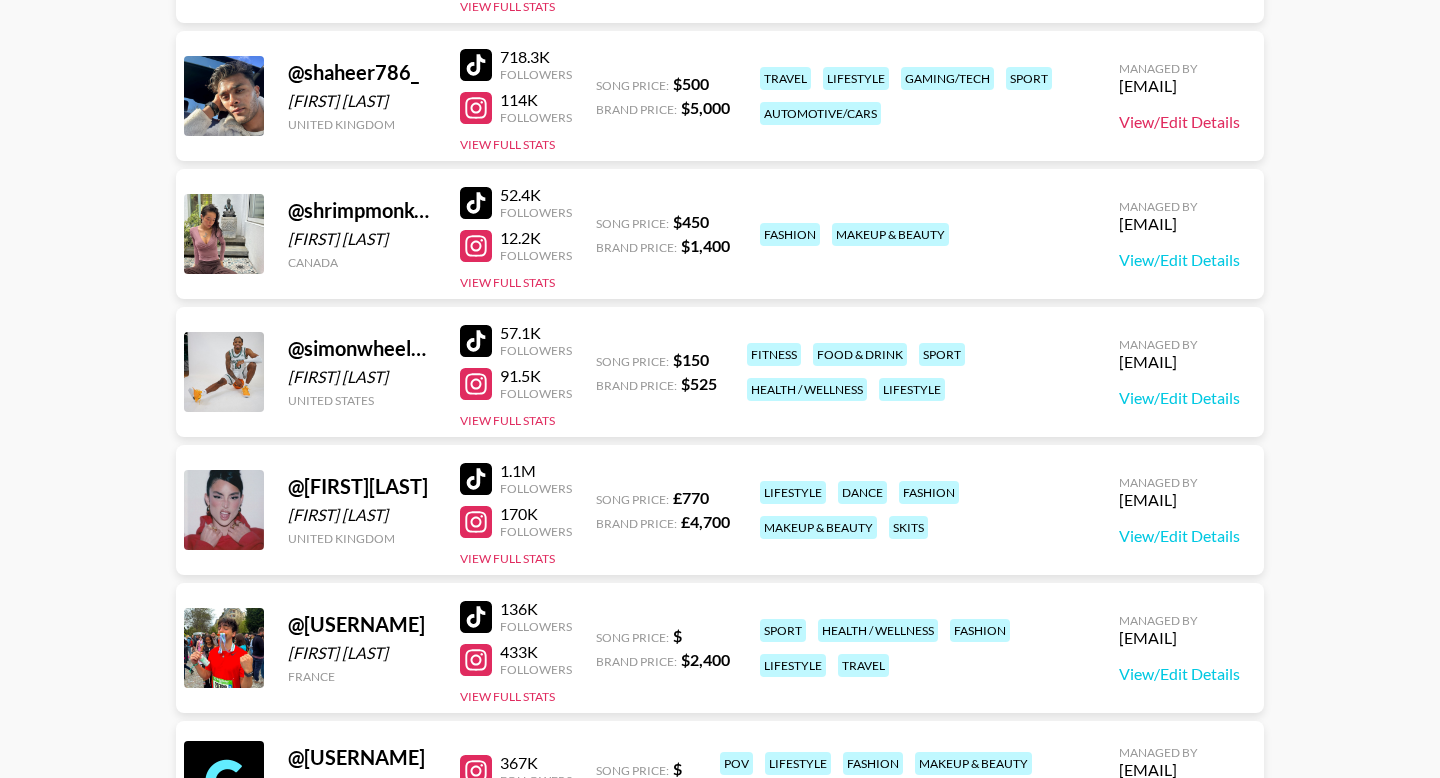 click on "View/Edit Details" at bounding box center [1179, 122] 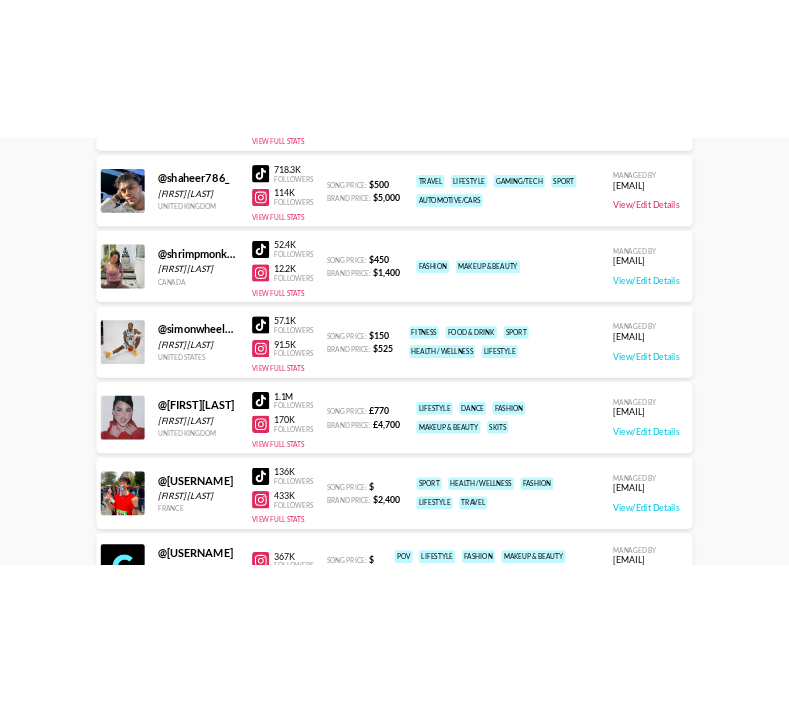 scroll, scrollTop: 6397, scrollLeft: 0, axis: vertical 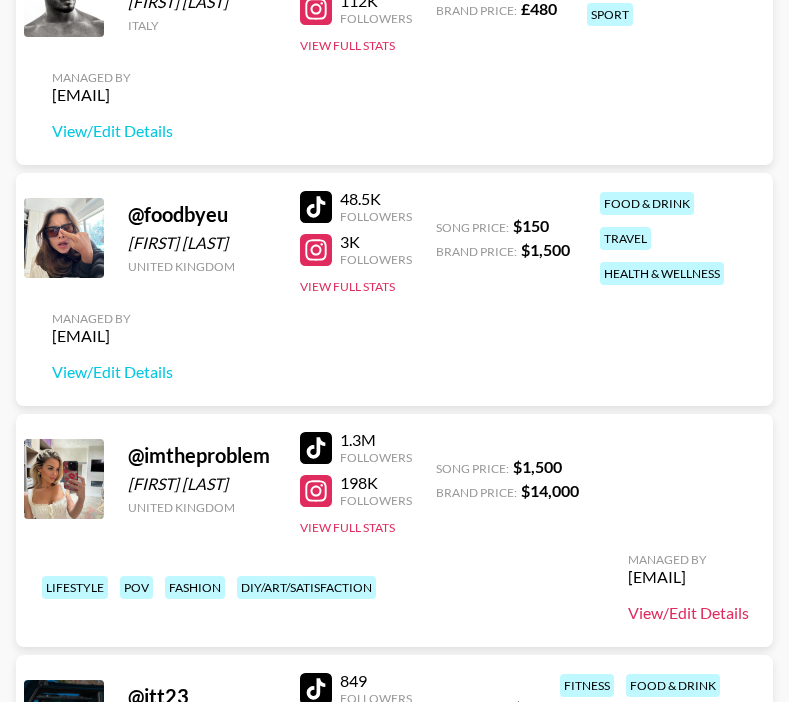 click on "View/Edit Details" at bounding box center (688, 613) 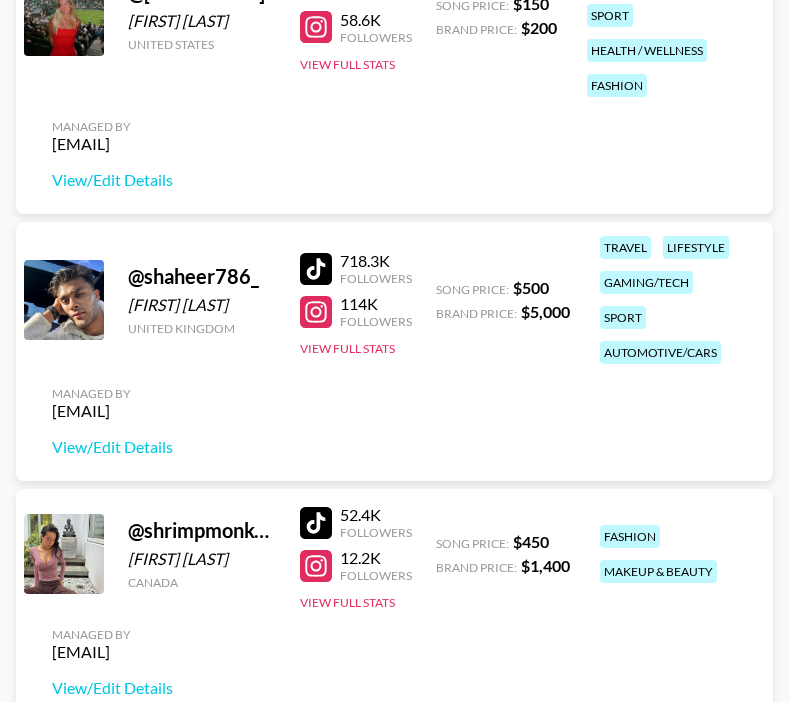 scroll, scrollTop: 6210, scrollLeft: 0, axis: vertical 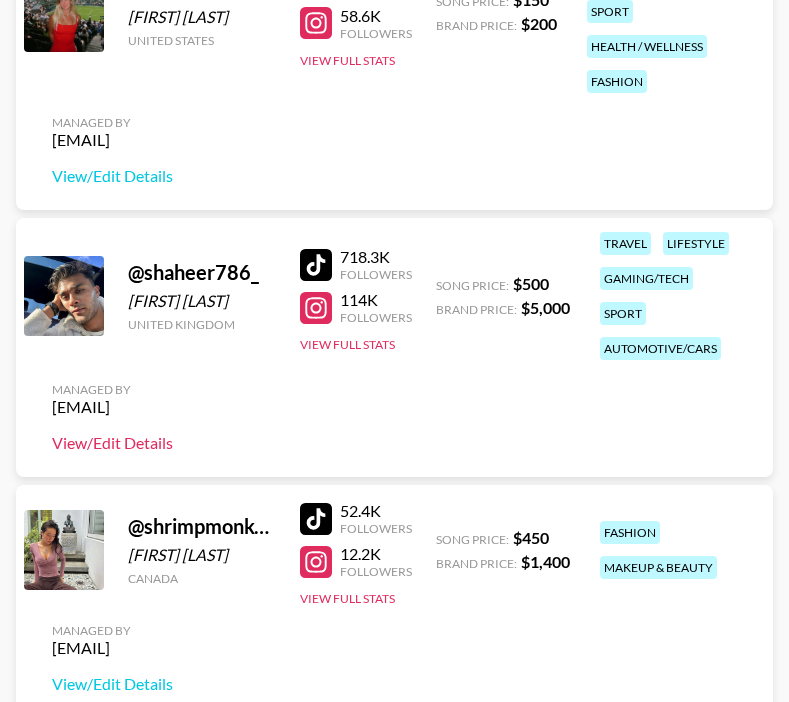 click on "View/Edit Details" at bounding box center [112, 443] 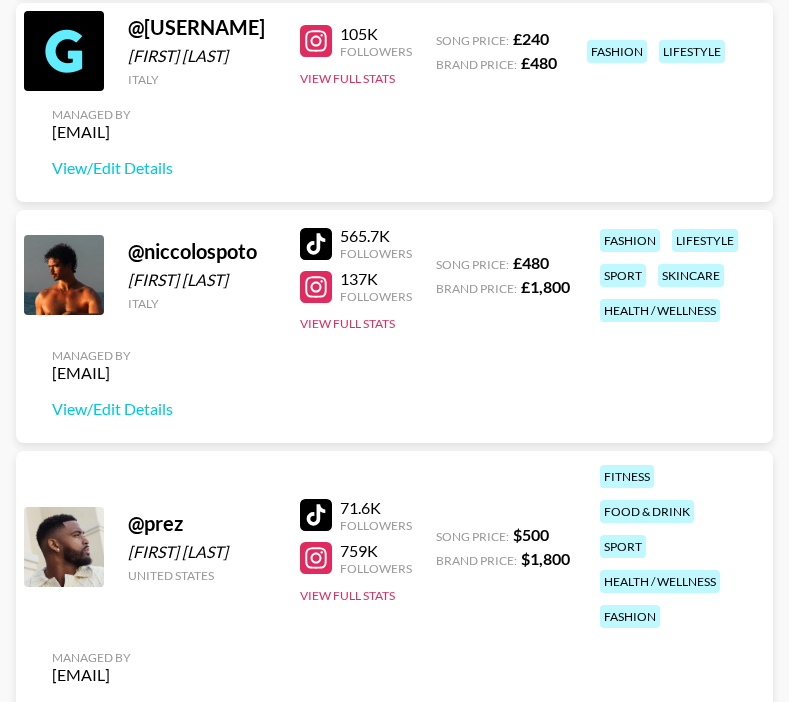 scroll, scrollTop: 5130, scrollLeft: 0, axis: vertical 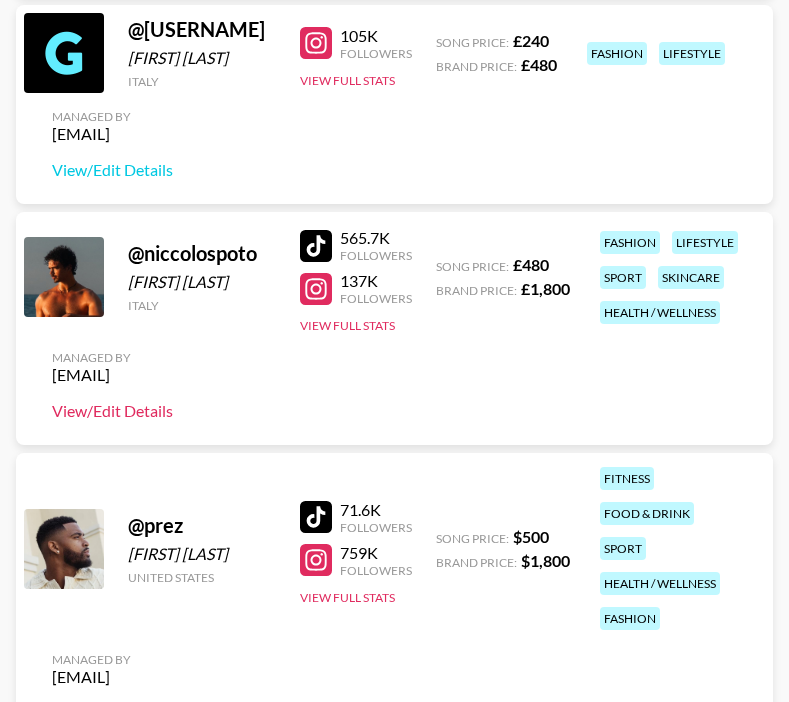 click on "View/Edit Details" at bounding box center (112, 411) 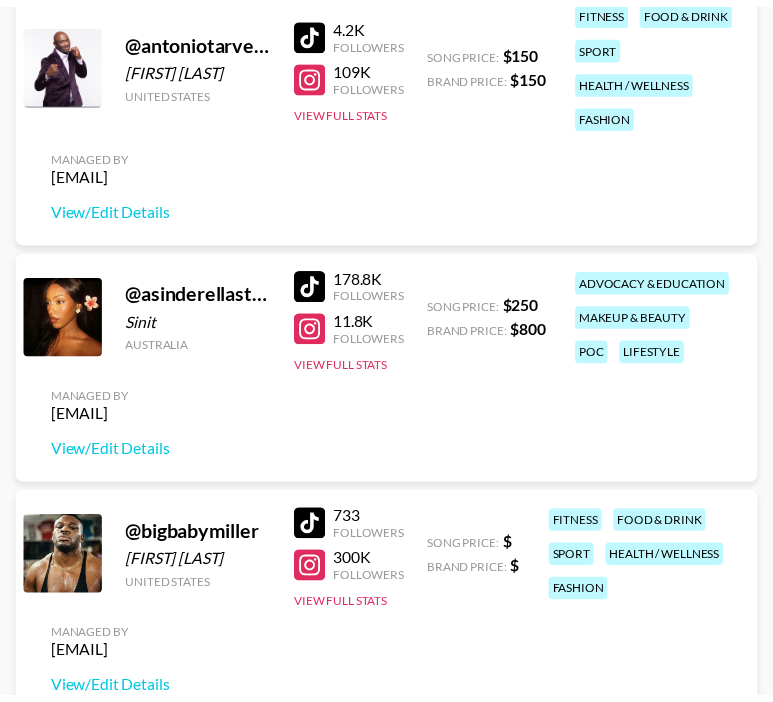 scroll, scrollTop: 234, scrollLeft: 0, axis: vertical 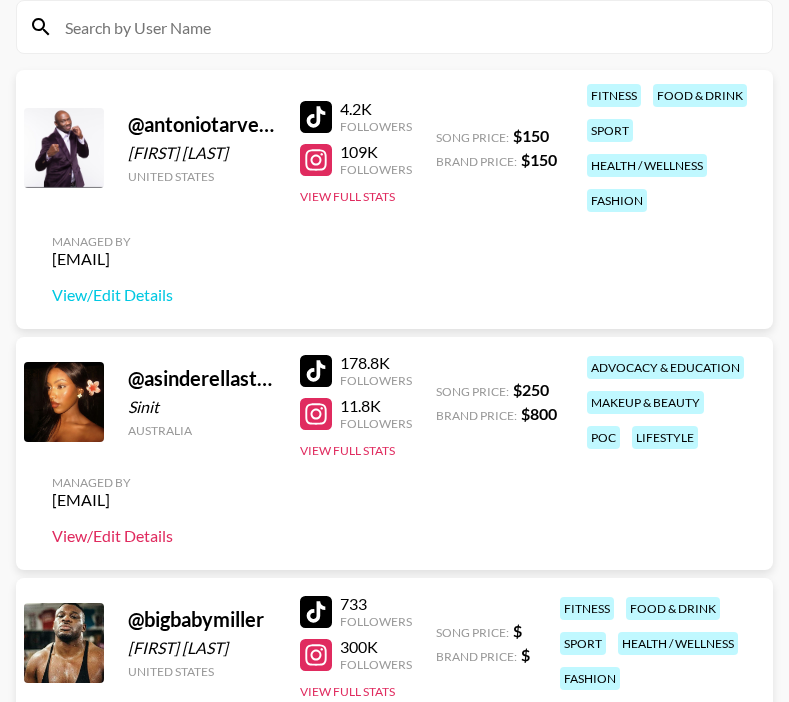 click on "View/Edit Details" at bounding box center [112, 536] 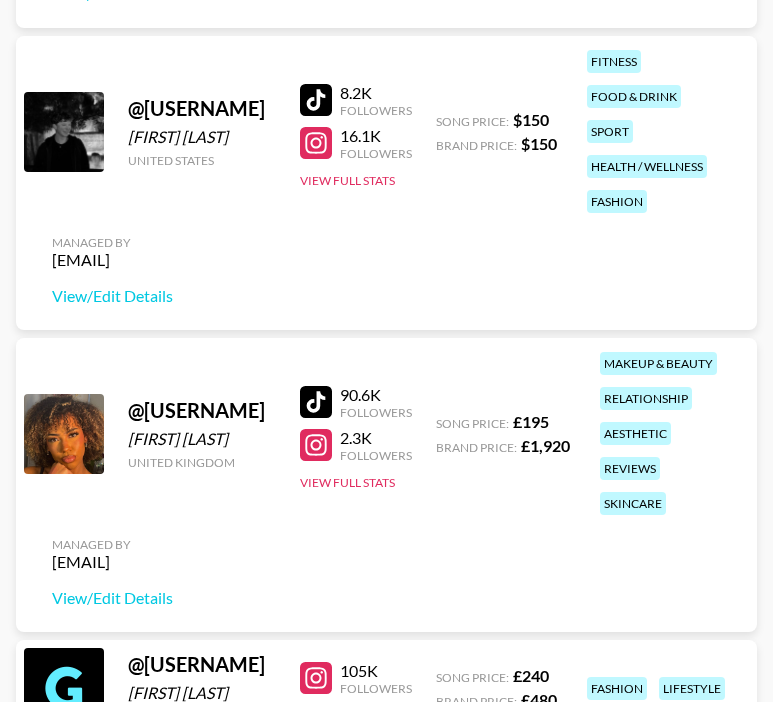 scroll, scrollTop: 2137, scrollLeft: 0, axis: vertical 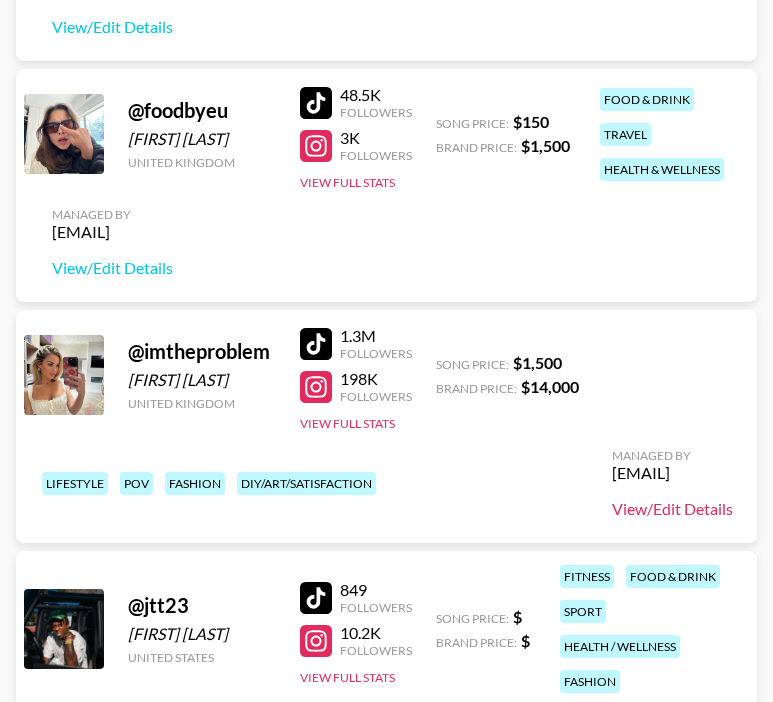 click on "View/Edit Details" at bounding box center [672, 509] 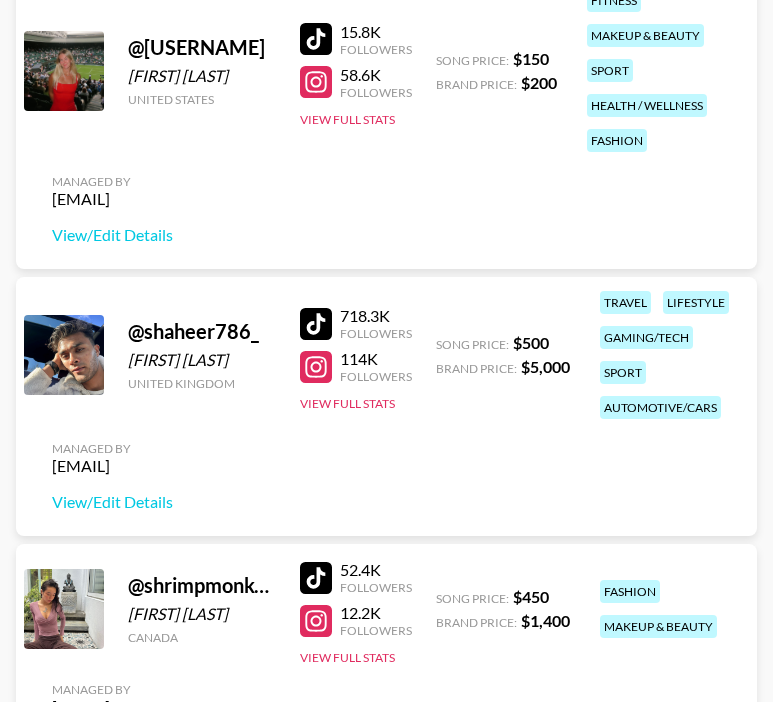 scroll, scrollTop: 6442, scrollLeft: 0, axis: vertical 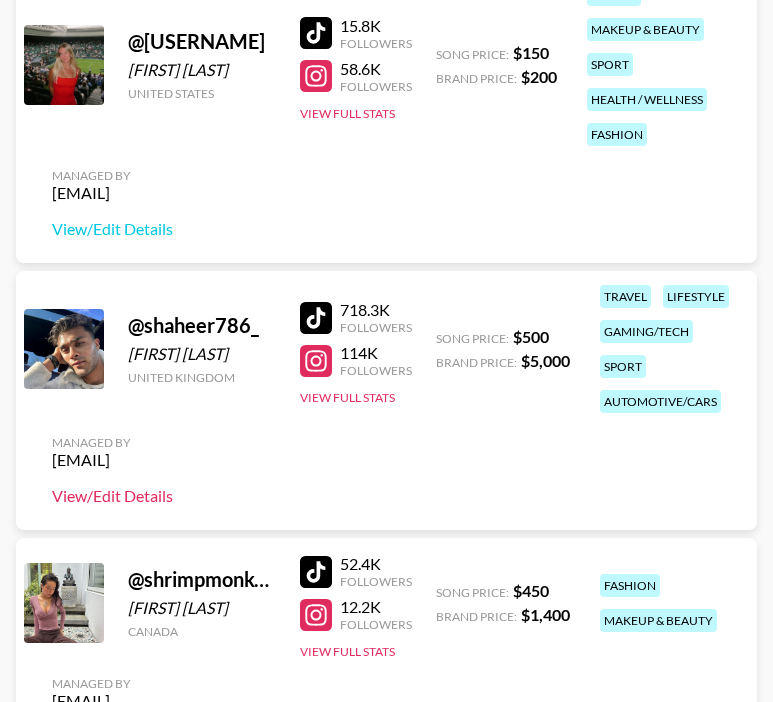 click on "View/Edit Details" at bounding box center [112, 496] 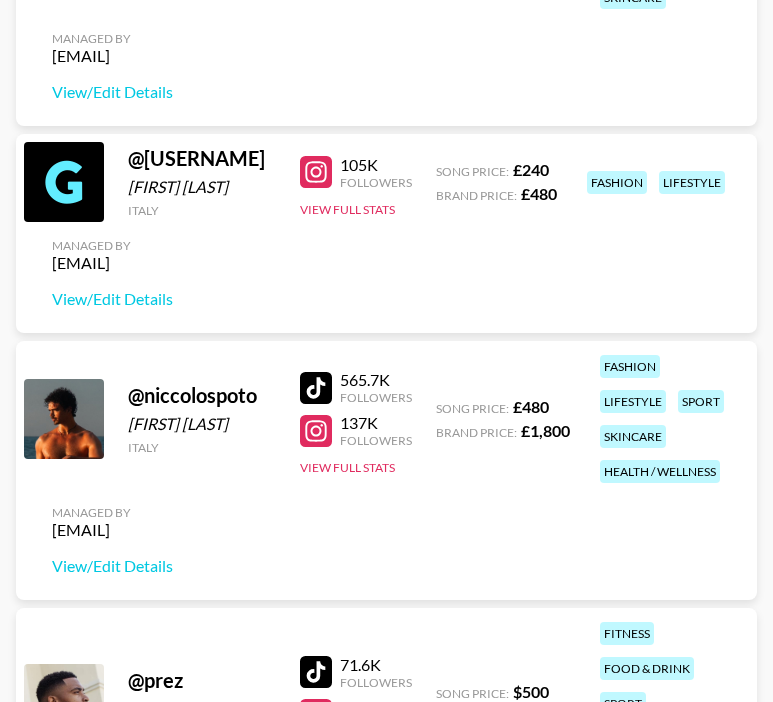 scroll, scrollTop: 5265, scrollLeft: 0, axis: vertical 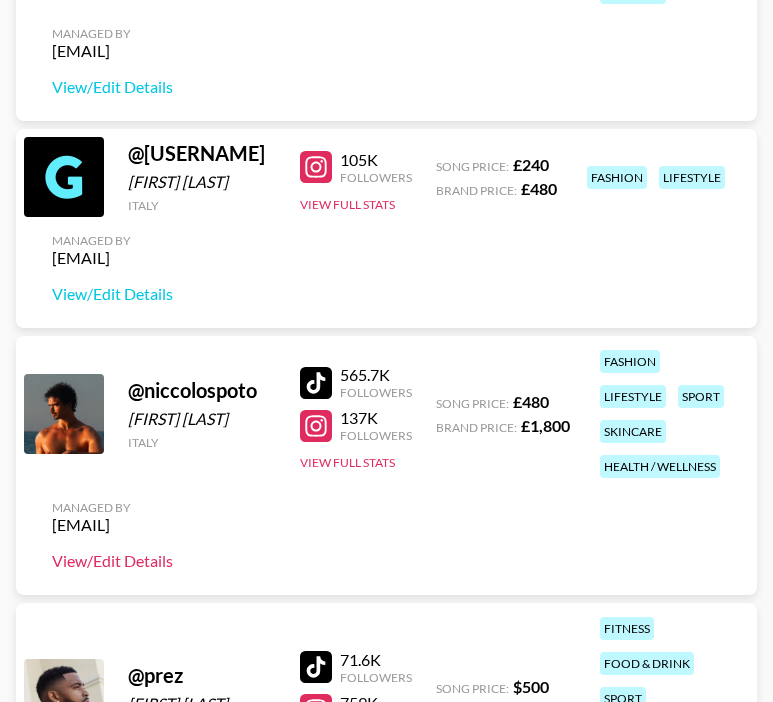 click on "View/Edit Details" at bounding box center (112, 561) 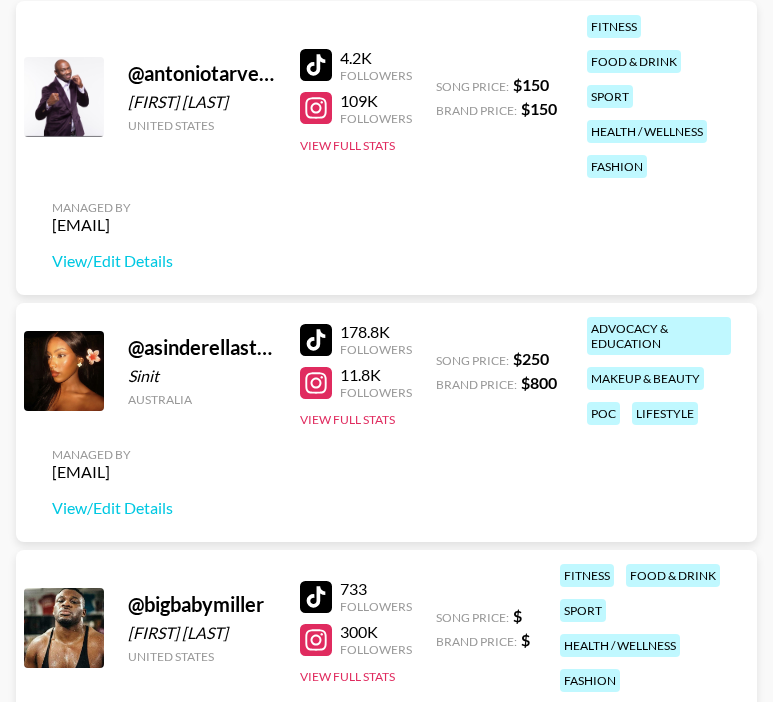 scroll, scrollTop: 341, scrollLeft: 0, axis: vertical 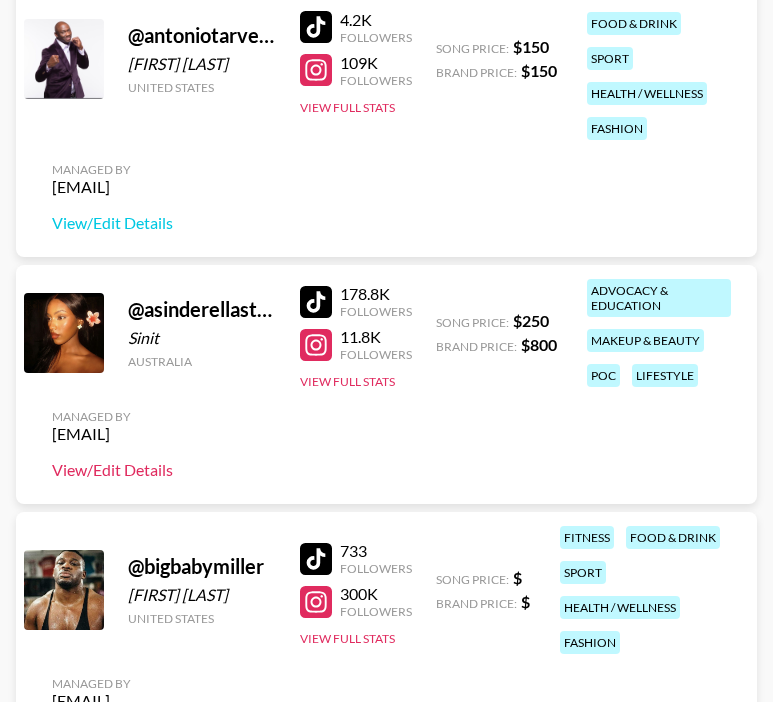 click on "View/Edit Details" at bounding box center [112, 470] 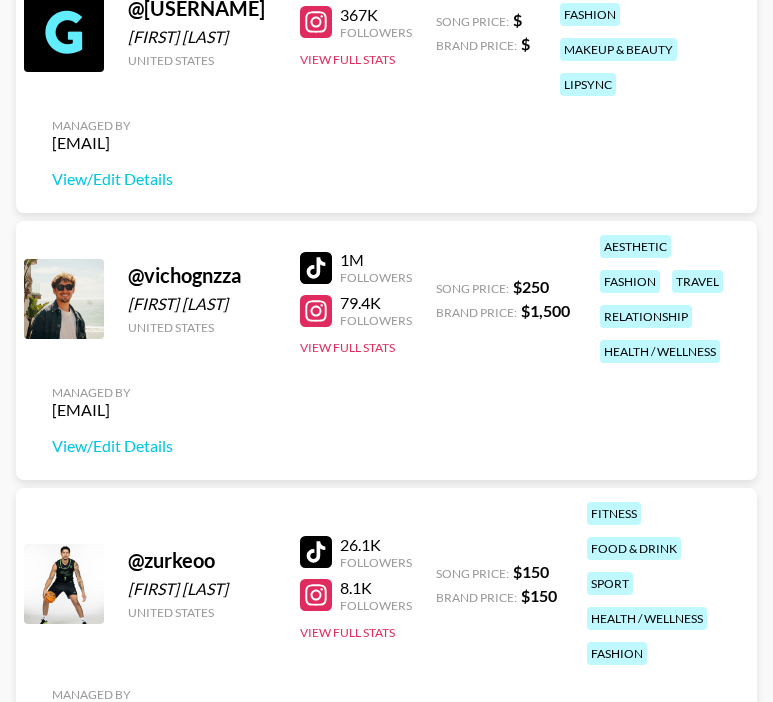 scroll, scrollTop: 8180, scrollLeft: 0, axis: vertical 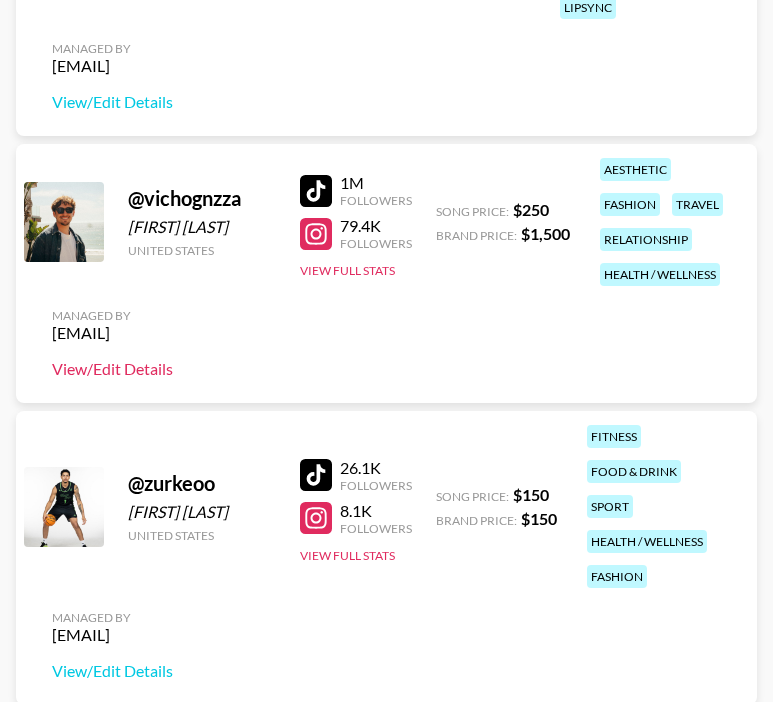 click on "View/Edit Details" at bounding box center (112, 369) 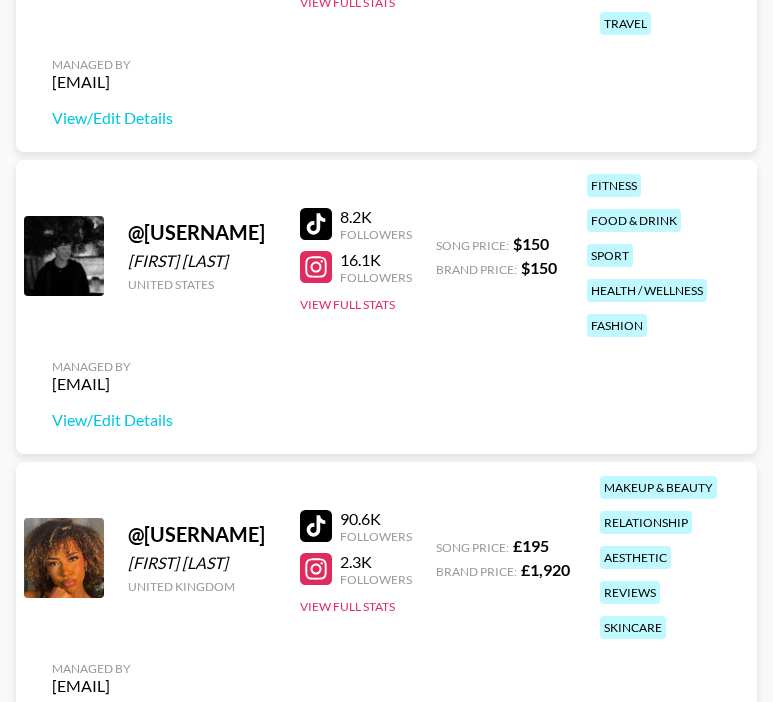 scroll, scrollTop: 4627, scrollLeft: 0, axis: vertical 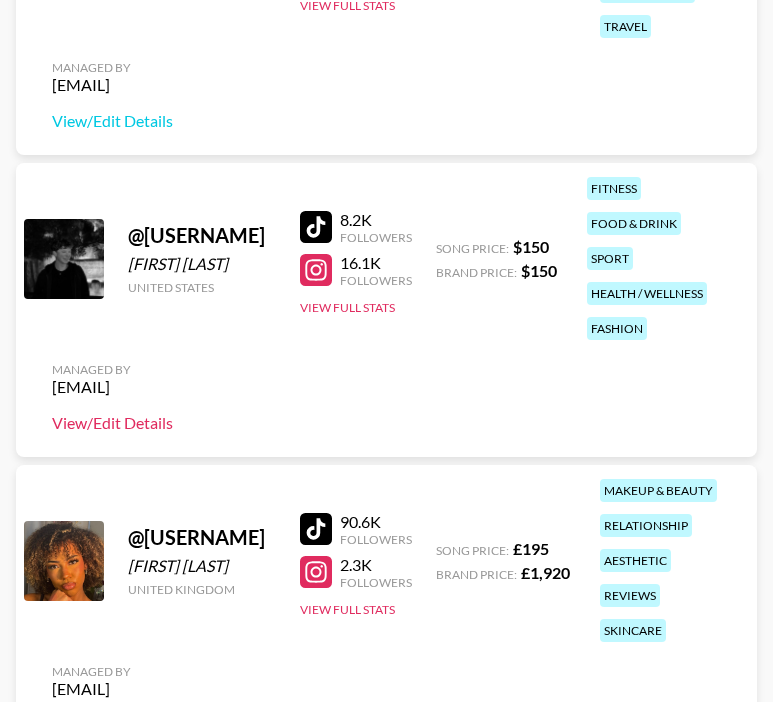 click on "View/Edit Details" at bounding box center (112, 423) 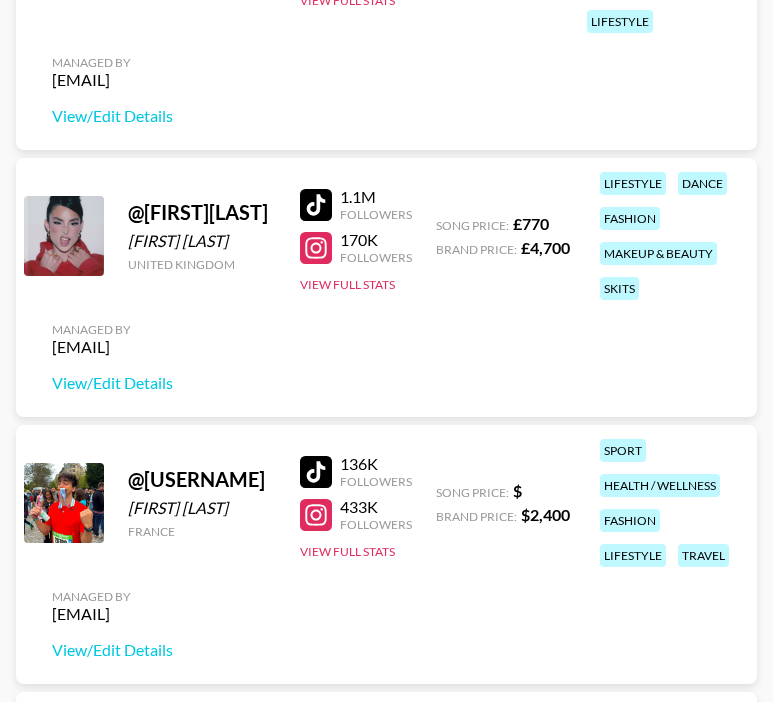 scroll, scrollTop: 7405, scrollLeft: 0, axis: vertical 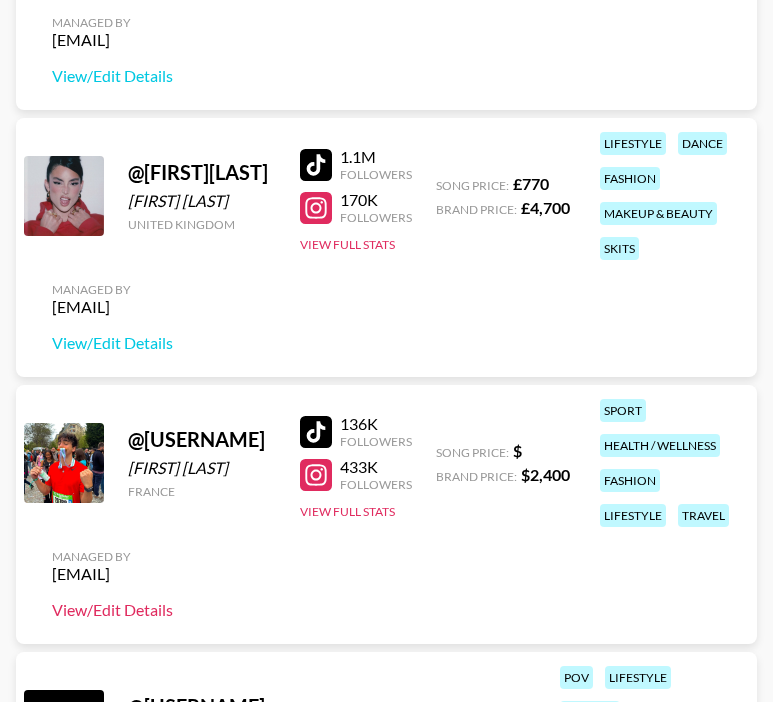 click on "View/Edit Details" at bounding box center (112, 610) 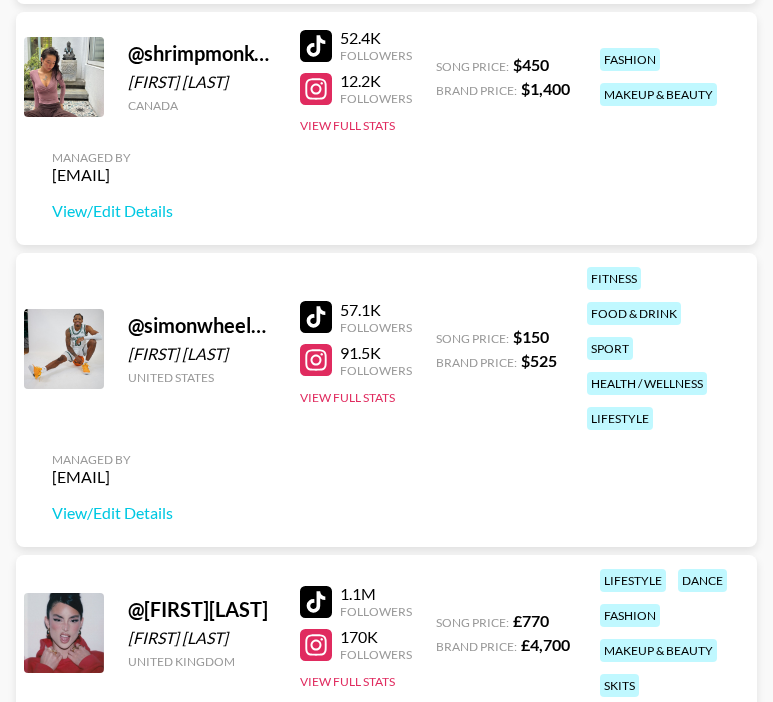 scroll, scrollTop: 6971, scrollLeft: 0, axis: vertical 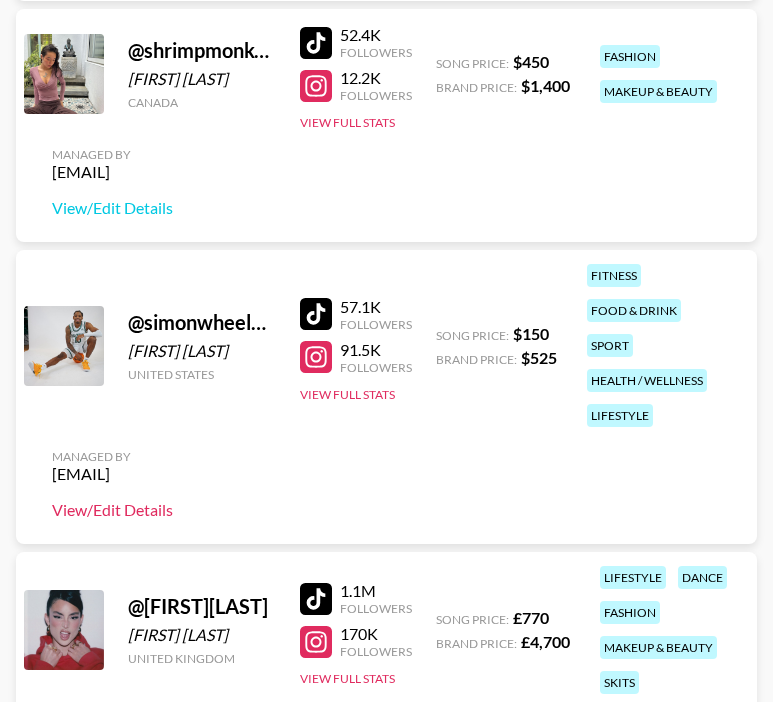 click on "View/Edit Details" at bounding box center [112, 510] 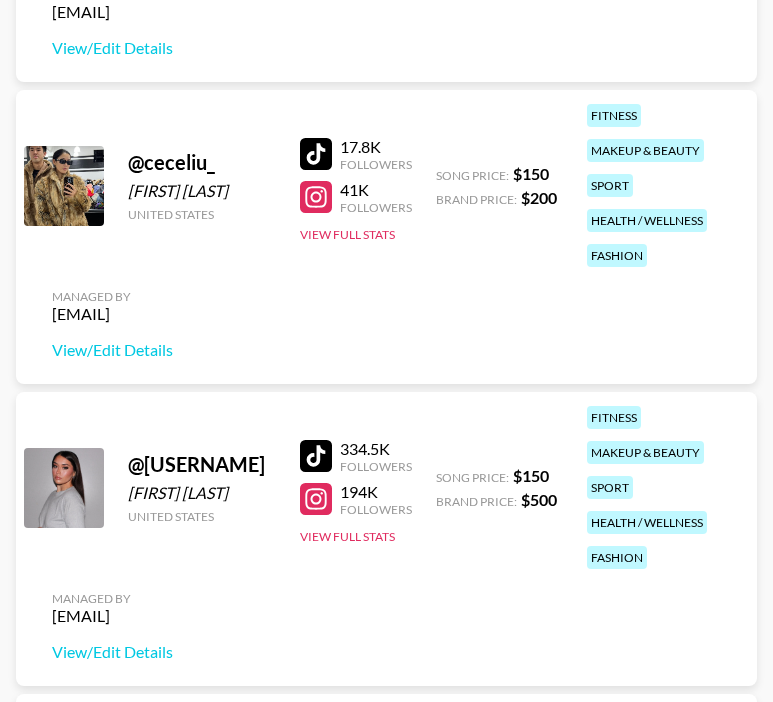 scroll, scrollTop: 1021, scrollLeft: 0, axis: vertical 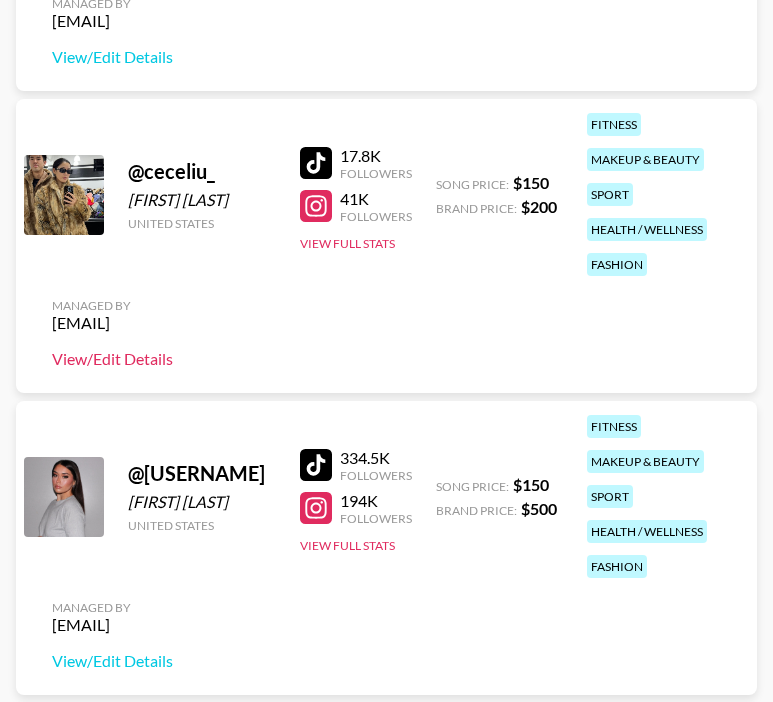 click on "View/Edit Details" at bounding box center (112, 359) 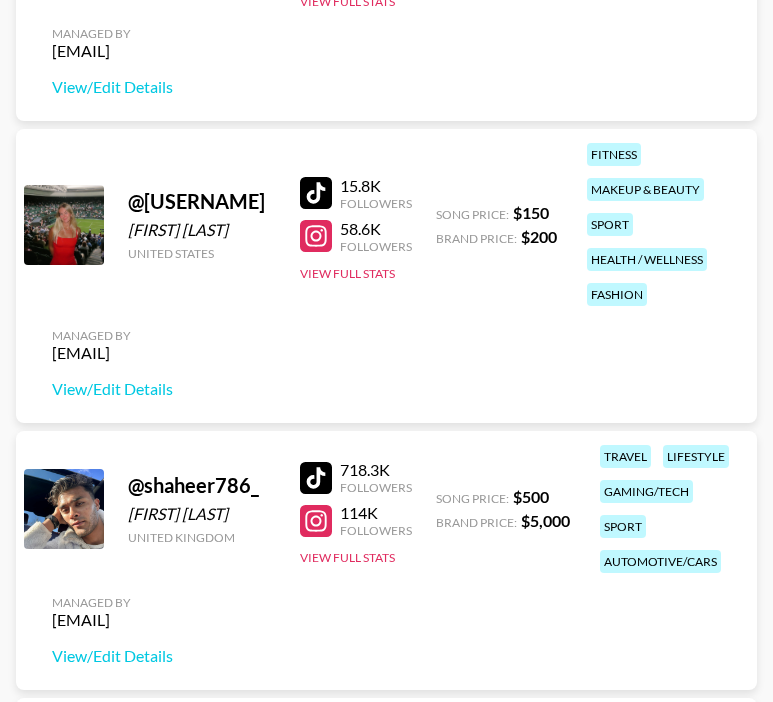 scroll, scrollTop: 6268, scrollLeft: 0, axis: vertical 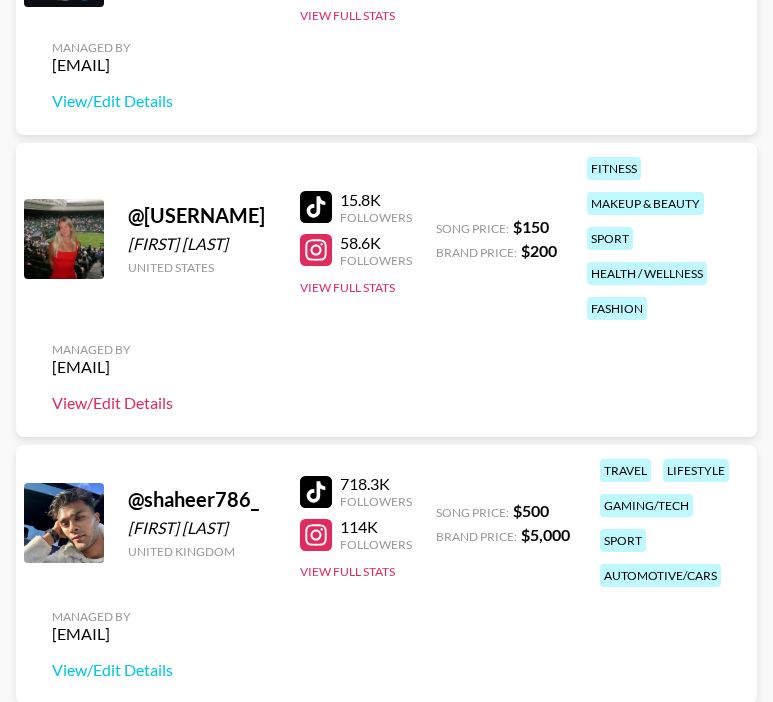 click on "View/Edit Details" at bounding box center (112, 403) 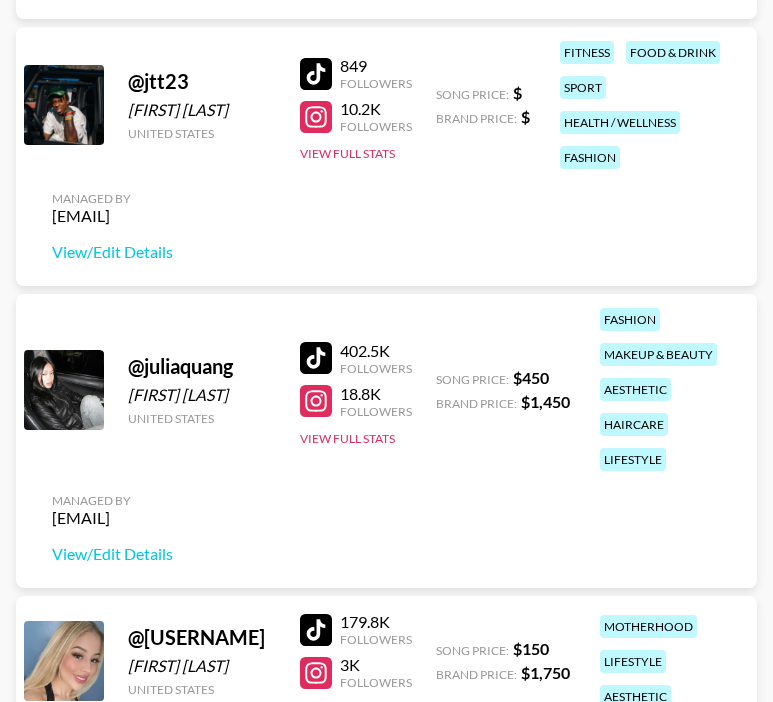 scroll, scrollTop: 2631, scrollLeft: 0, axis: vertical 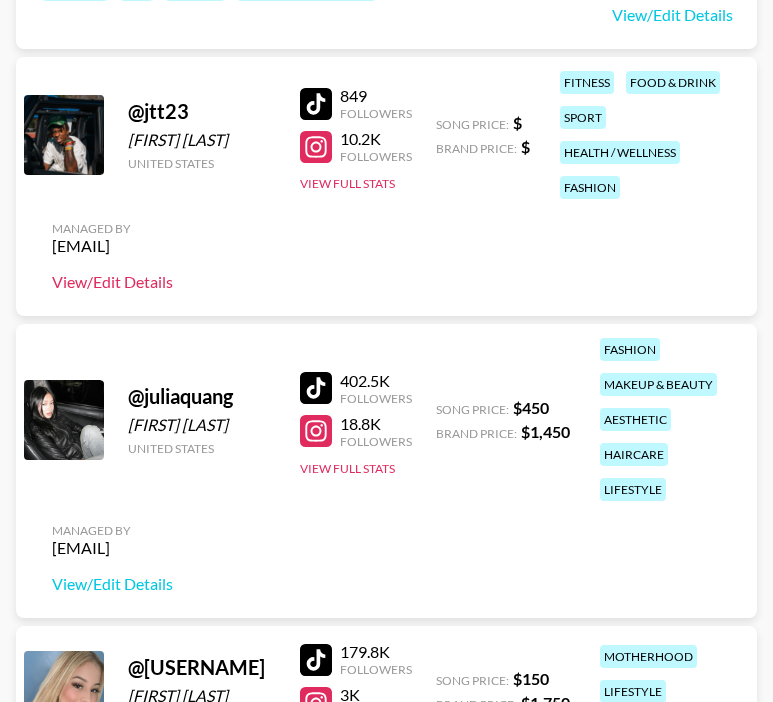click on "View/Edit Details" at bounding box center (112, 282) 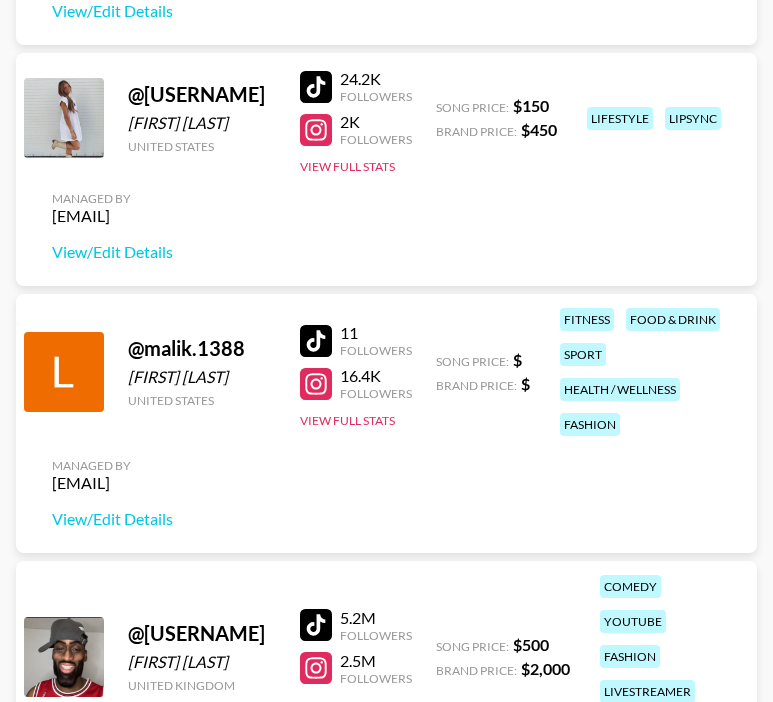 scroll, scrollTop: 3935, scrollLeft: 0, axis: vertical 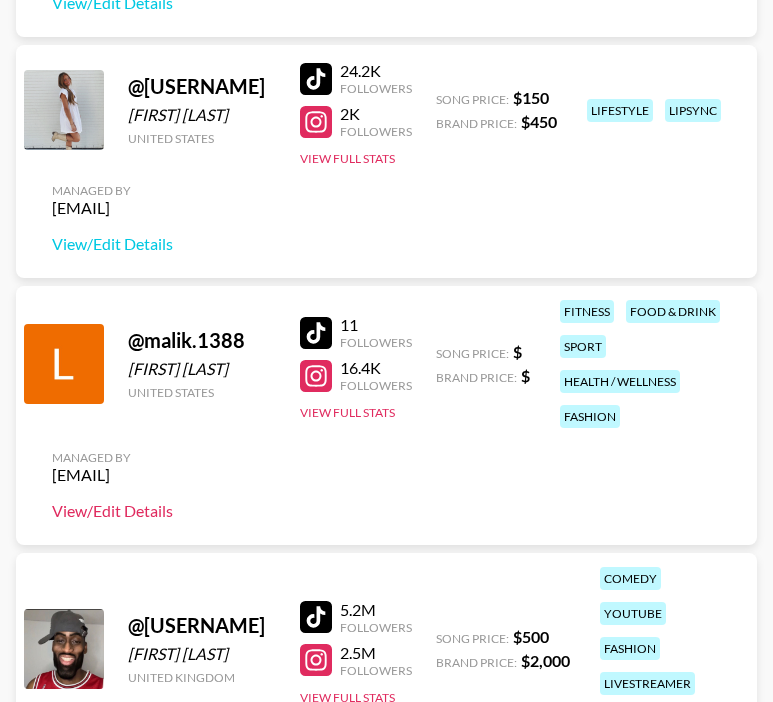 click on "View/Edit Details" at bounding box center [112, 511] 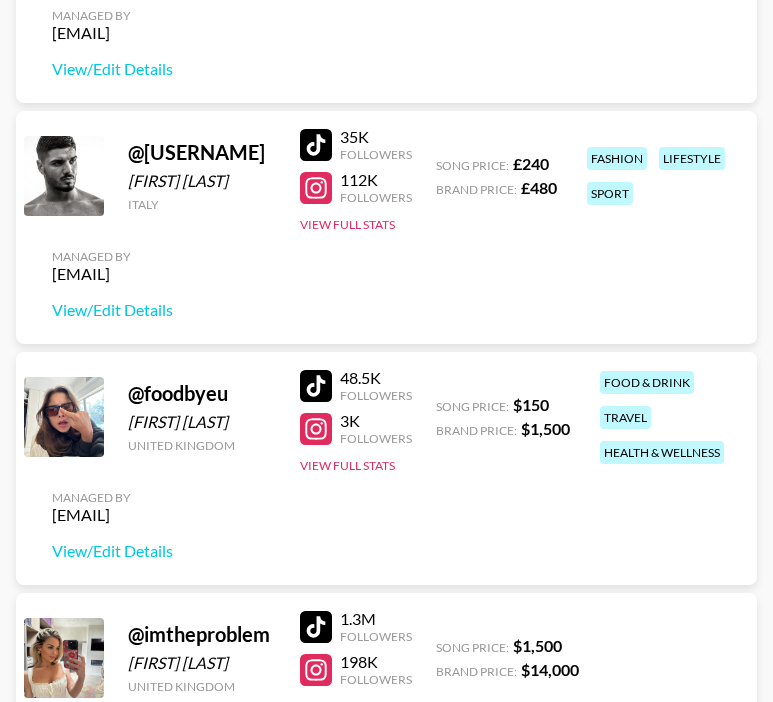 scroll, scrollTop: 1840, scrollLeft: 0, axis: vertical 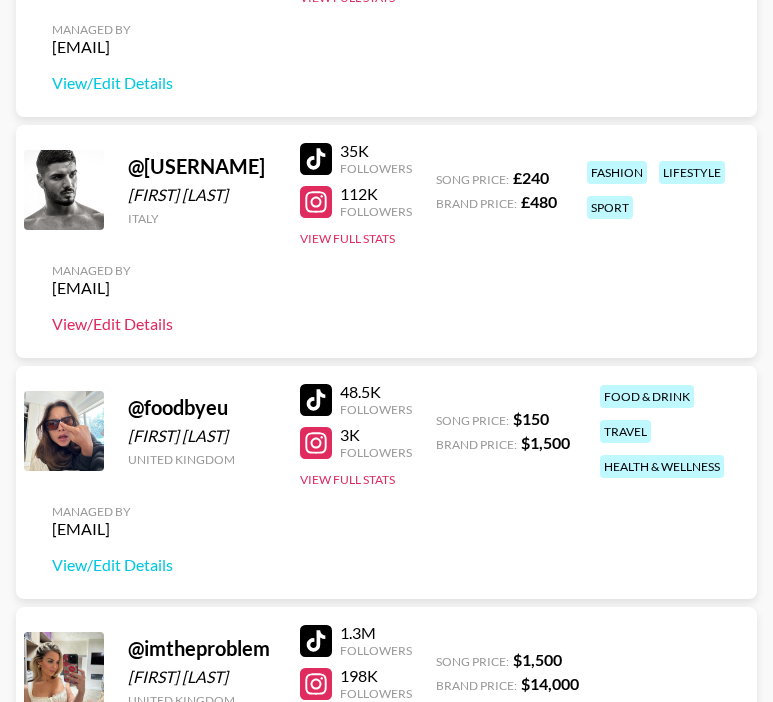 click on "View/Edit Details" at bounding box center (112, 324) 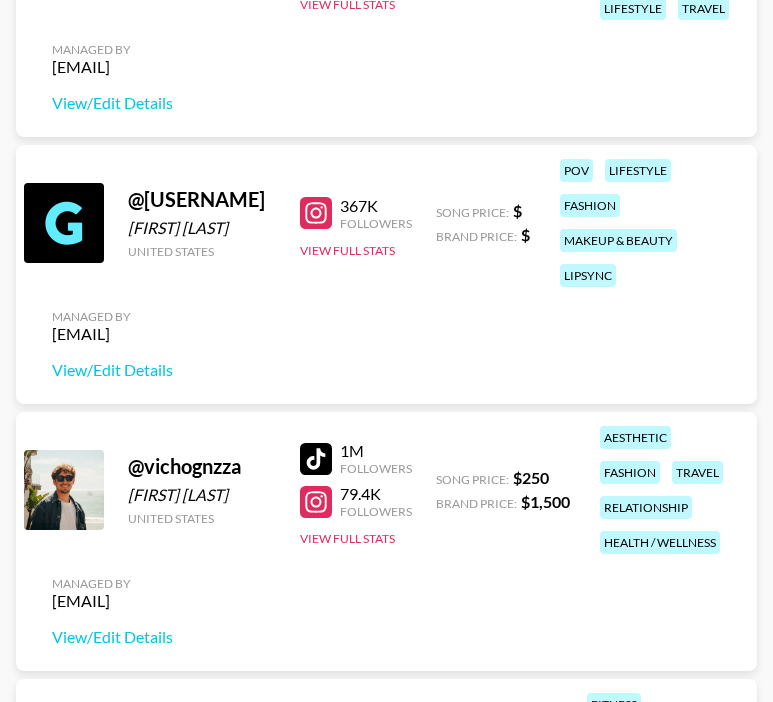 scroll, scrollTop: 8319, scrollLeft: 0, axis: vertical 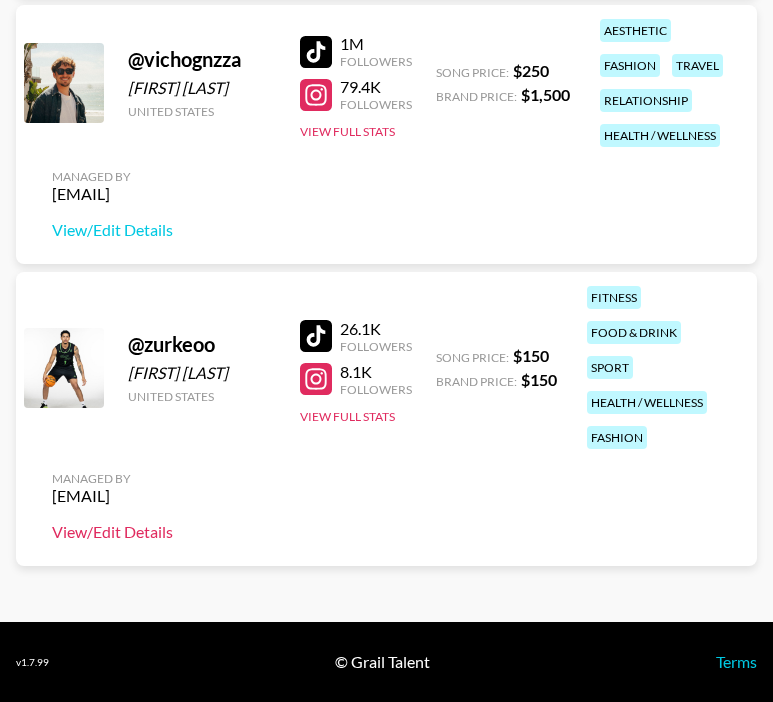 click on "View/Edit Details" at bounding box center (112, 532) 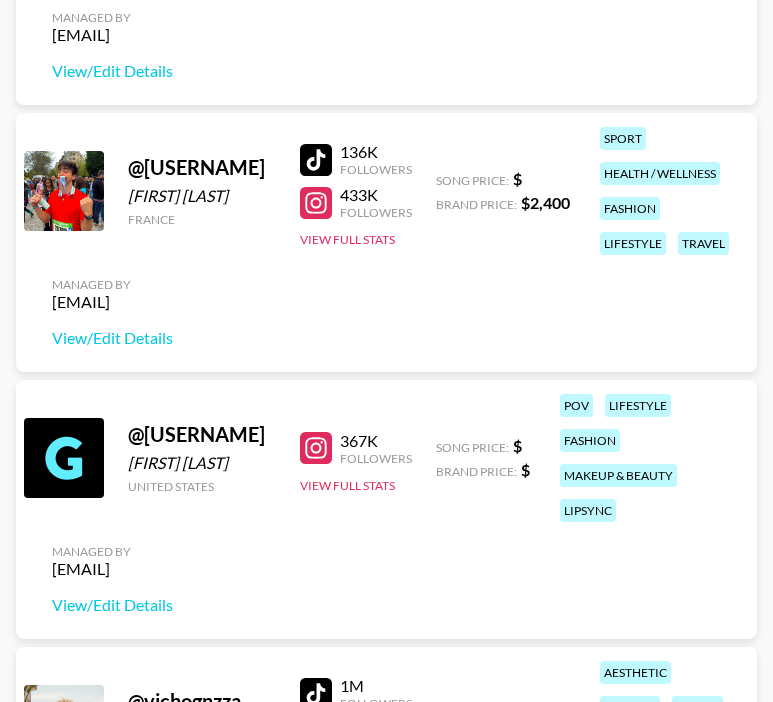 scroll, scrollTop: 7699, scrollLeft: 0, axis: vertical 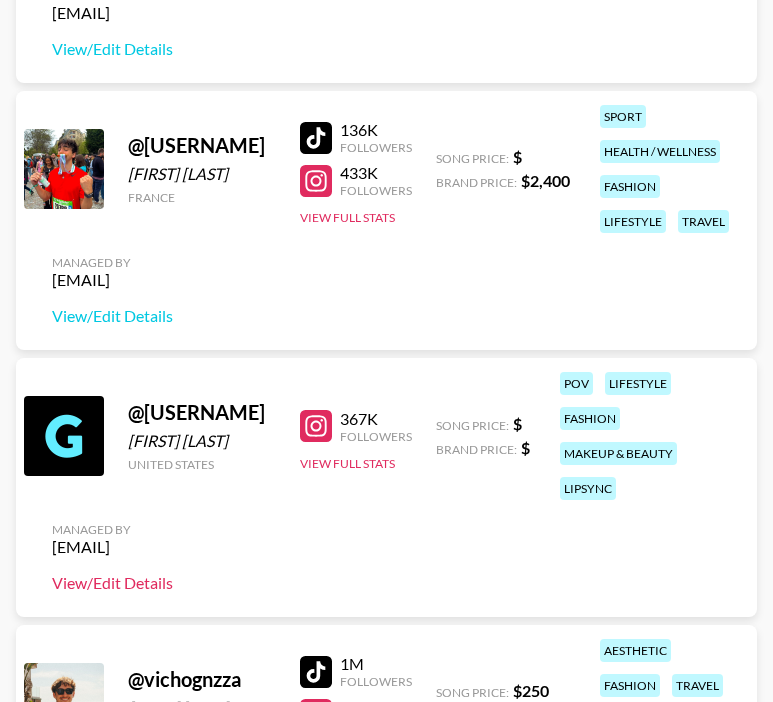 click on "View/Edit Details" at bounding box center [112, 583] 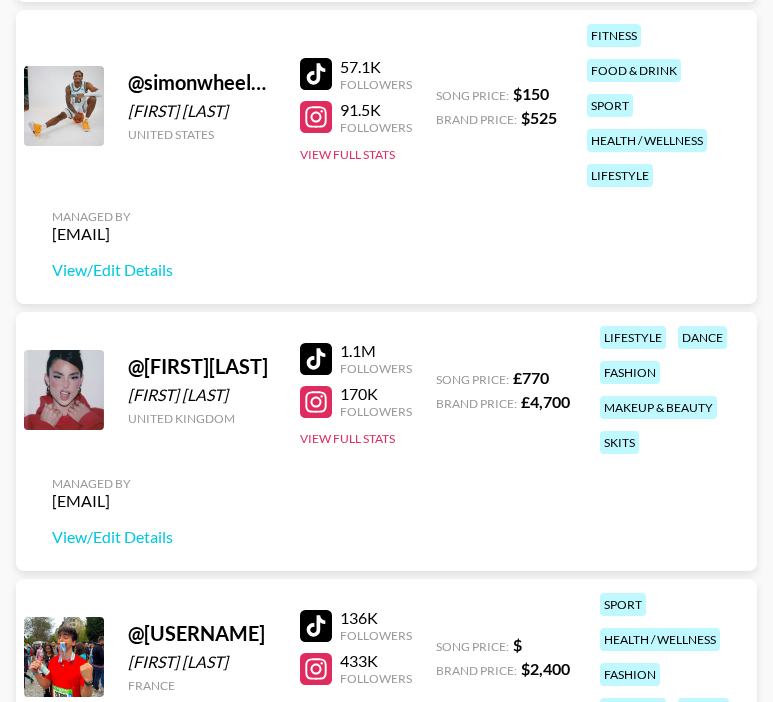 scroll, scrollTop: 7214, scrollLeft: 0, axis: vertical 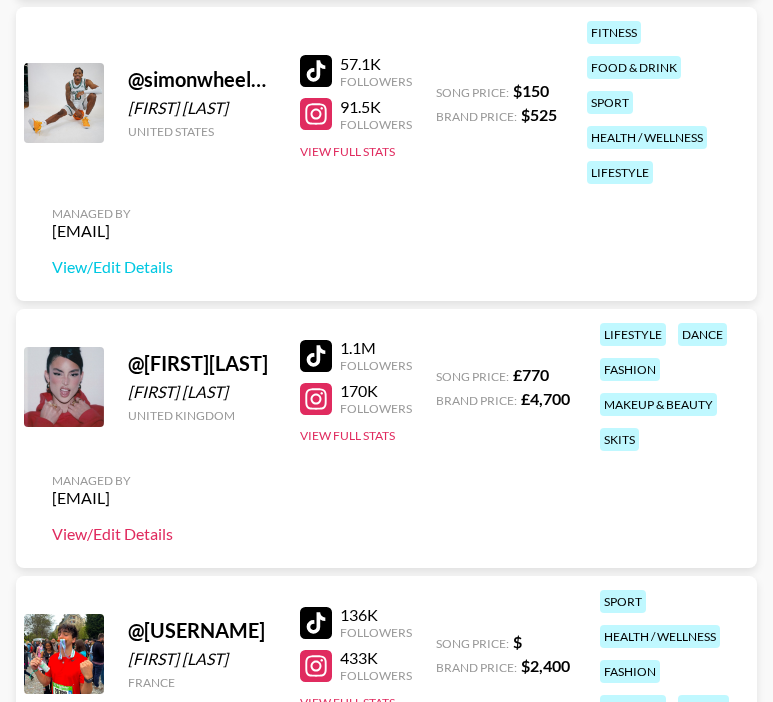 click on "View/Edit Details" at bounding box center (112, 534) 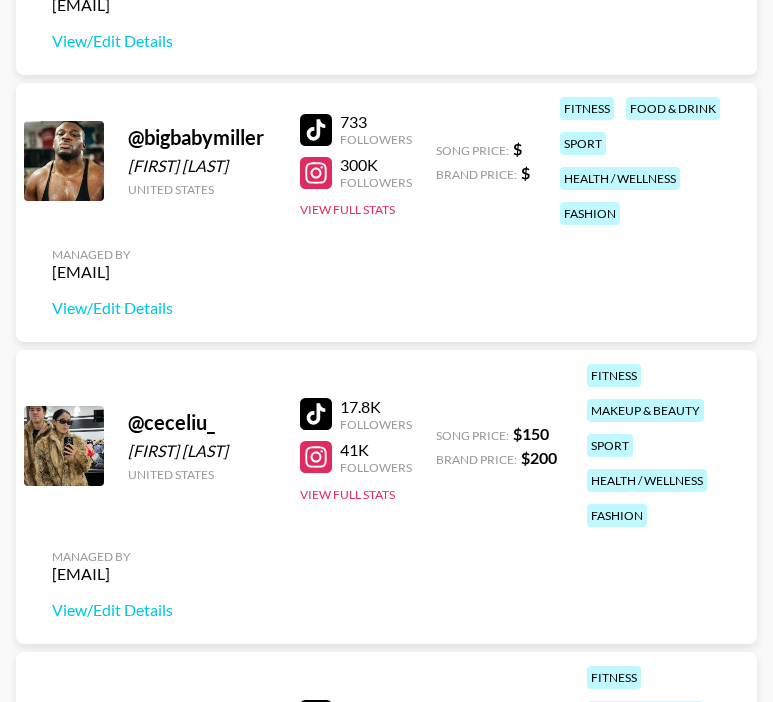 scroll, scrollTop: 773, scrollLeft: 0, axis: vertical 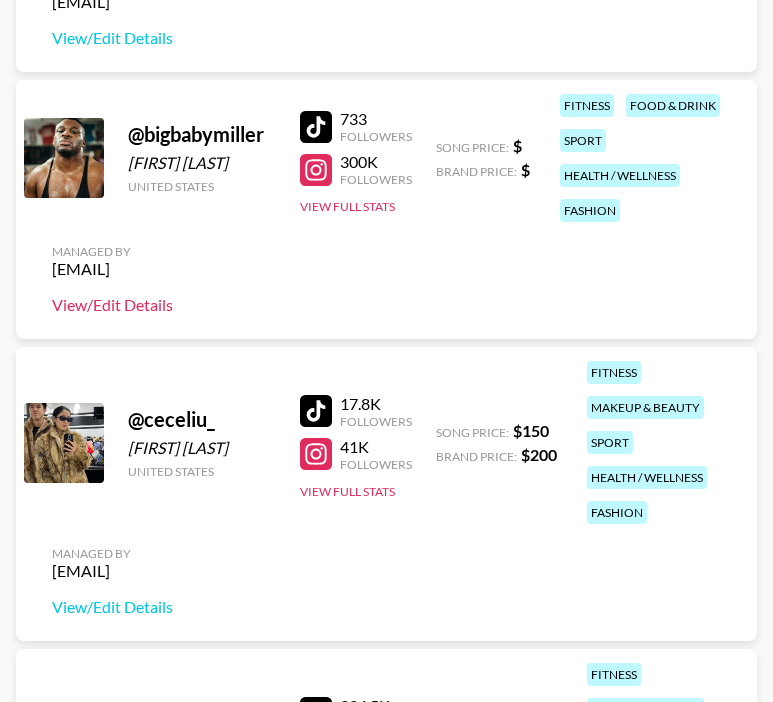 click on "View/Edit Details" at bounding box center (112, 305) 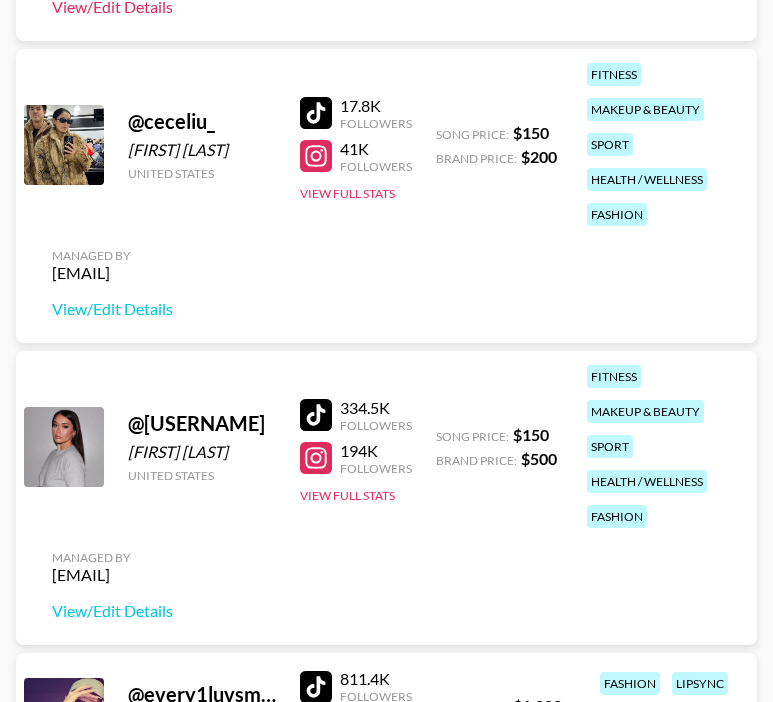 scroll, scrollTop: 1202, scrollLeft: 0, axis: vertical 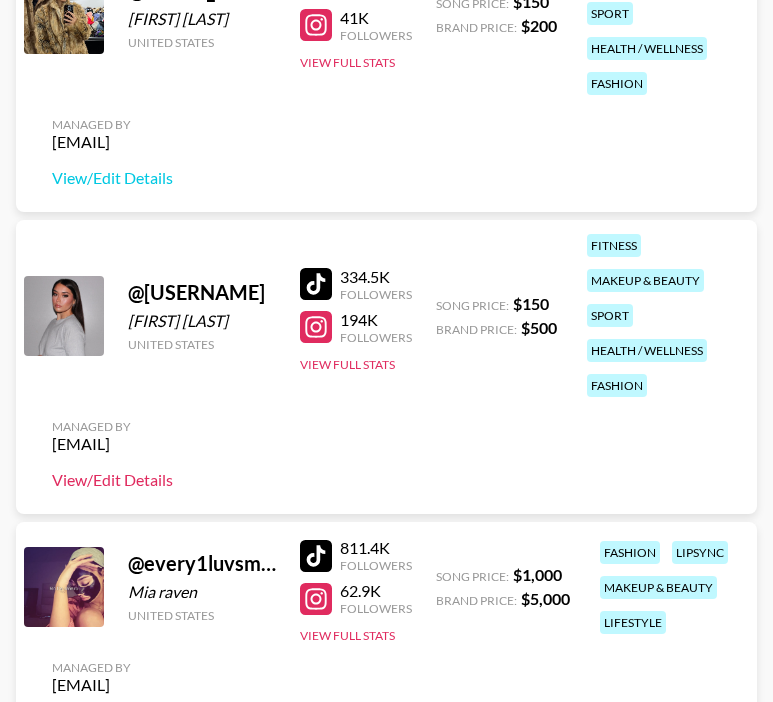click on "View/Edit Details" at bounding box center [112, 480] 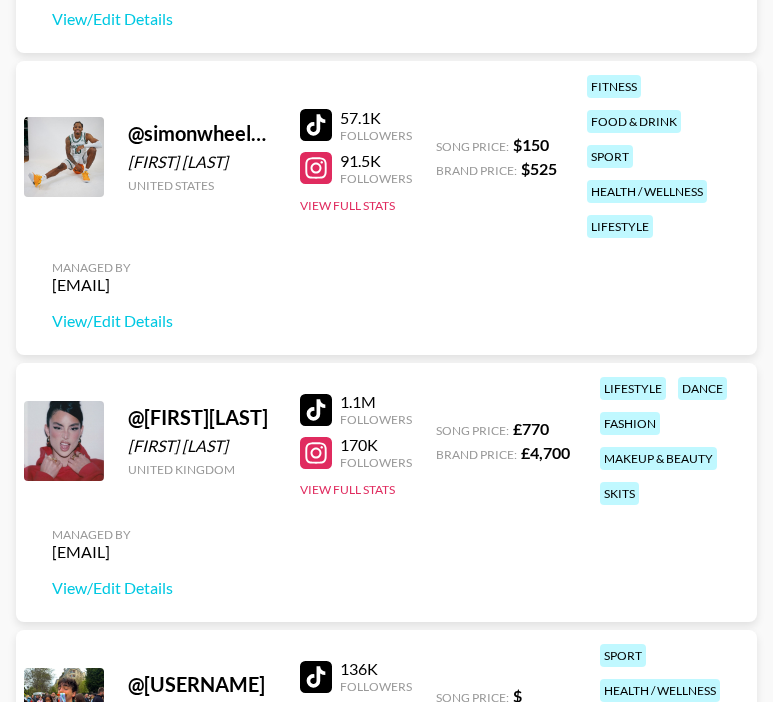 scroll, scrollTop: 7185, scrollLeft: 0, axis: vertical 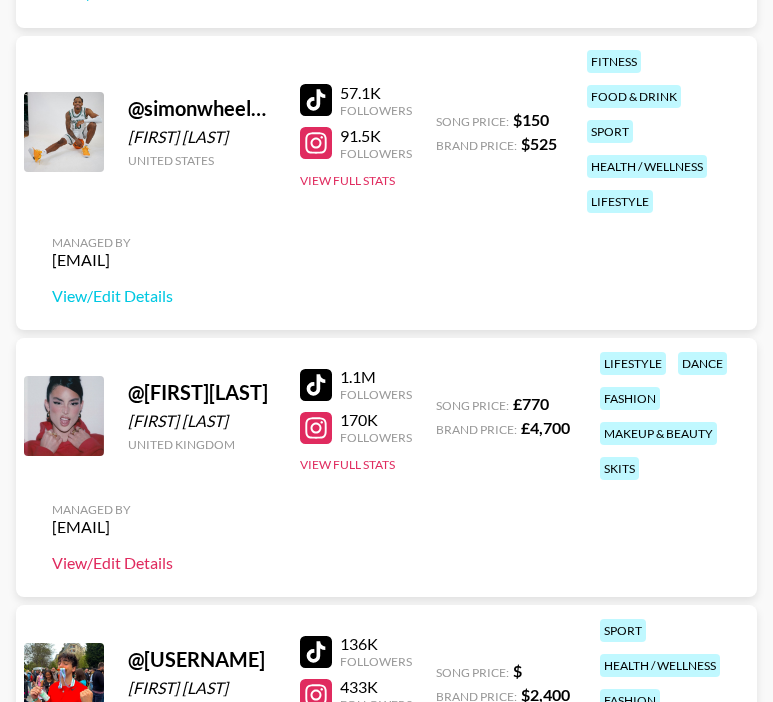 click on "View/Edit Details" at bounding box center (112, 563) 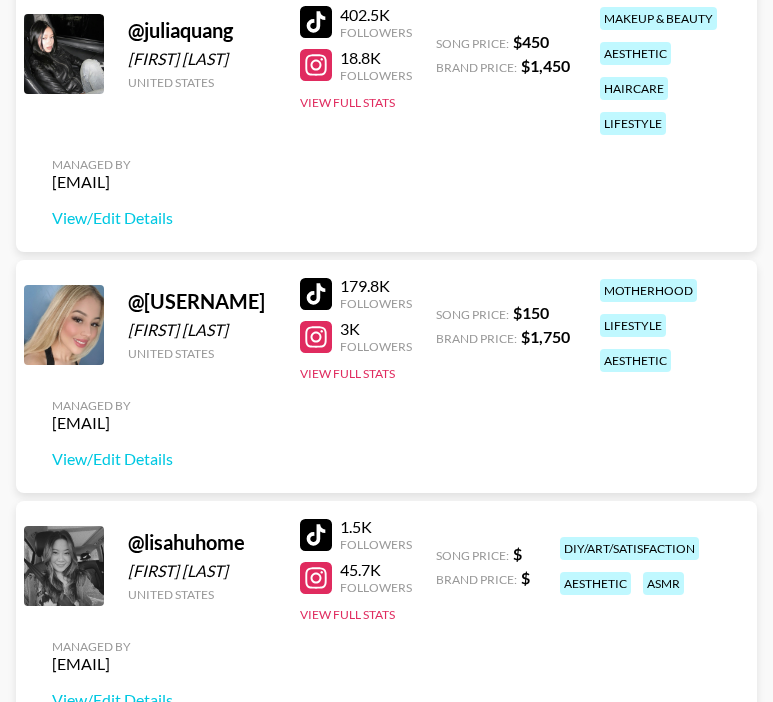 scroll, scrollTop: 2996, scrollLeft: 0, axis: vertical 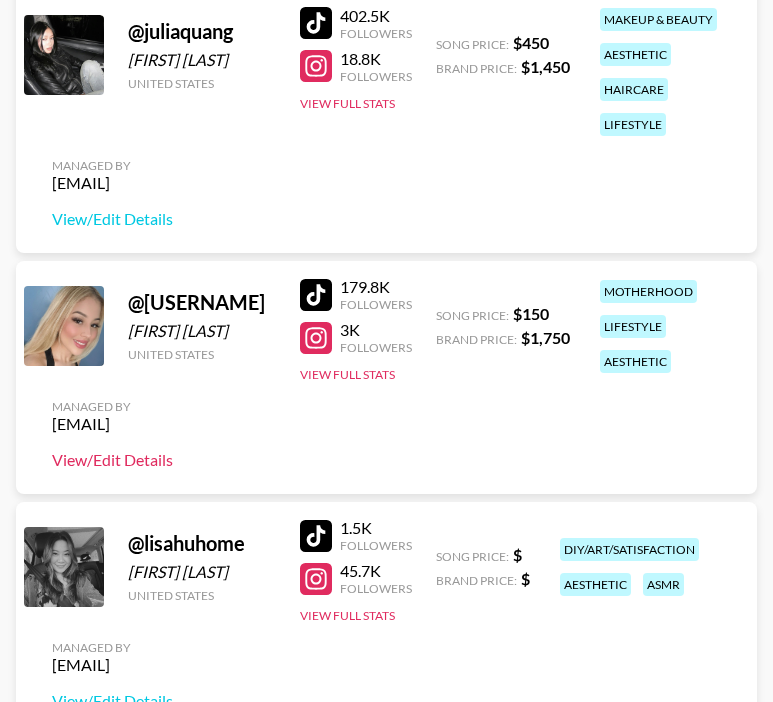 click on "View/Edit Details" at bounding box center [112, 460] 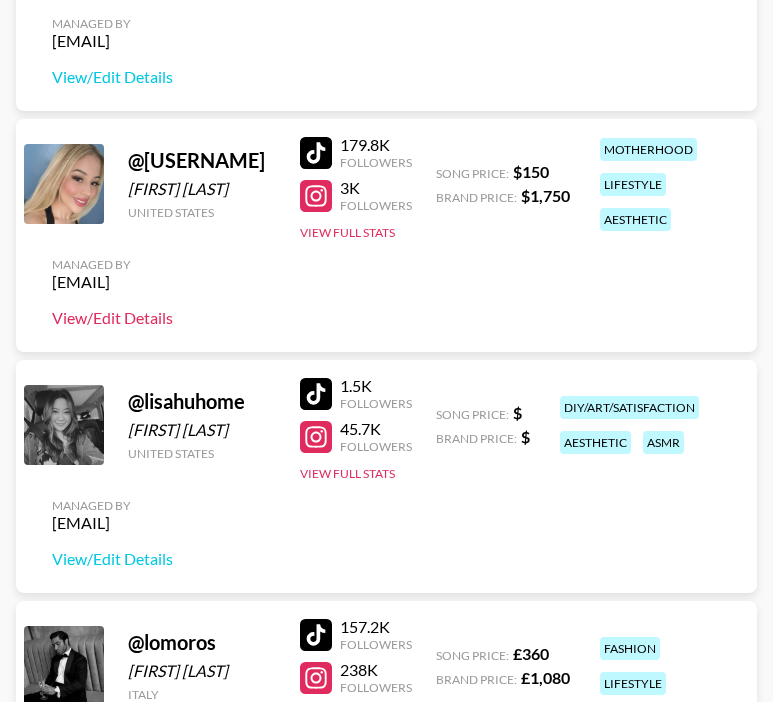 scroll, scrollTop: 3160, scrollLeft: 0, axis: vertical 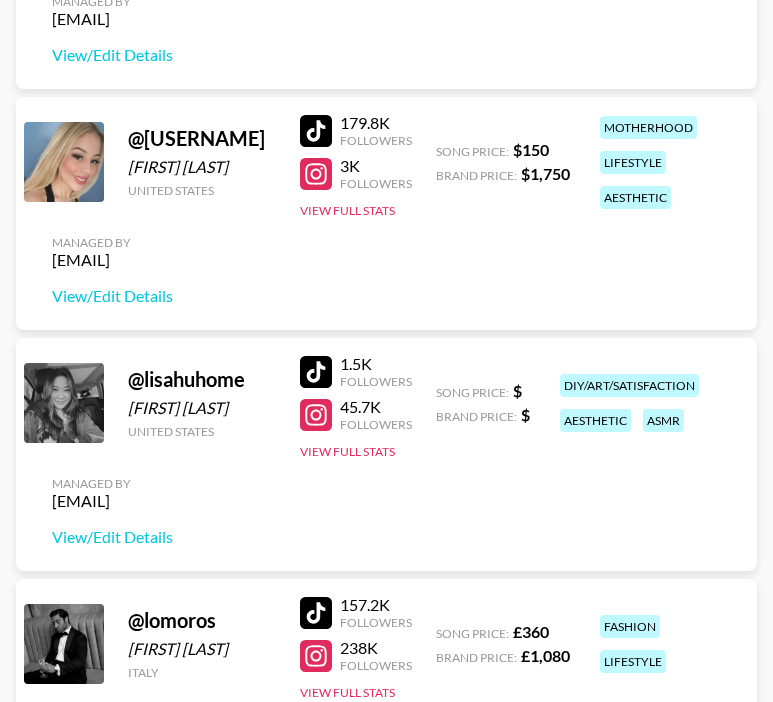 click at bounding box center [316, 415] 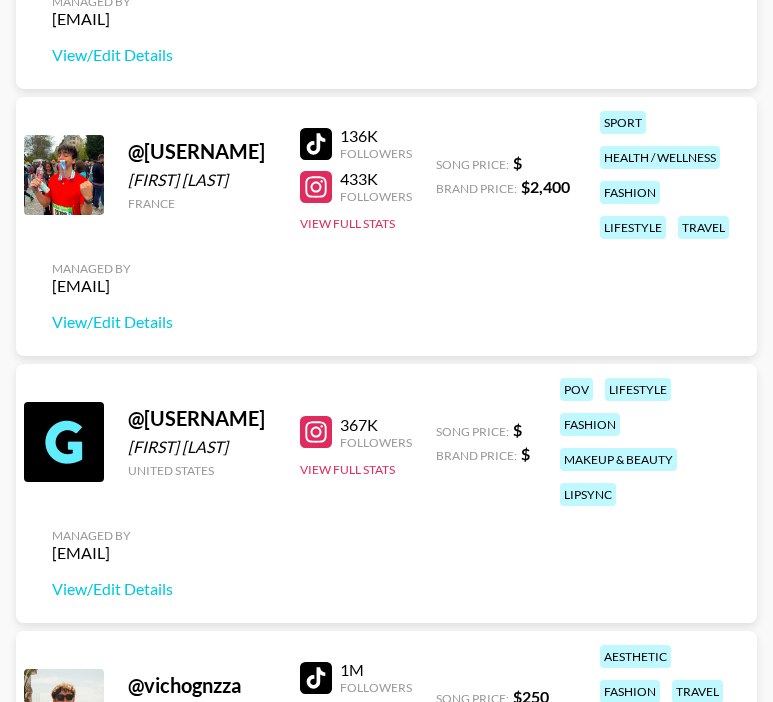 scroll, scrollTop: 7684, scrollLeft: 0, axis: vertical 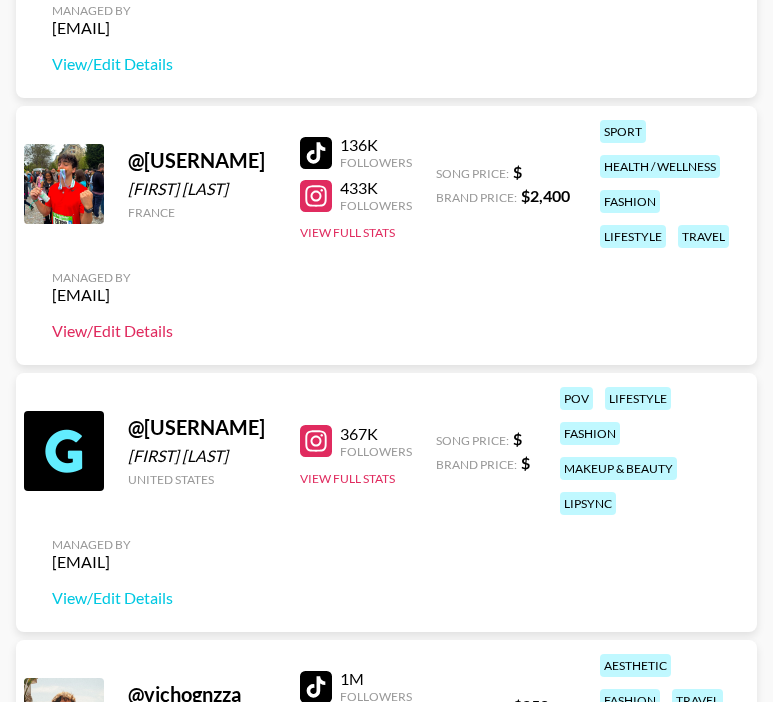 click on "View/Edit Details" at bounding box center (112, 331) 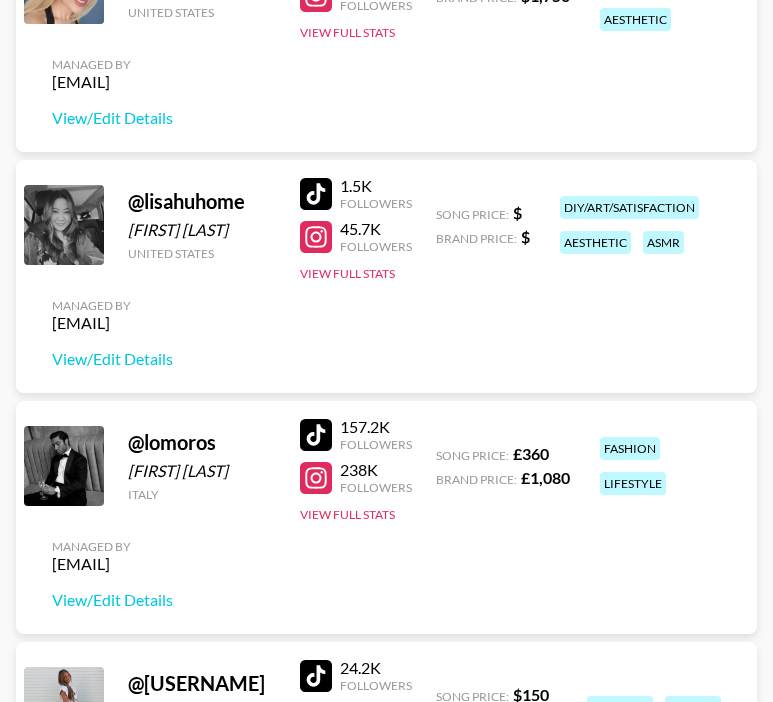 scroll, scrollTop: 3342, scrollLeft: 0, axis: vertical 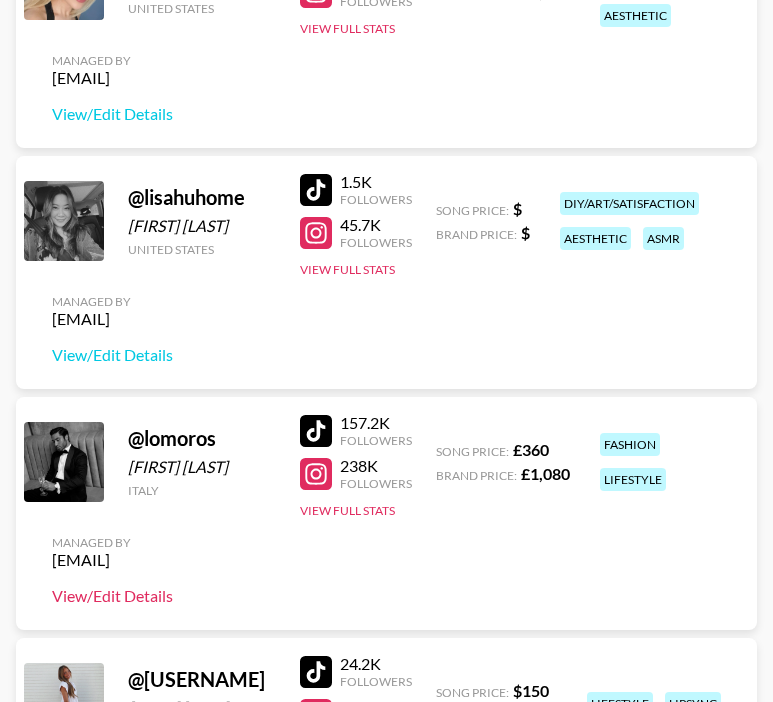 click on "View/Edit Details" at bounding box center (112, 596) 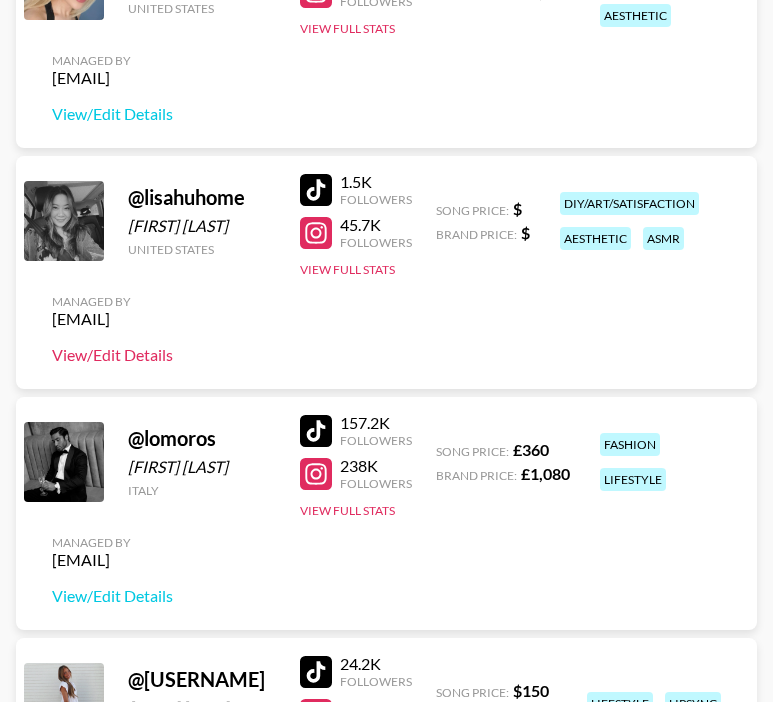 click on "View/Edit Details" at bounding box center [112, 355] 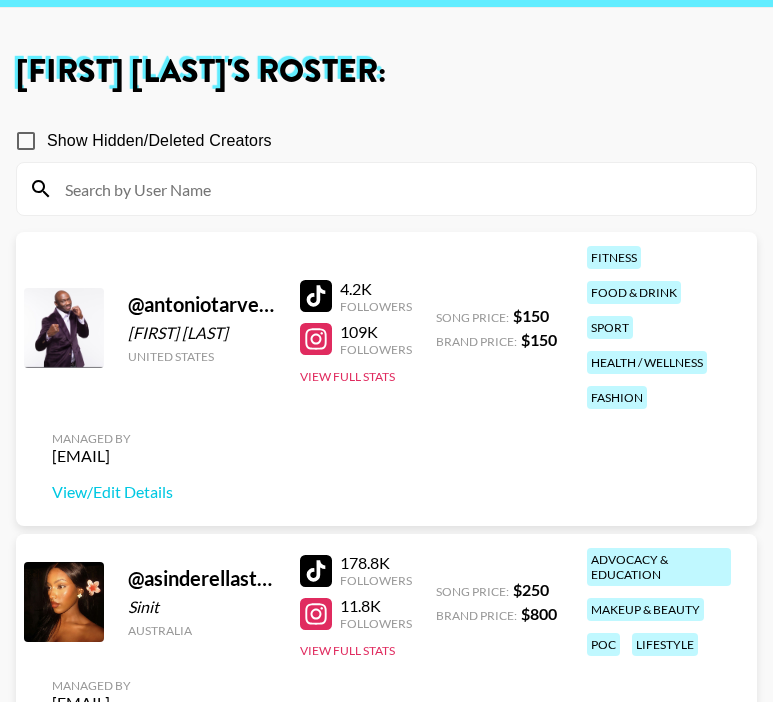 scroll, scrollTop: 0, scrollLeft: 0, axis: both 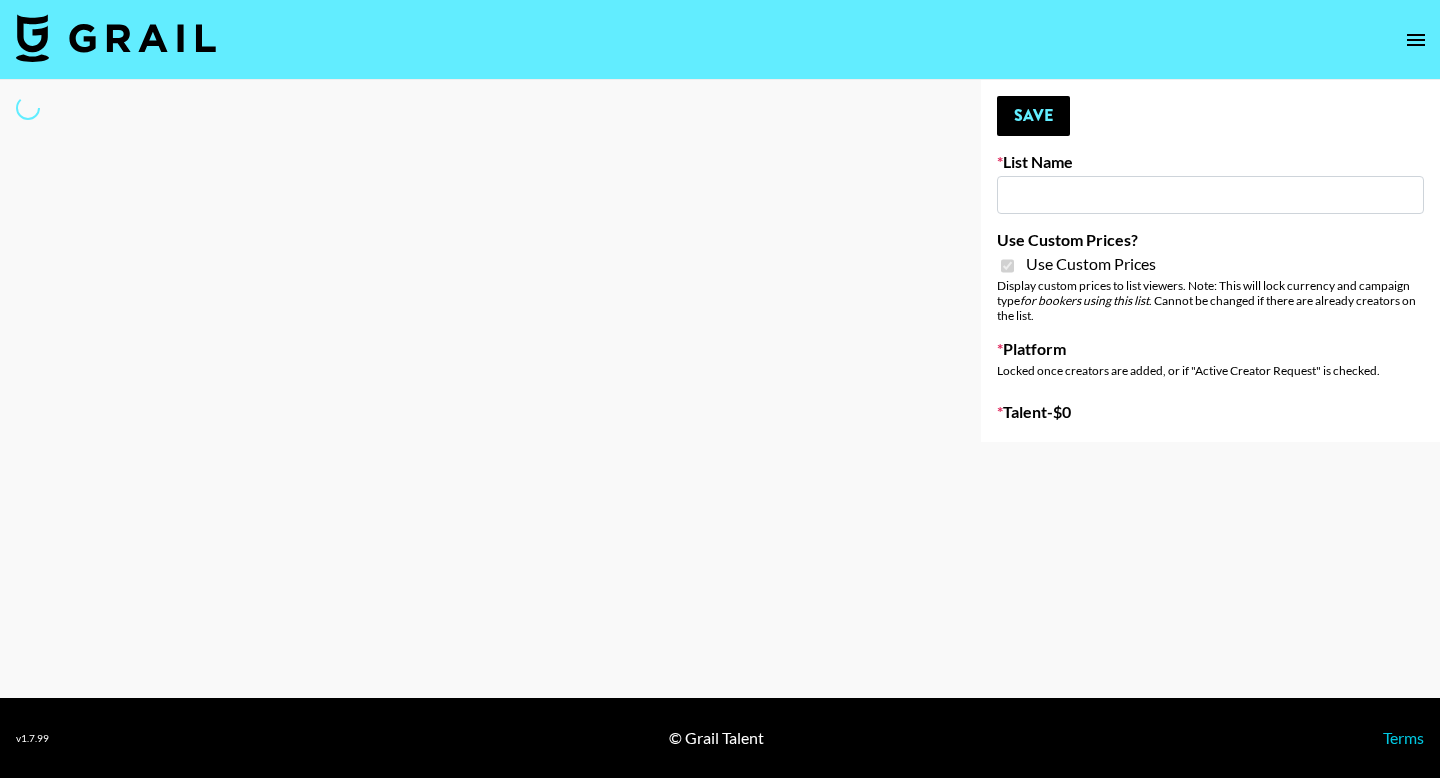 select on "Brand" 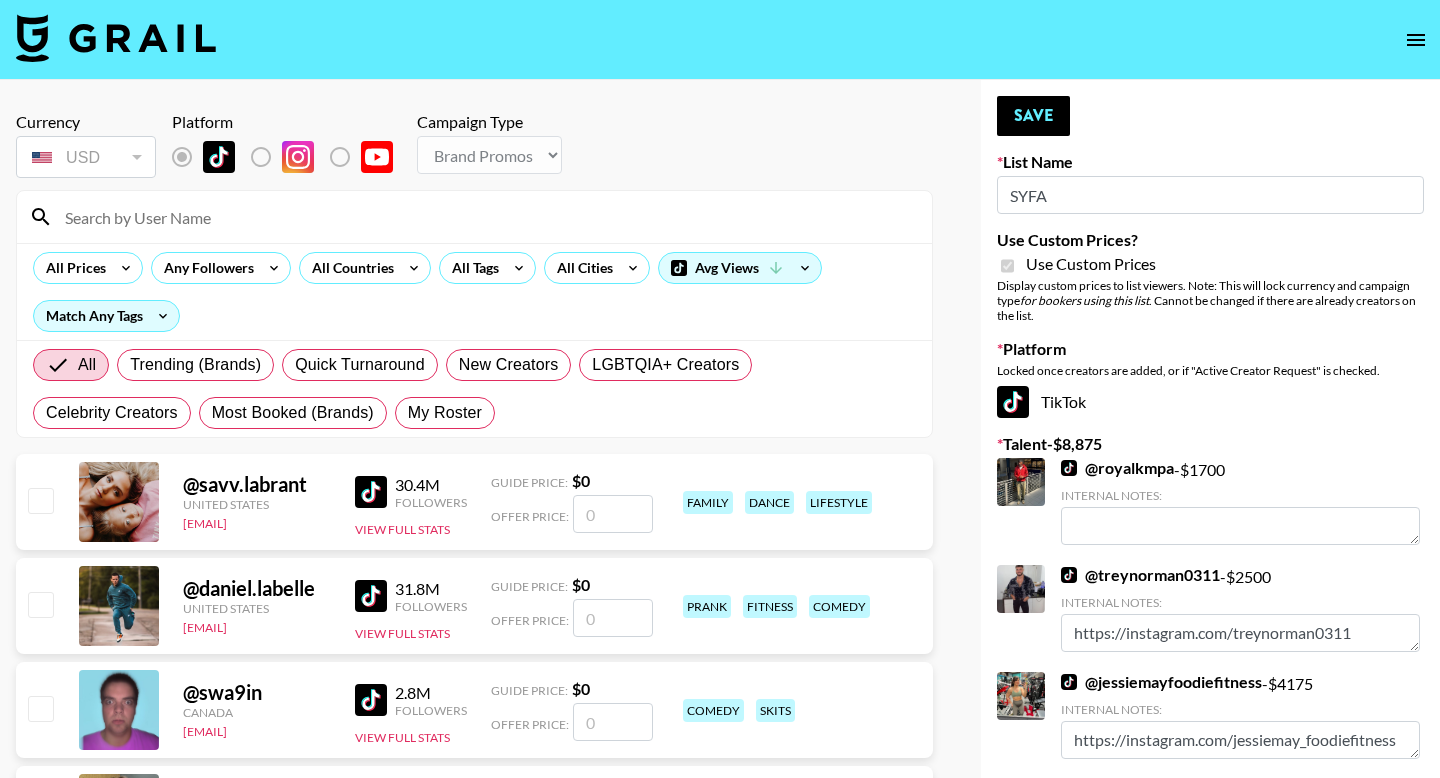 type on "SYFA" 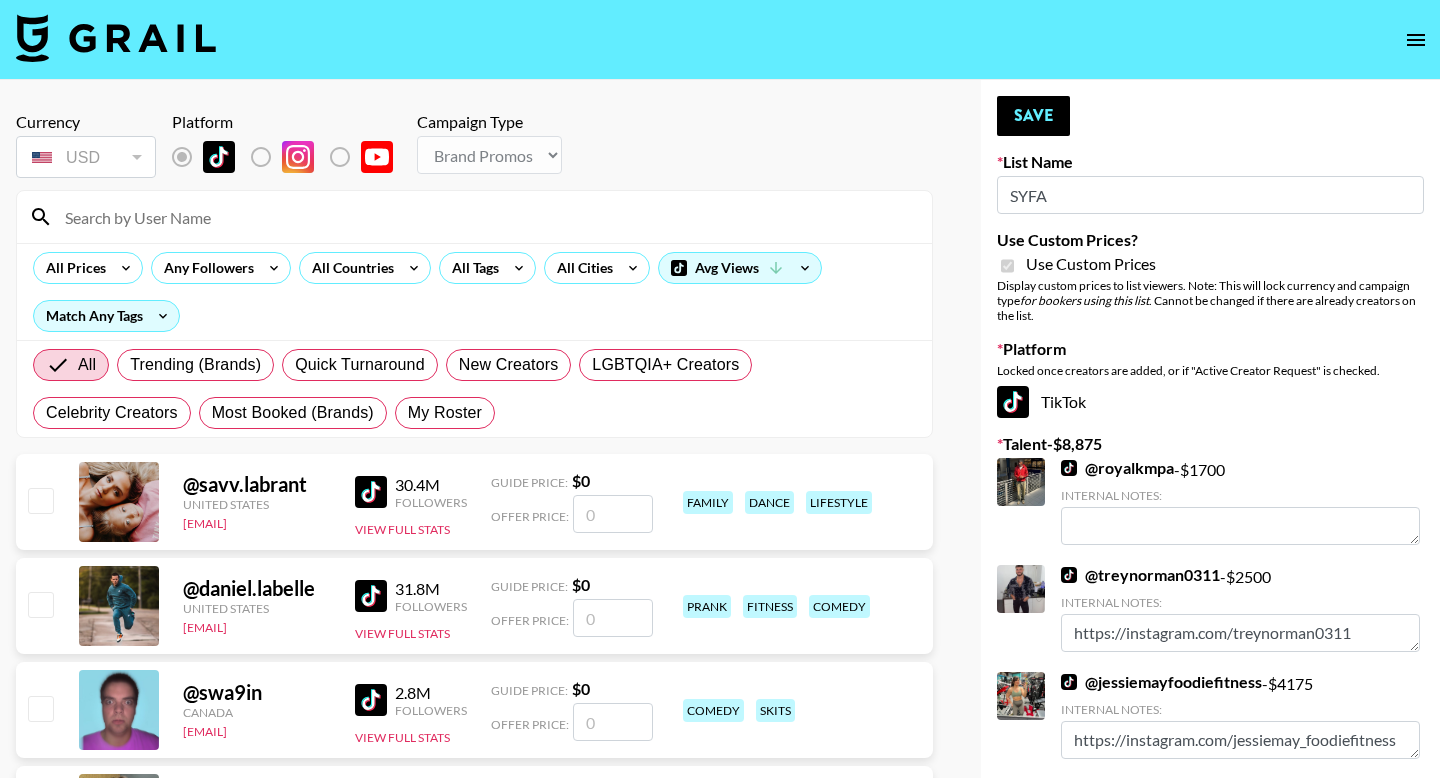 checkbox on "true" 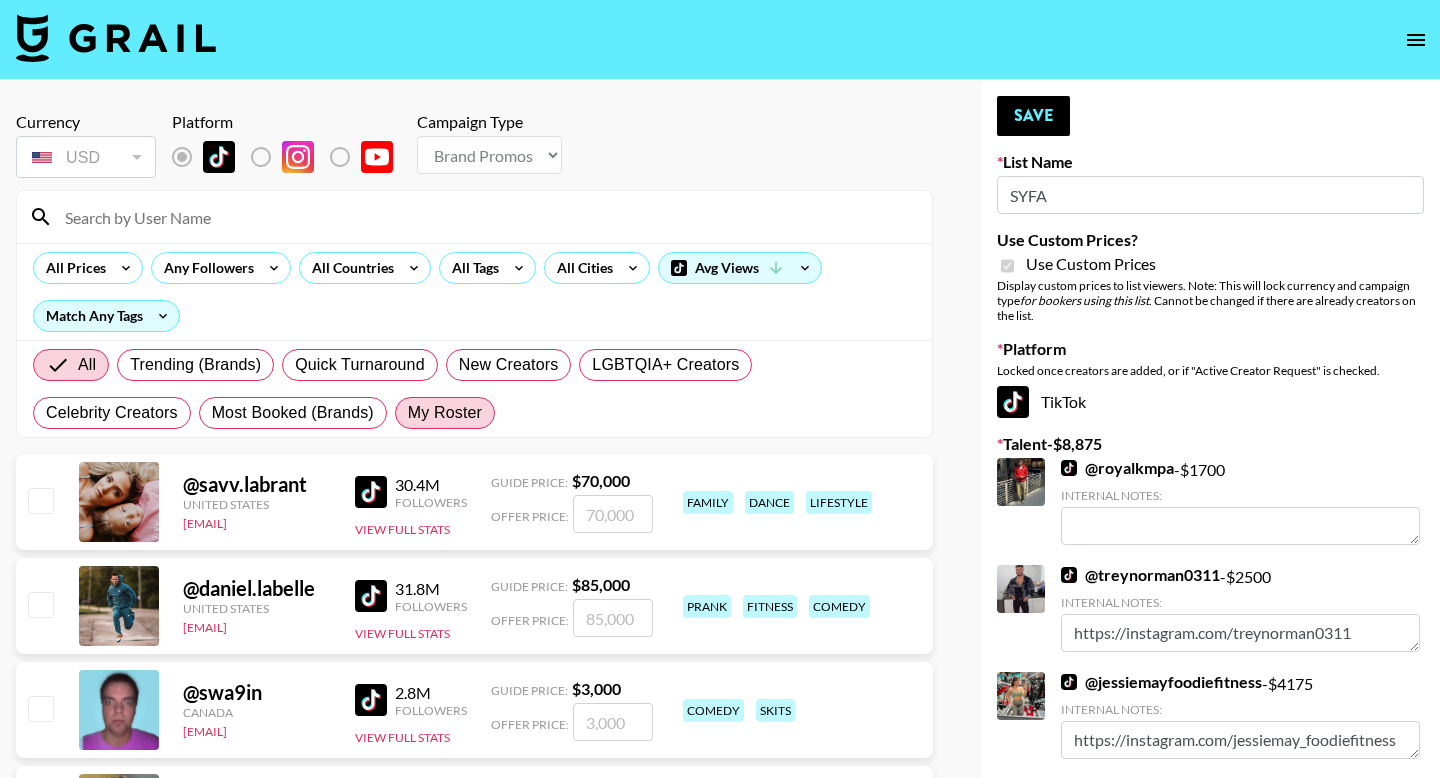 click on "My Roster" at bounding box center (445, 413) 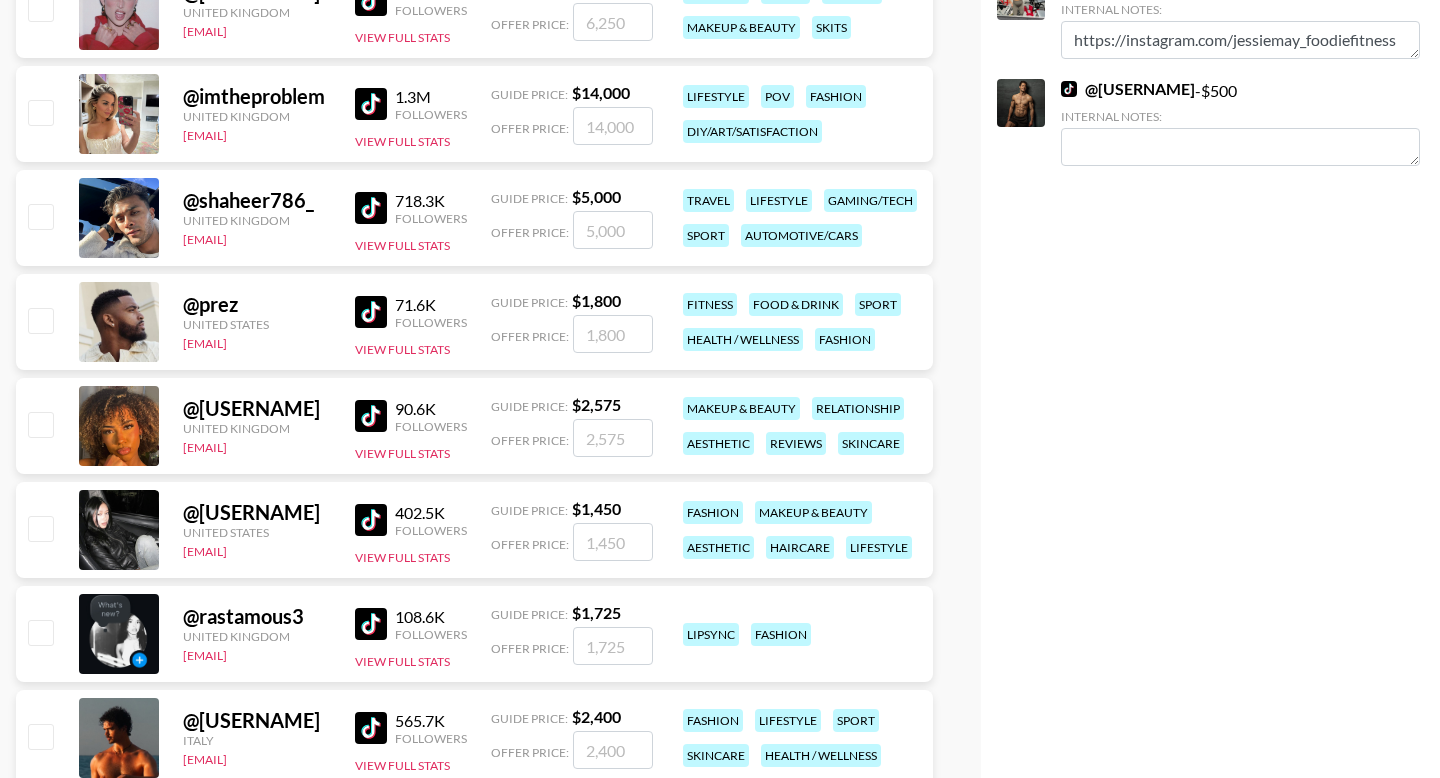 scroll, scrollTop: 699, scrollLeft: 0, axis: vertical 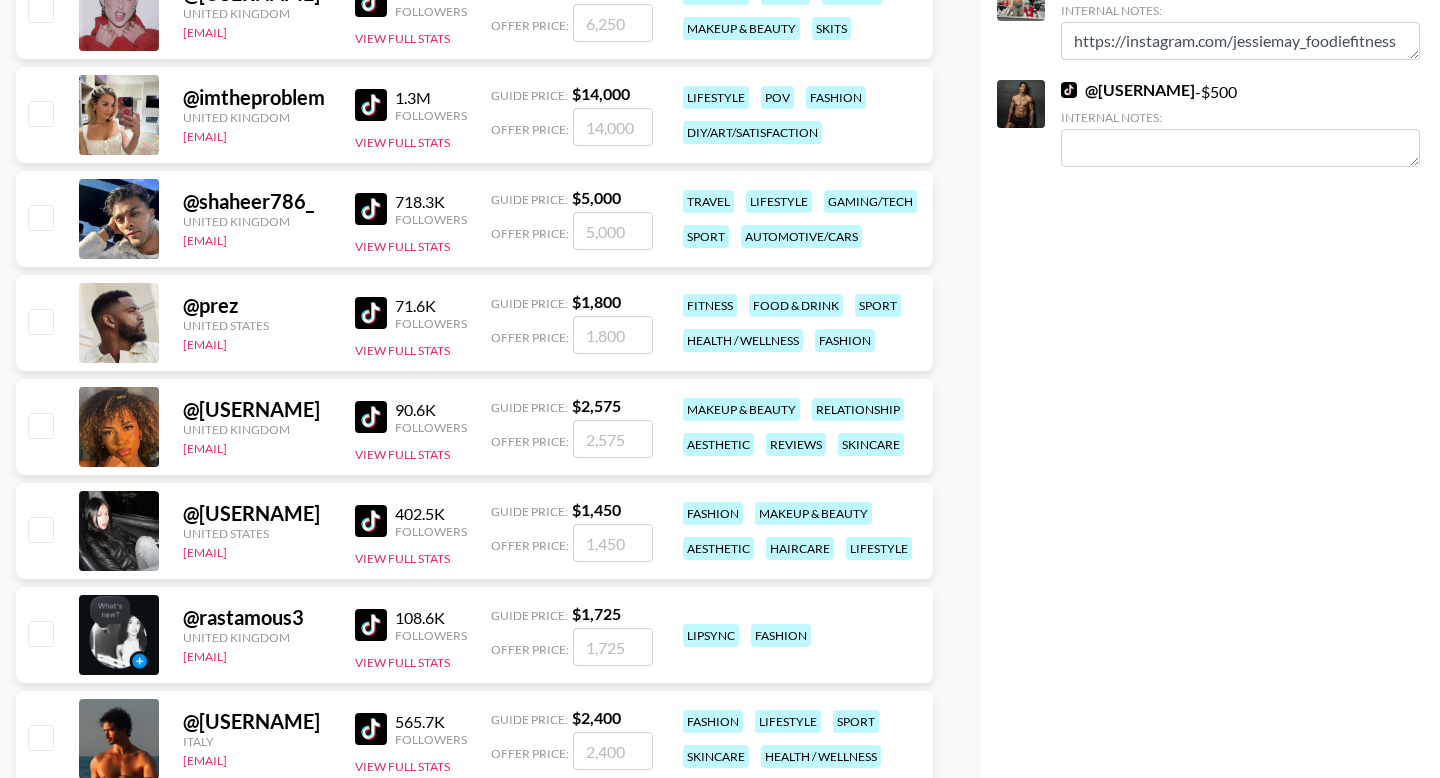 click at bounding box center (613, 231) 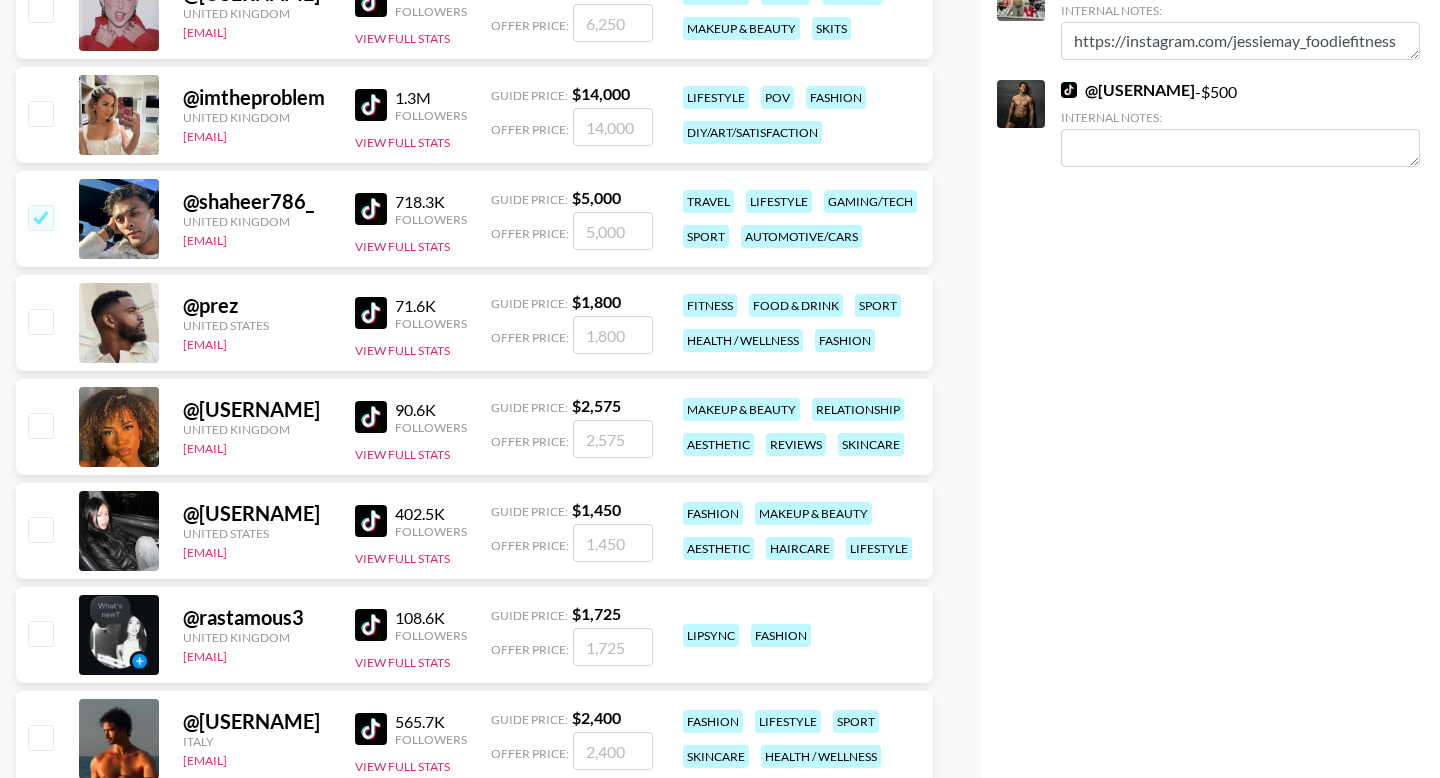 type on "7" 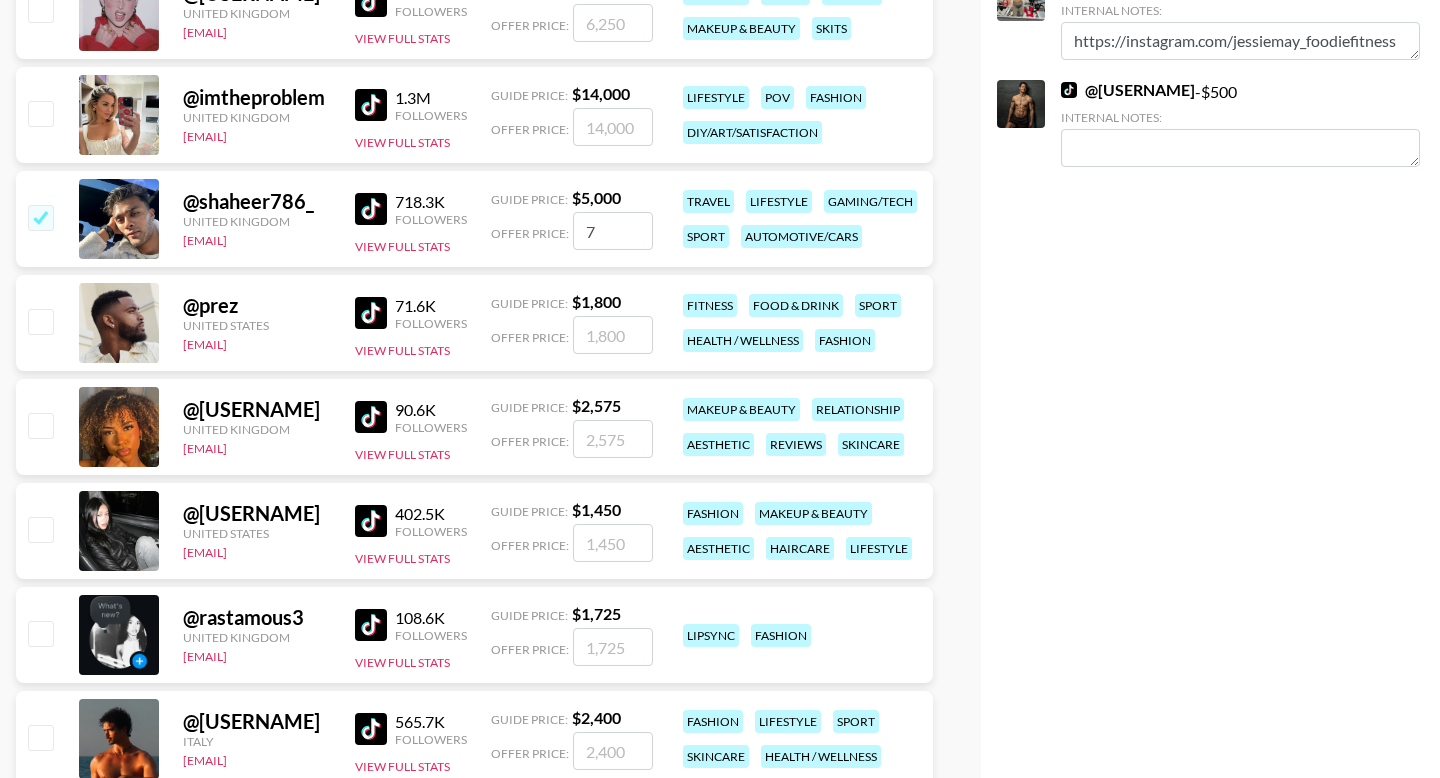 checkbox on "true" 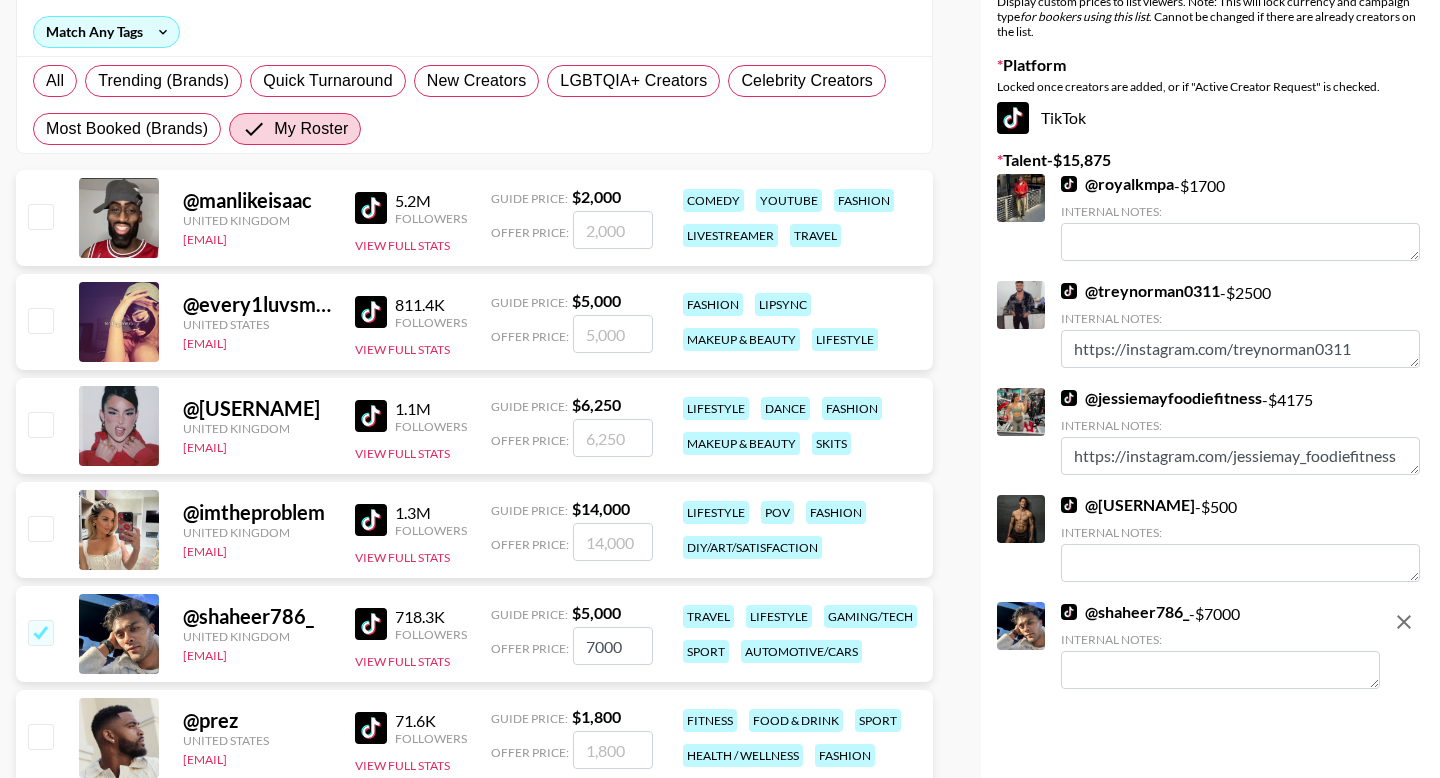 scroll, scrollTop: 0, scrollLeft: 0, axis: both 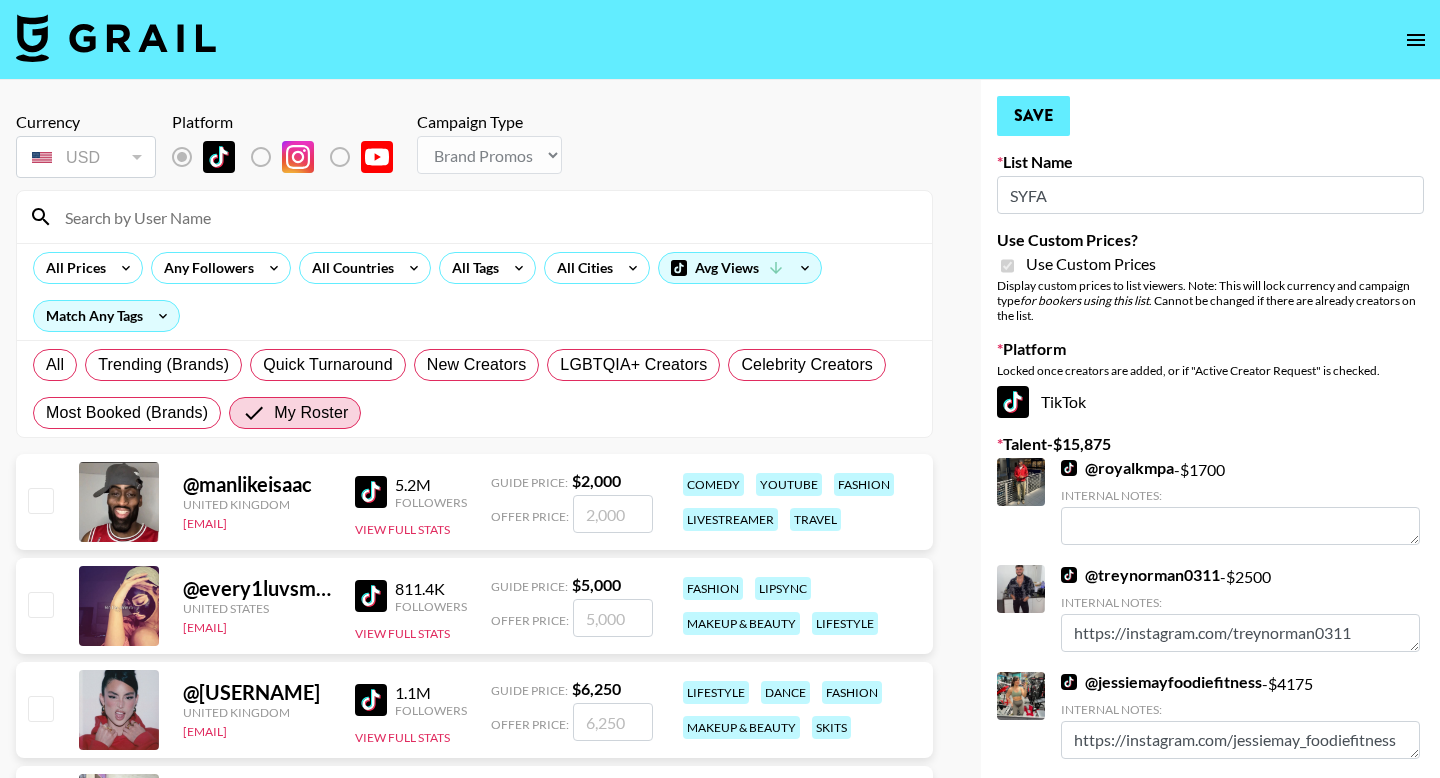 type on "7000" 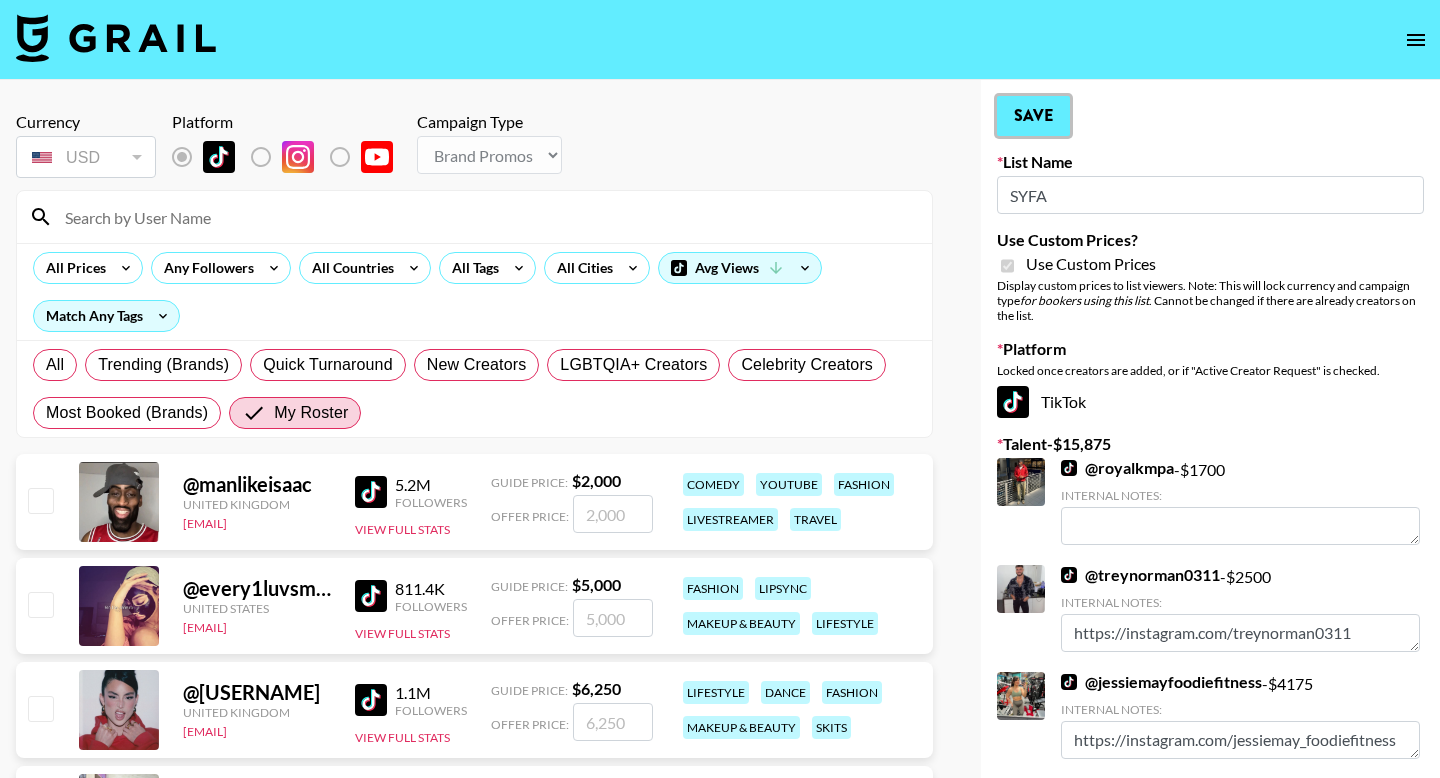 click on "Save" at bounding box center [1033, 116] 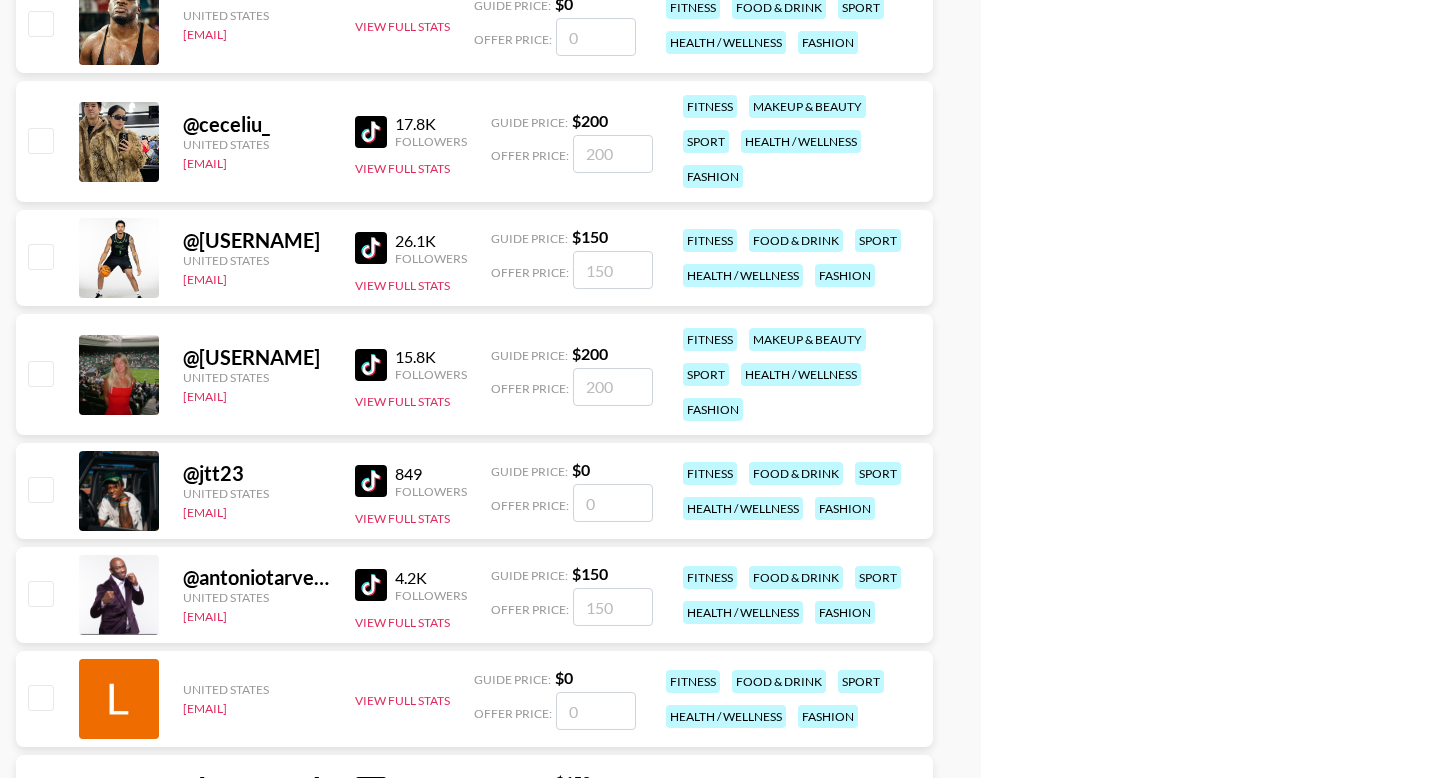 scroll, scrollTop: 2922, scrollLeft: 0, axis: vertical 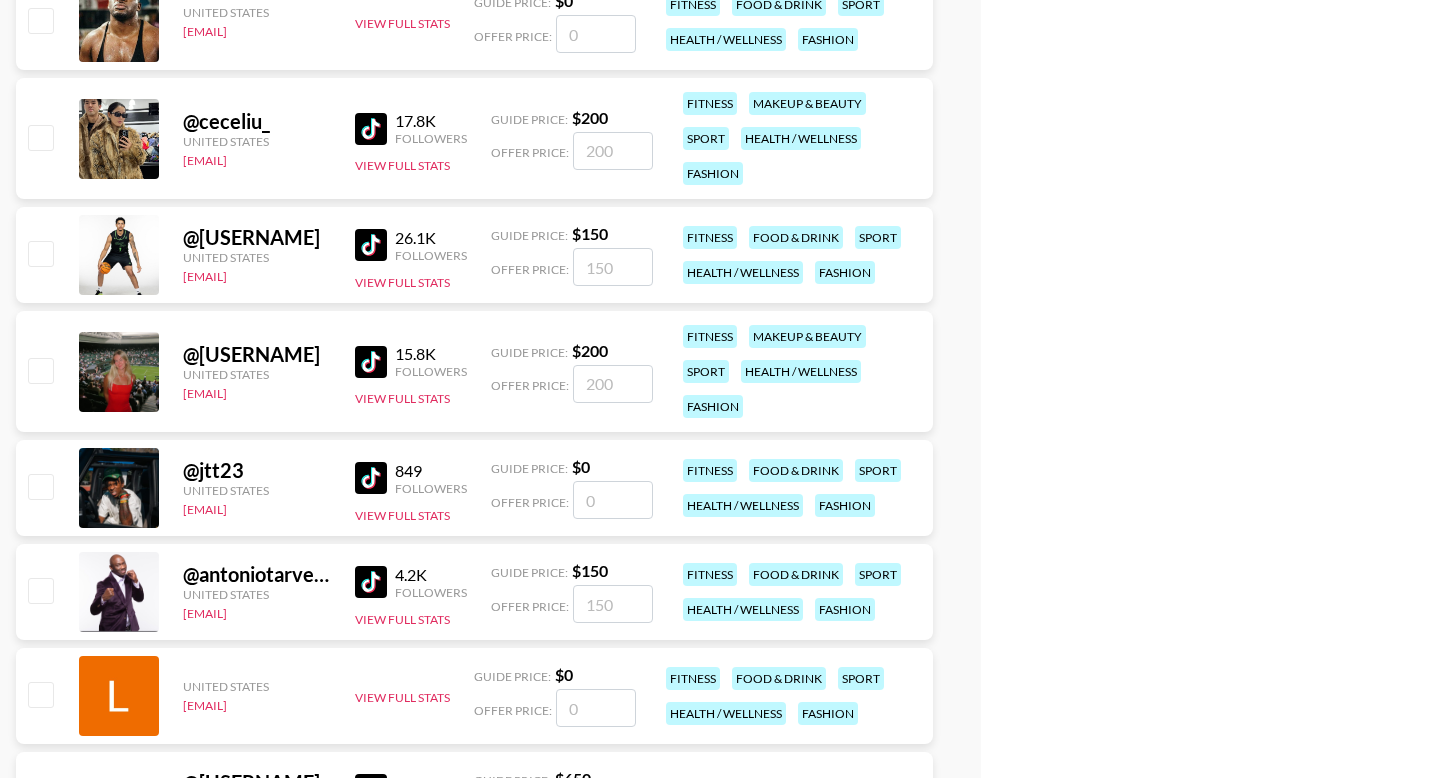 click at bounding box center (40, 370) 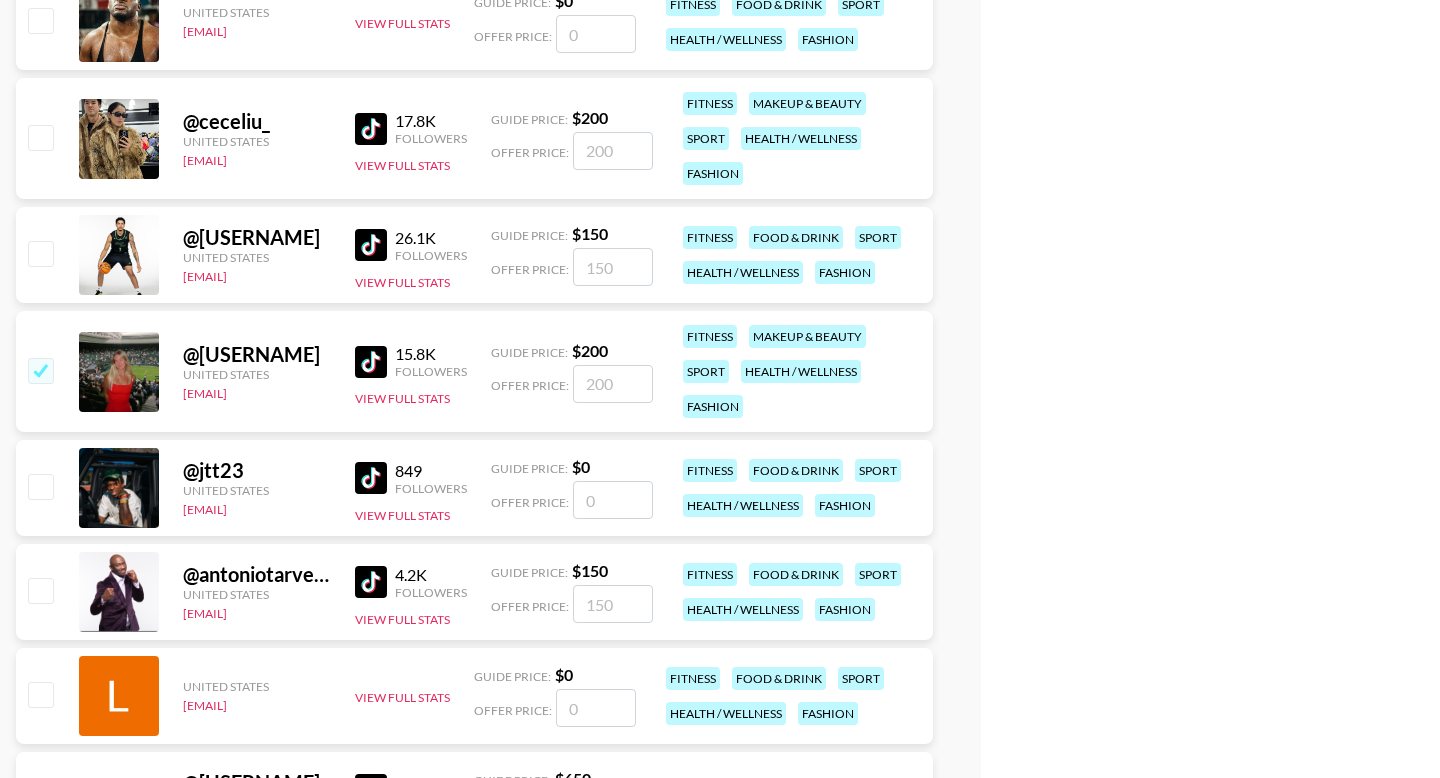 checkbox on "true" 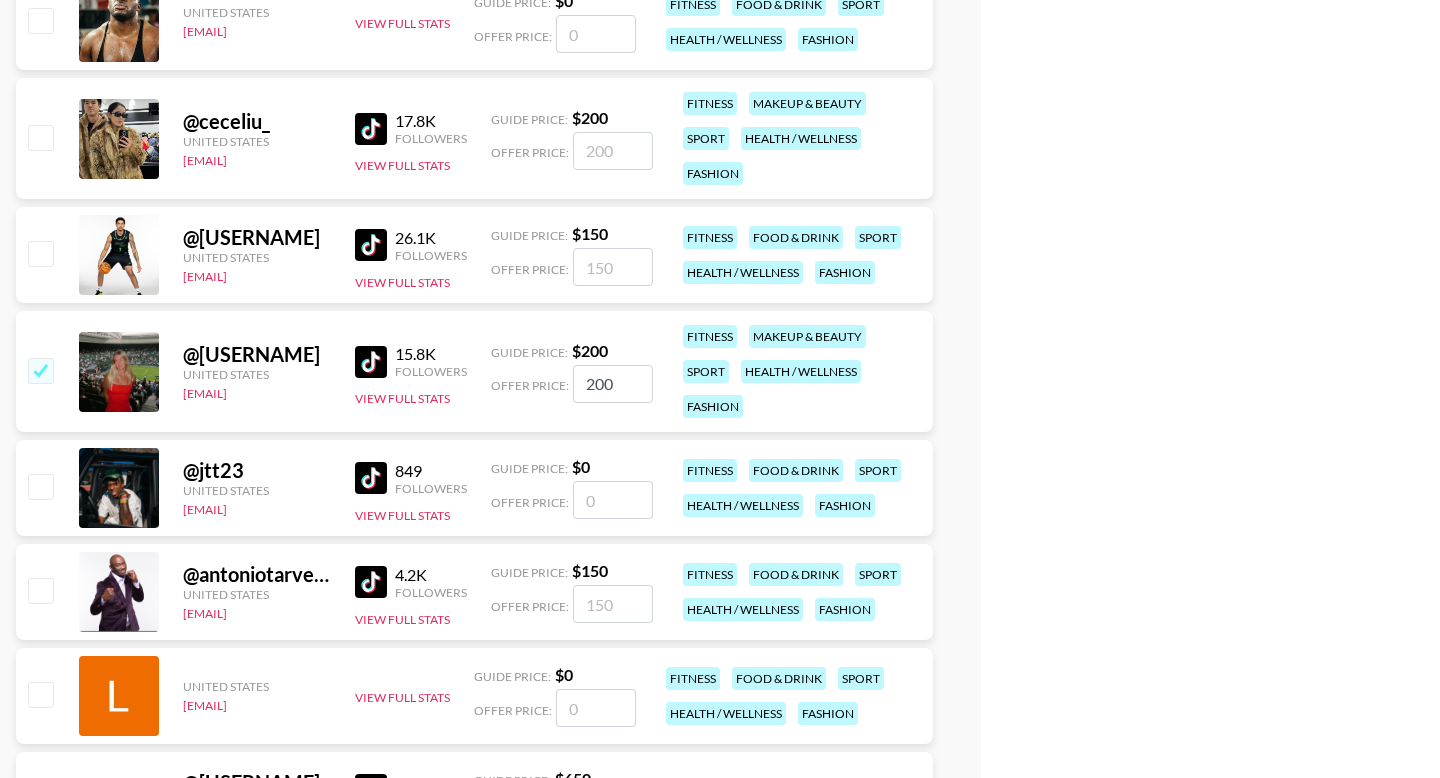 drag, startPoint x: 622, startPoint y: 383, endPoint x: 549, endPoint y: 381, distance: 73.02739 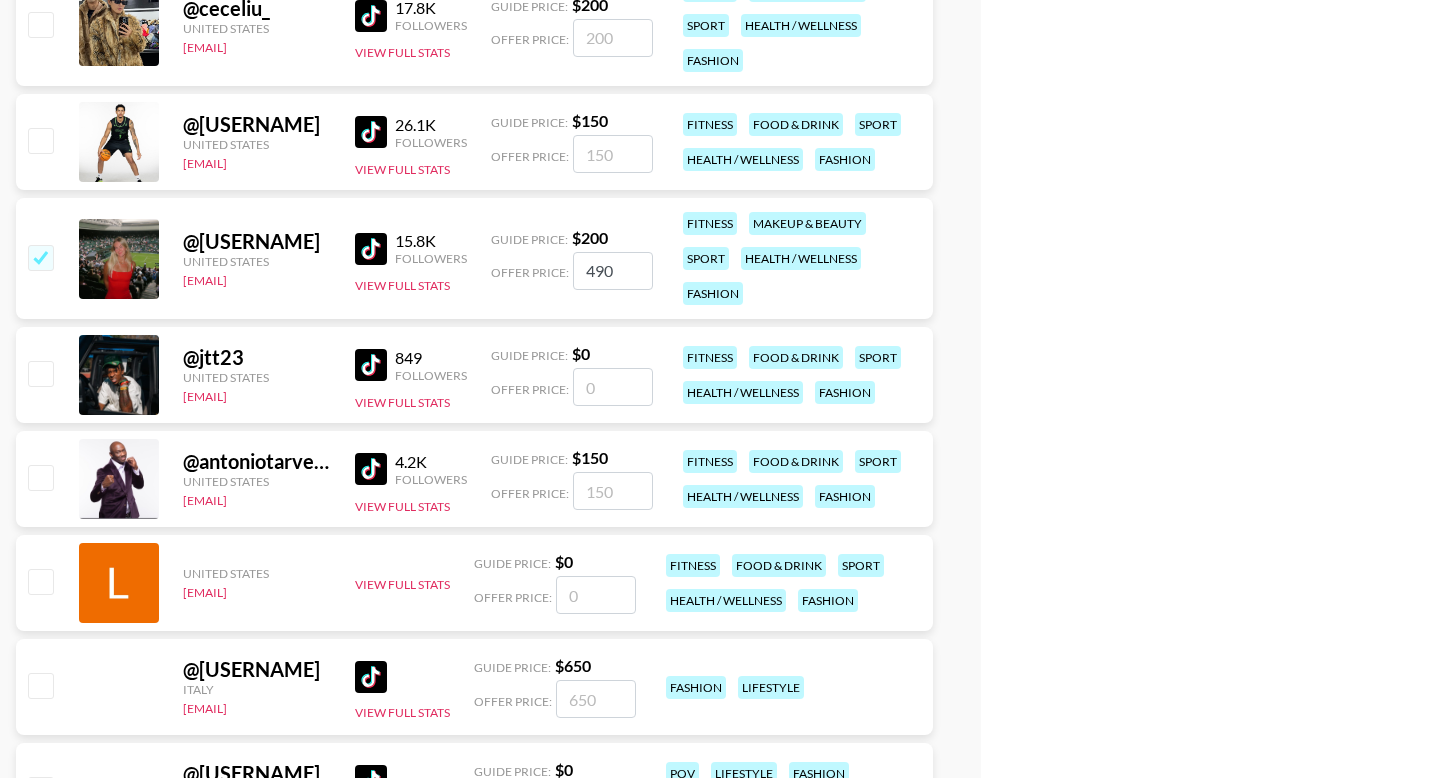scroll, scrollTop: 3031, scrollLeft: 0, axis: vertical 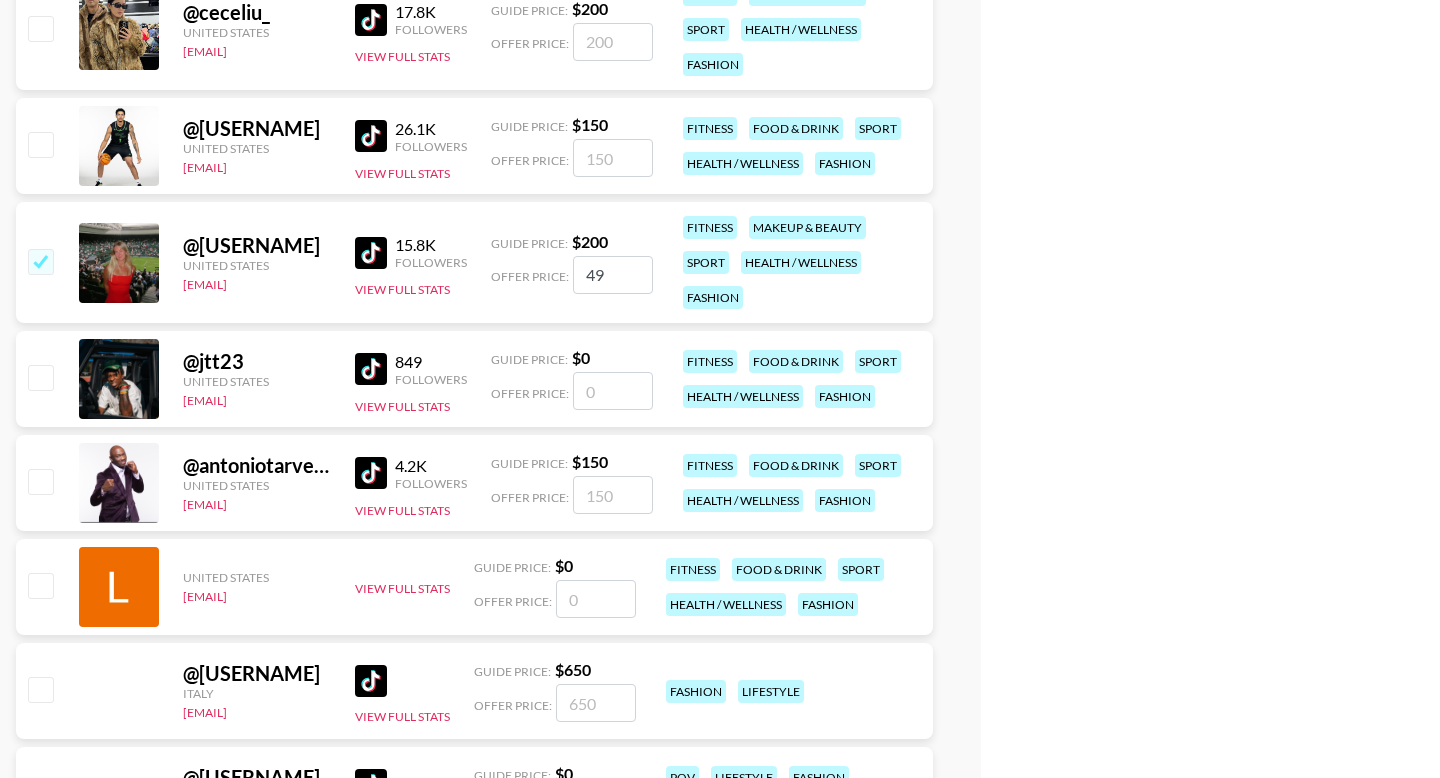 type on "4" 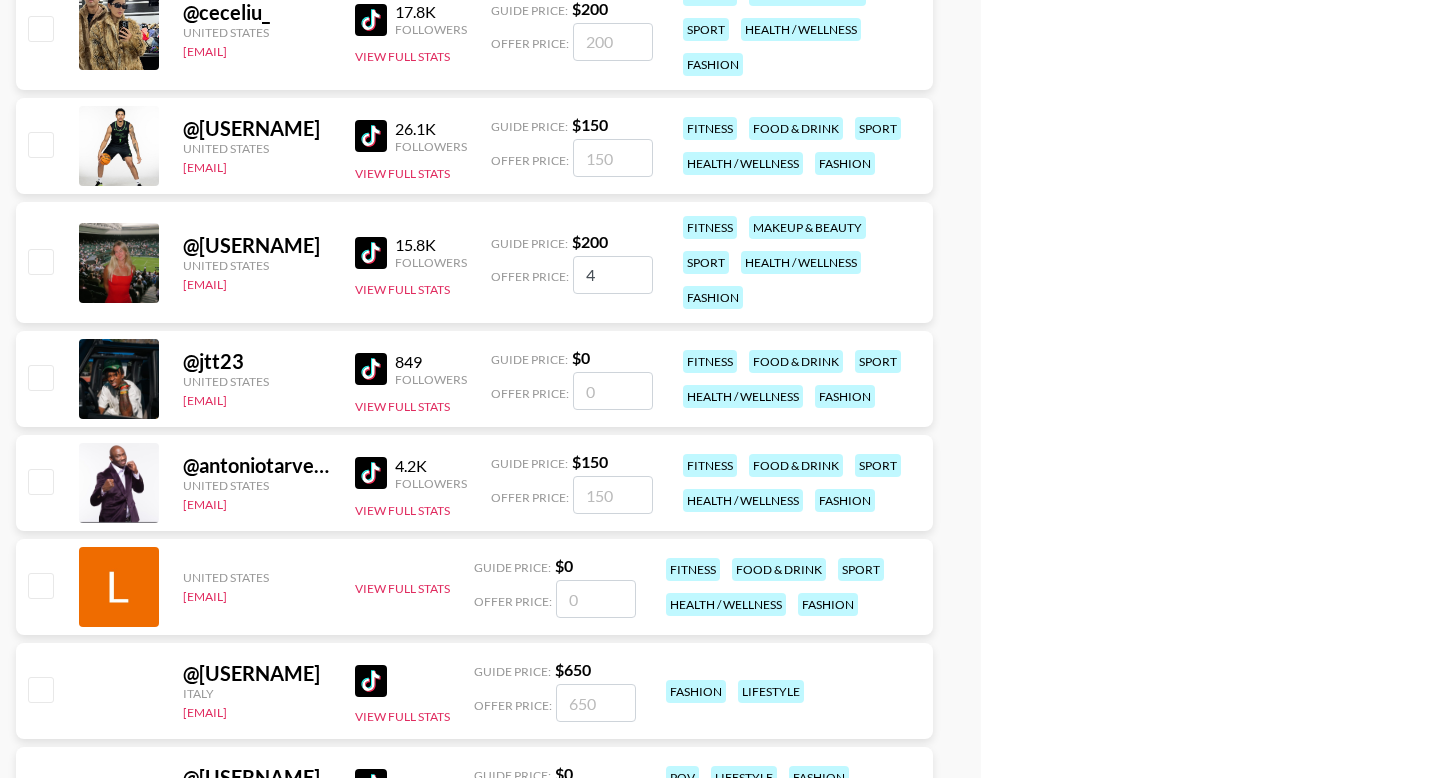 checkbox on "false" 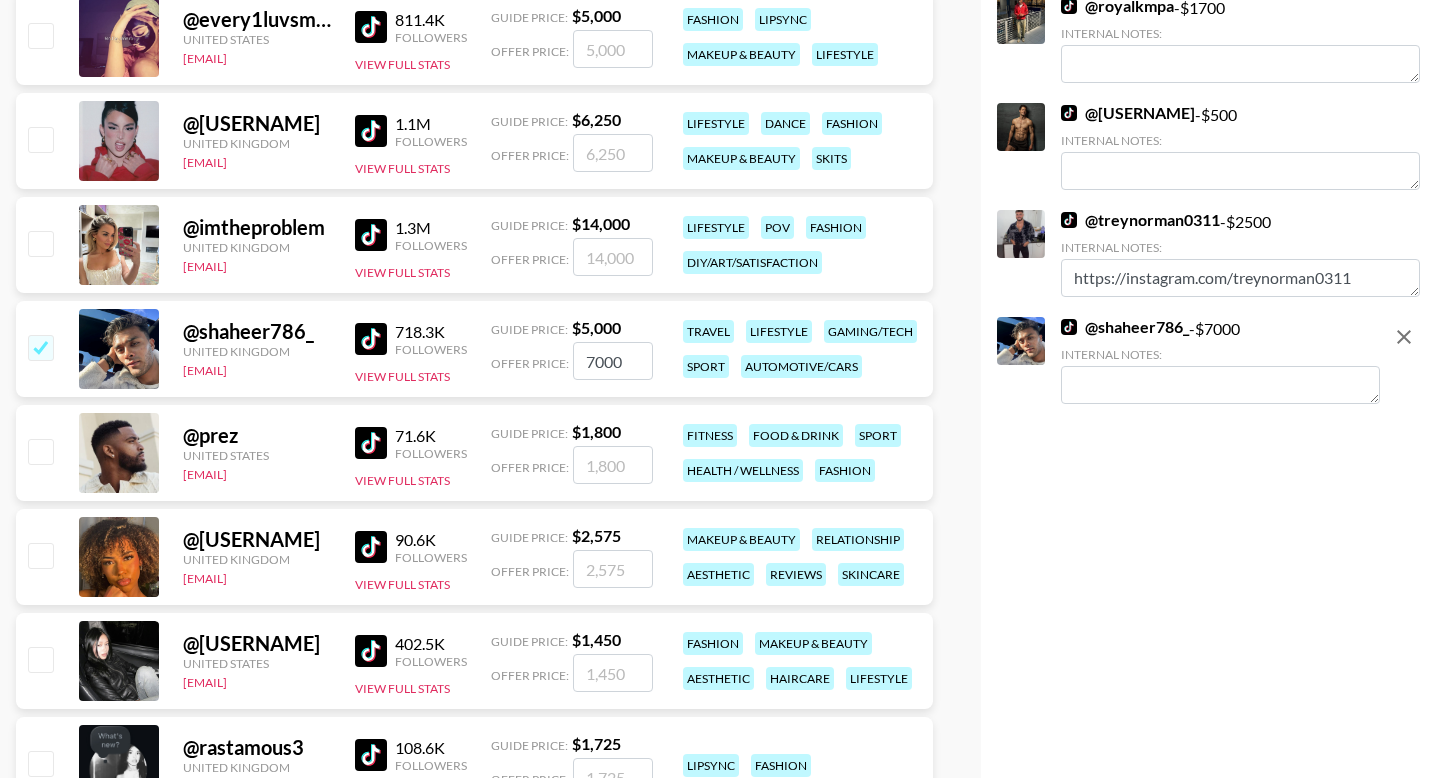 scroll, scrollTop: 0, scrollLeft: 0, axis: both 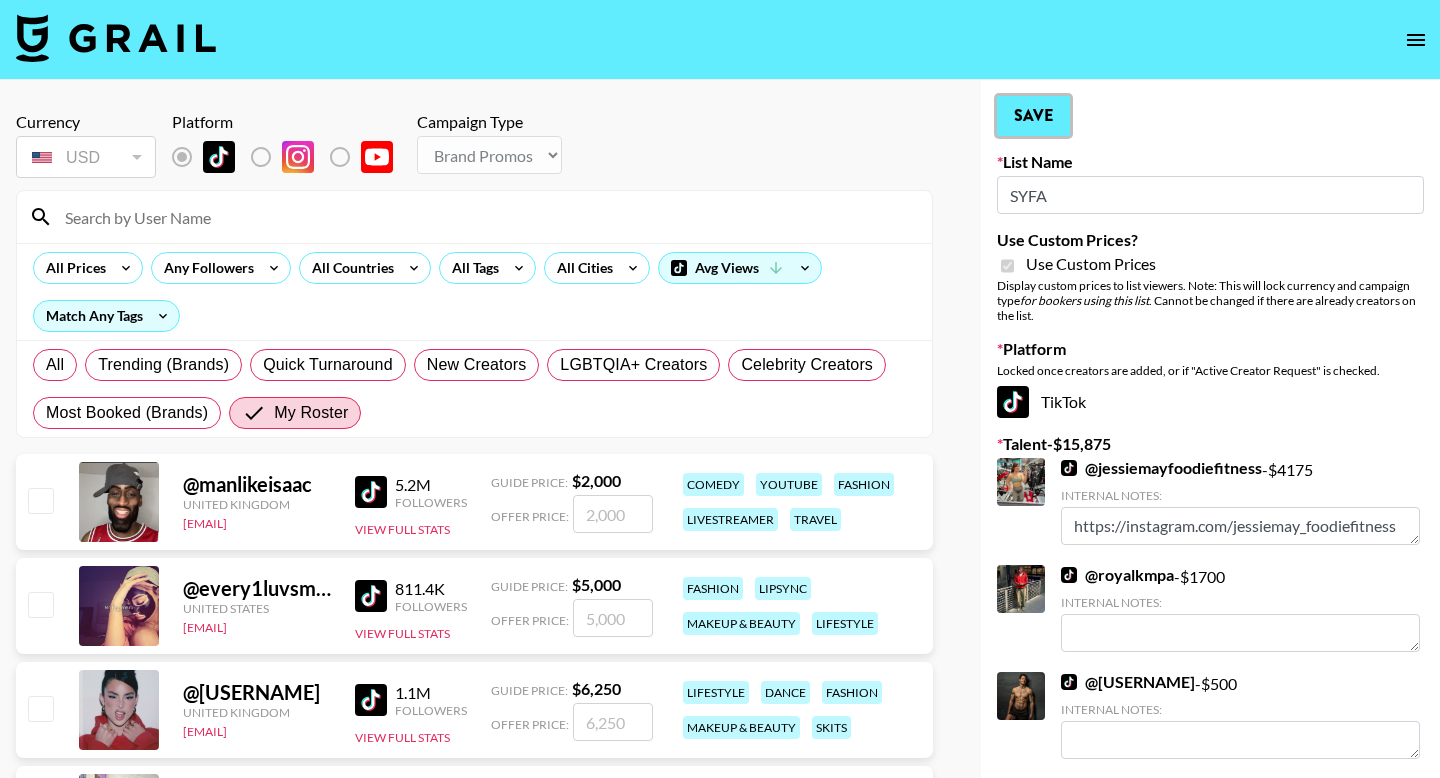 click on "Save" at bounding box center (1033, 116) 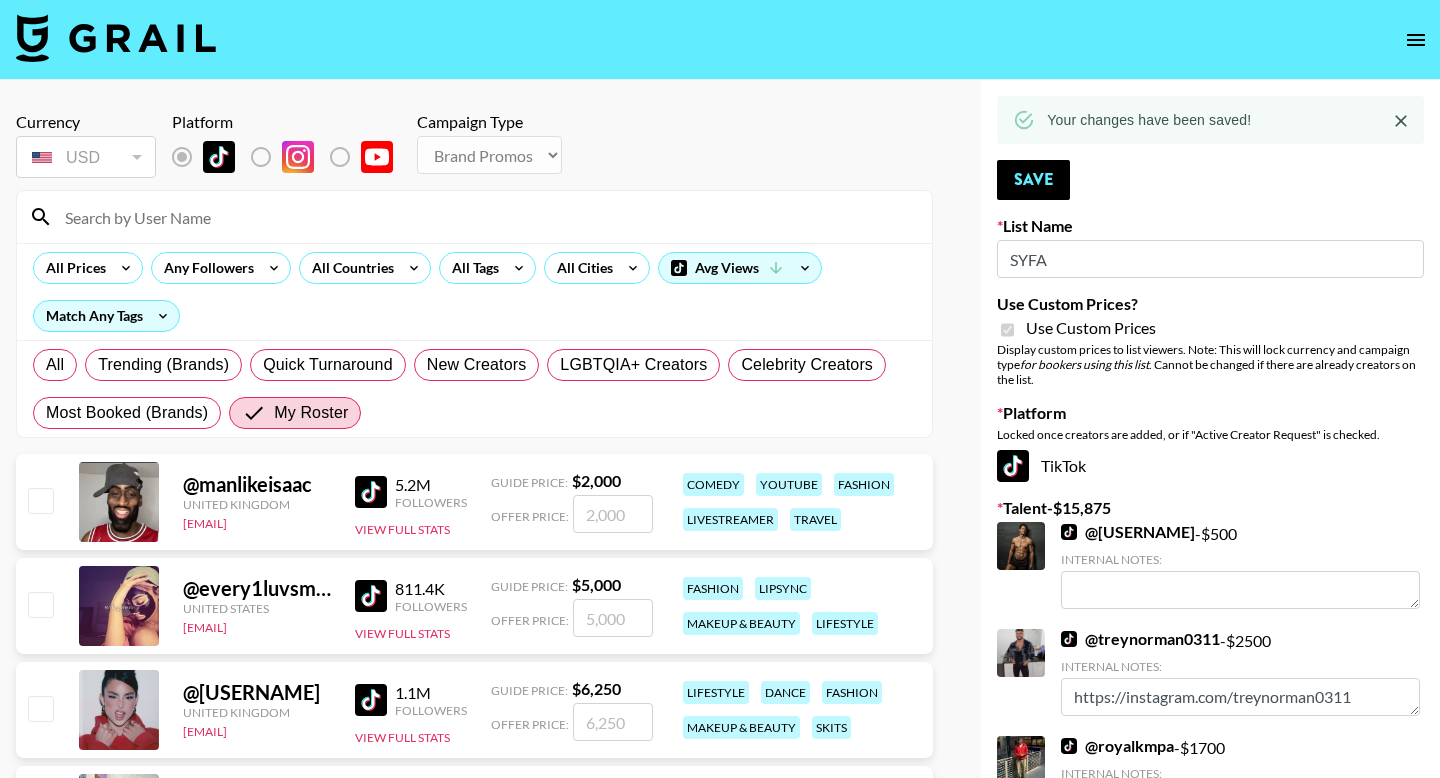 click at bounding box center [40, 500] 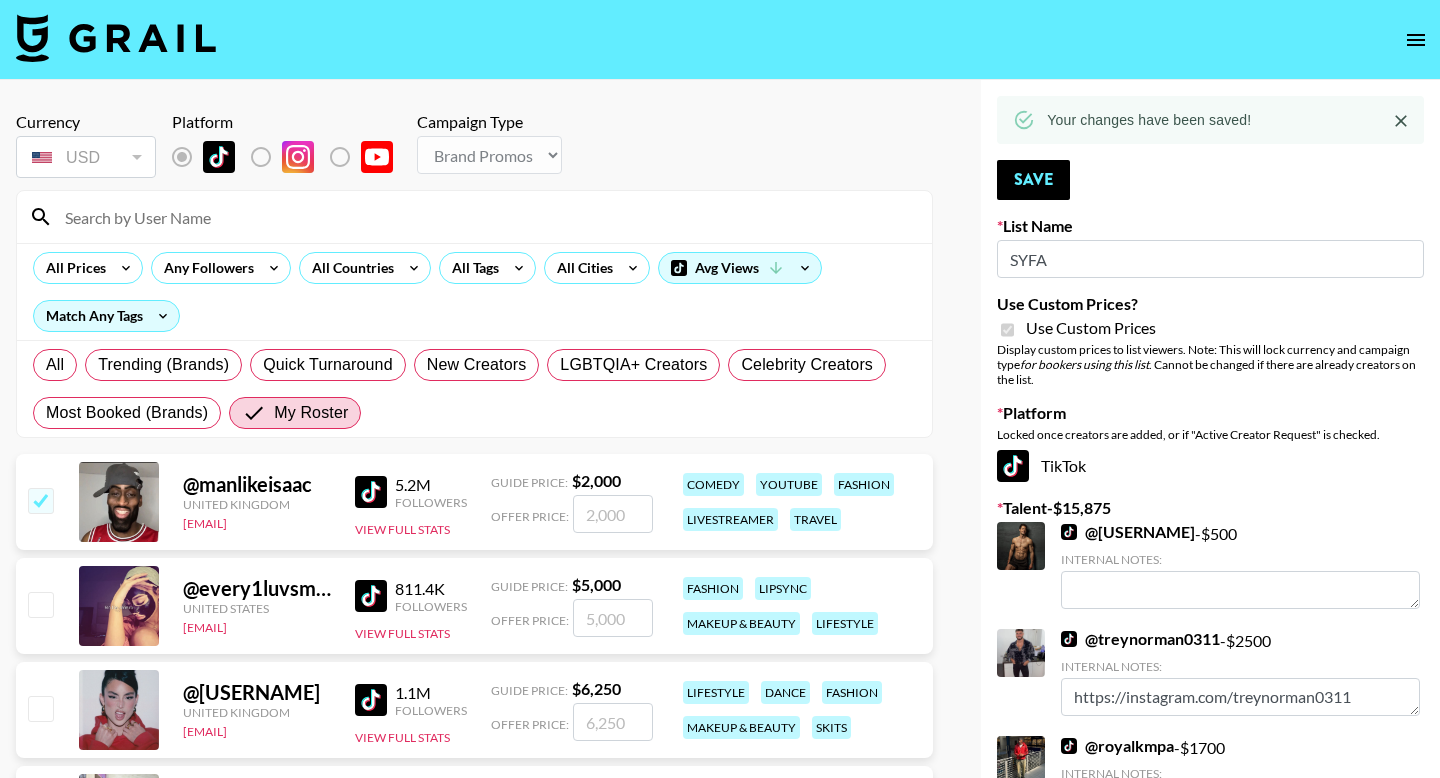 checkbox on "true" 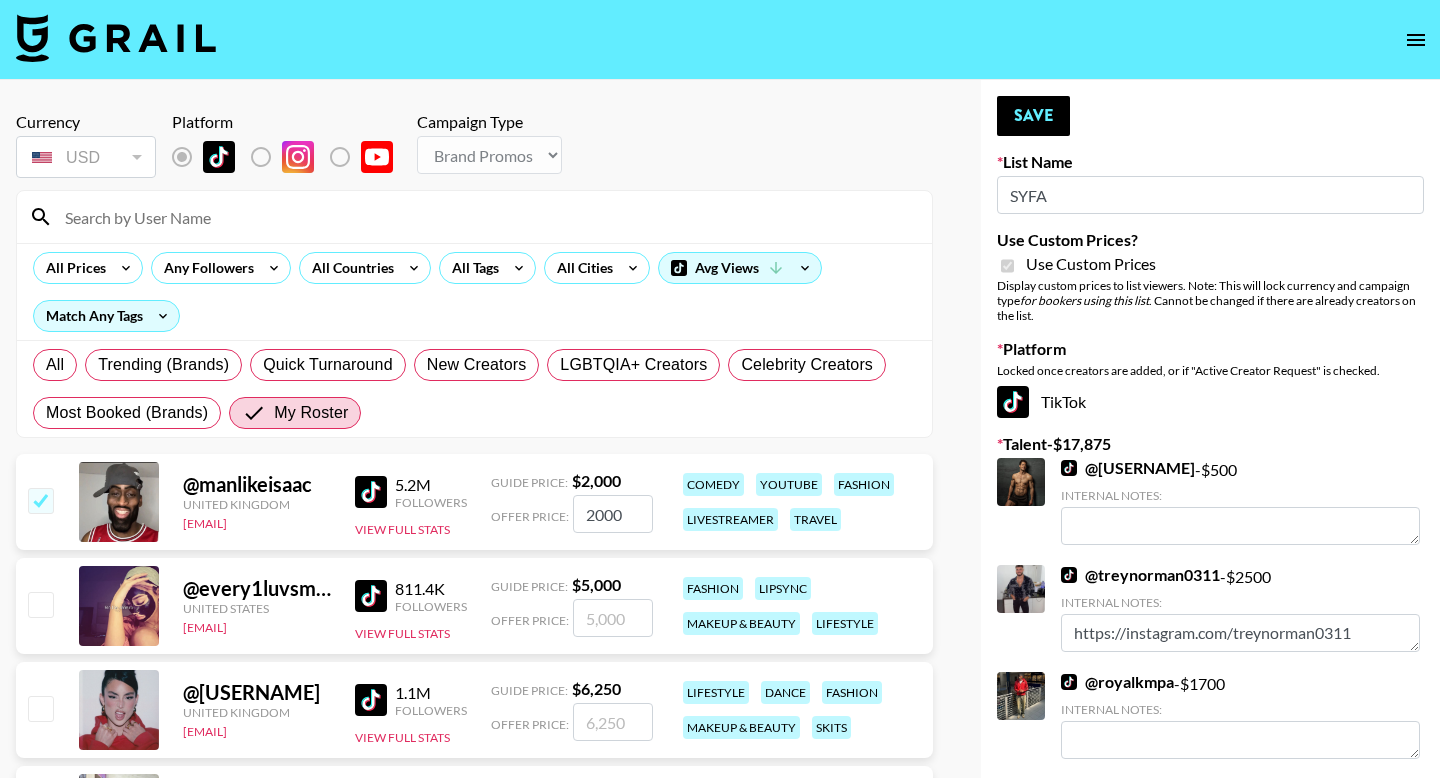 click on "2000" at bounding box center [613, 514] 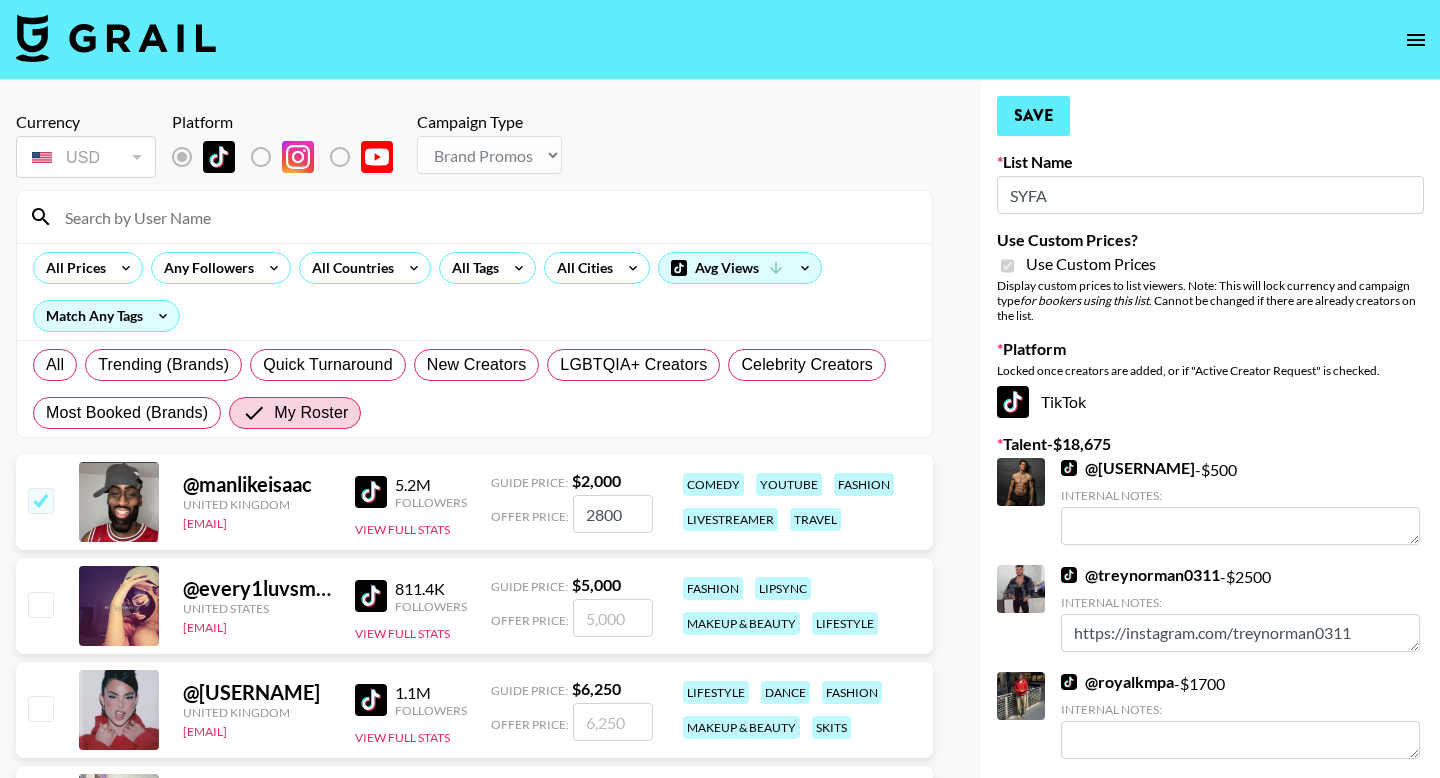 type on "2800" 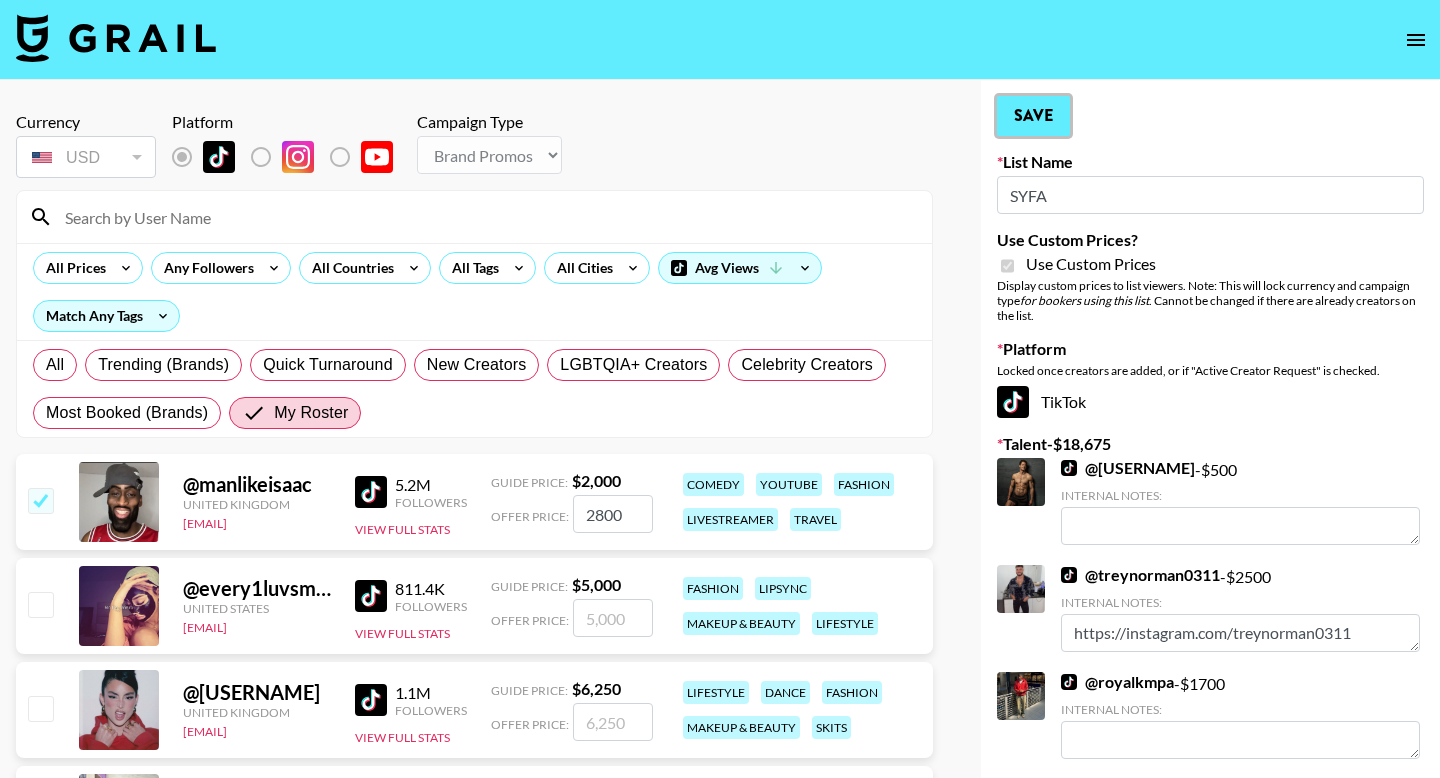 click on "Save" at bounding box center [1033, 116] 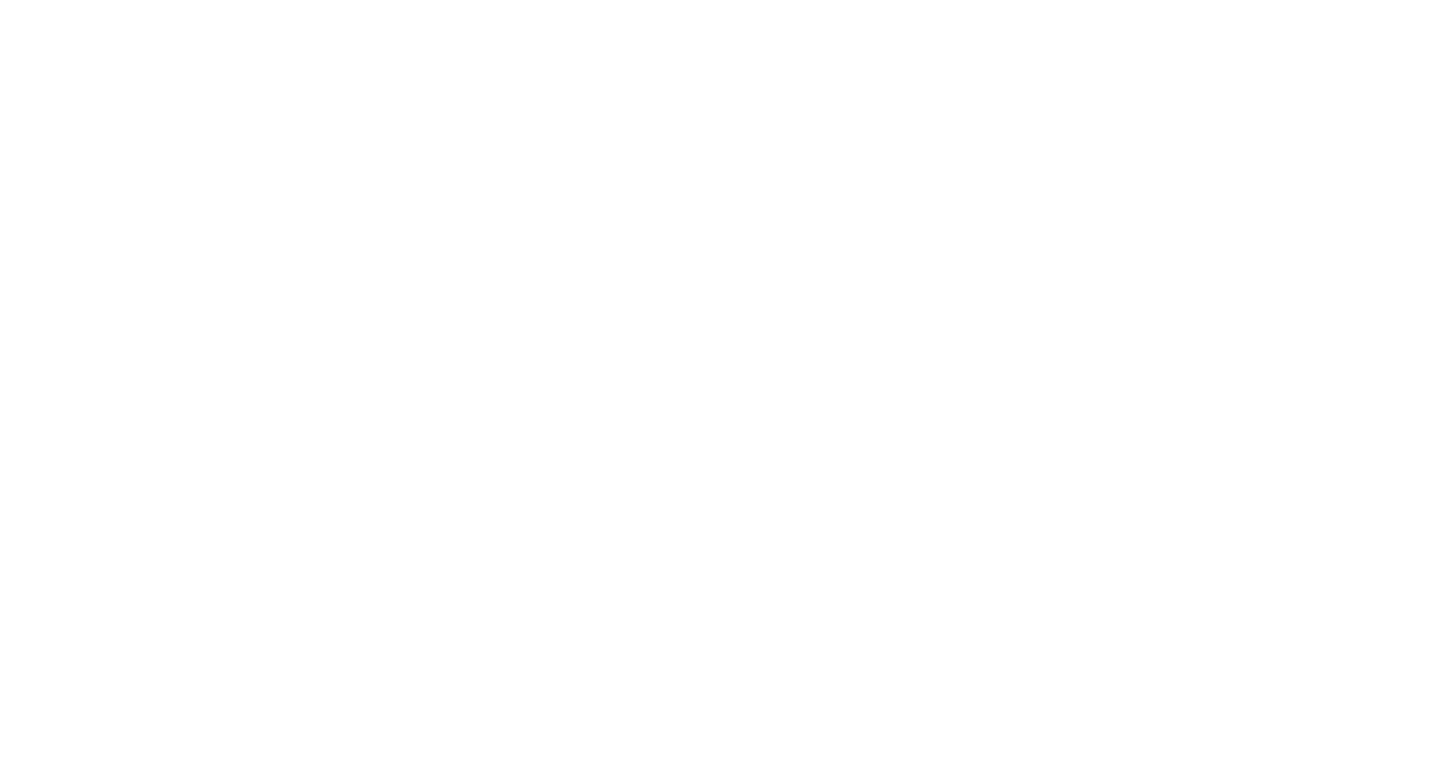 scroll, scrollTop: 0, scrollLeft: 0, axis: both 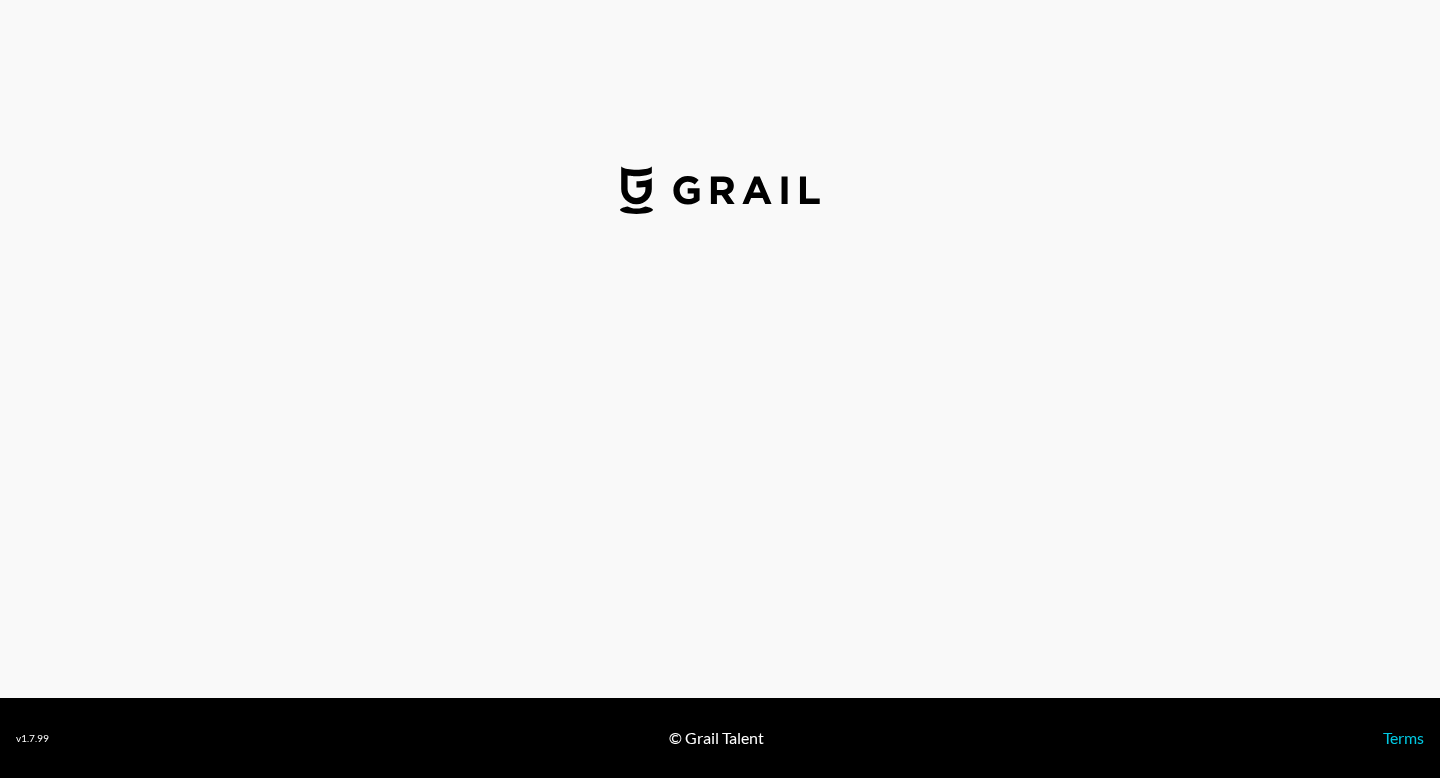 select on "USD" 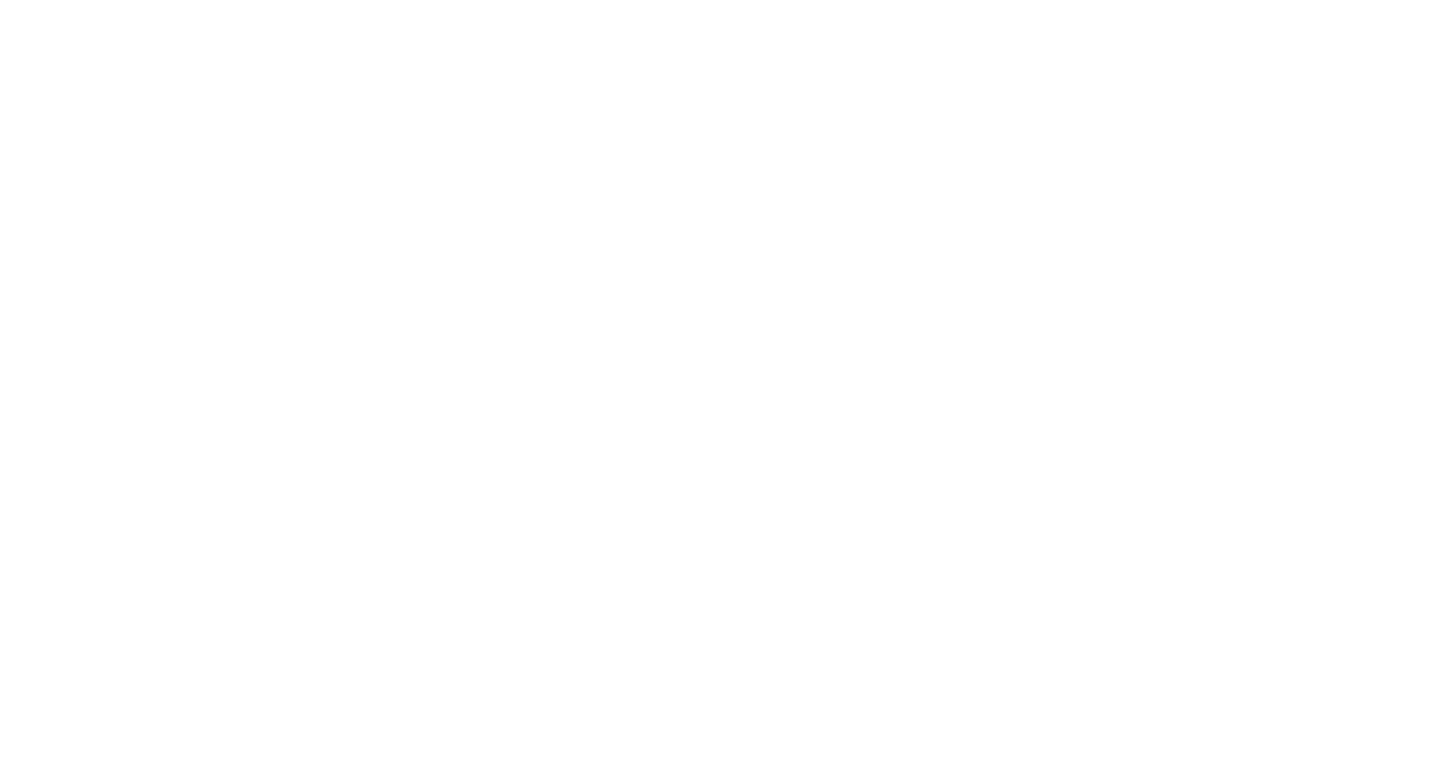 scroll, scrollTop: 0, scrollLeft: 0, axis: both 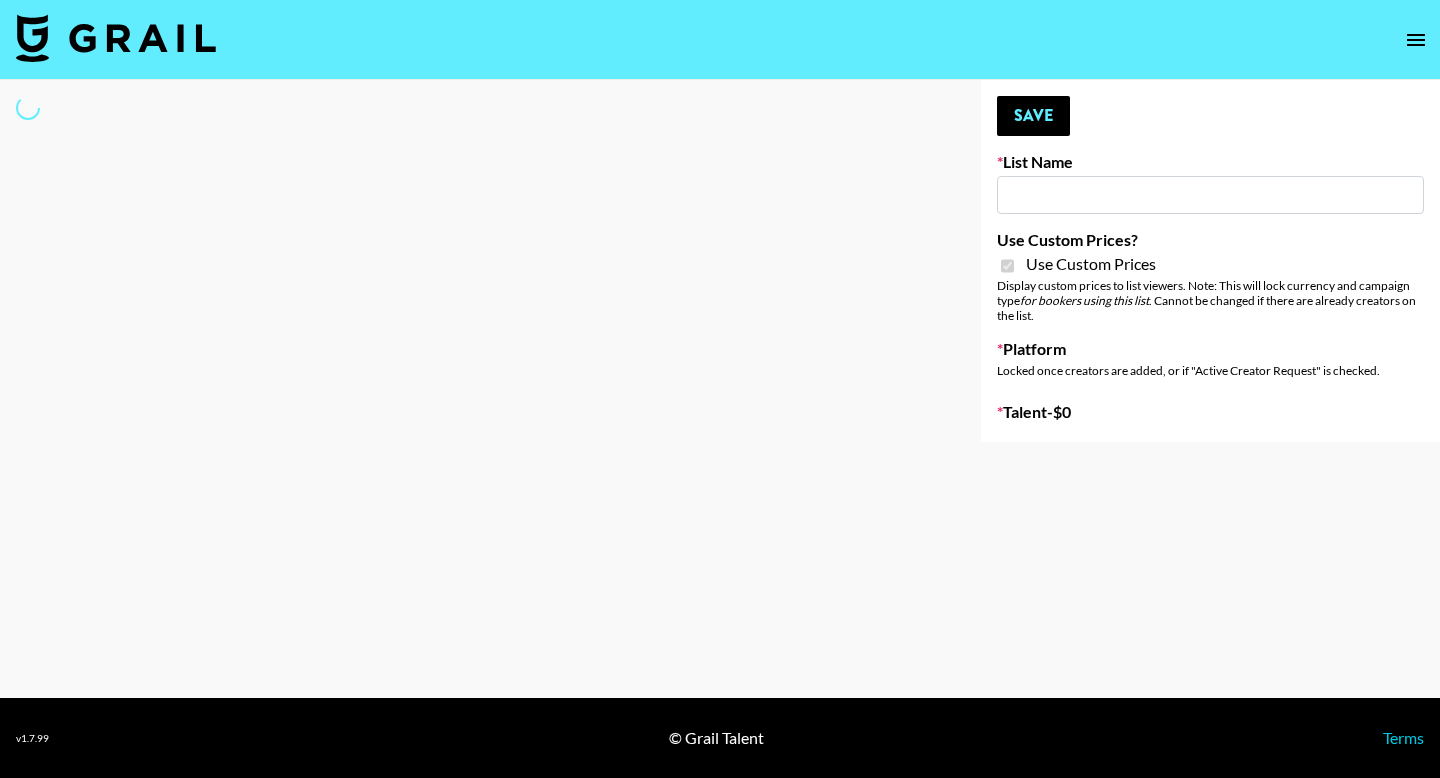type on "Preply" 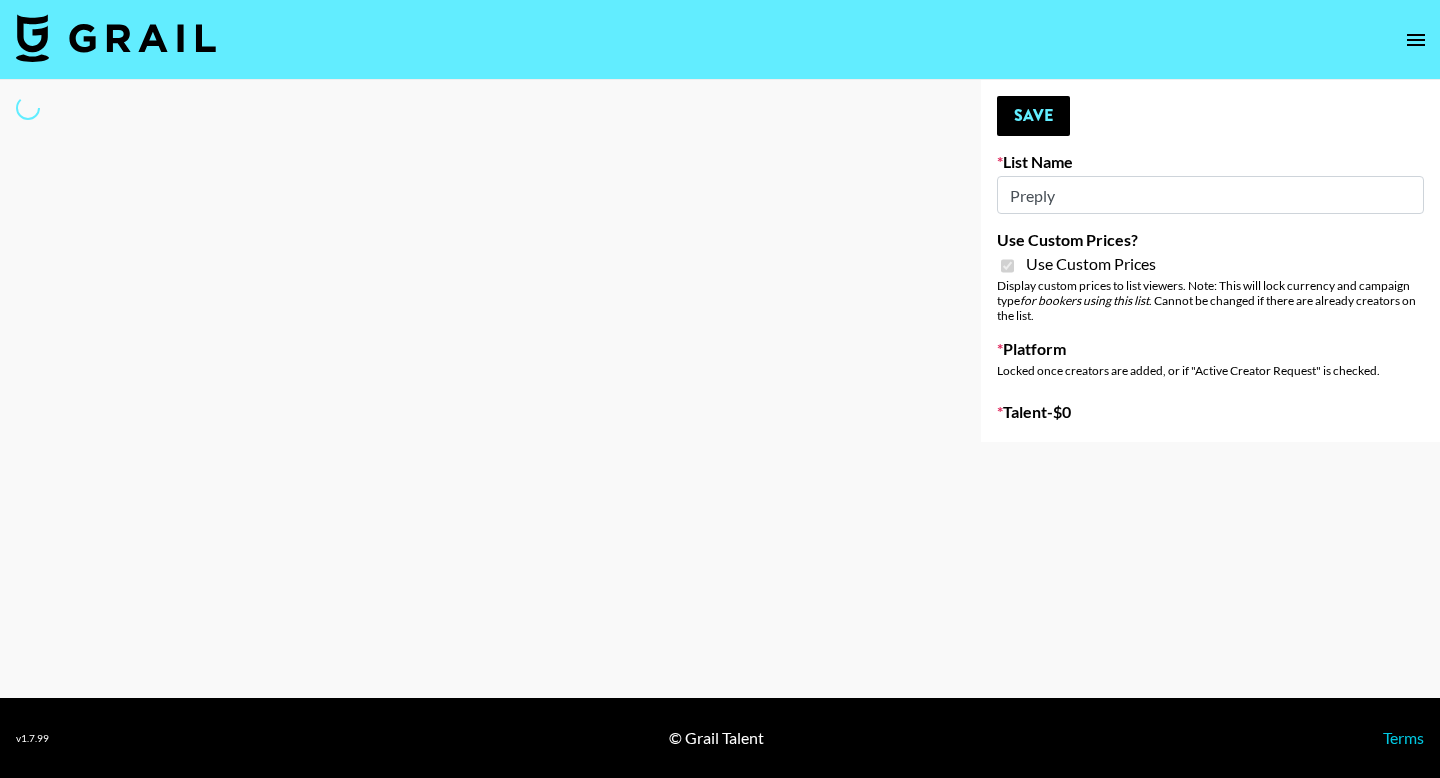 select on "Brand" 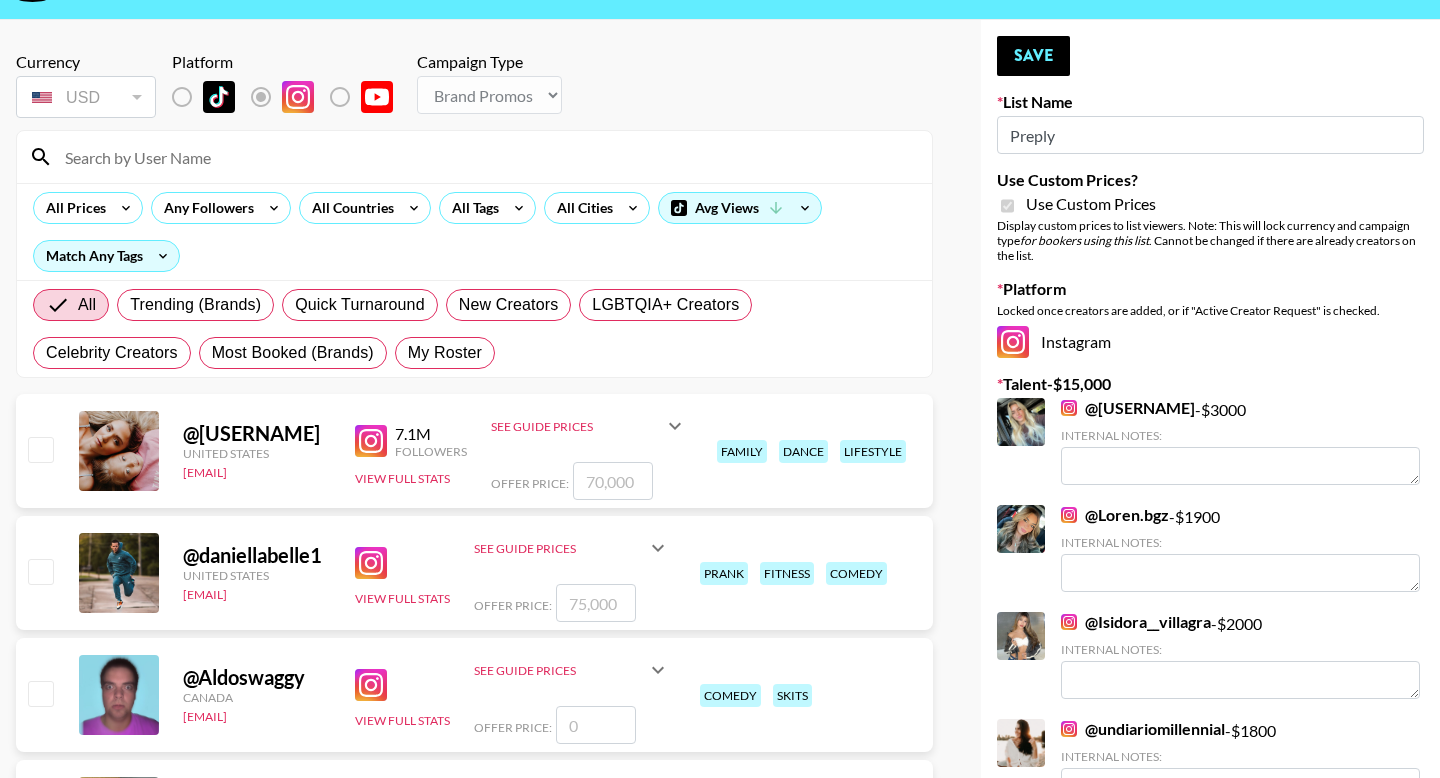 scroll, scrollTop: 69, scrollLeft: 0, axis: vertical 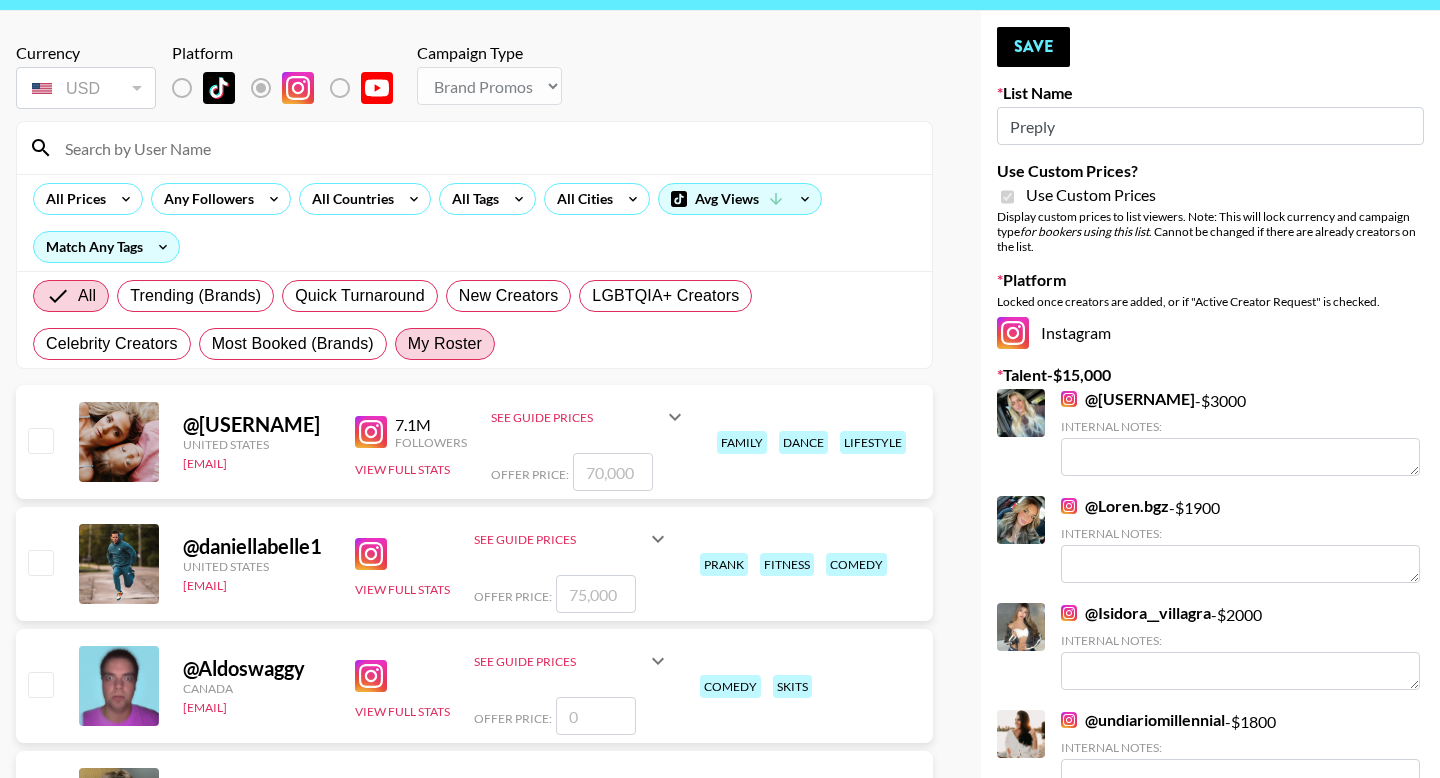 click on "My Roster" at bounding box center (445, 344) 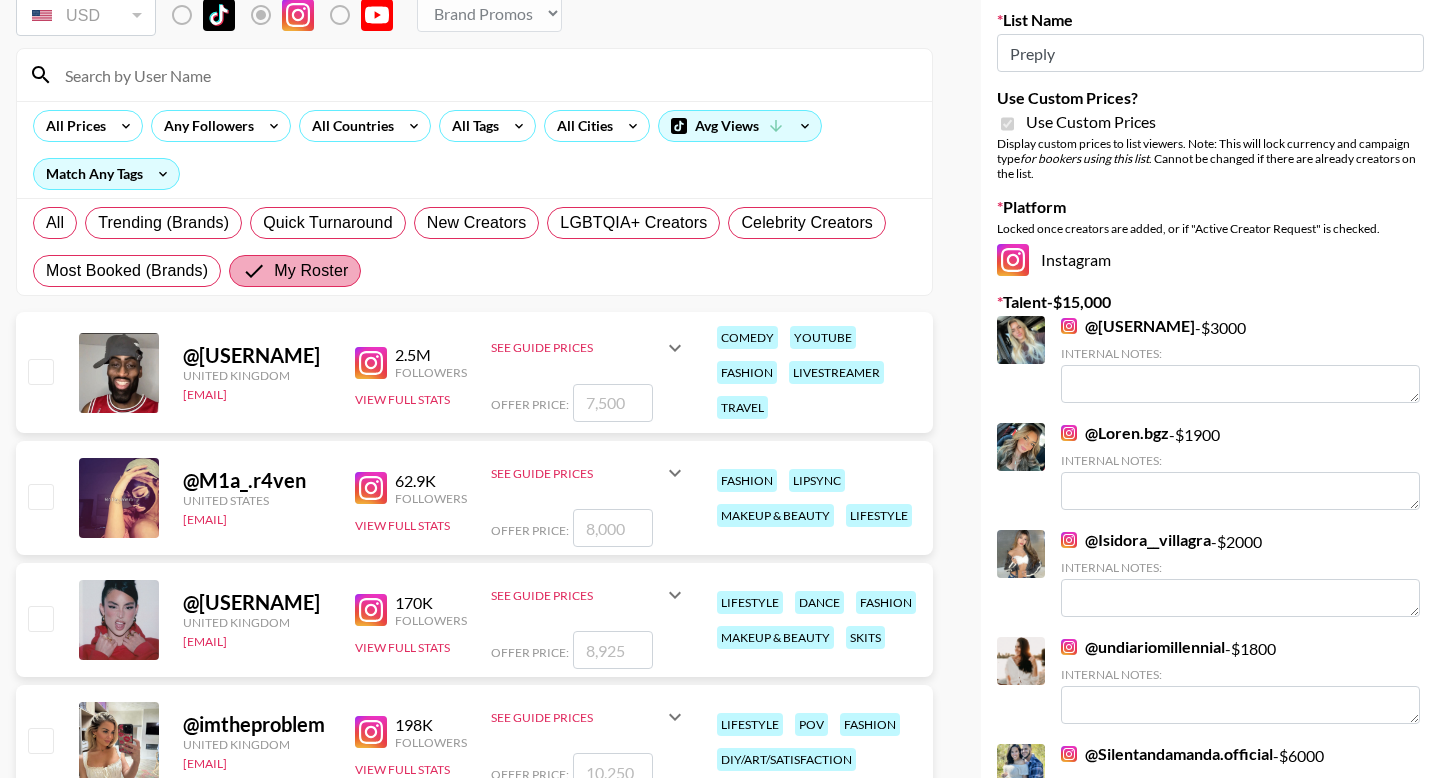 scroll, scrollTop: 166, scrollLeft: 0, axis: vertical 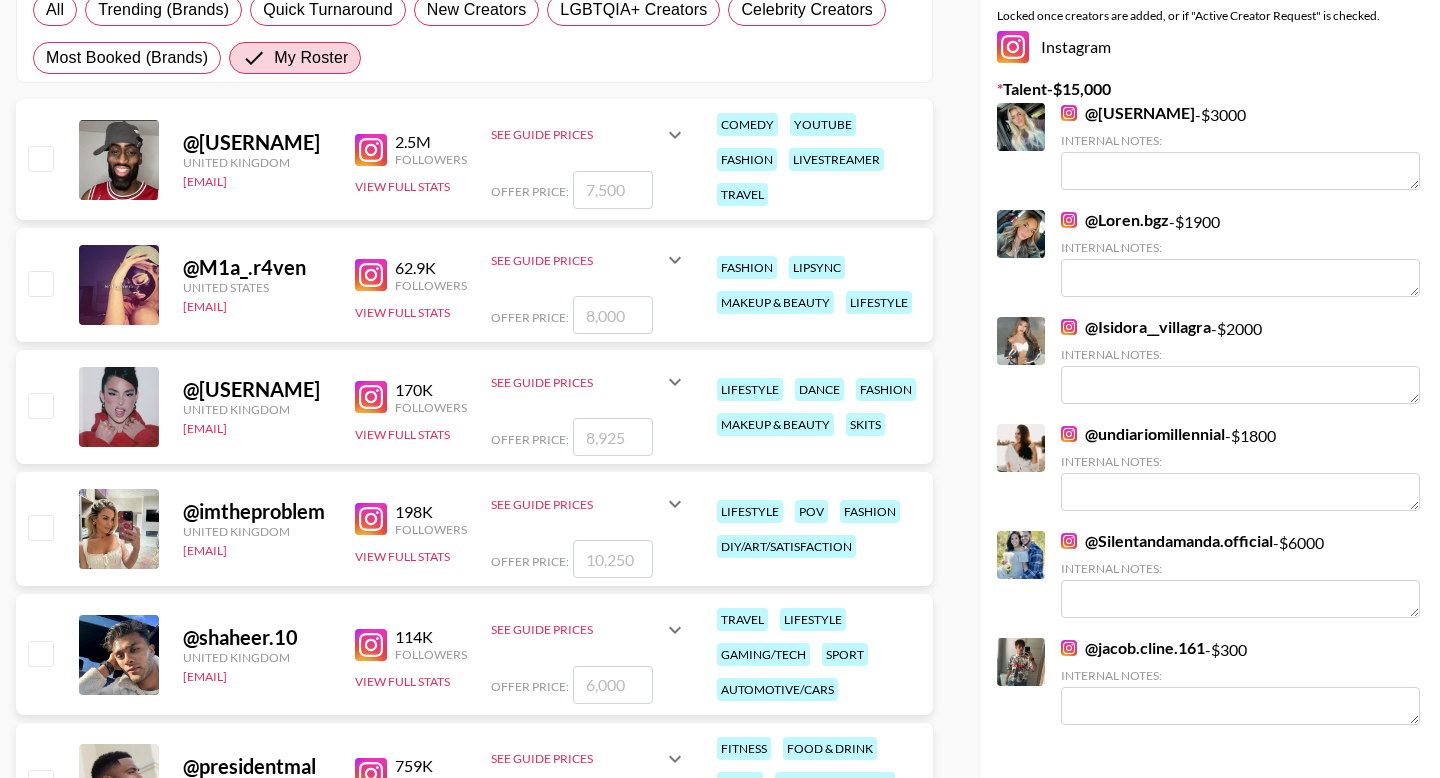 click at bounding box center (40, 527) 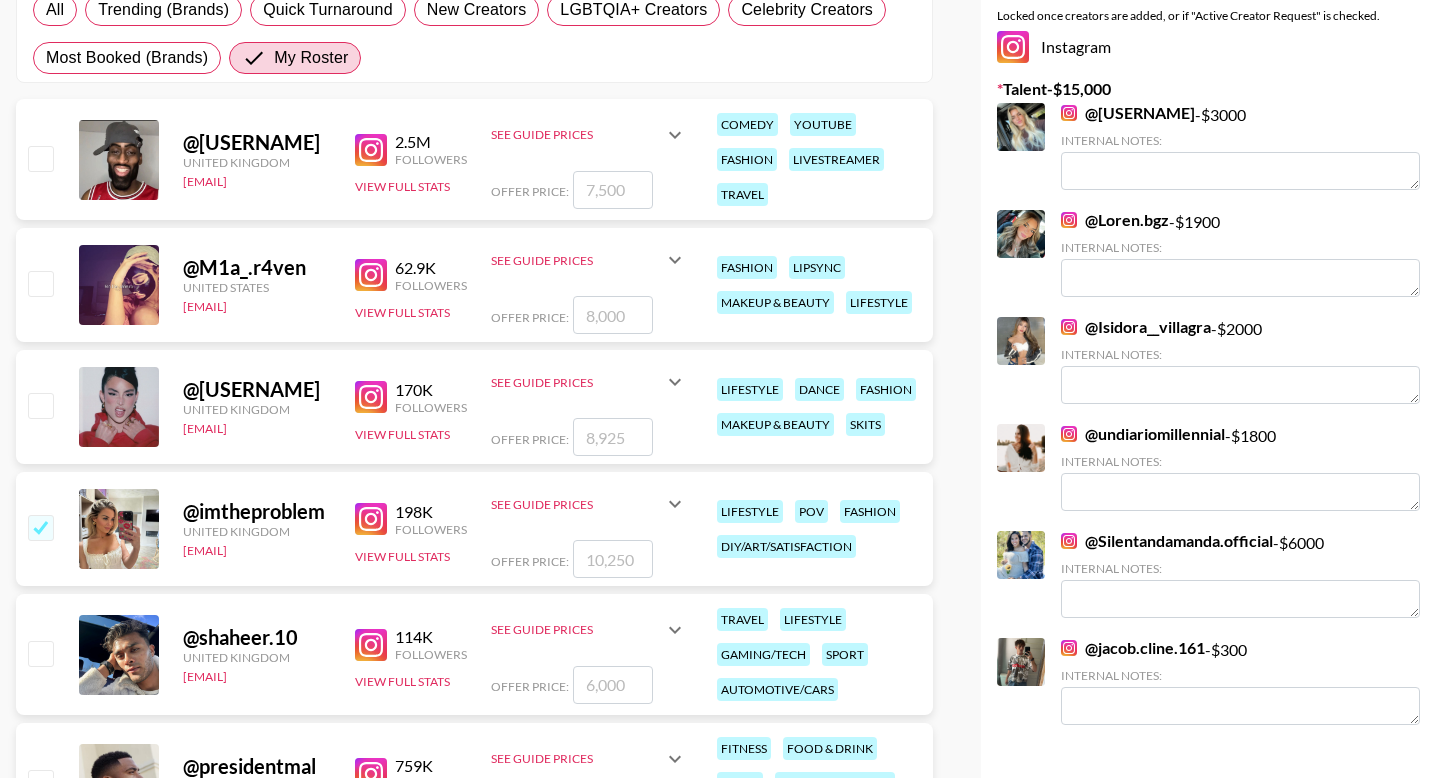 checkbox on "true" 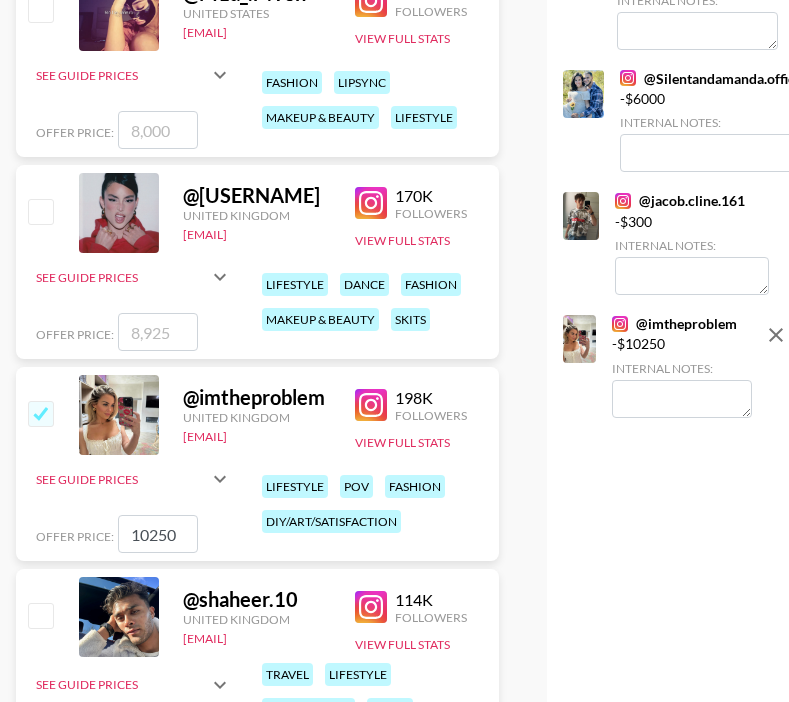 scroll, scrollTop: 934, scrollLeft: 0, axis: vertical 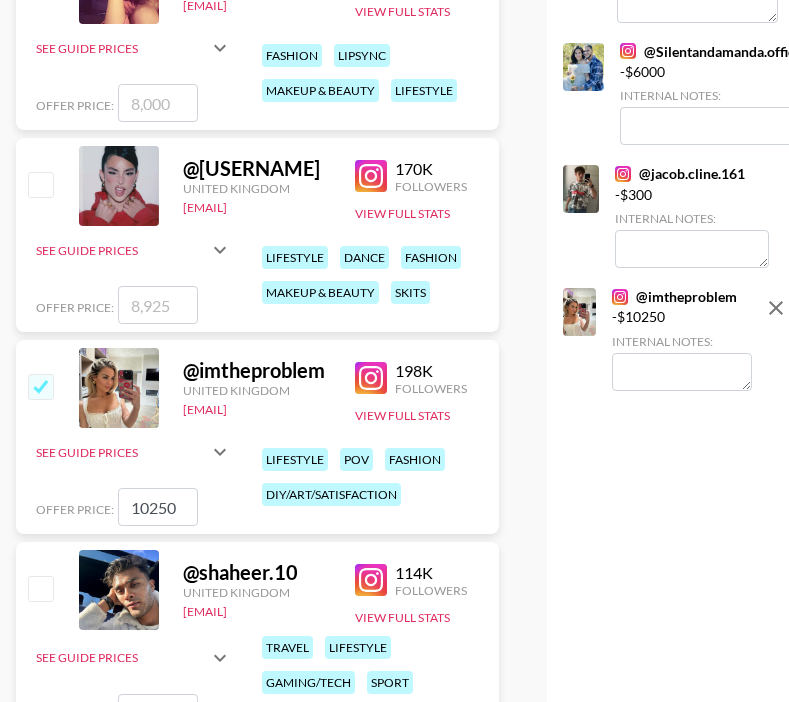 drag, startPoint x: 134, startPoint y: 506, endPoint x: 191, endPoint y: 509, distance: 57.07889 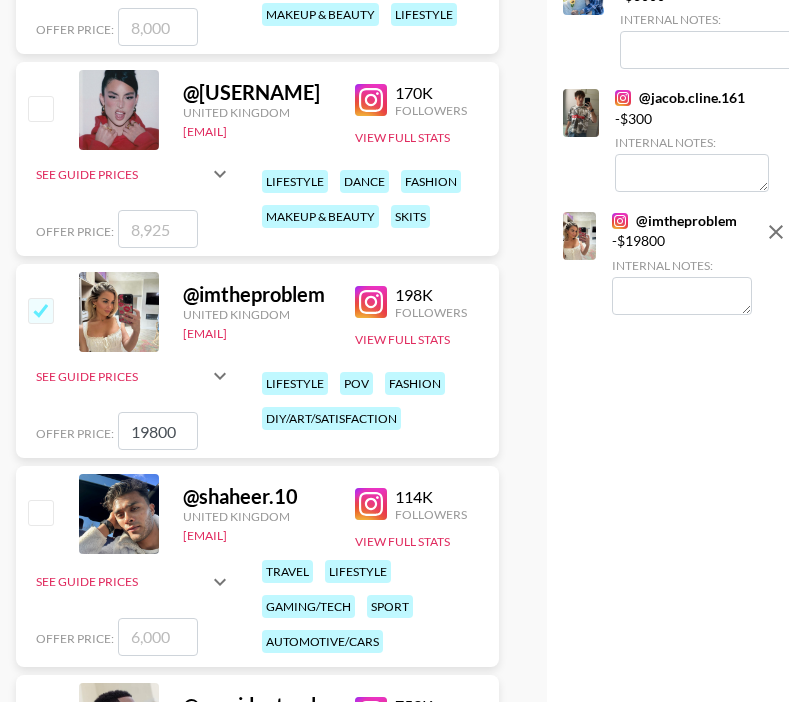 scroll, scrollTop: 0, scrollLeft: 0, axis: both 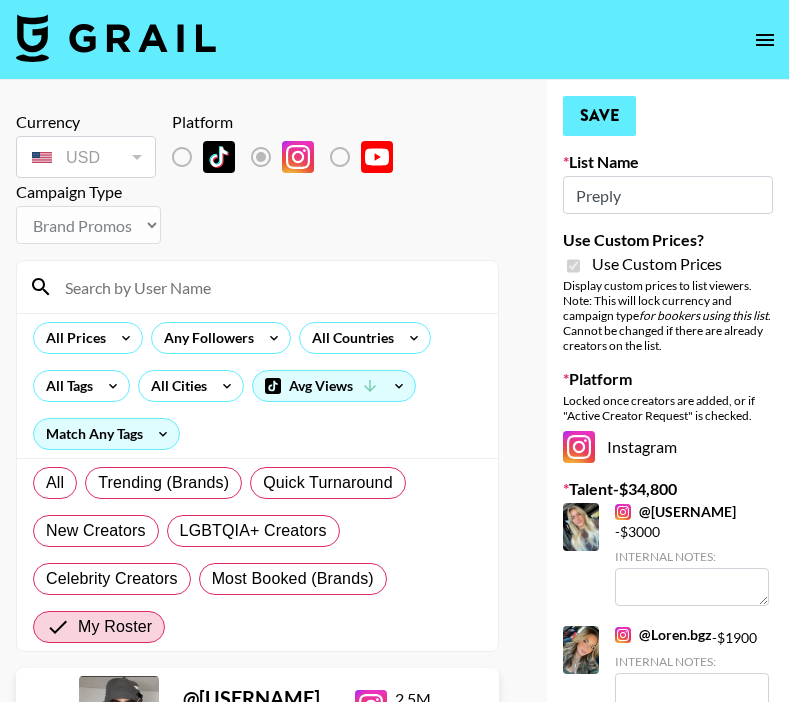 type on "19800" 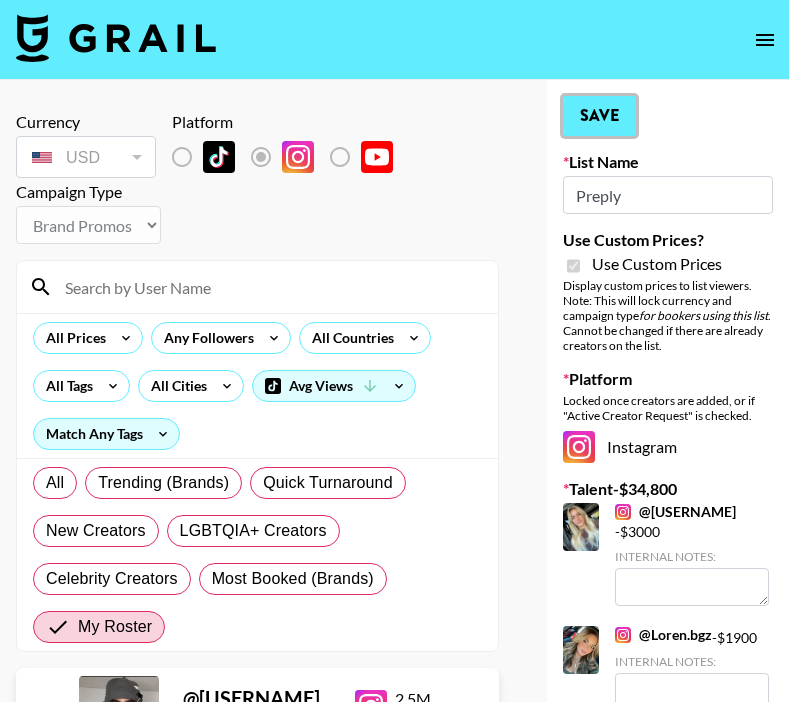 click on "Save" at bounding box center (599, 116) 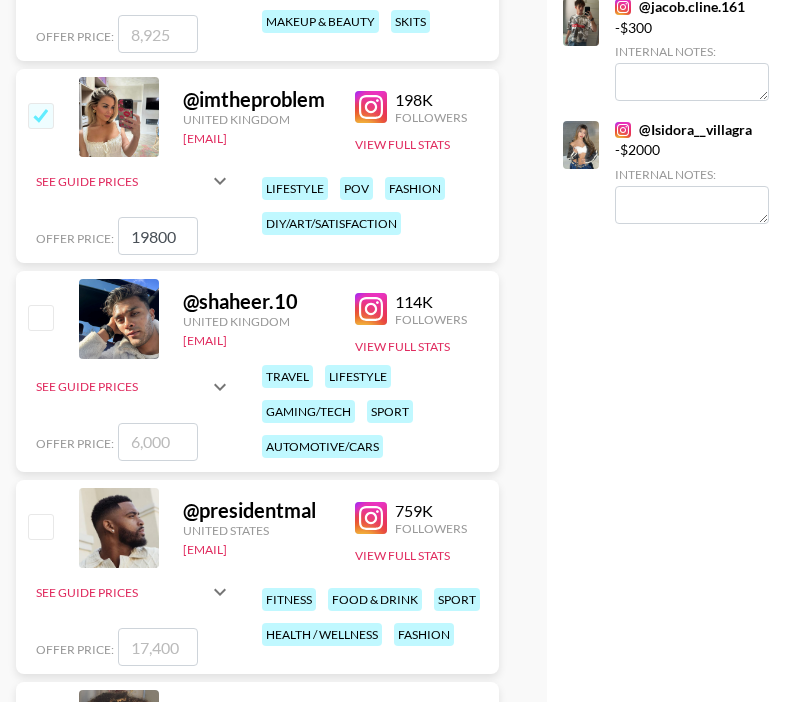 scroll, scrollTop: 1206, scrollLeft: 0, axis: vertical 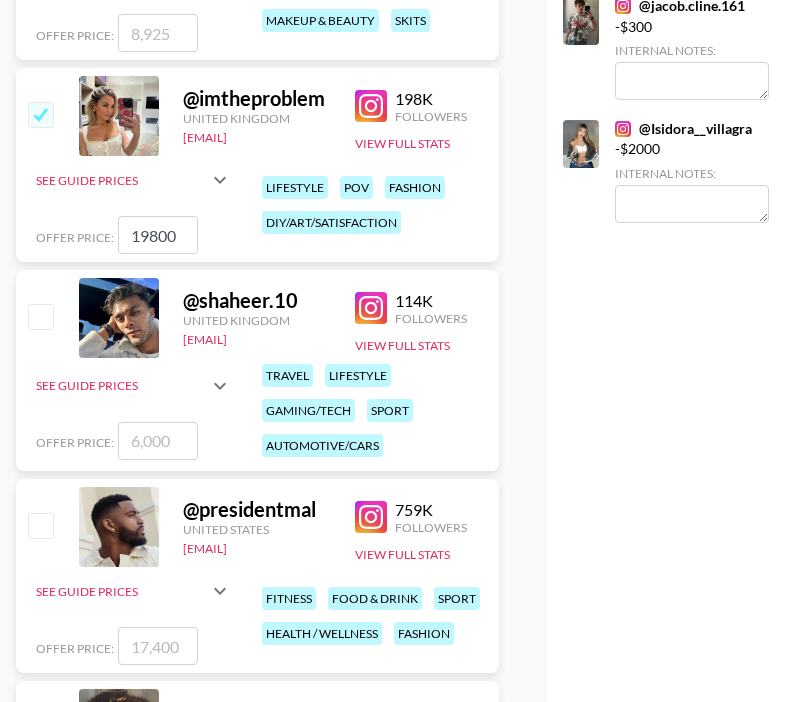 click at bounding box center [40, 316] 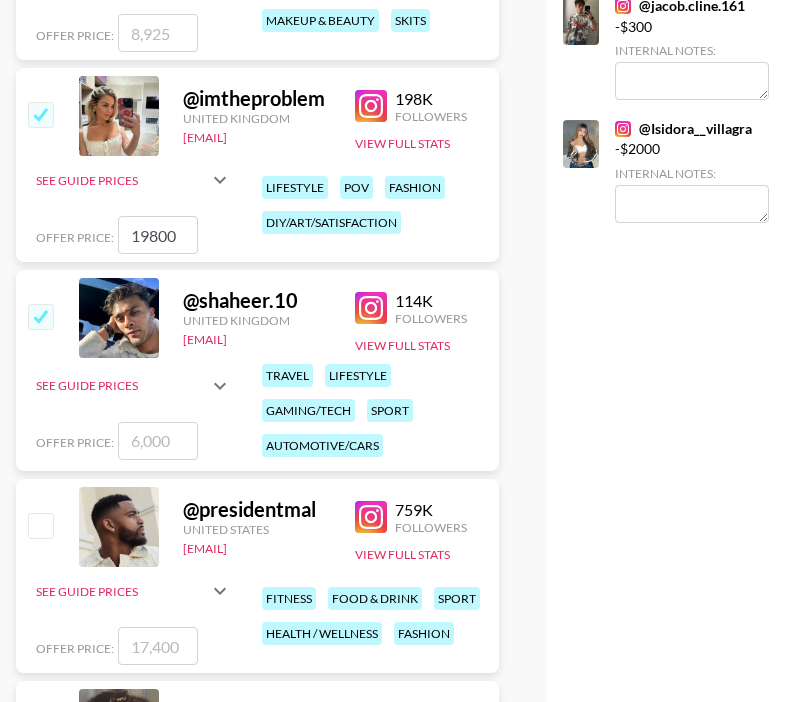 checkbox on "true" 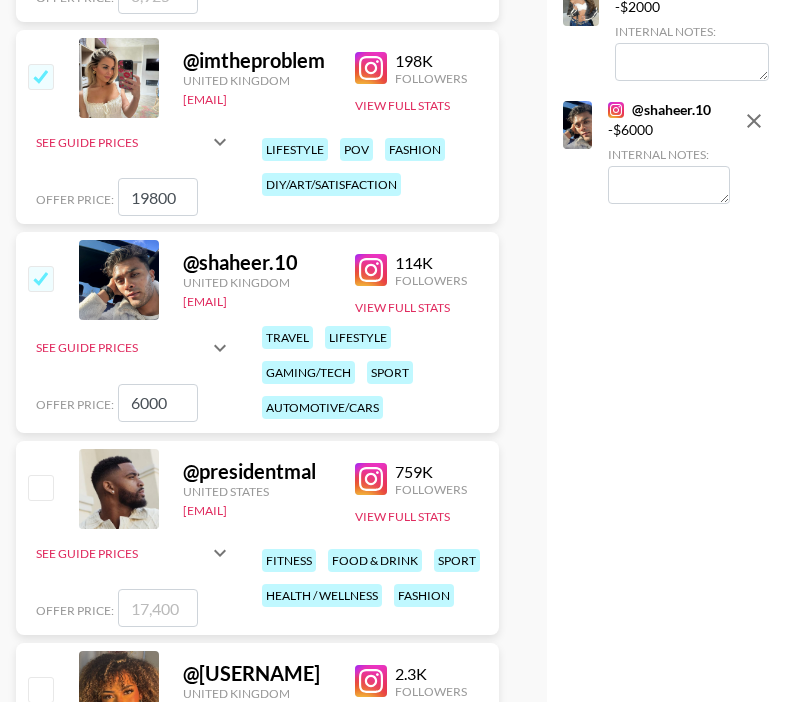 scroll, scrollTop: 1247, scrollLeft: 0, axis: vertical 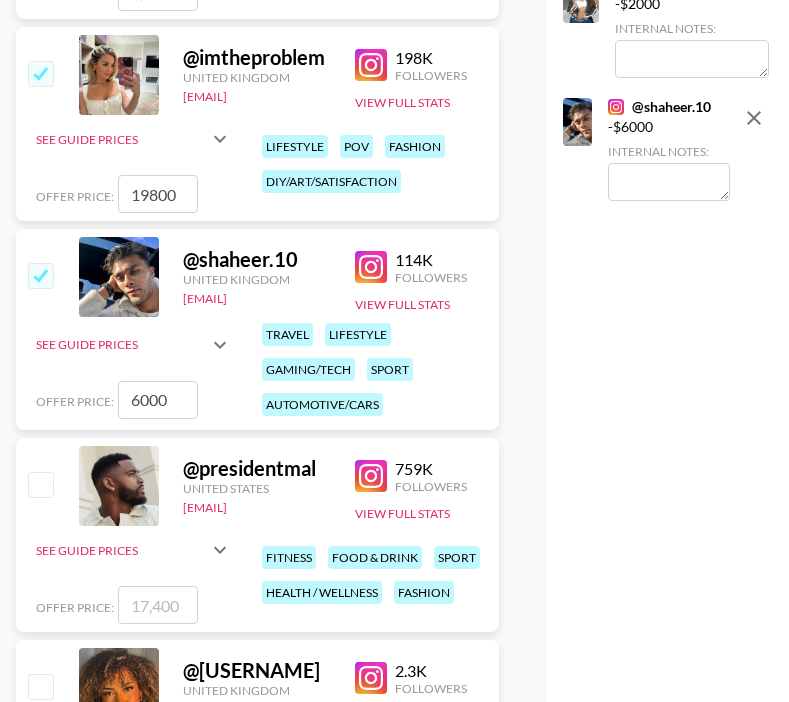 drag, startPoint x: 180, startPoint y: 402, endPoint x: 111, endPoint y: 402, distance: 69 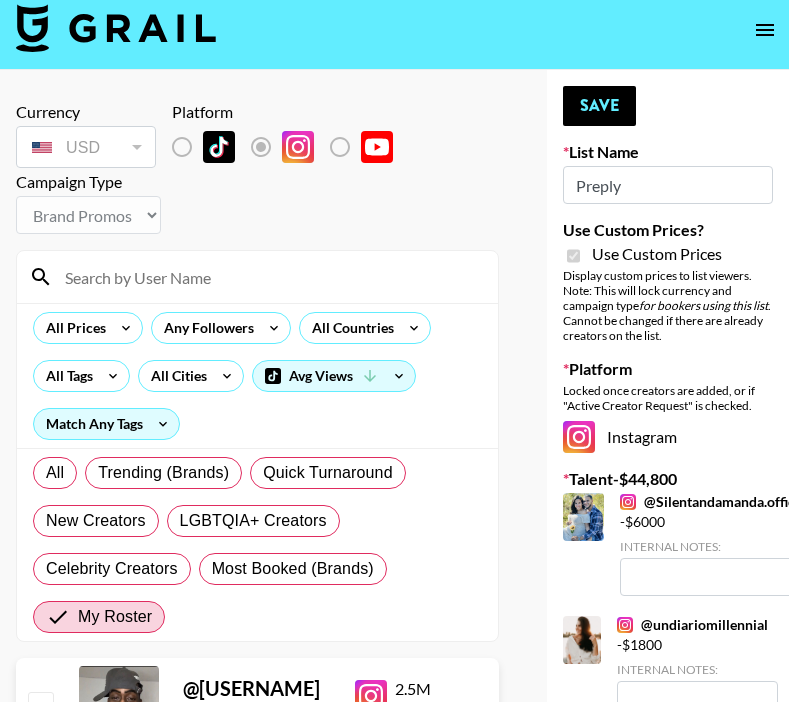 scroll, scrollTop: 0, scrollLeft: 0, axis: both 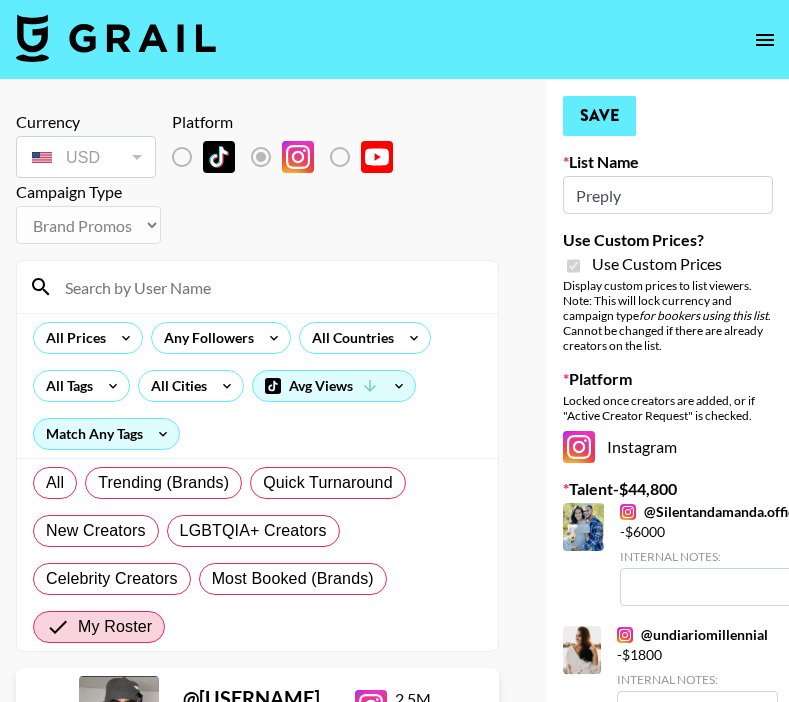 type on "10000" 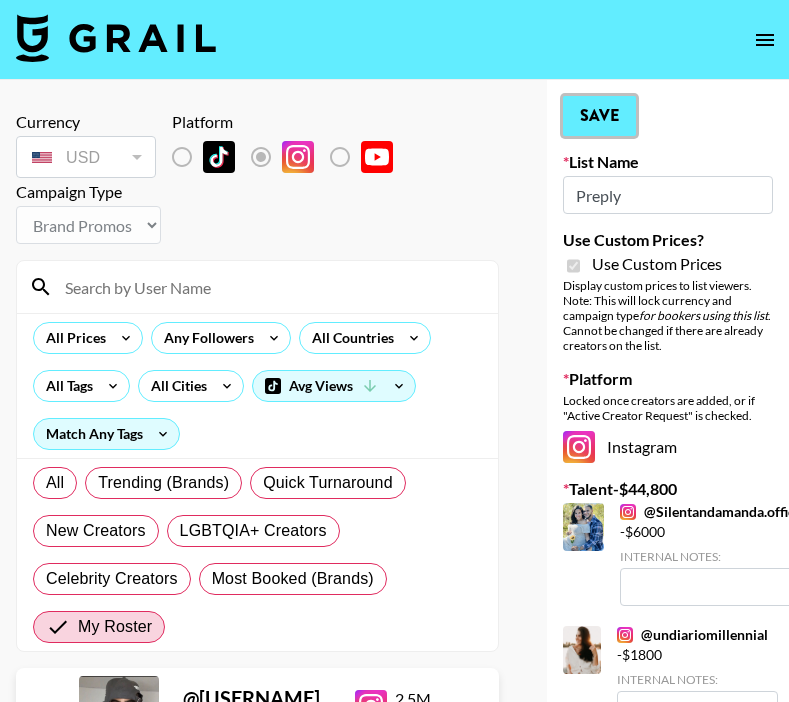 click on "Save" at bounding box center [599, 116] 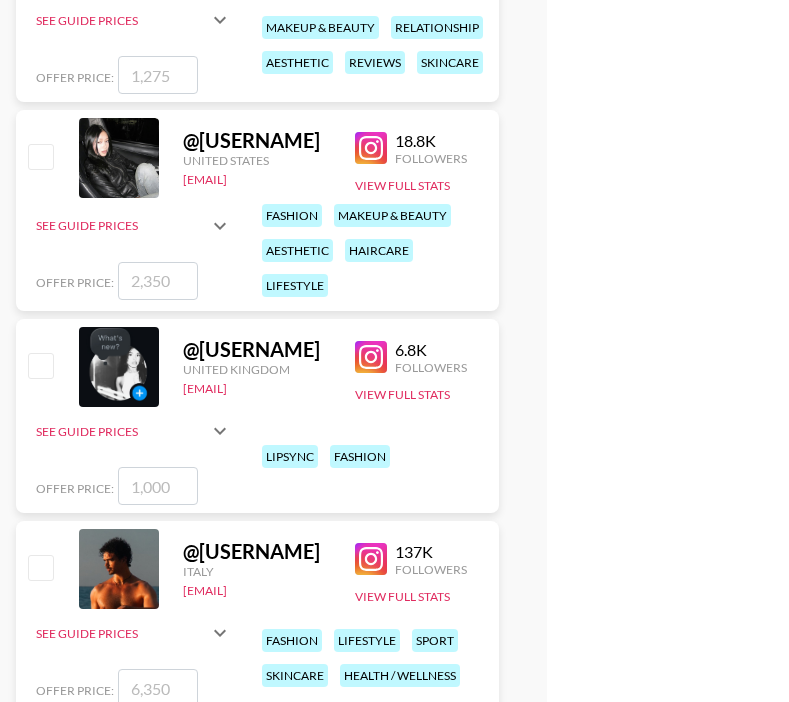 scroll, scrollTop: 2137, scrollLeft: 0, axis: vertical 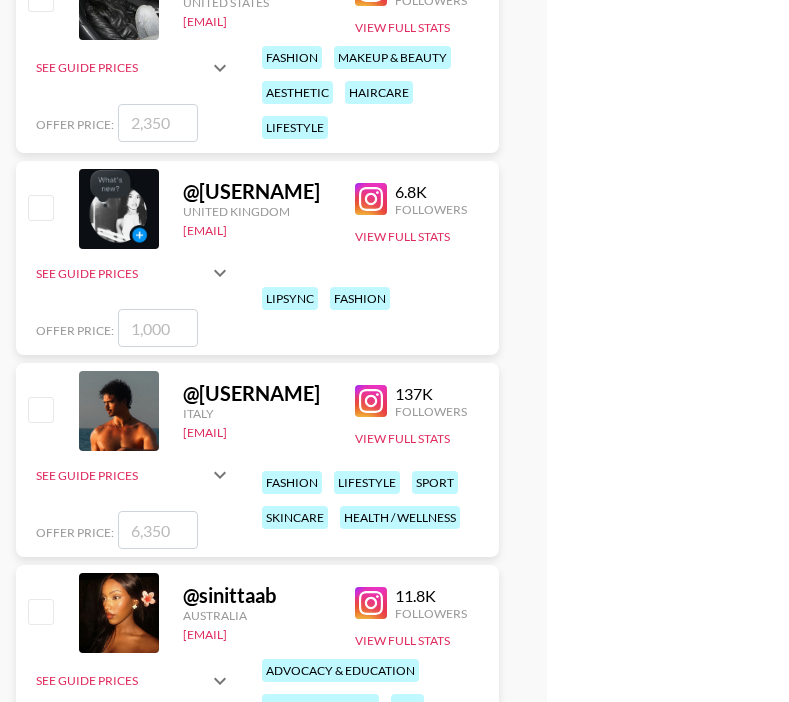 click at bounding box center [40, 409] 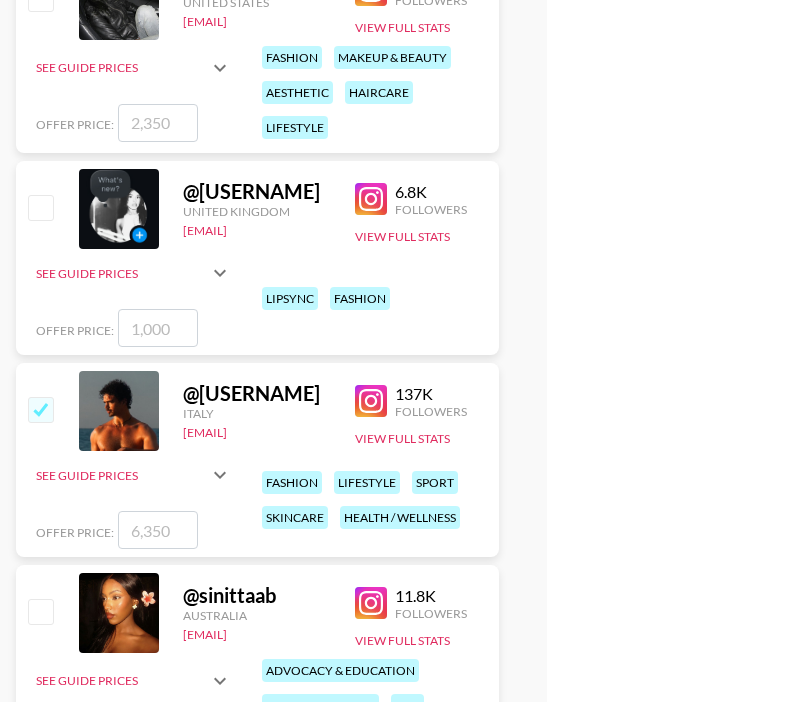 checkbox on "true" 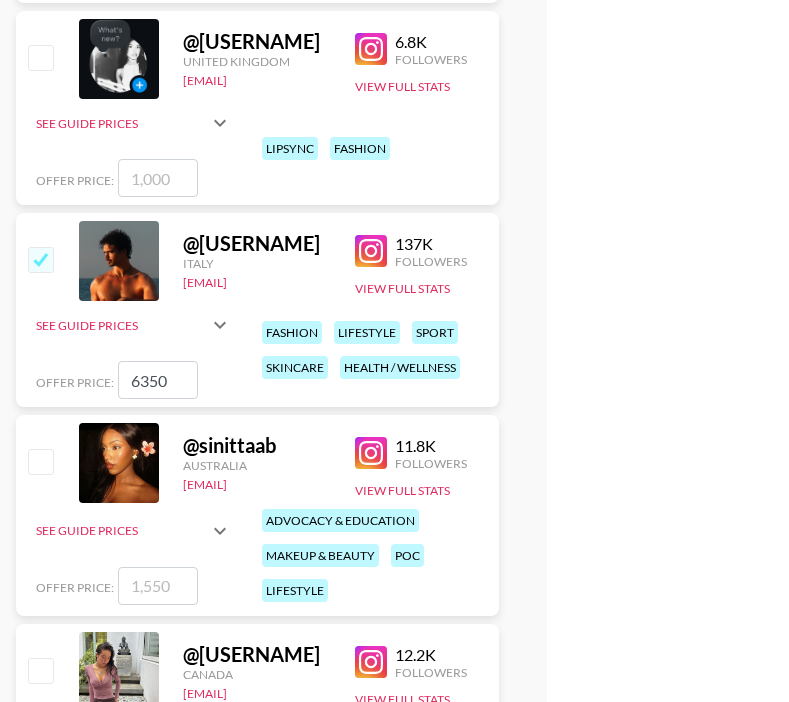 scroll, scrollTop: 2284, scrollLeft: 0, axis: vertical 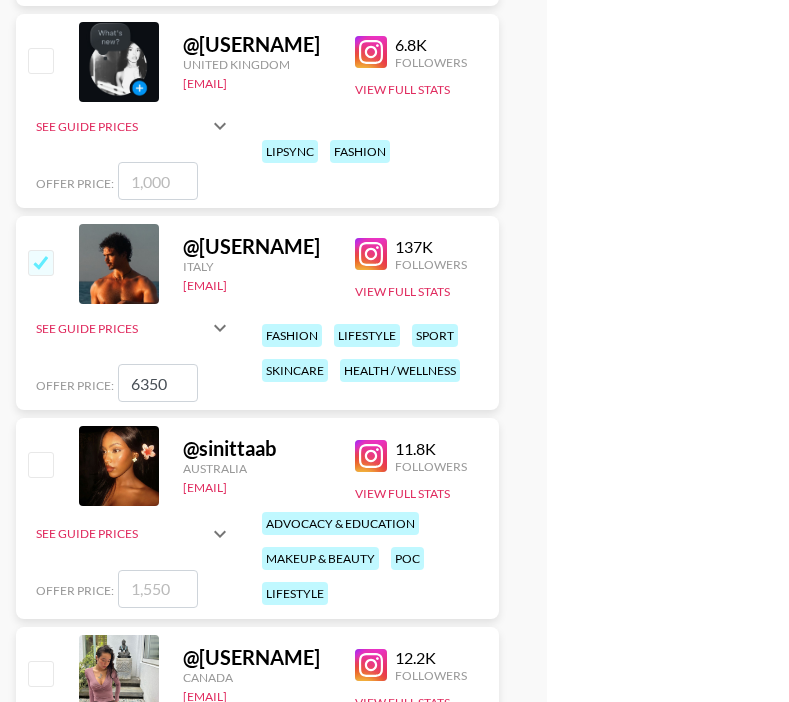 click at bounding box center [40, 262] 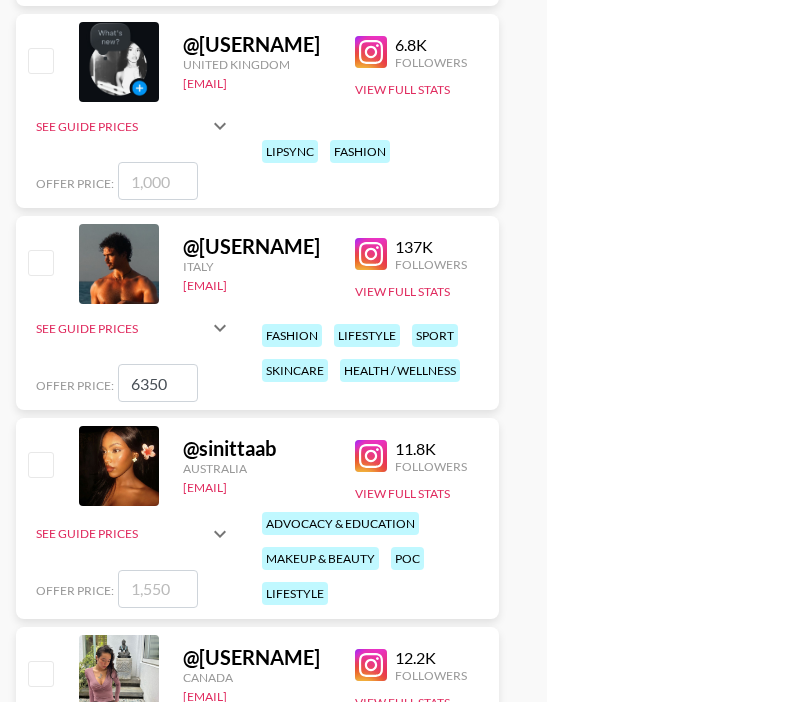 checkbox on "false" 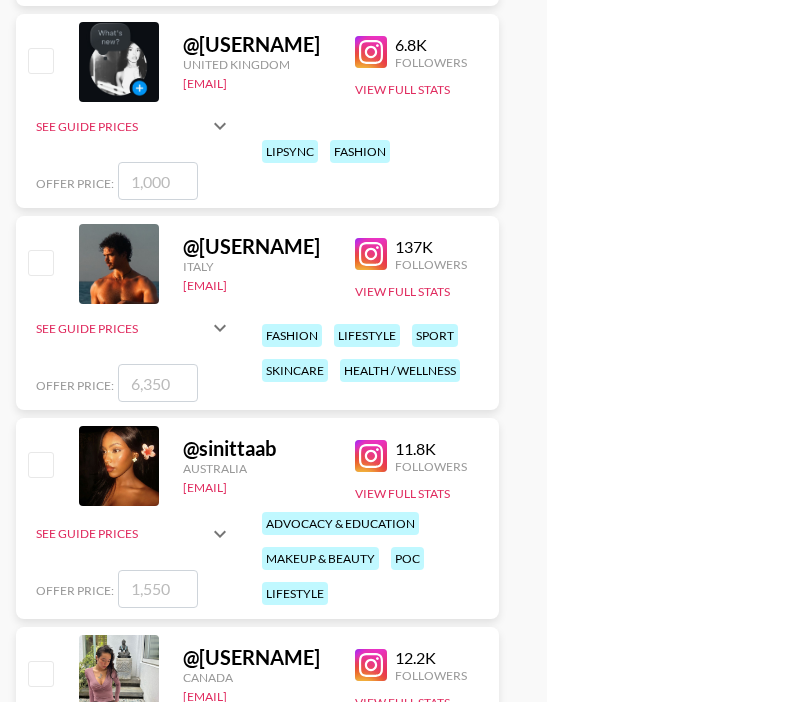 click at bounding box center (40, 262) 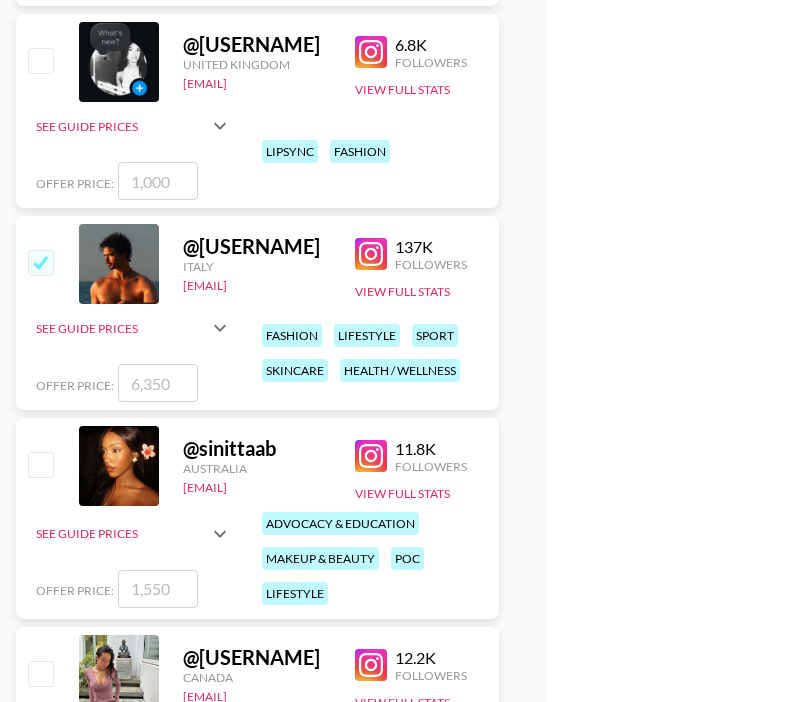 checkbox on "true" 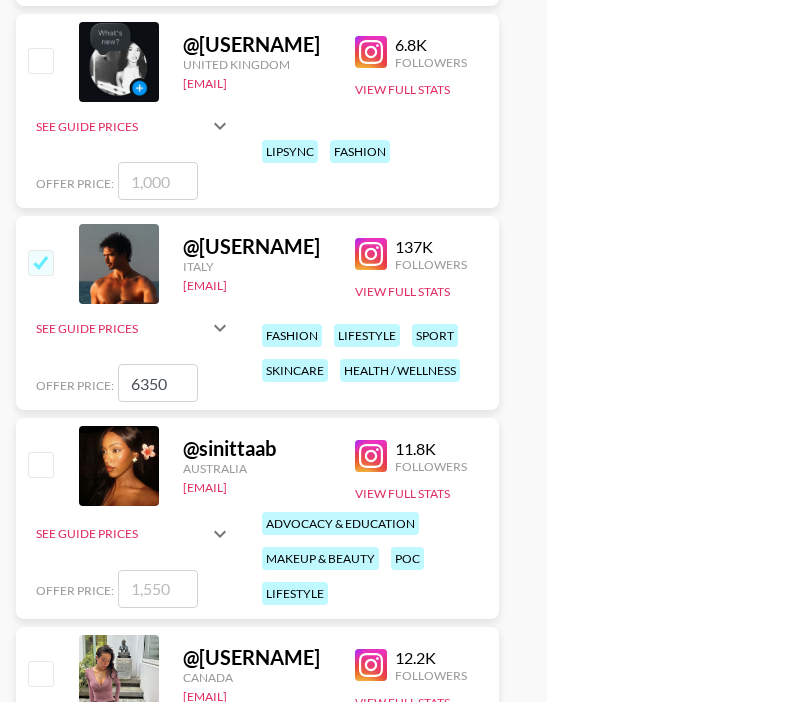 drag, startPoint x: 175, startPoint y: 379, endPoint x: 116, endPoint y: 377, distance: 59.03389 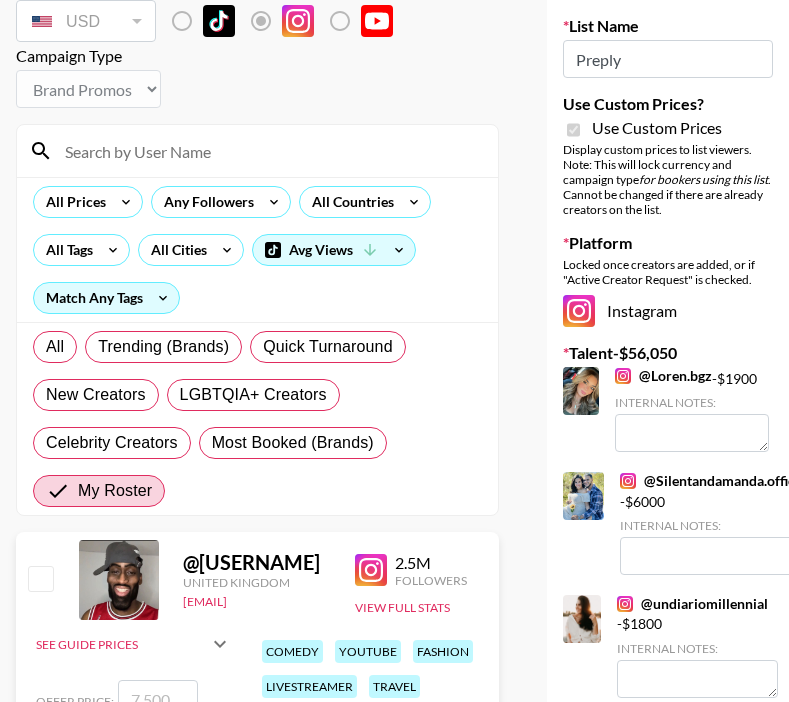 scroll, scrollTop: 50, scrollLeft: 0, axis: vertical 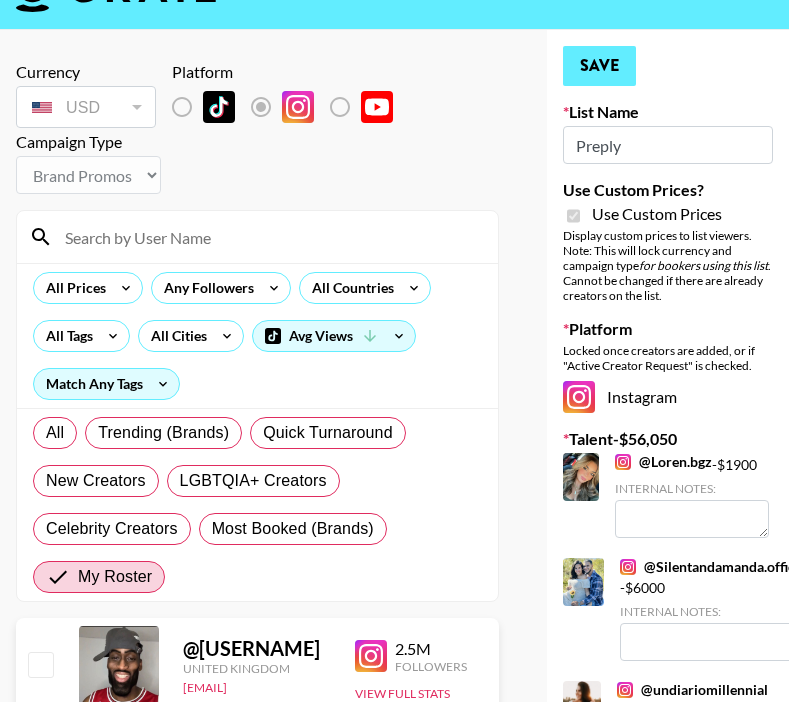 type on "11250" 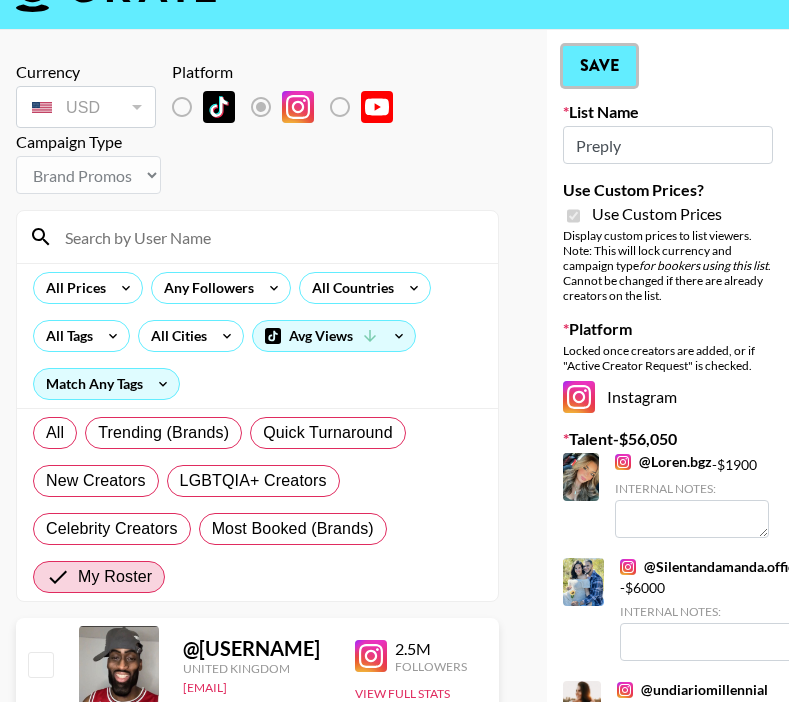 click on "Save" at bounding box center (599, 66) 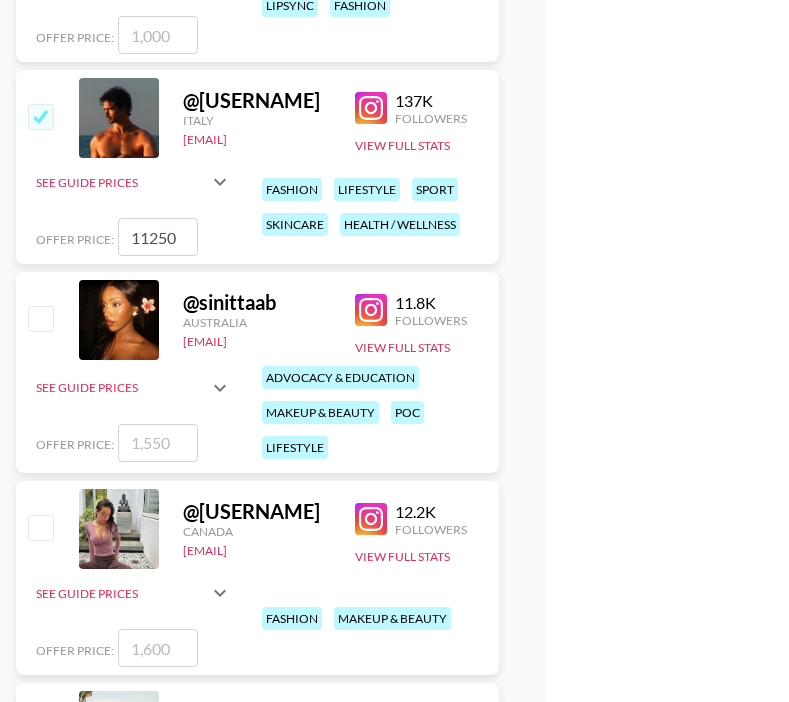 scroll, scrollTop: 2593, scrollLeft: 0, axis: vertical 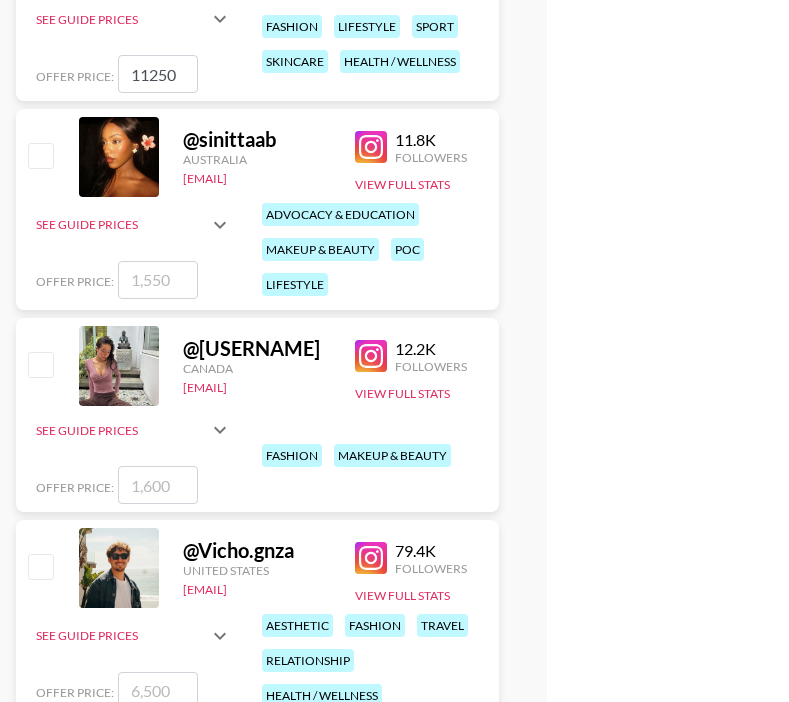 click at bounding box center (158, 280) 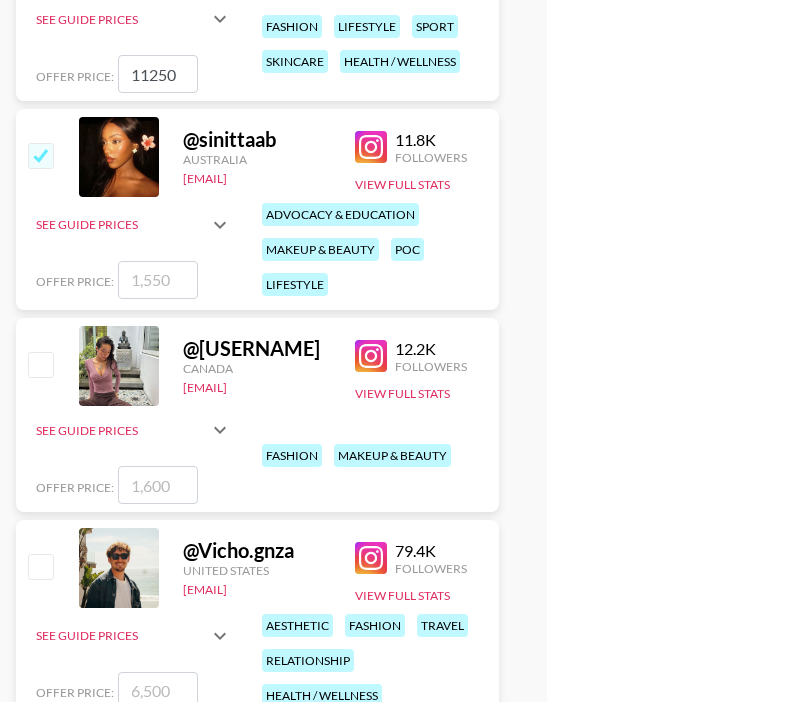 checkbox on "true" 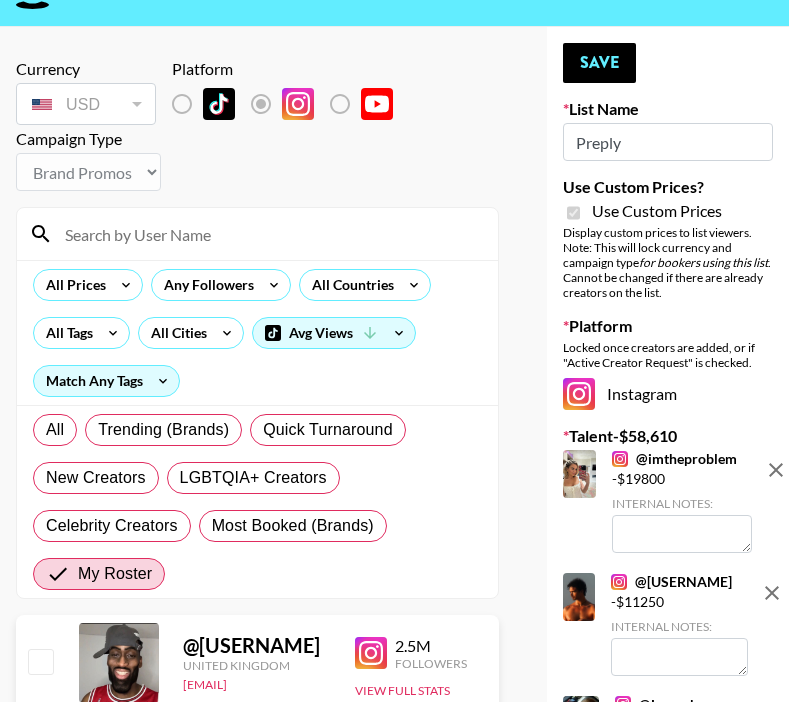 scroll, scrollTop: 11, scrollLeft: 0, axis: vertical 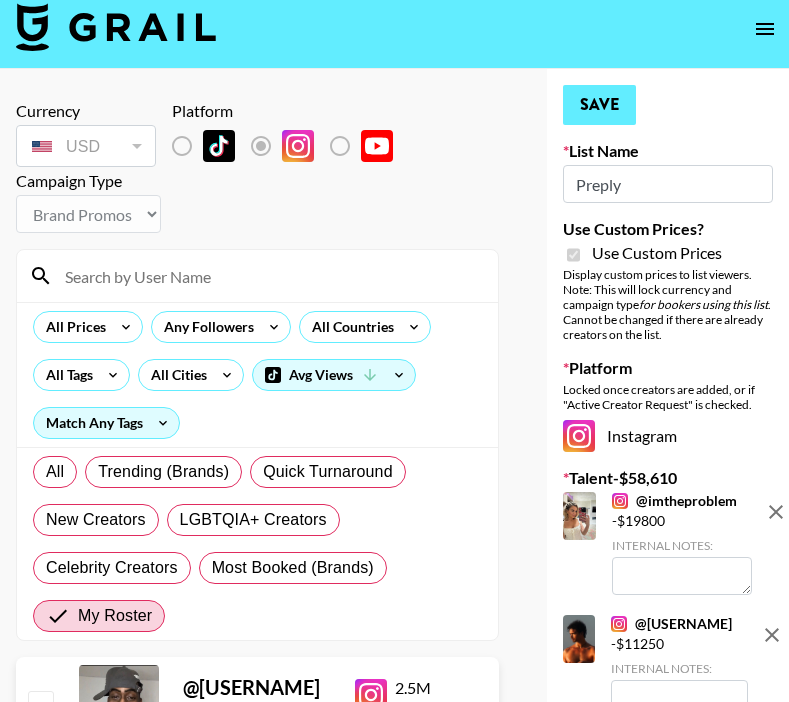 type on "2560" 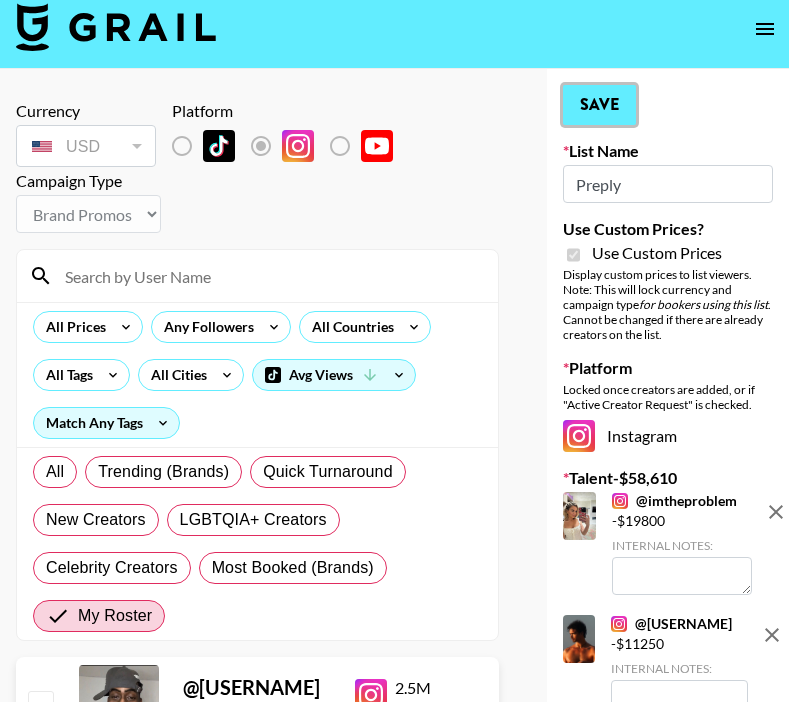 click on "Save" at bounding box center [599, 105] 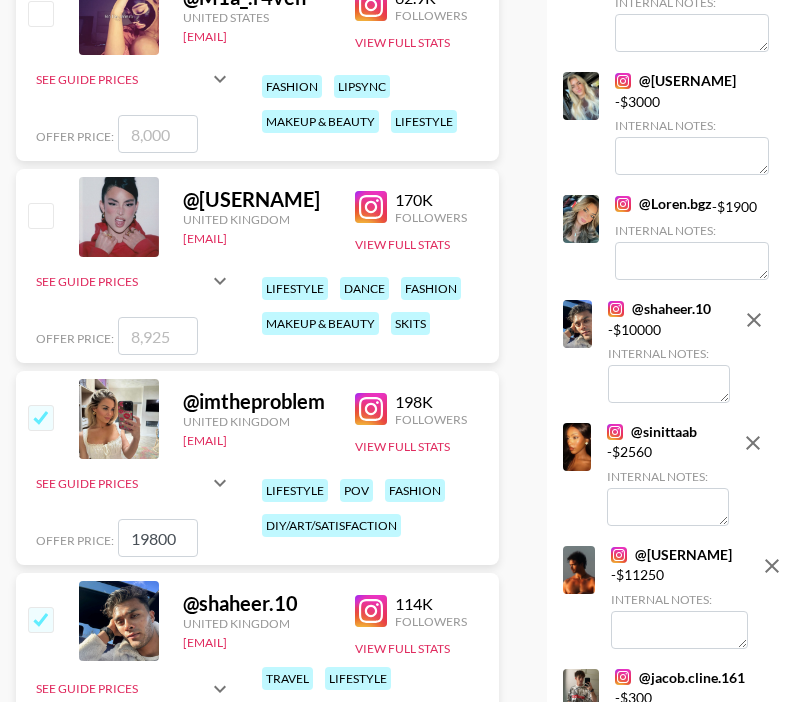 scroll, scrollTop: 920, scrollLeft: 0, axis: vertical 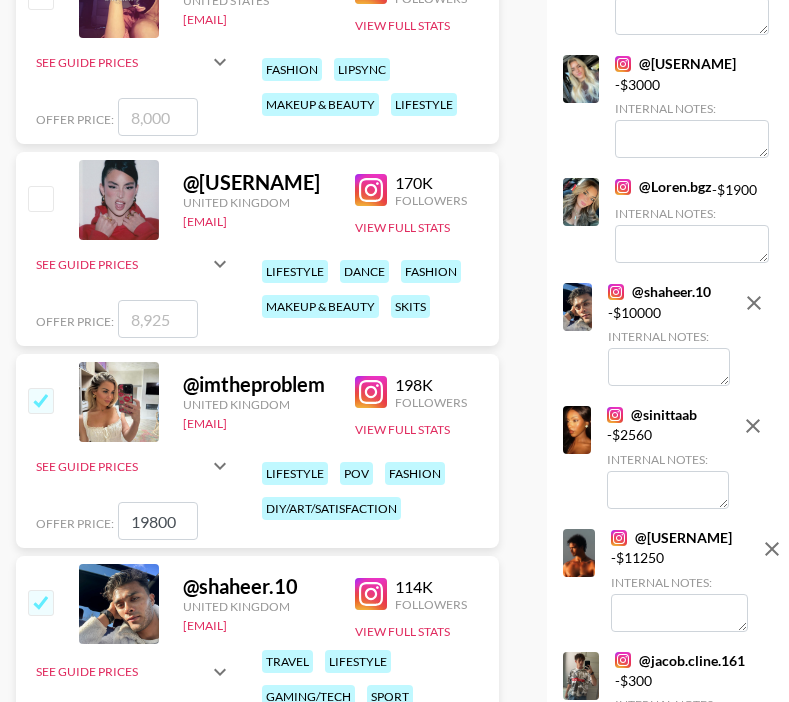drag, startPoint x: 174, startPoint y: 524, endPoint x: 83, endPoint y: 524, distance: 91 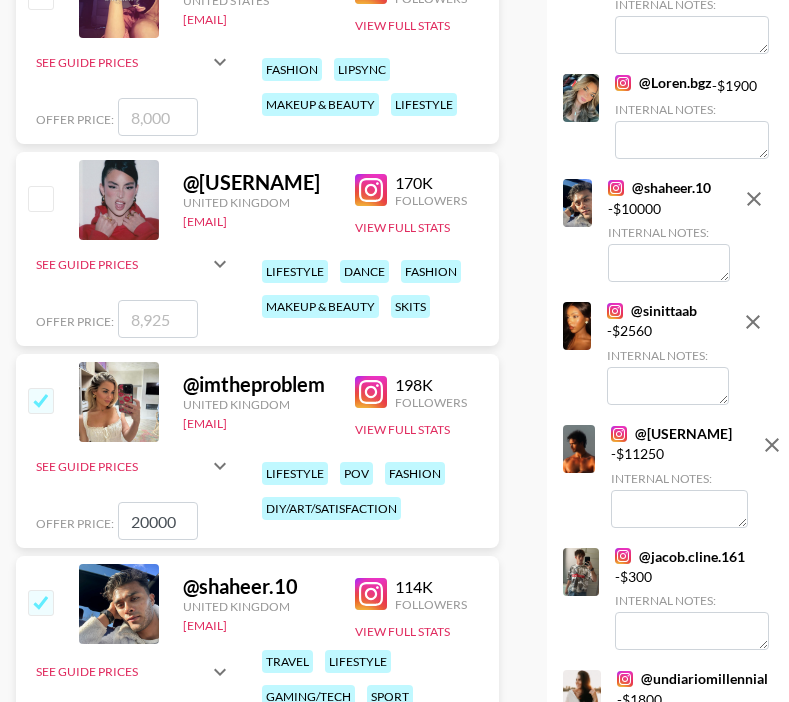 scroll, scrollTop: 0, scrollLeft: 0, axis: both 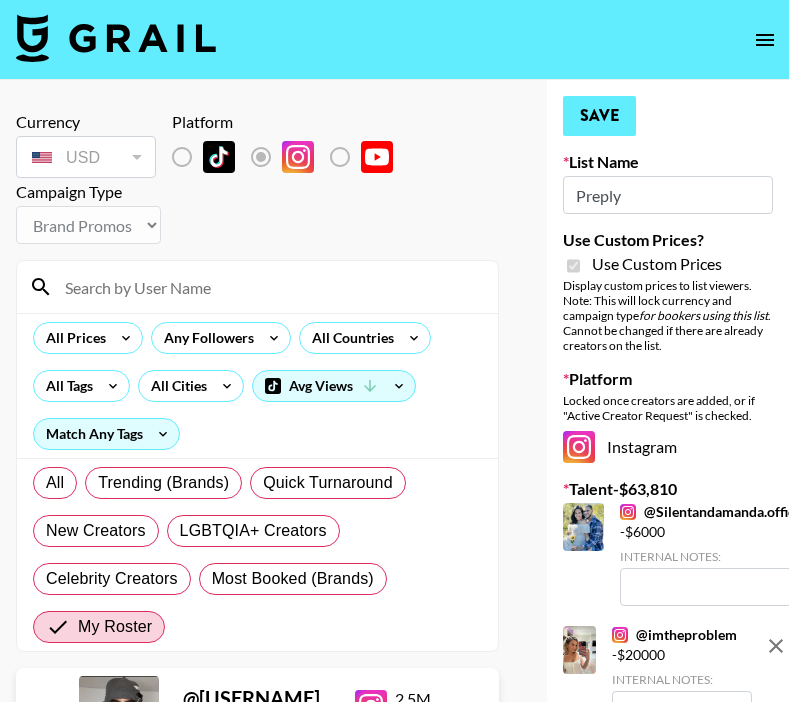 type on "20000" 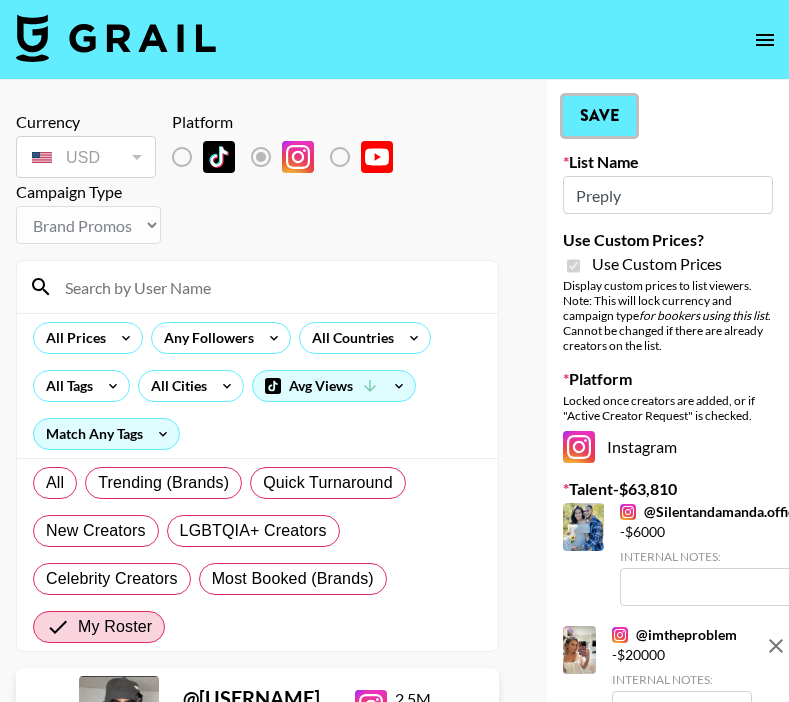 click on "Save" at bounding box center (599, 116) 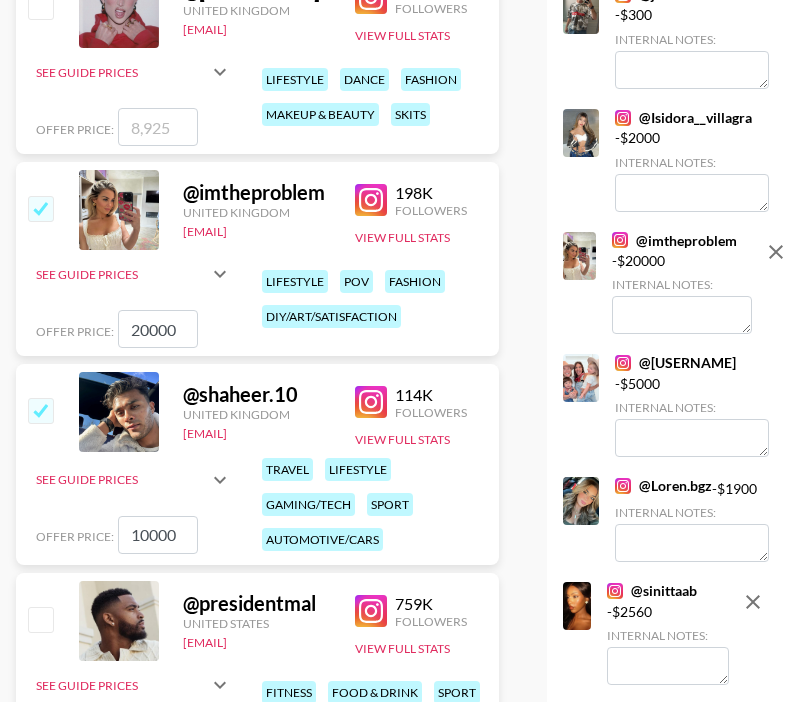 scroll, scrollTop: 1138, scrollLeft: 0, axis: vertical 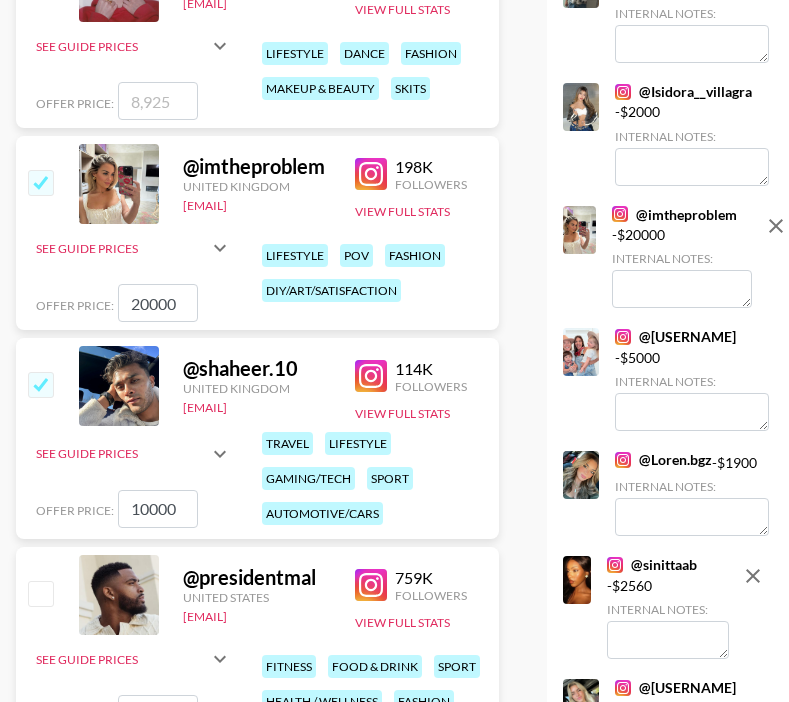 drag, startPoint x: 177, startPoint y: 510, endPoint x: 148, endPoint y: 510, distance: 29 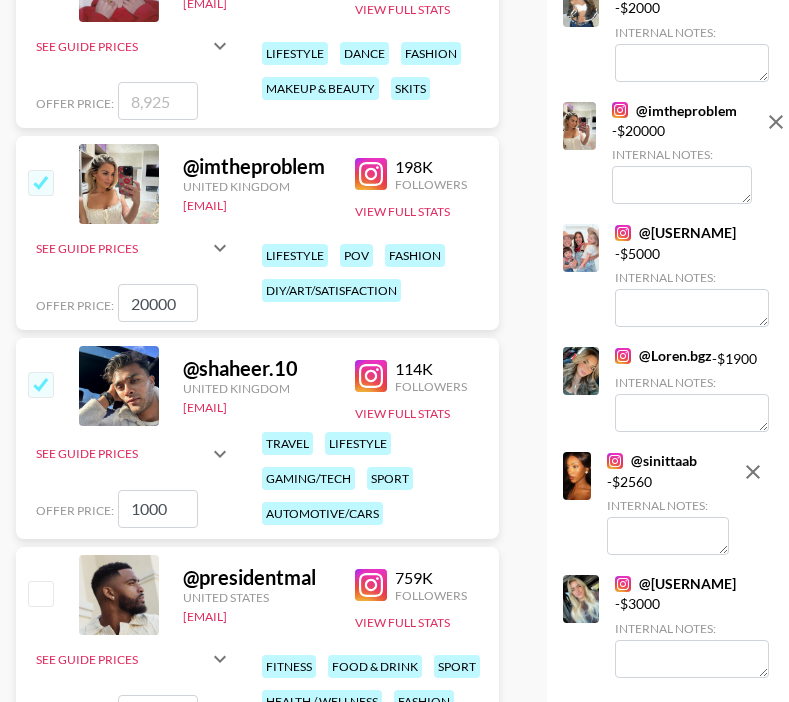 type on "10000" 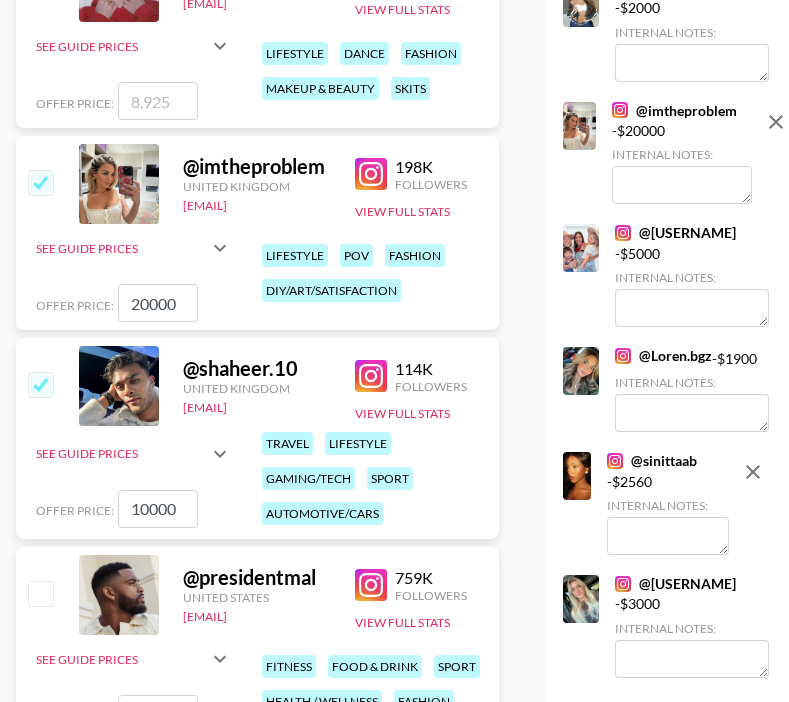 scroll, scrollTop: 0, scrollLeft: 0, axis: both 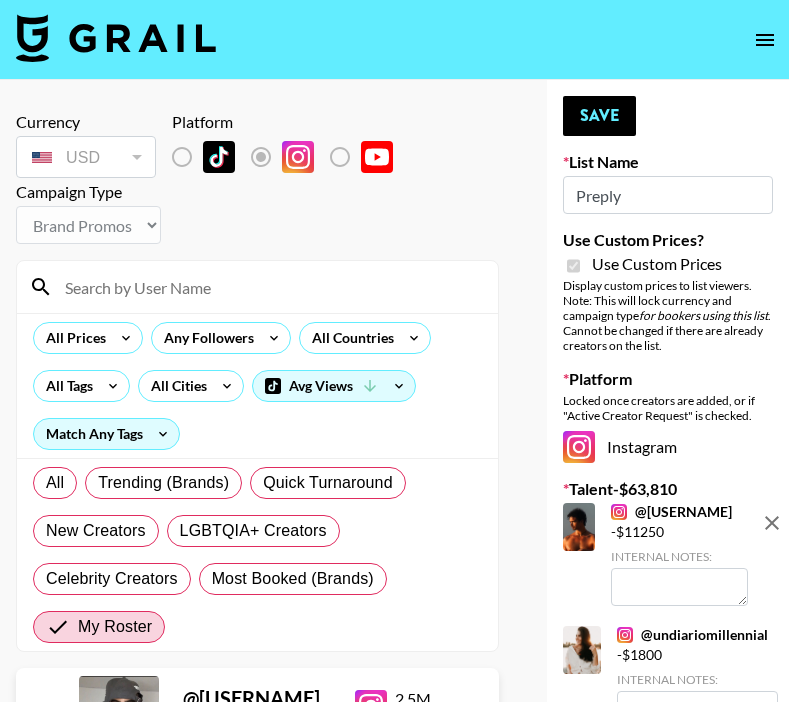 click on "Your changes have been saved! Save List Name Preply Use Custom Prices? Use Custom Prices Display custom prices to list viewers. Note: This will lock currency and campaign type  for bookers using this list . Cannot be changed if there are already creators on the list. Platform Locked once creators are added, or if "Active Creator Request" is checked.  Instagram Talent -  $ 63,810 @ niccolospoto  -  $ 11250 Internal Notes: @ undiariomillennial  -  $ 1800 Internal Notes: @ shaheer.10  -  $ 10000 Internal Notes: @ Silentandamanda.official  -  $ 6000 Internal Notes: @ jacob.cline.161  -  $ 300 Internal Notes: @ Isidora__villagra  -  $ 2000 Internal Notes: @ imtheproblem  -  $ 20000 Internal Notes: @ twomomsinmotion  -  $ 5000 Internal Notes: @ Loren.bgz  -  $ 1900 Internal Notes: @ sinittaab  -  $ 2560 Internal Notes: @ sarahubbarddd  -  $ 3000 Internal Notes:" at bounding box center [668, 3713] 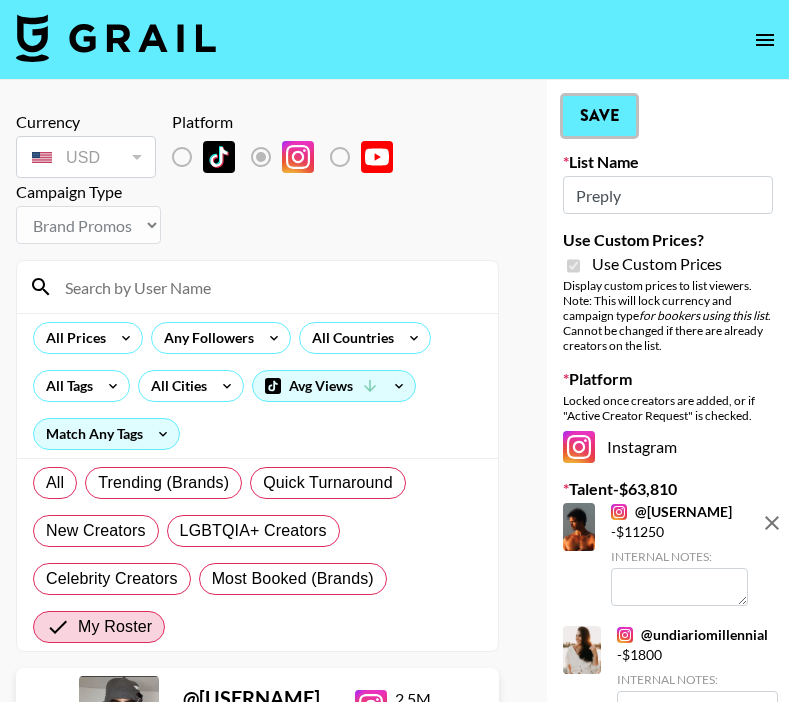 click on "Save" at bounding box center (599, 116) 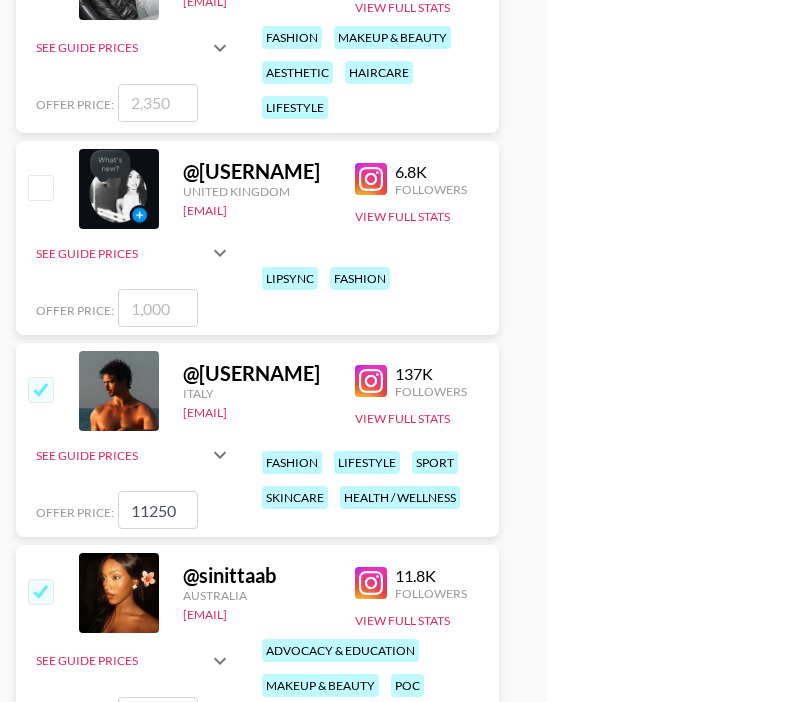 scroll, scrollTop: 2173, scrollLeft: 0, axis: vertical 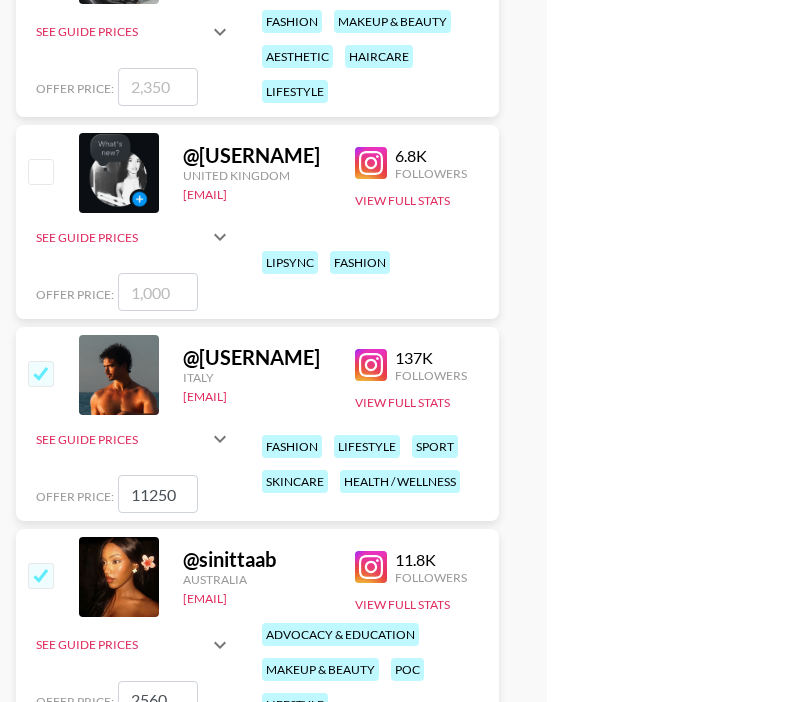 click at bounding box center (40, 373) 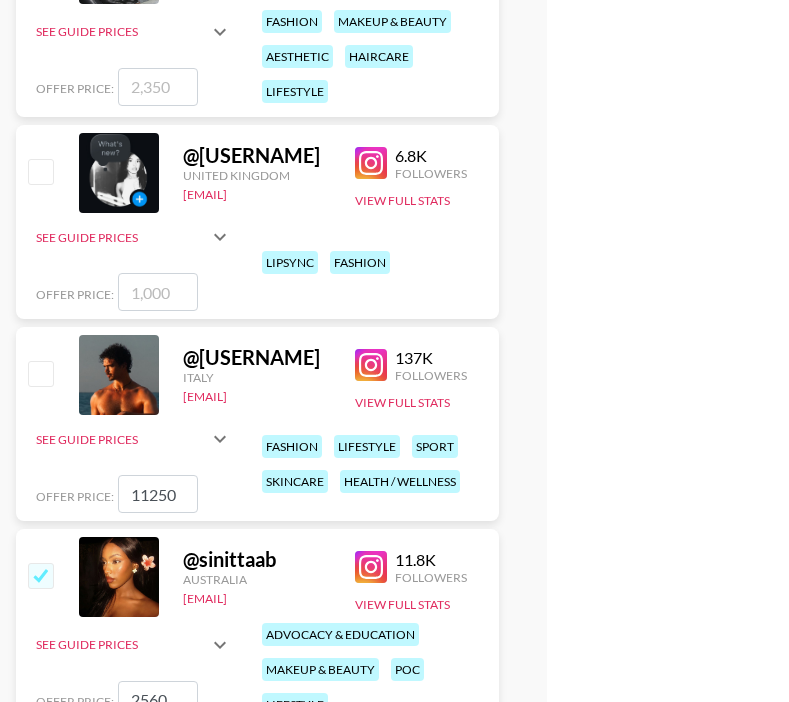 checkbox on "false" 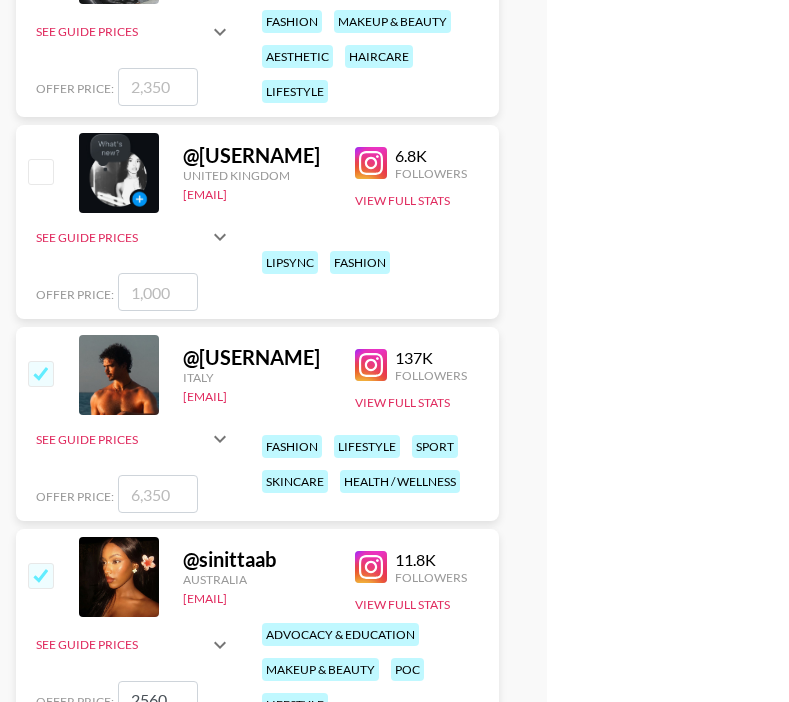 type on "1" 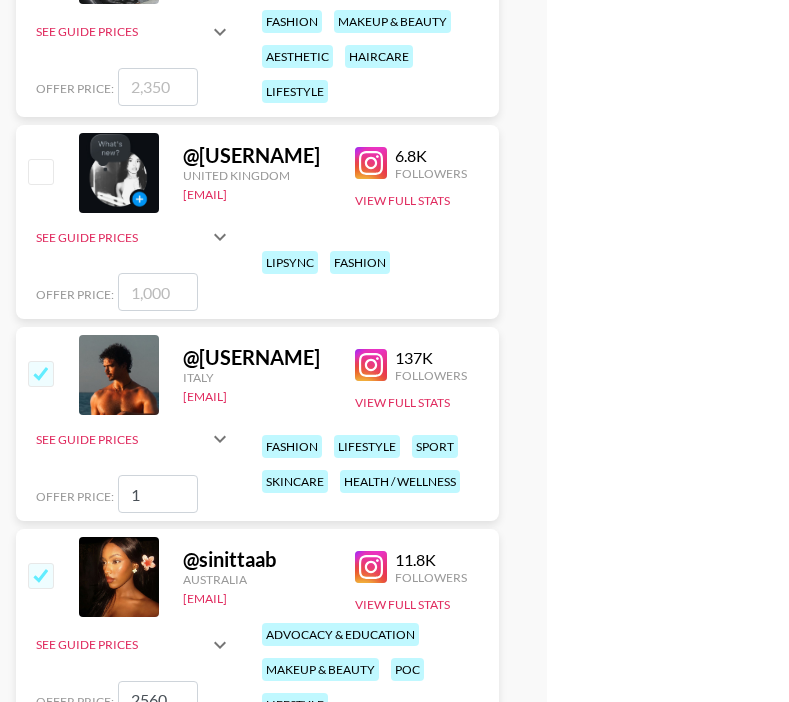 checkbox on "true" 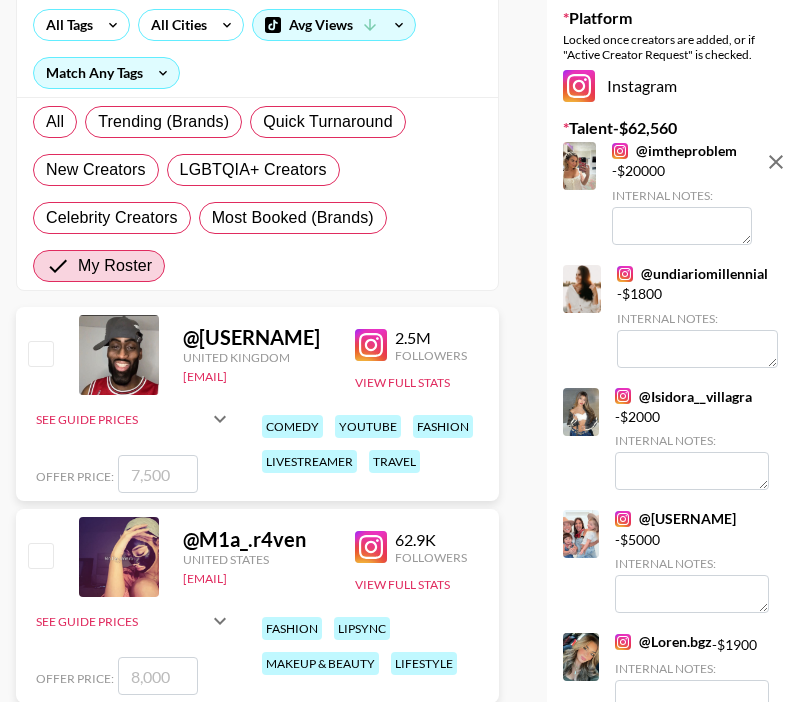 scroll, scrollTop: 0, scrollLeft: 0, axis: both 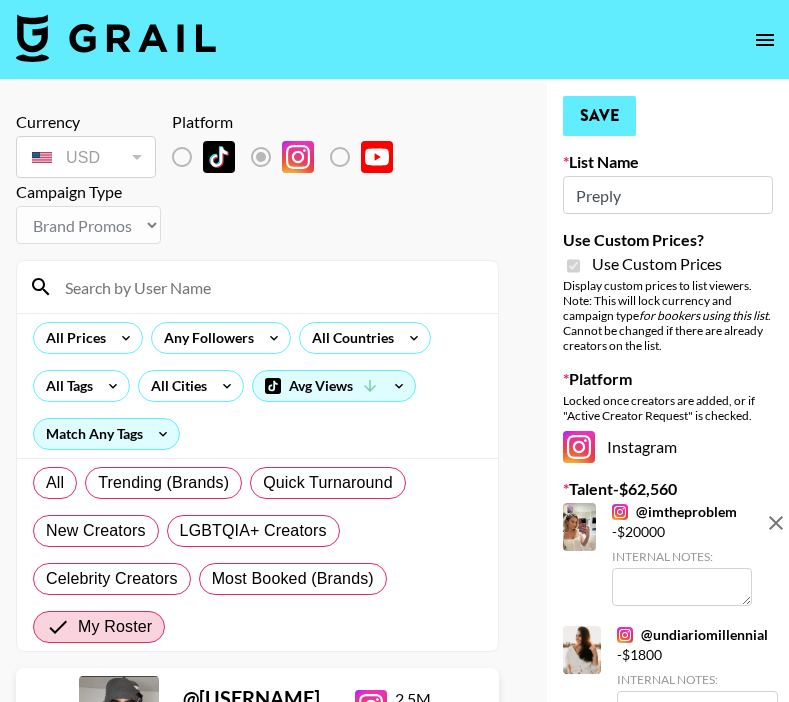 type on "10000" 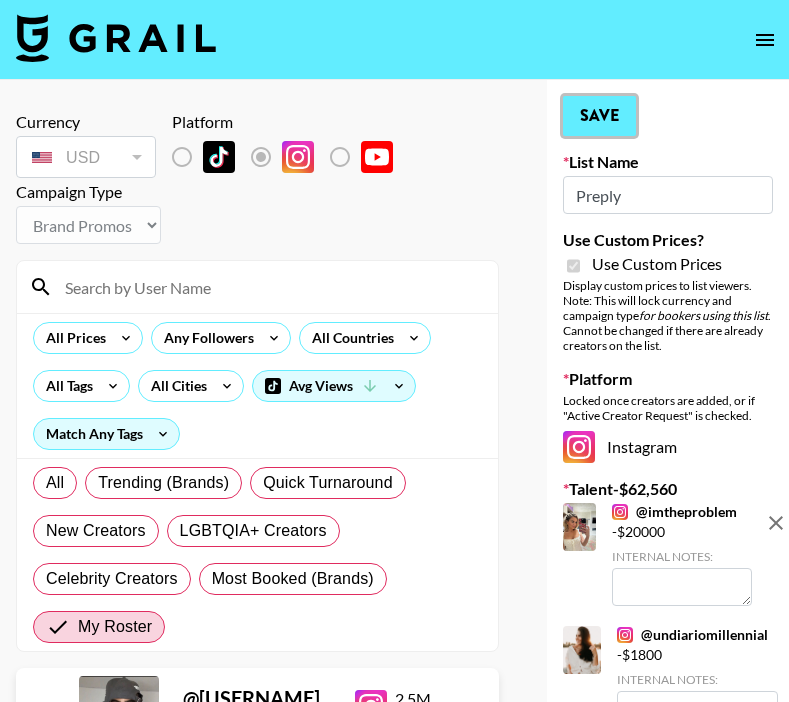 click on "Save" at bounding box center (599, 116) 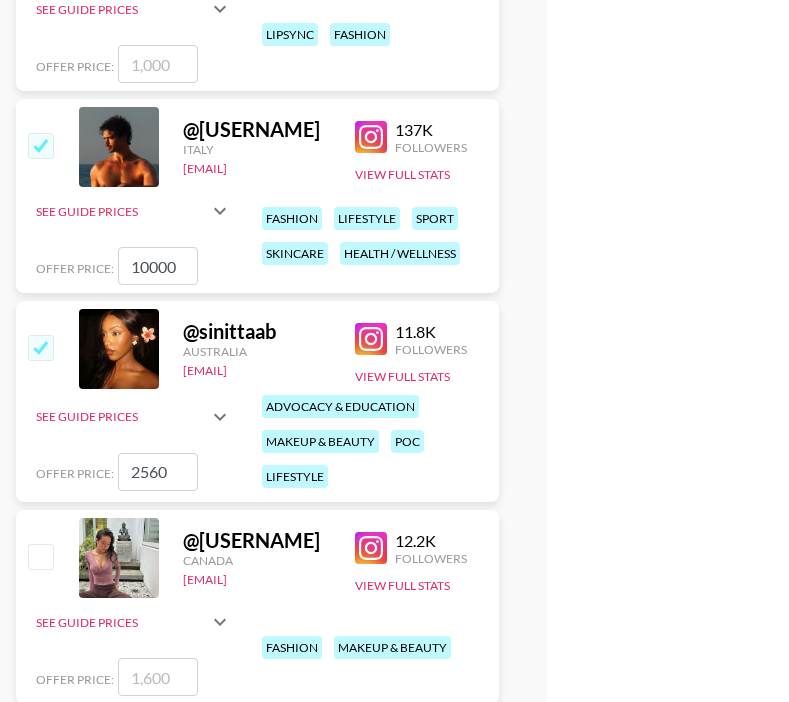 scroll, scrollTop: 2409, scrollLeft: 0, axis: vertical 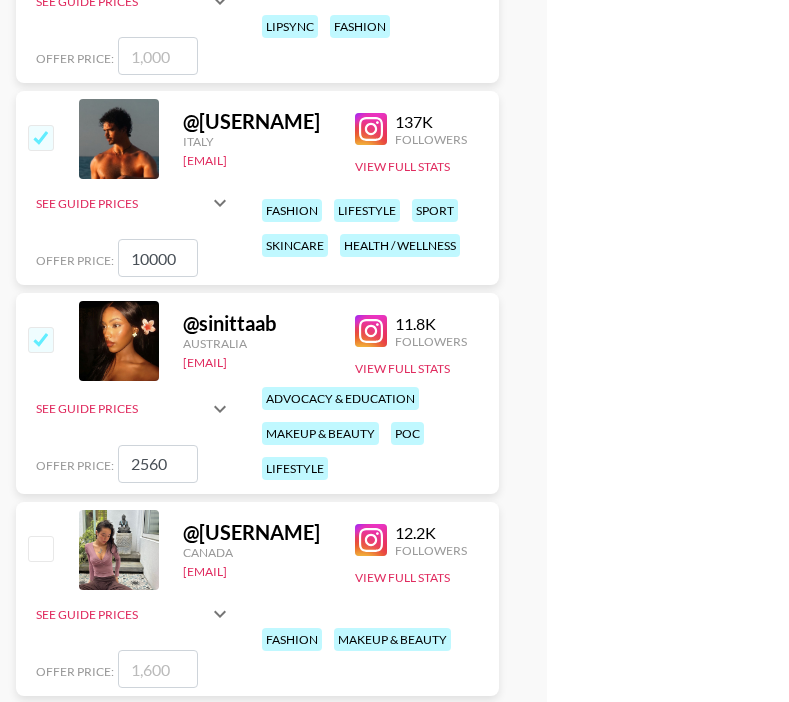 drag, startPoint x: 169, startPoint y: 470, endPoint x: 140, endPoint y: 467, distance: 29.15476 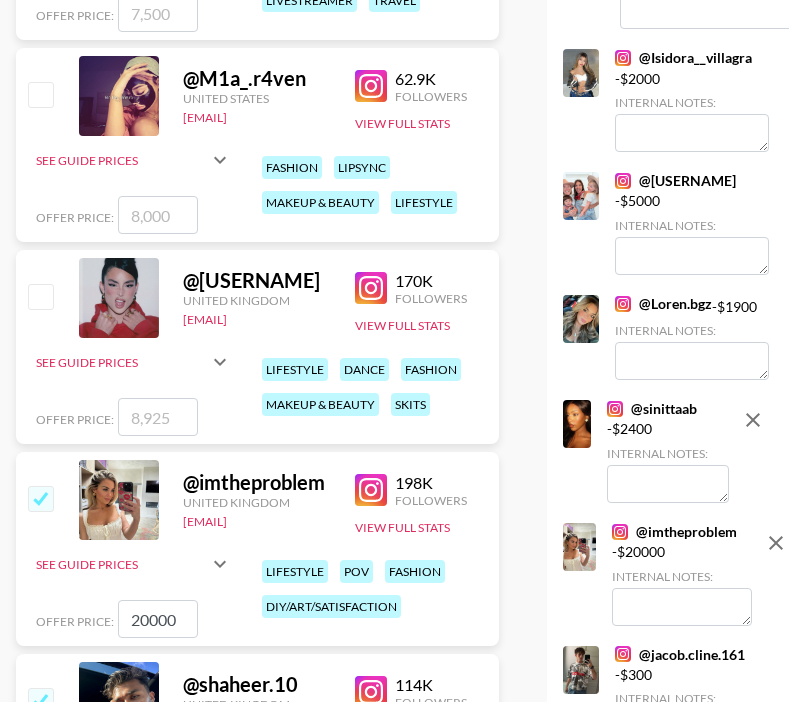 scroll, scrollTop: 0, scrollLeft: 0, axis: both 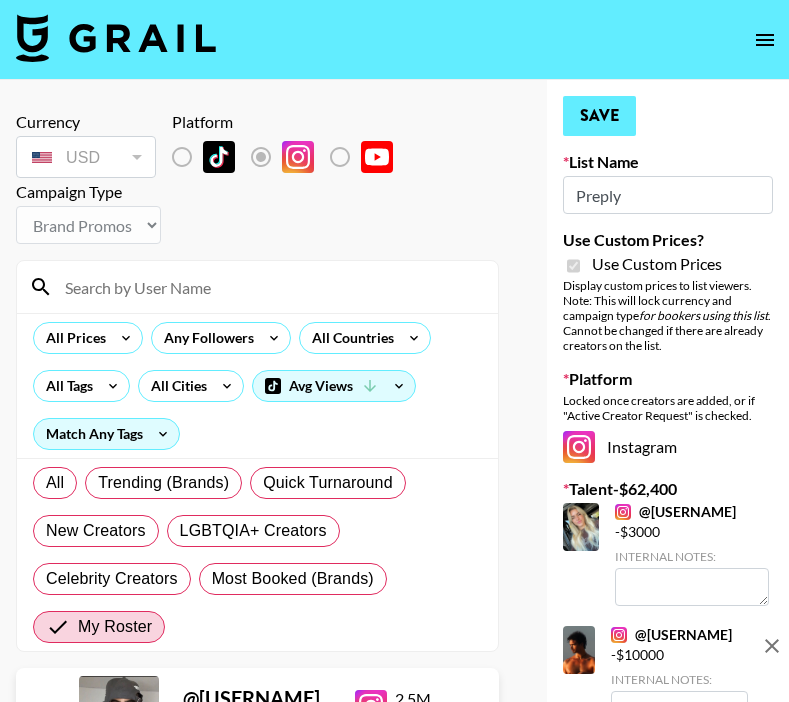 type on "2400" 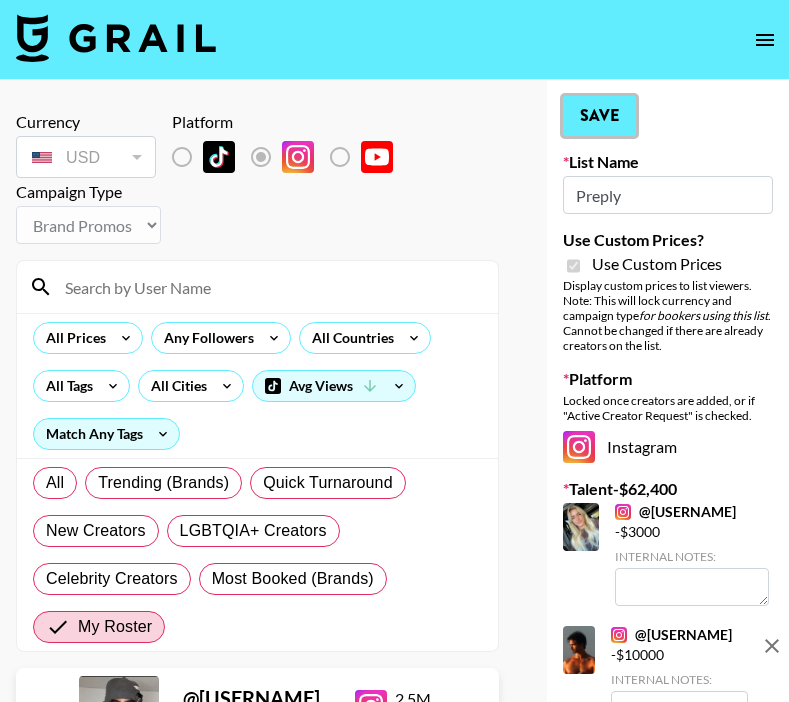 click on "Save" at bounding box center [599, 116] 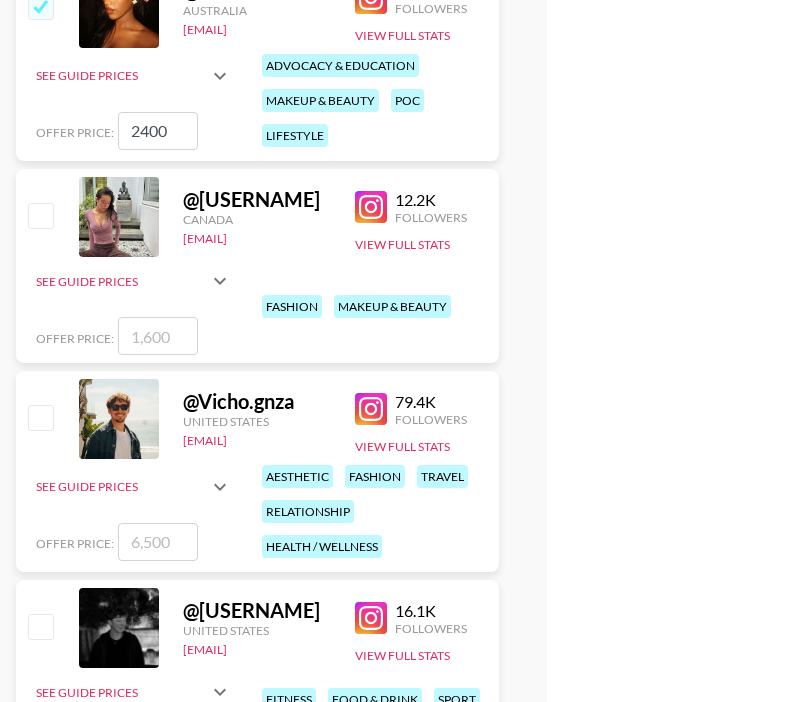 scroll, scrollTop: 2745, scrollLeft: 0, axis: vertical 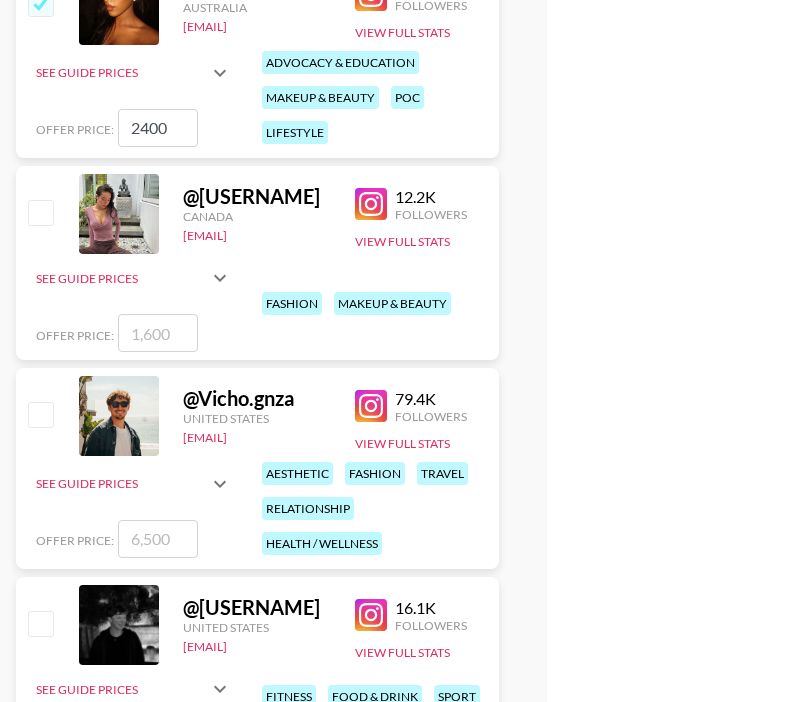 click at bounding box center (158, 539) 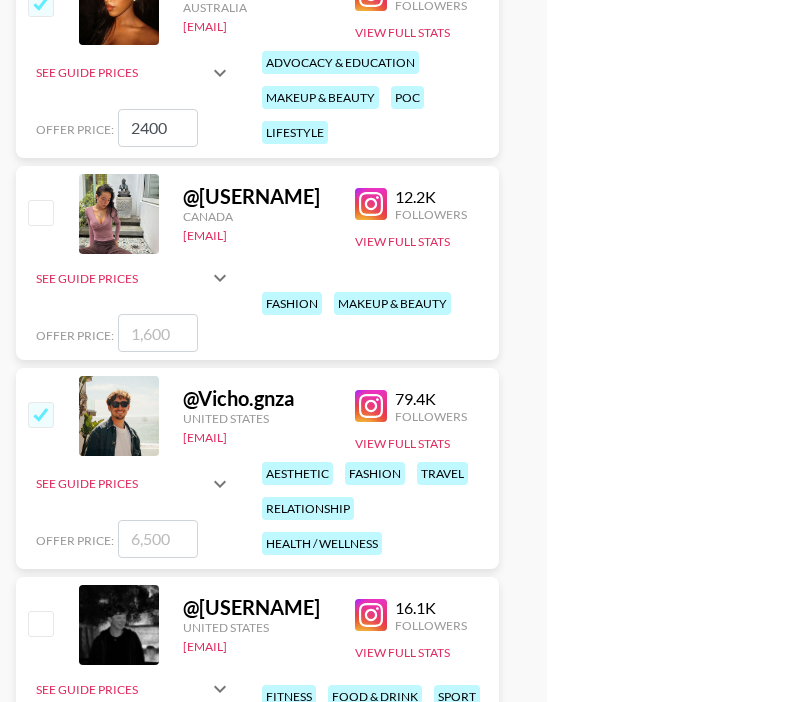 checkbox on "true" 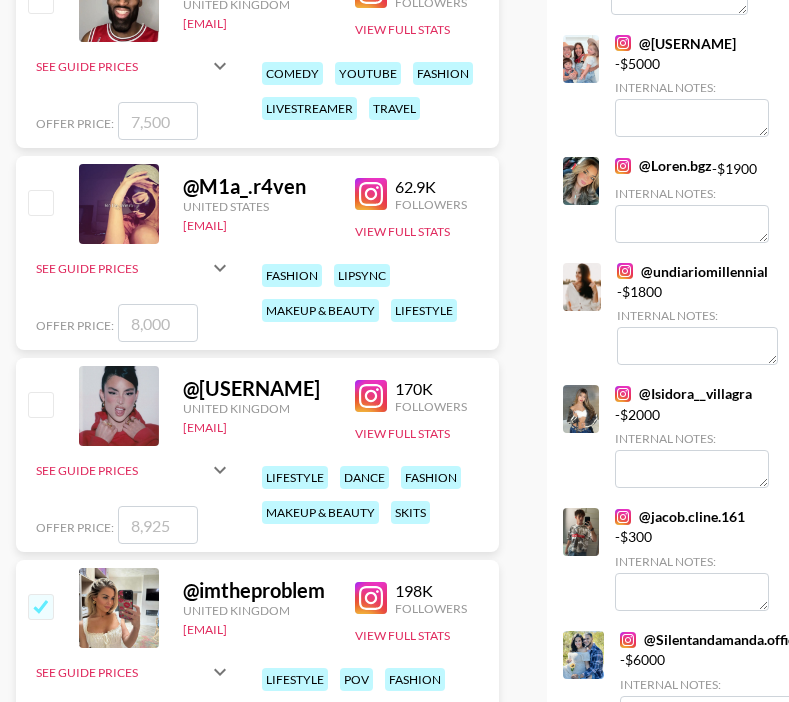 scroll, scrollTop: 0, scrollLeft: 0, axis: both 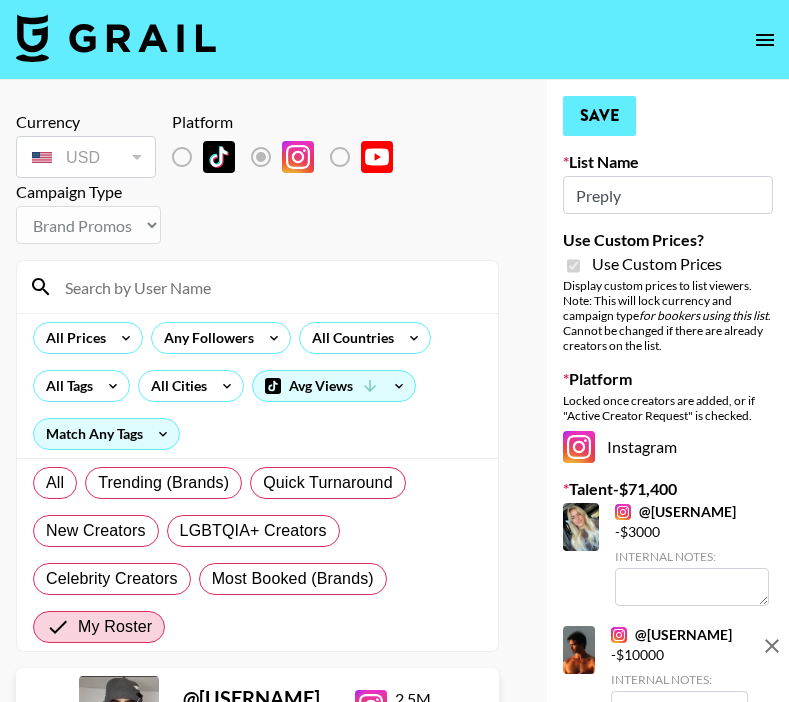 type on "9000" 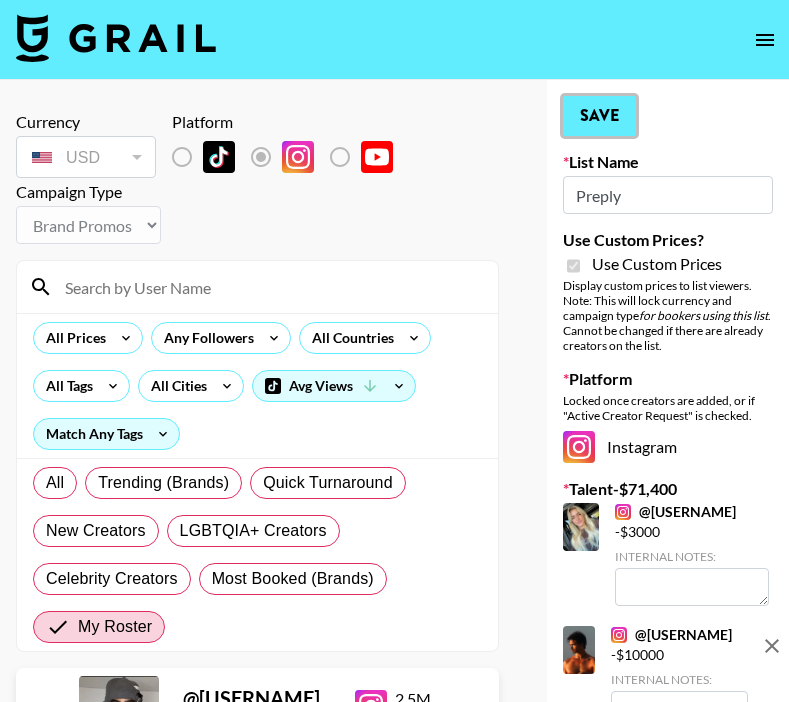 click on "Save" at bounding box center [599, 116] 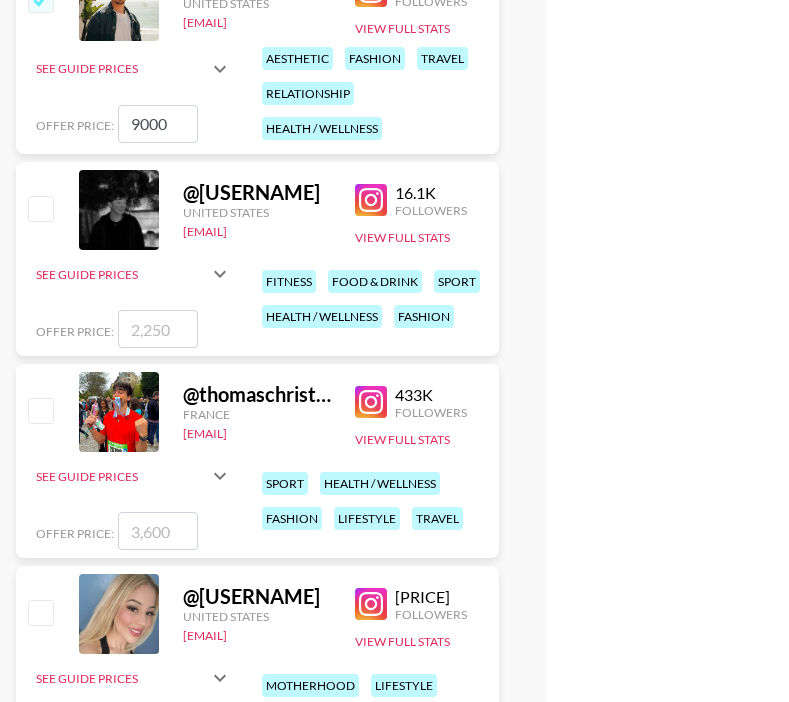 scroll, scrollTop: 3162, scrollLeft: 0, axis: vertical 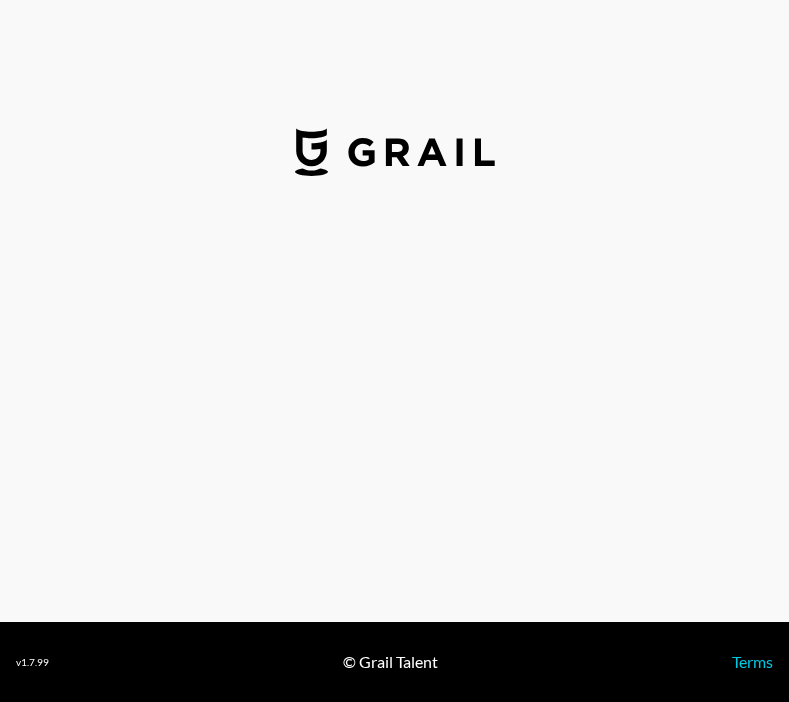 select on "USD" 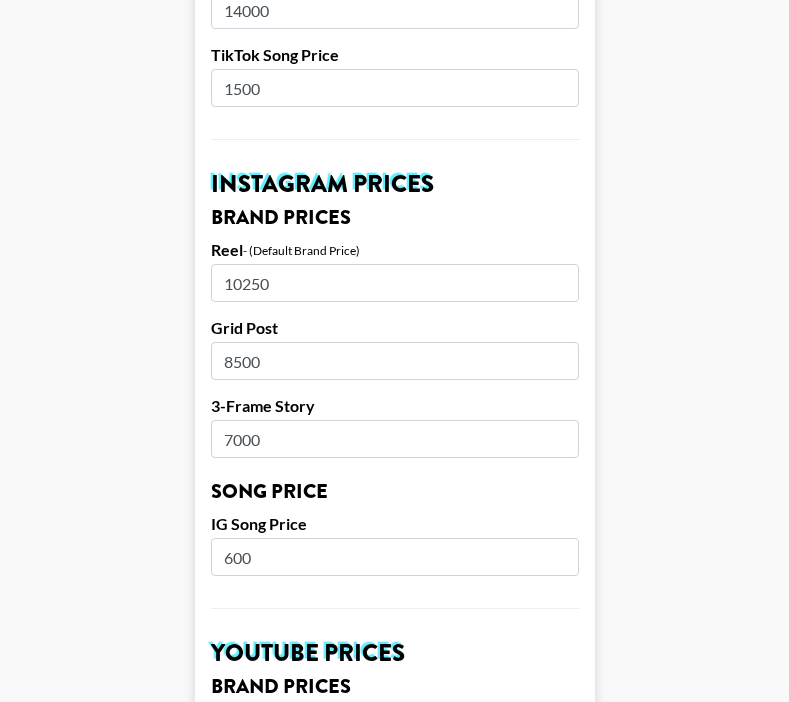 scroll, scrollTop: 817, scrollLeft: 0, axis: vertical 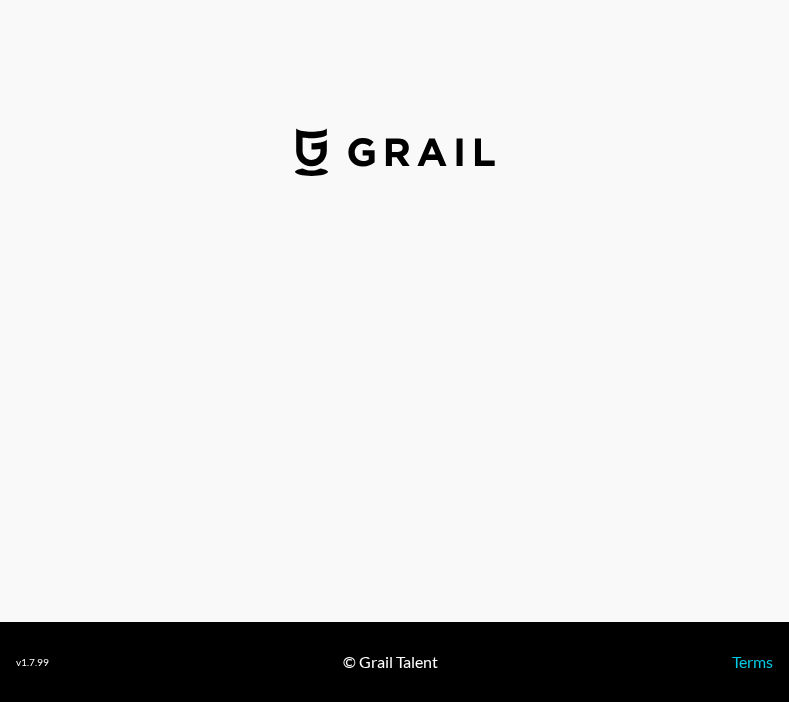 select on "USD" 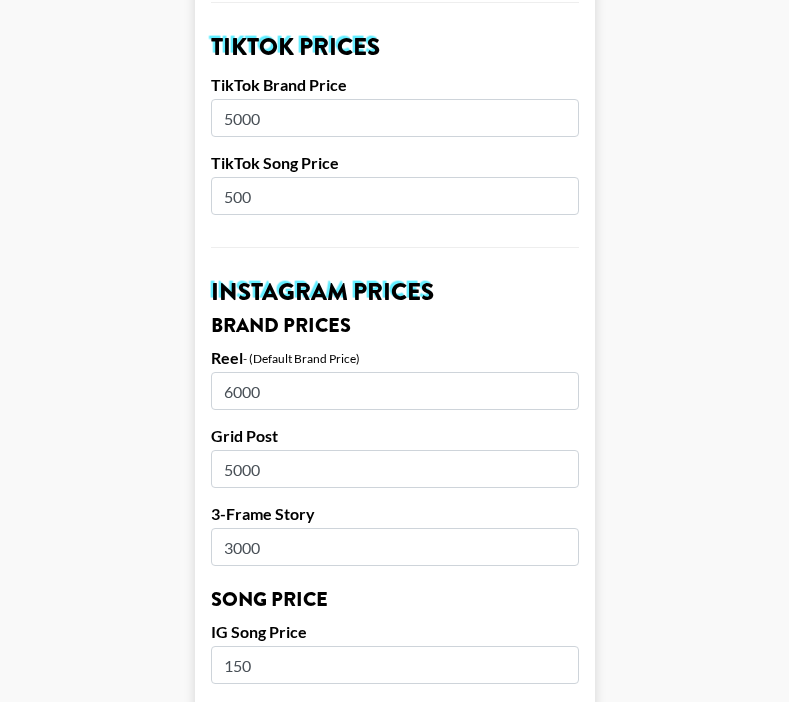 scroll, scrollTop: 709, scrollLeft: 0, axis: vertical 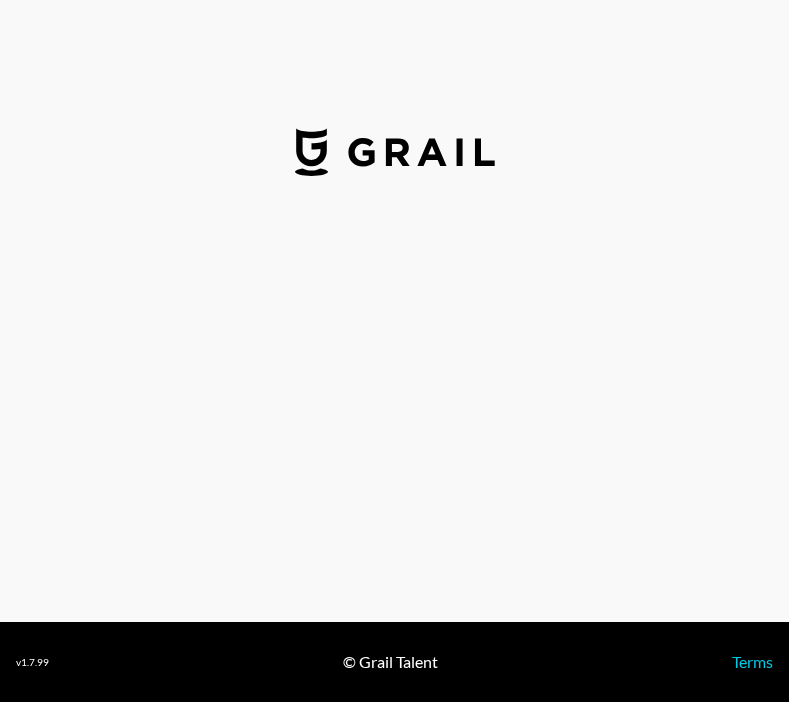 select on "GBP" 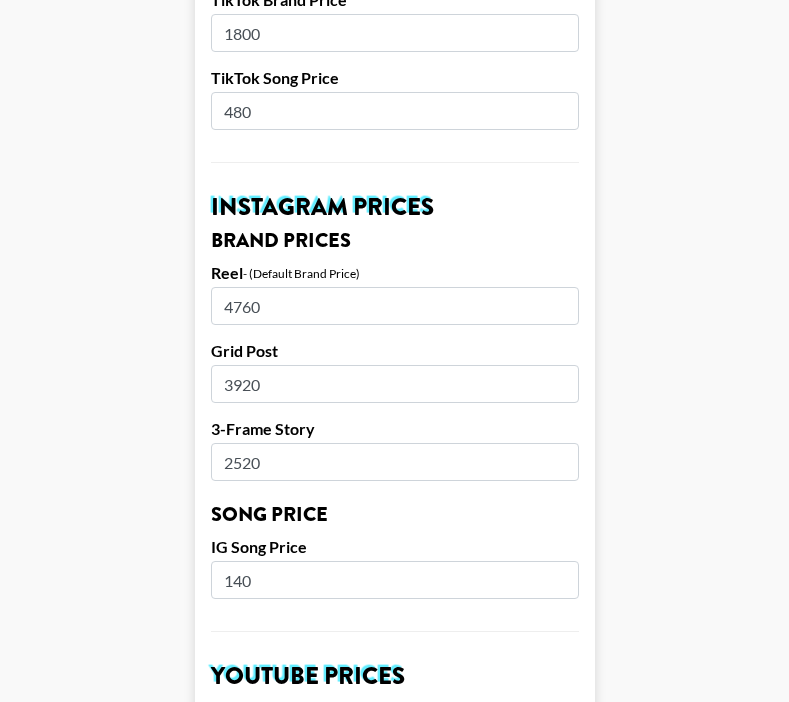 scroll, scrollTop: 798, scrollLeft: 0, axis: vertical 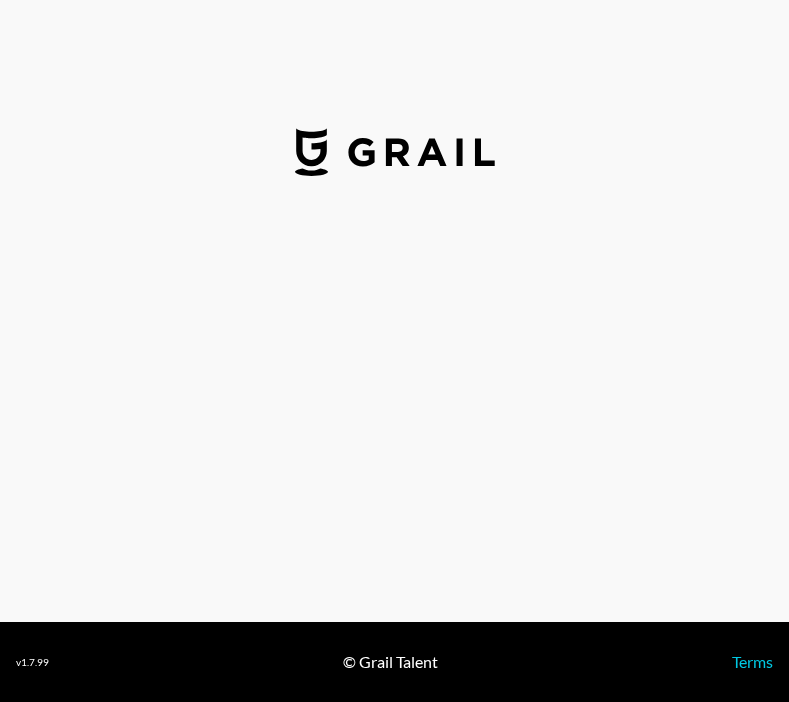 select on "USD" 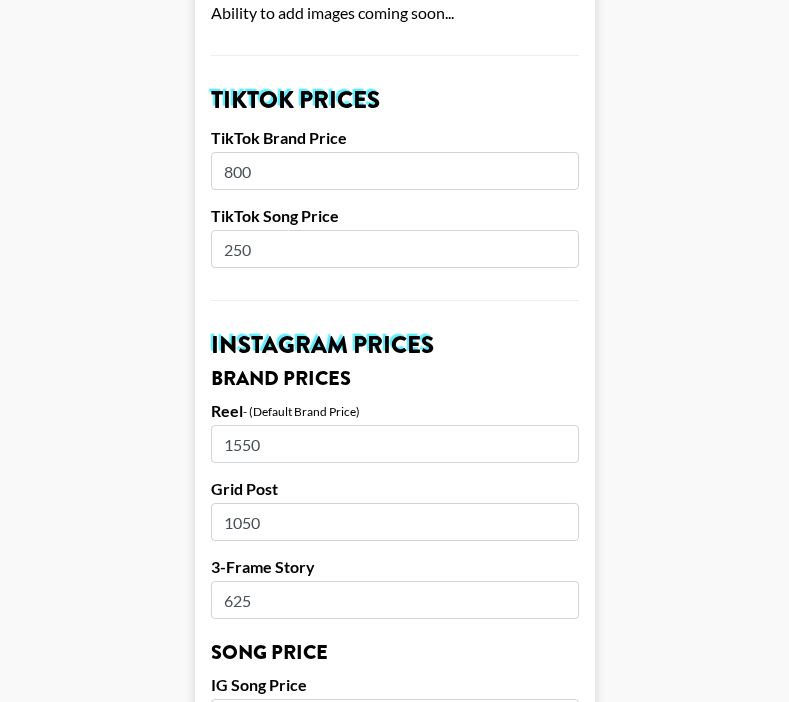 scroll, scrollTop: 0, scrollLeft: 0, axis: both 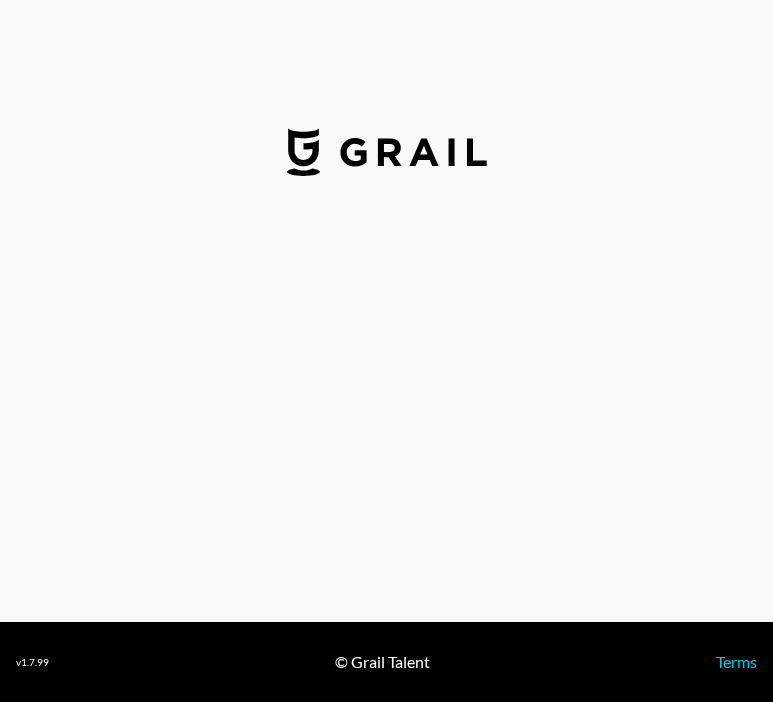 select on "USD" 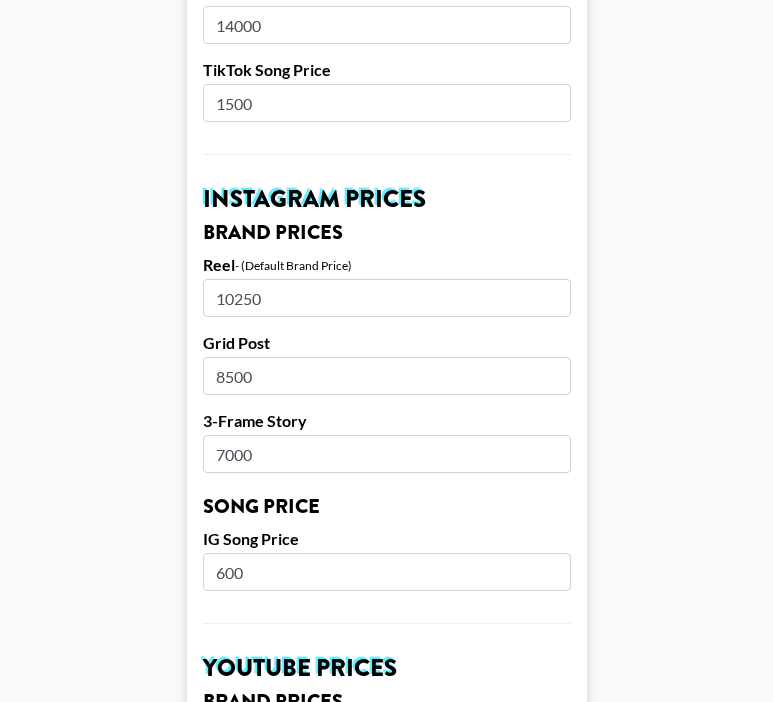 scroll, scrollTop: 812, scrollLeft: 0, axis: vertical 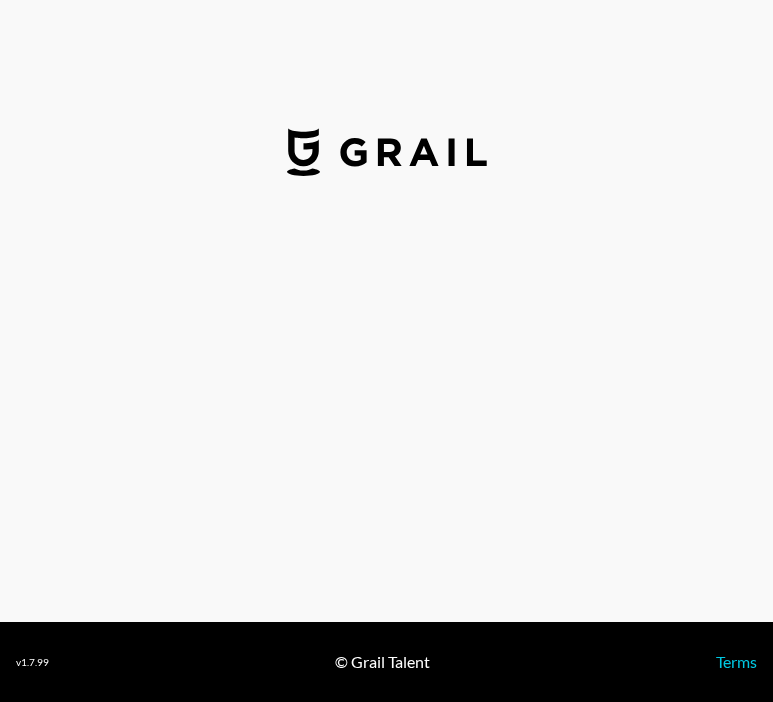 select on "USD" 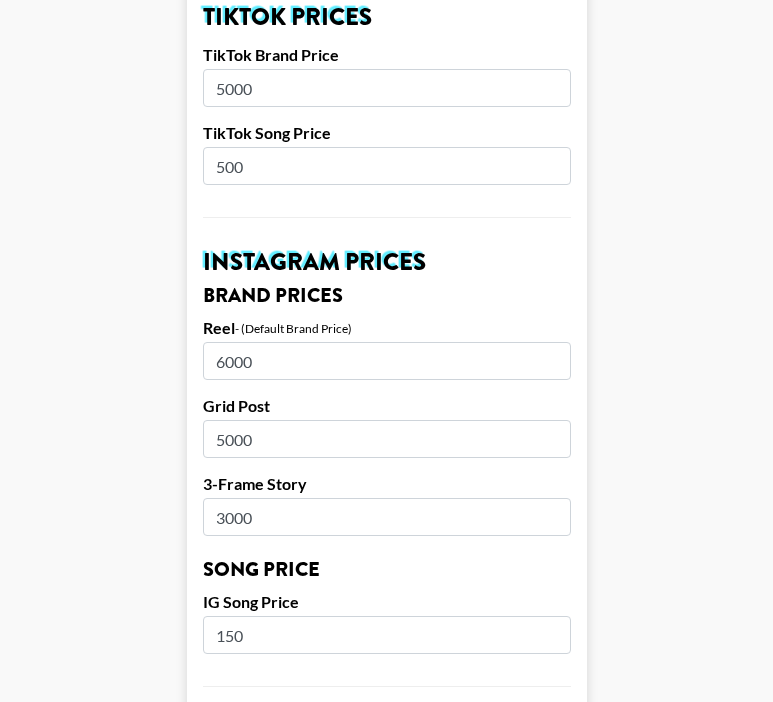 scroll, scrollTop: 750, scrollLeft: 0, axis: vertical 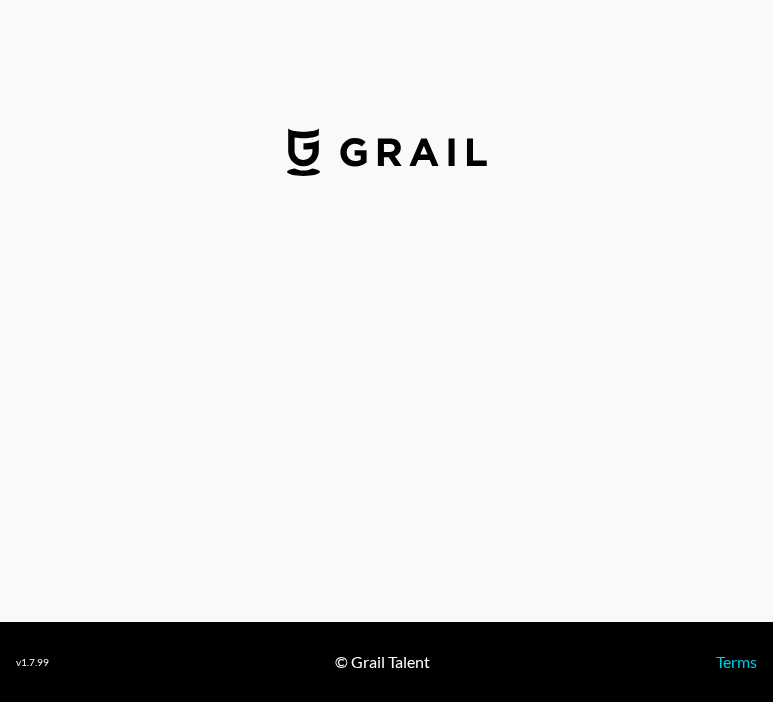 select on "GBP" 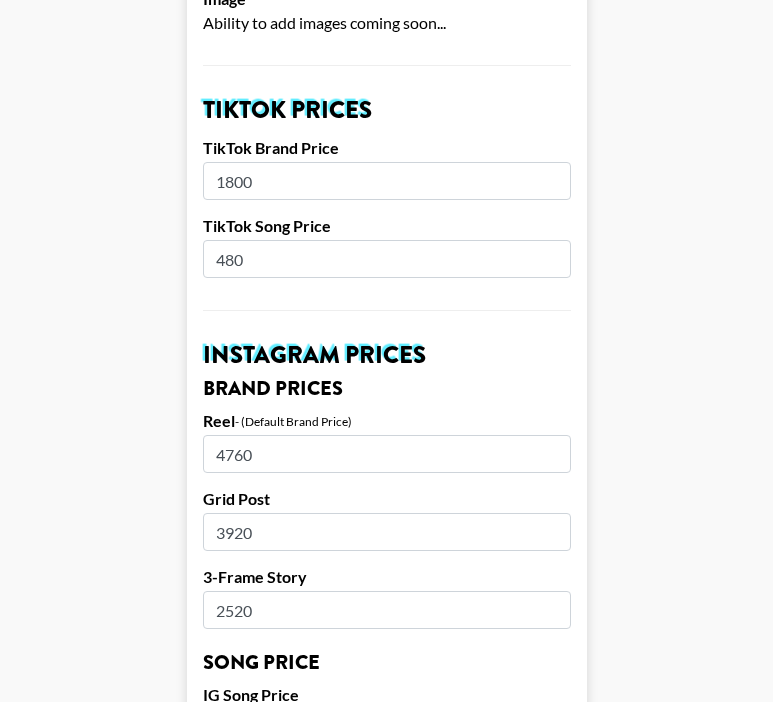 scroll, scrollTop: 649, scrollLeft: 0, axis: vertical 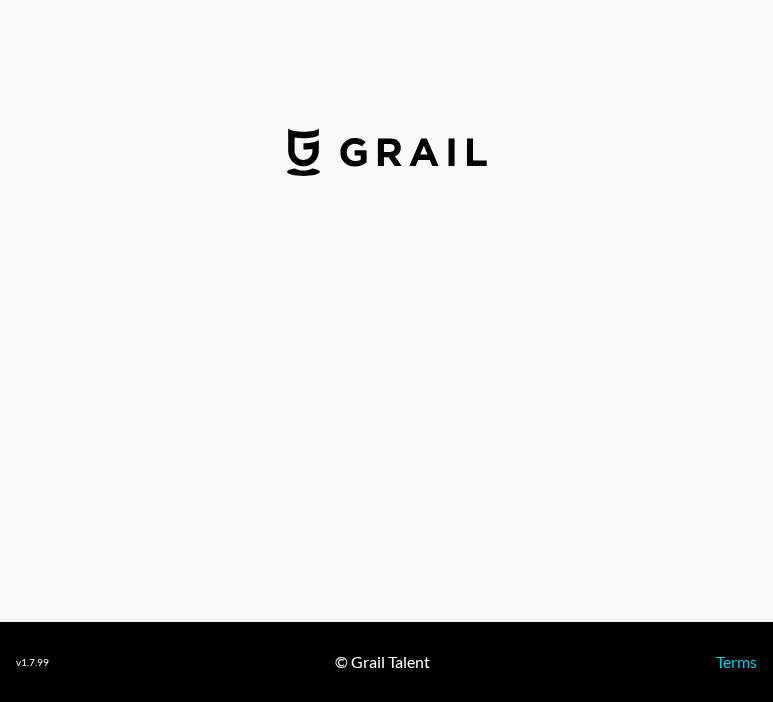 select on "USD" 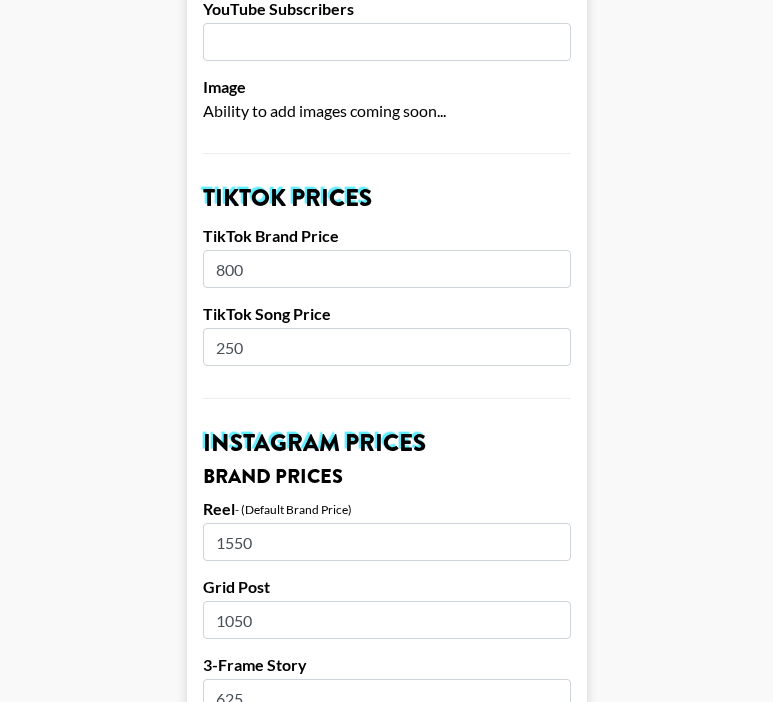 scroll, scrollTop: 560, scrollLeft: 0, axis: vertical 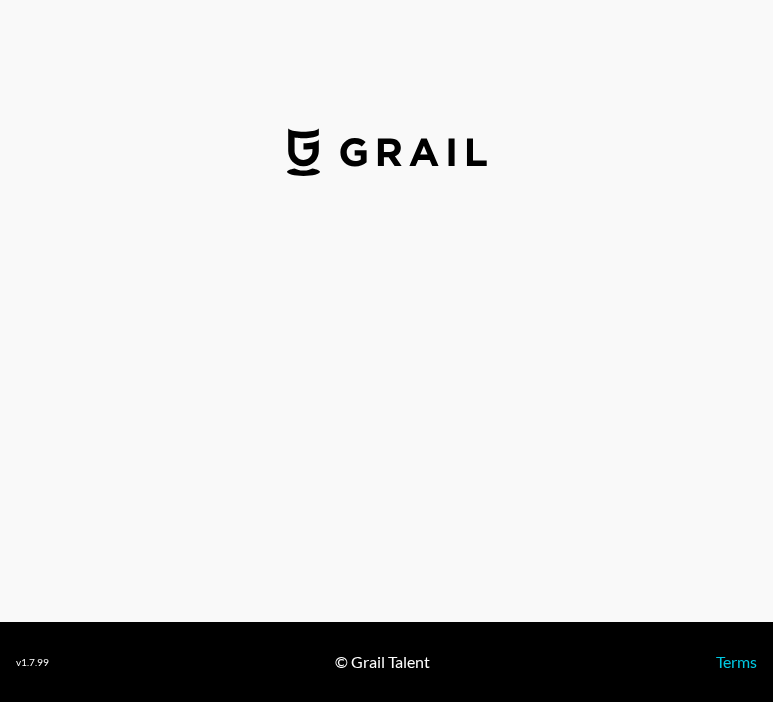 select on "USD" 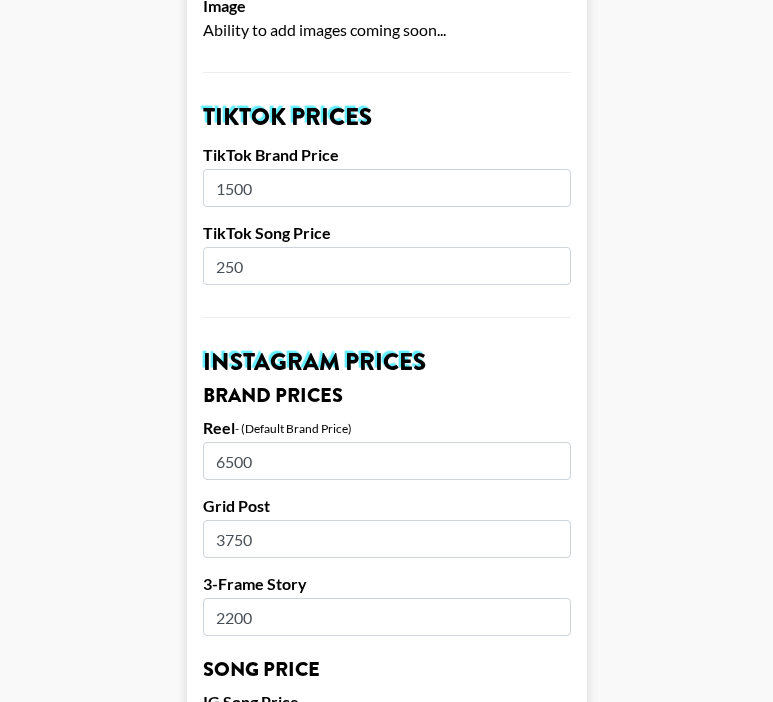 scroll, scrollTop: 641, scrollLeft: 0, axis: vertical 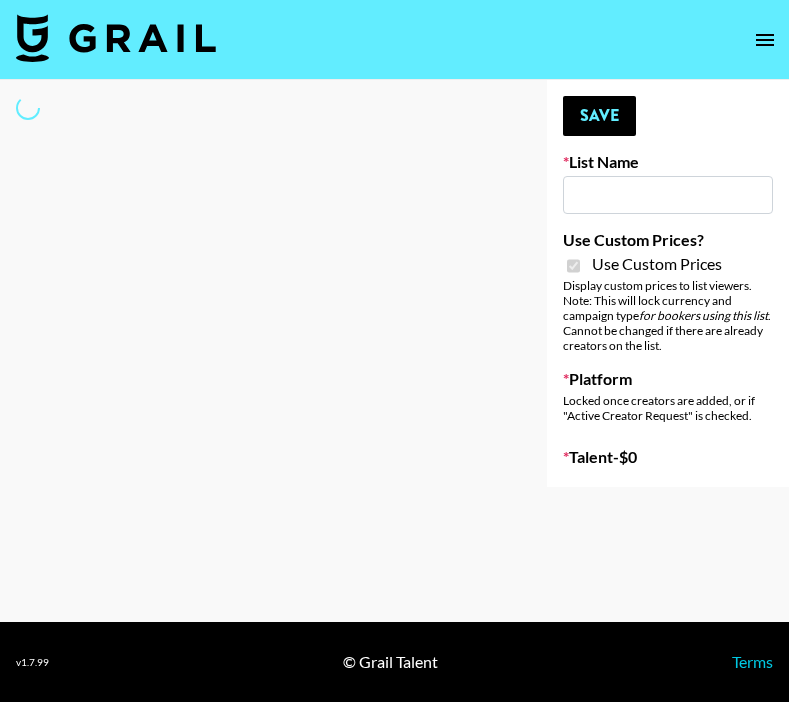 type on "Preply" 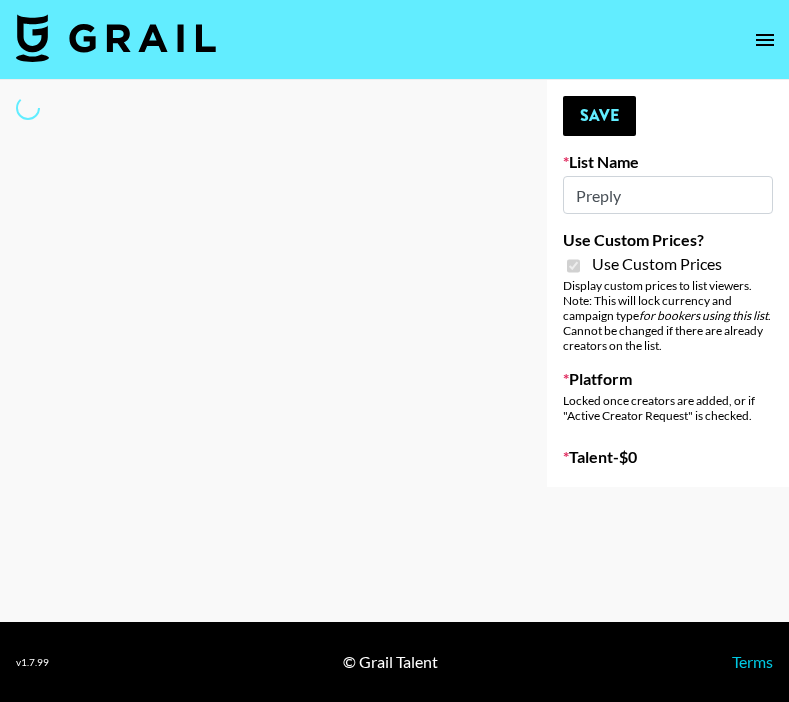 select on "Brand" 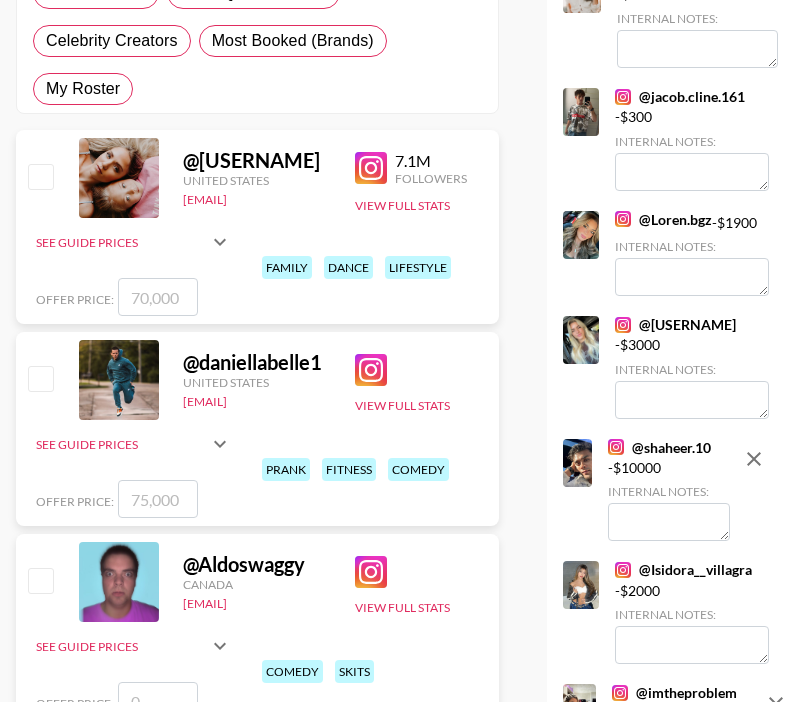 scroll, scrollTop: 318, scrollLeft: 0, axis: vertical 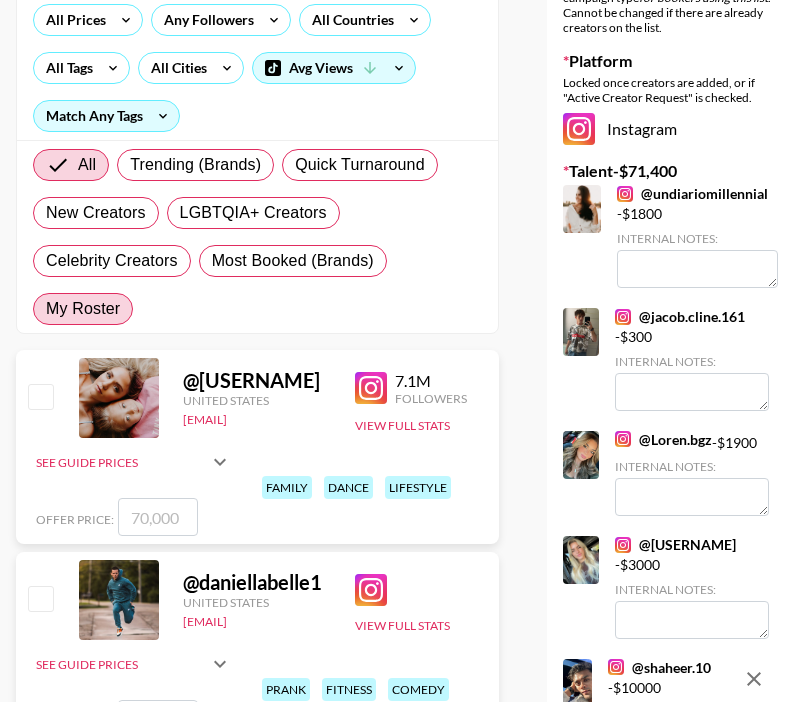 click on "My Roster" at bounding box center (83, 309) 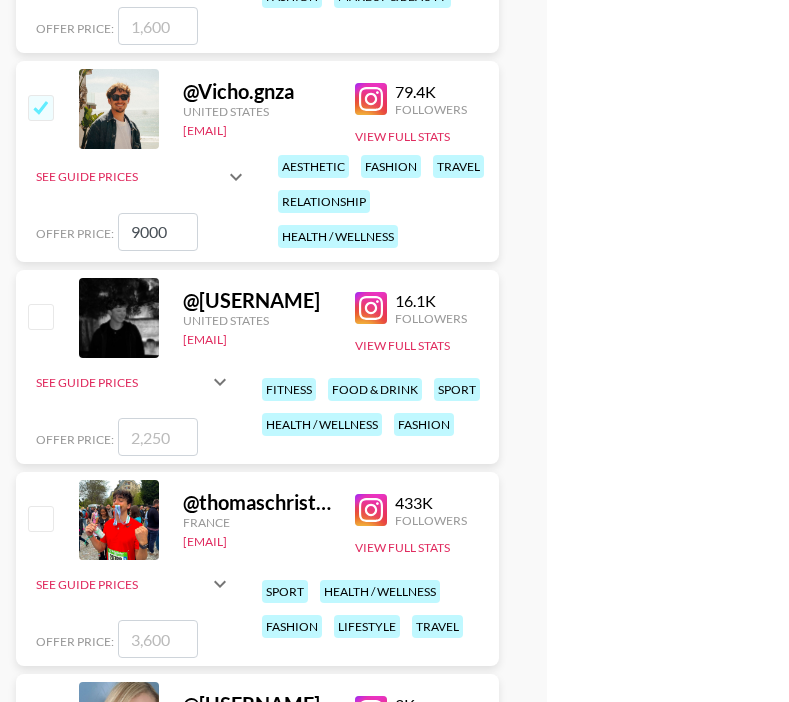 scroll, scrollTop: 3057, scrollLeft: 0, axis: vertical 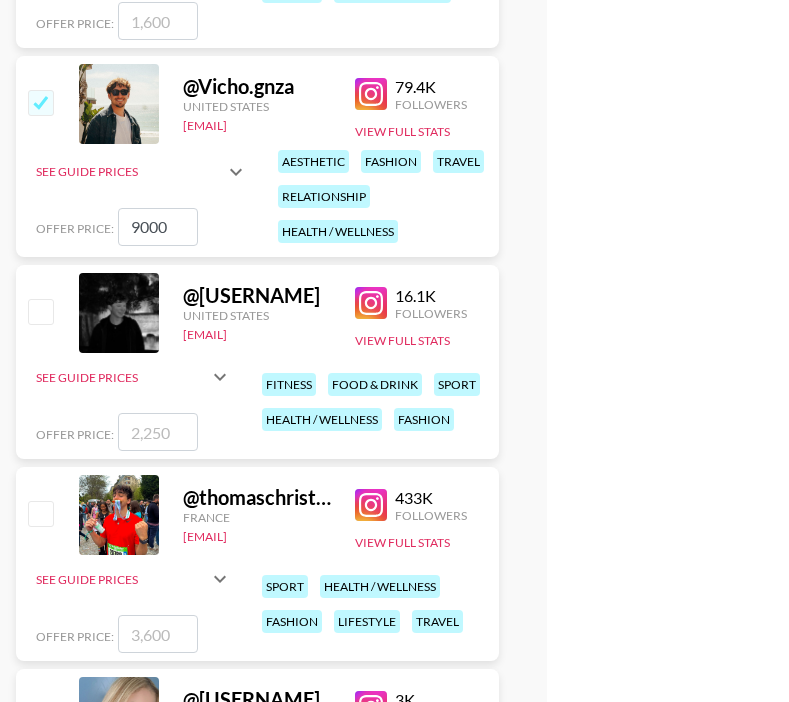click at bounding box center (158, 432) 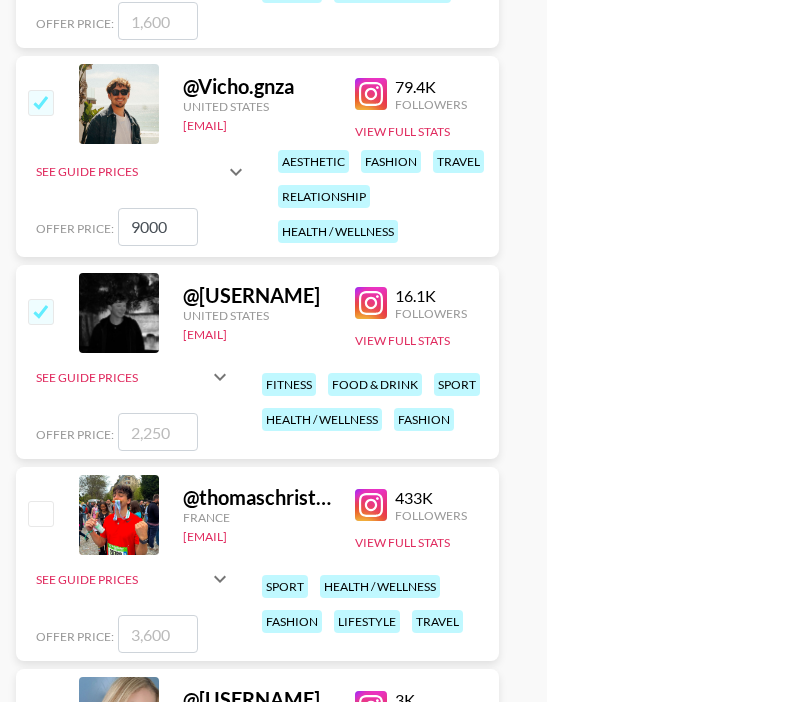 checkbox on "true" 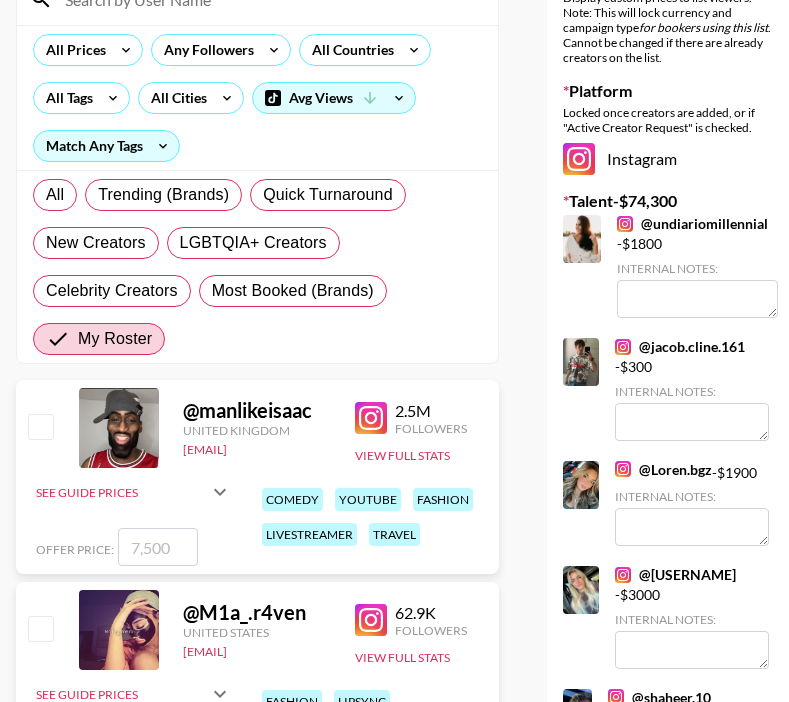 scroll, scrollTop: 0, scrollLeft: 0, axis: both 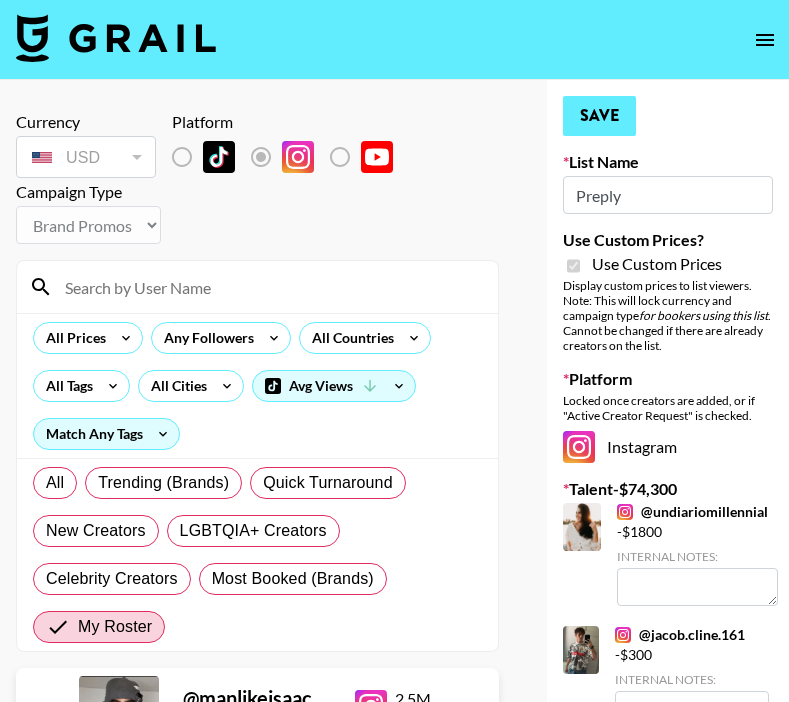 type on "2900" 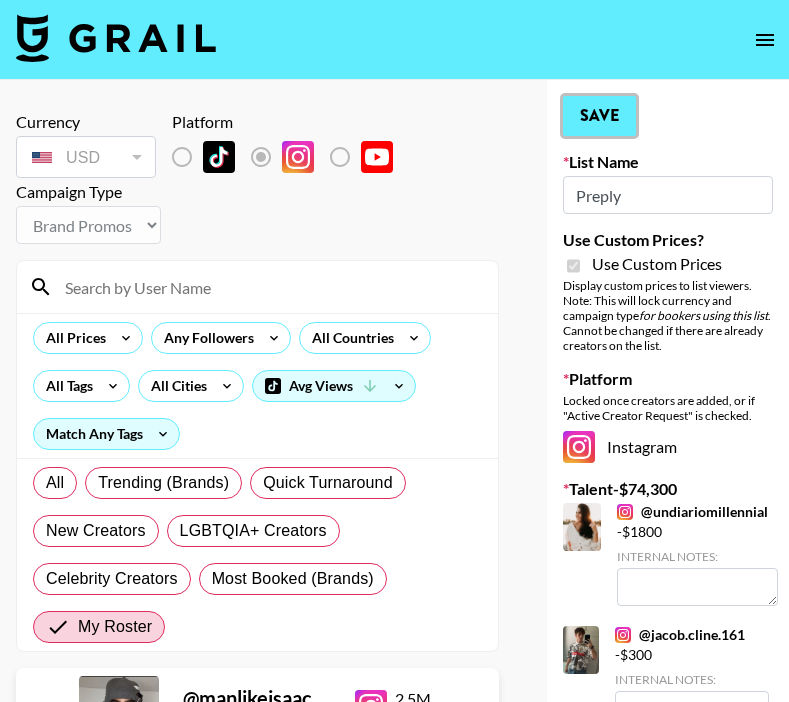 click on "Save" at bounding box center (599, 116) 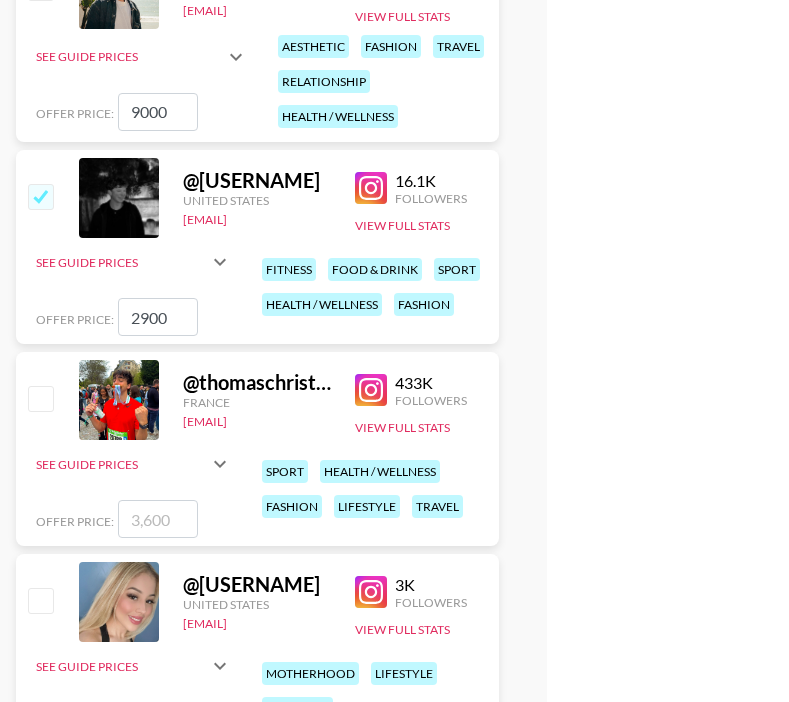 scroll, scrollTop: 3178, scrollLeft: 0, axis: vertical 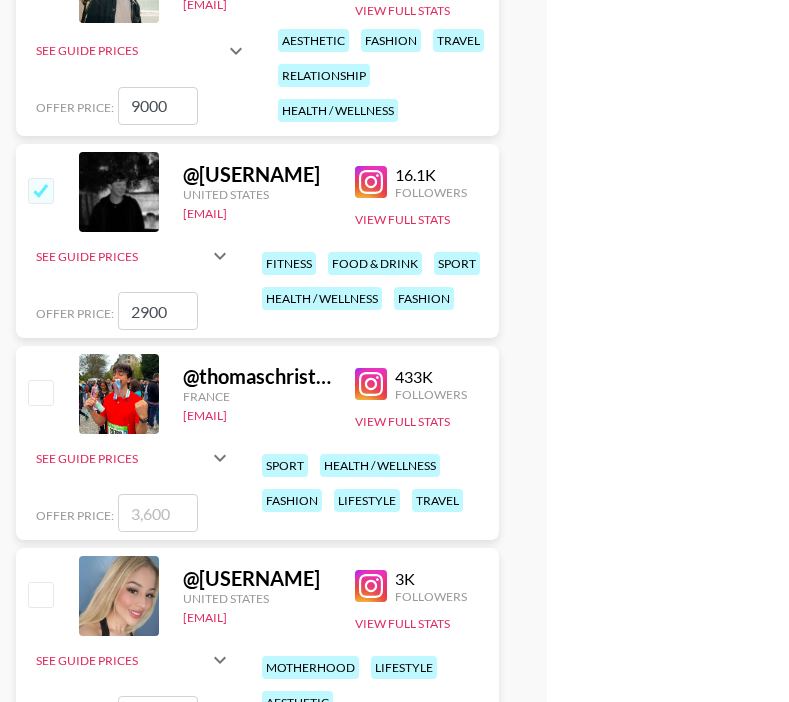 click at bounding box center [158, 513] 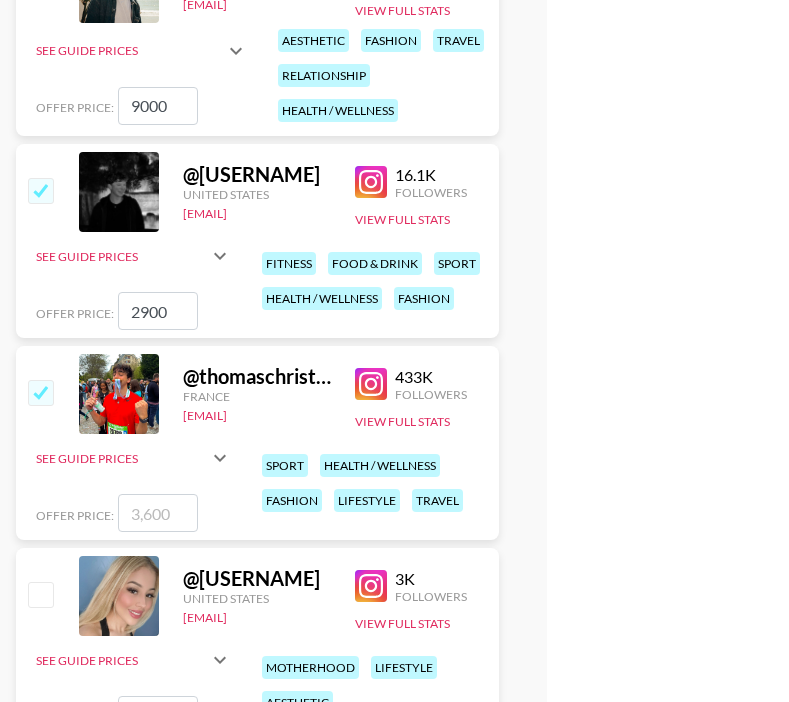 type on "6" 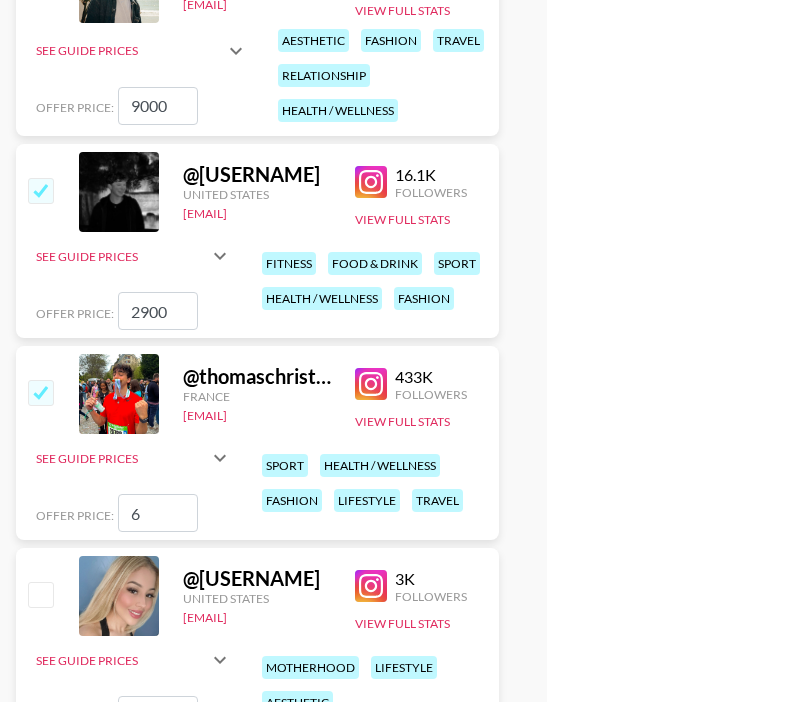checkbox on "true" 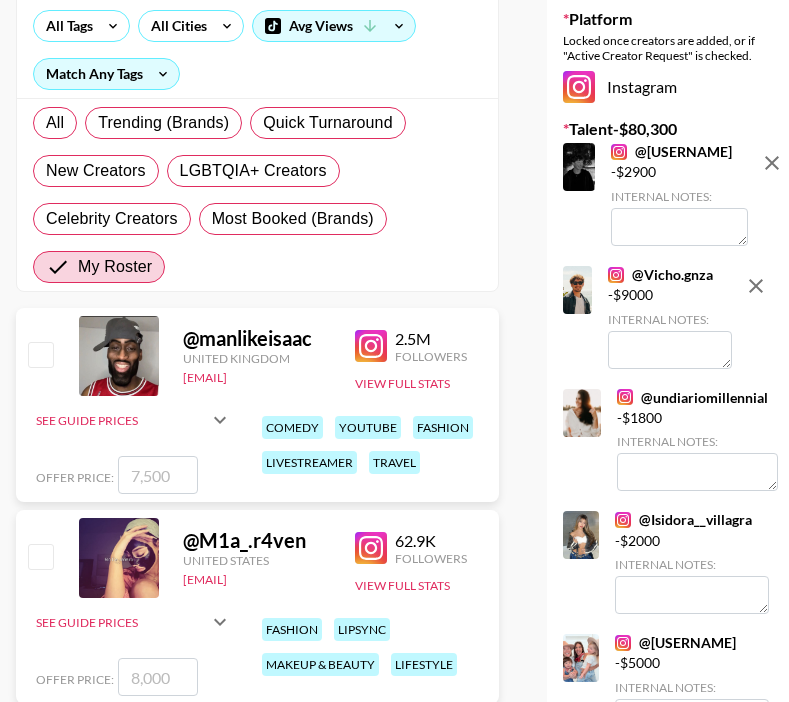 scroll, scrollTop: 0, scrollLeft: 0, axis: both 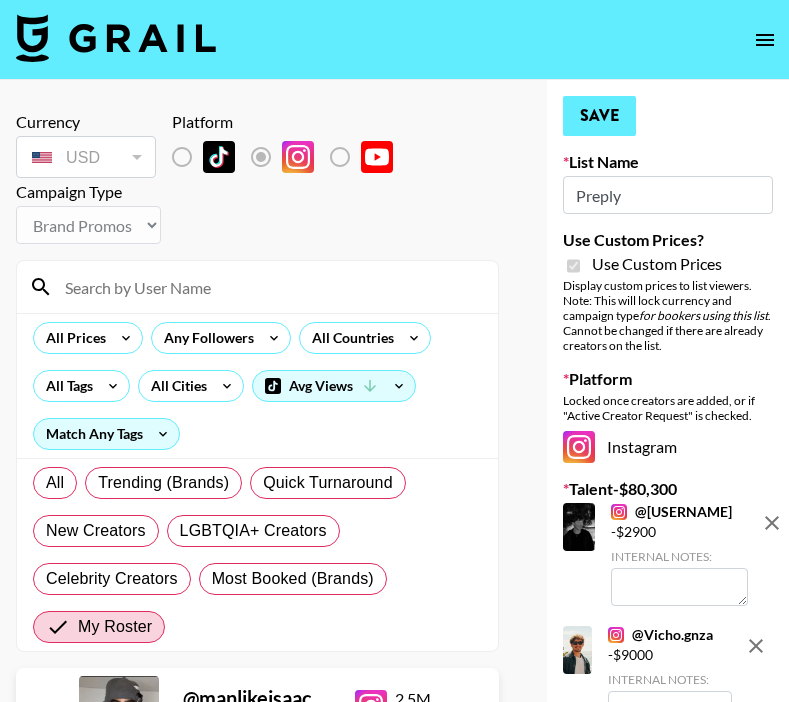 type on "6000" 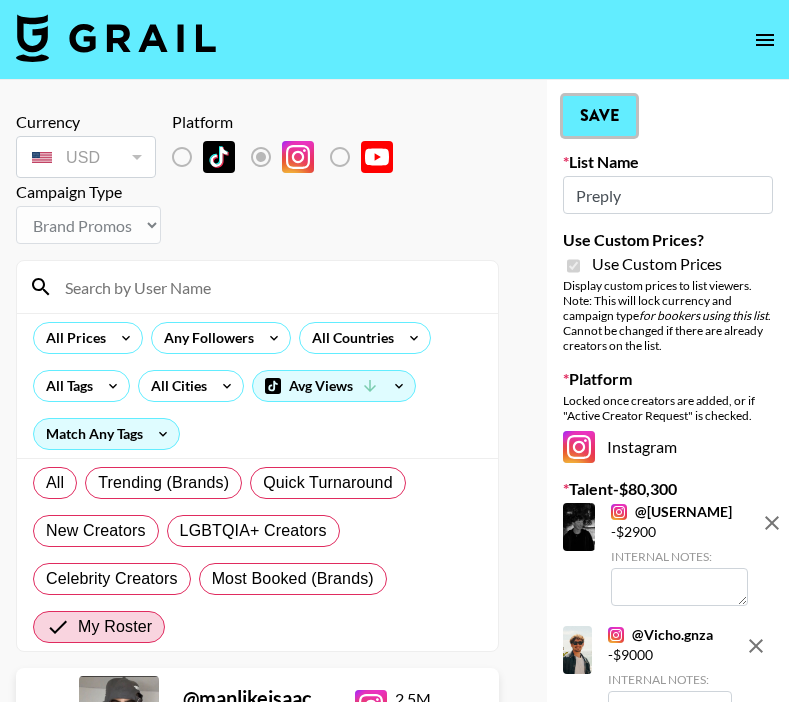 click on "Save" at bounding box center [599, 116] 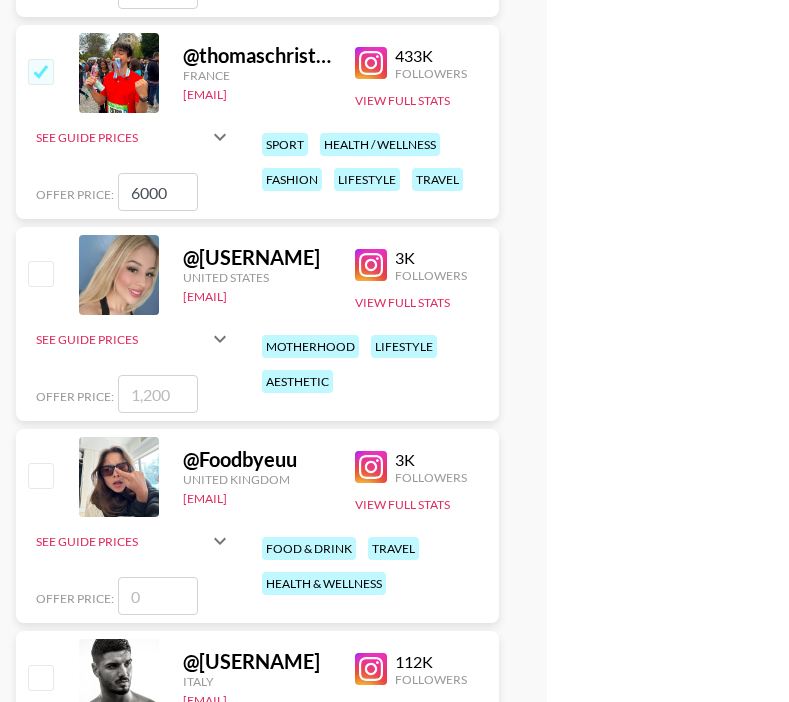 scroll, scrollTop: 3502, scrollLeft: 0, axis: vertical 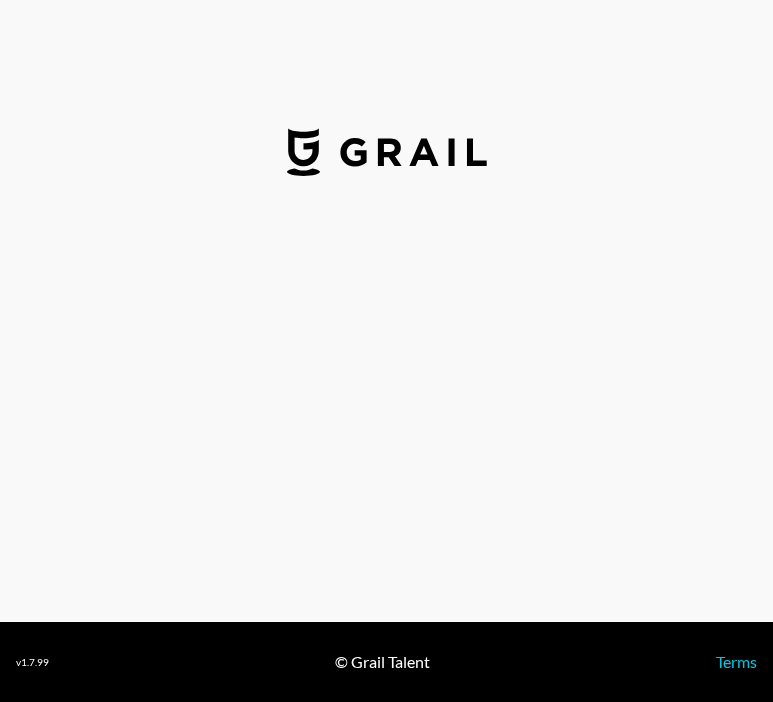 select on "USD" 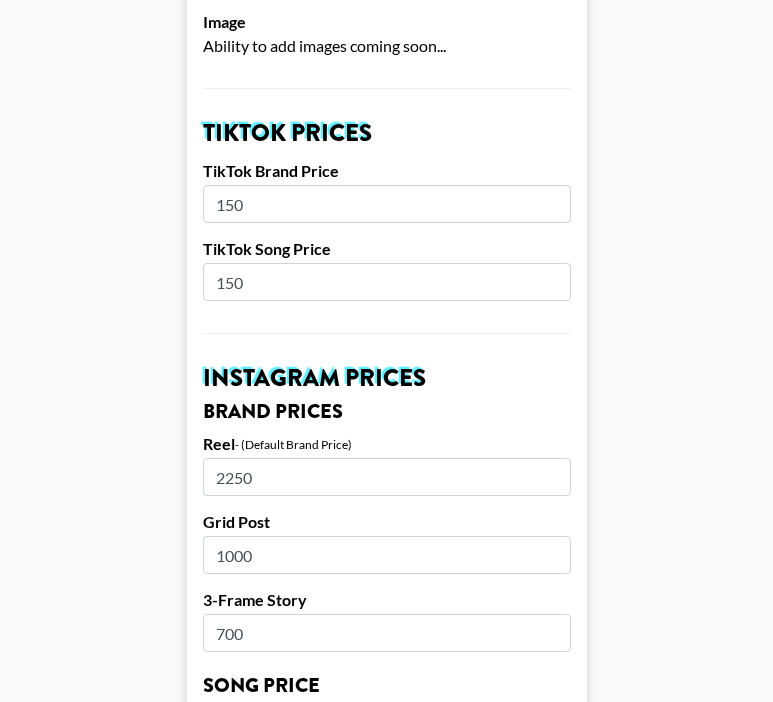 scroll, scrollTop: 627, scrollLeft: 0, axis: vertical 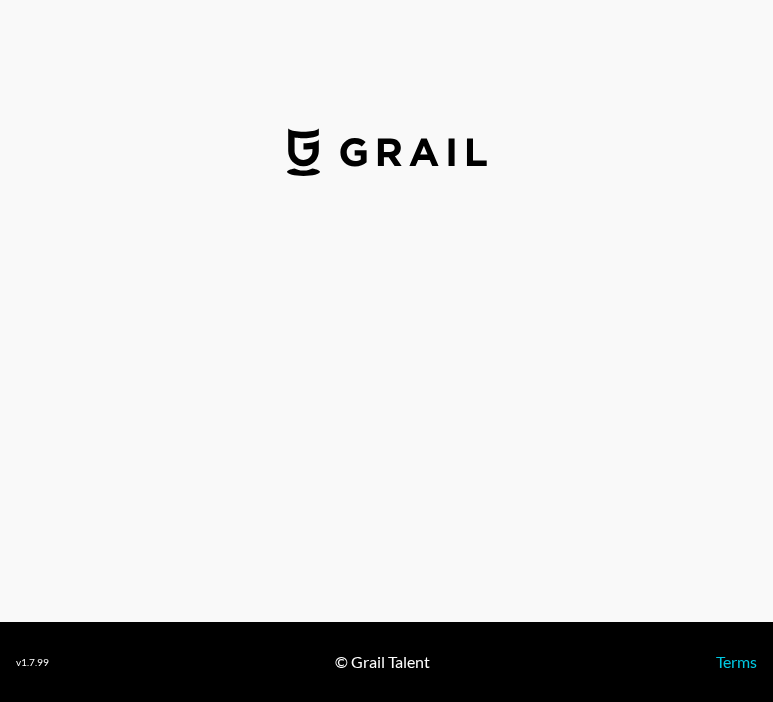 select on "USD" 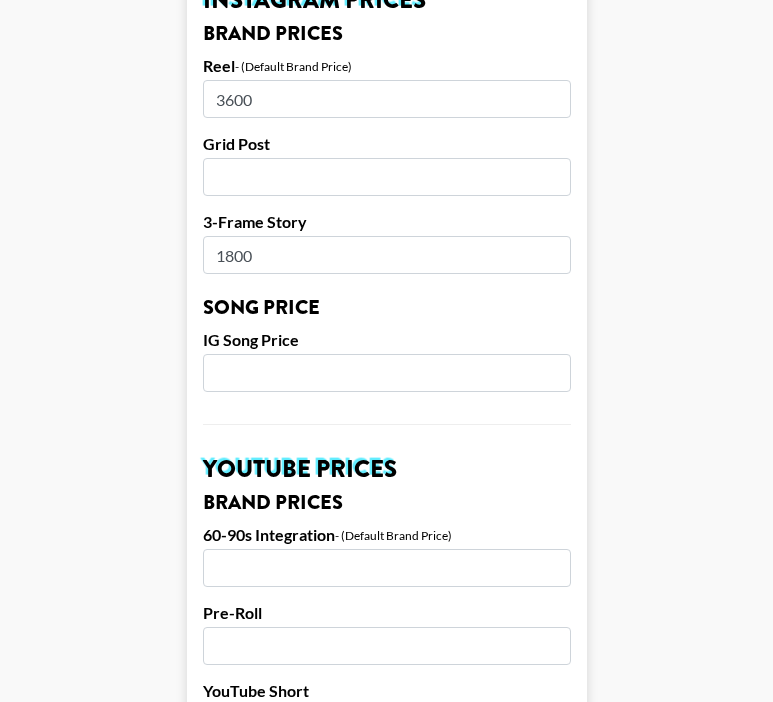 scroll, scrollTop: 980, scrollLeft: 0, axis: vertical 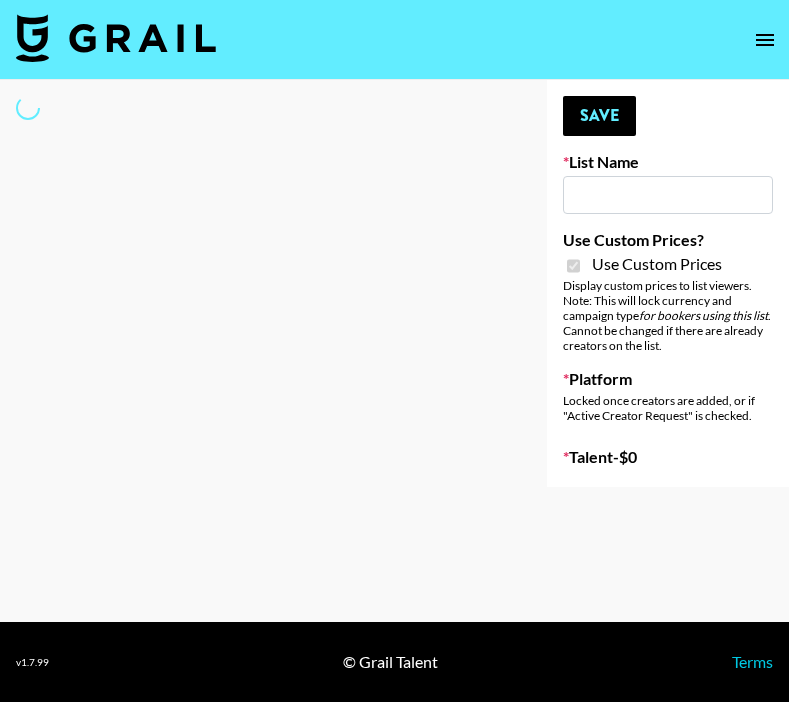 type on "Preply" 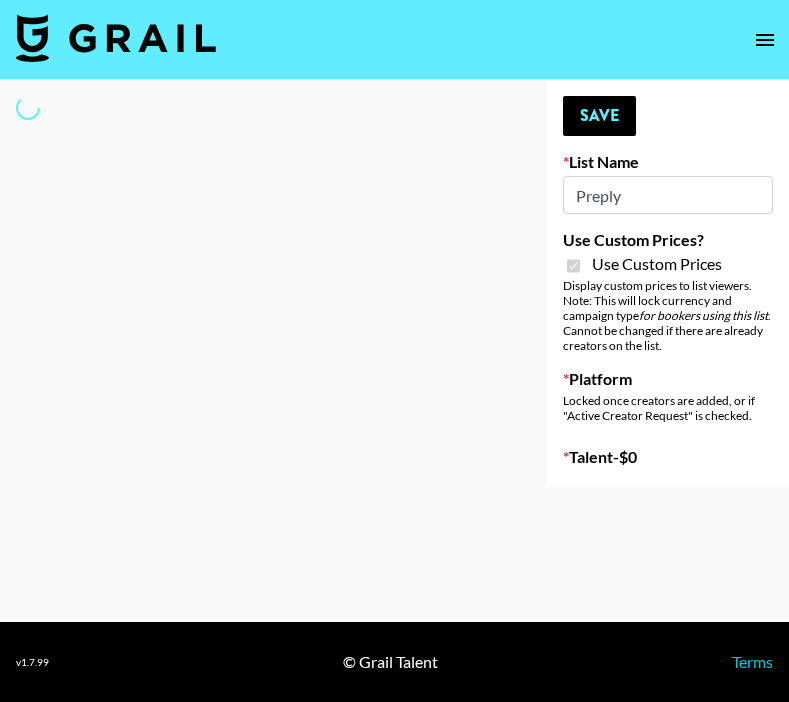 select on "Brand" 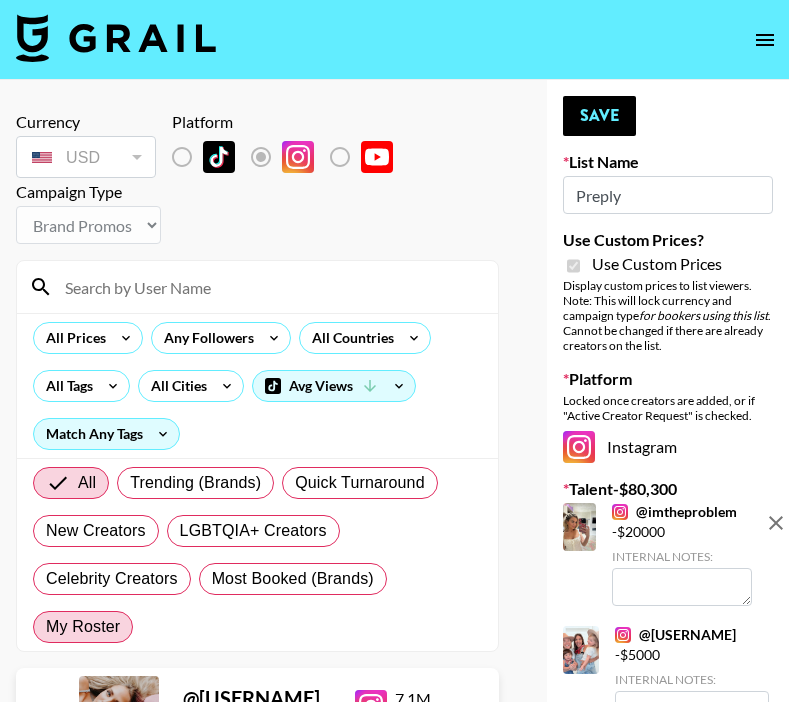 click on "My Roster" at bounding box center (83, 627) 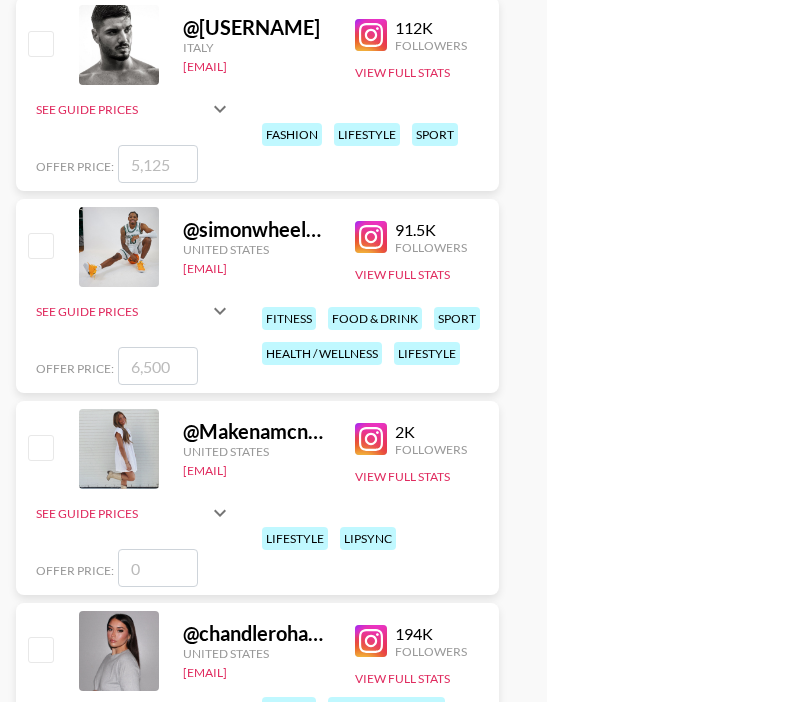 scroll, scrollTop: 4137, scrollLeft: 0, axis: vertical 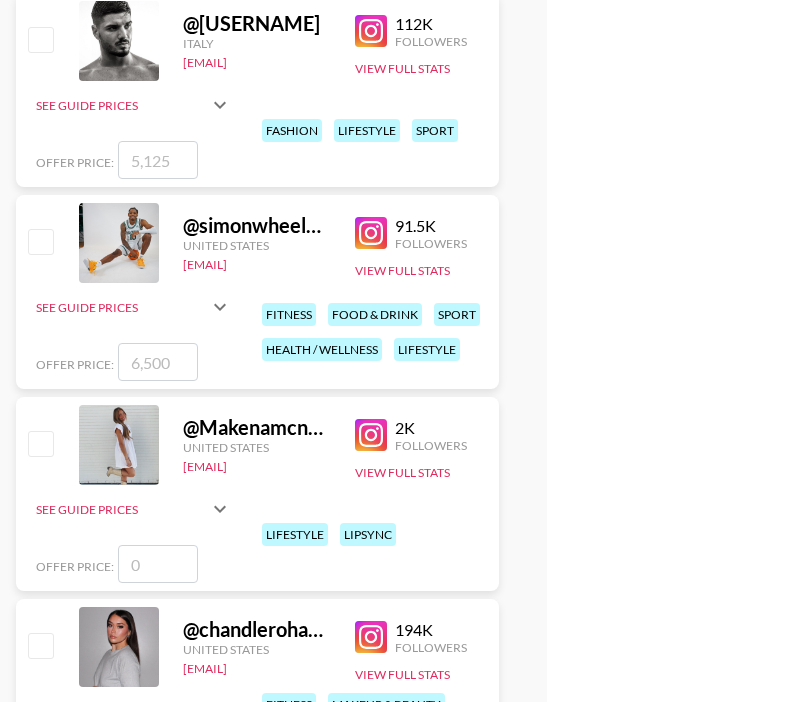 click at bounding box center [40, 241] 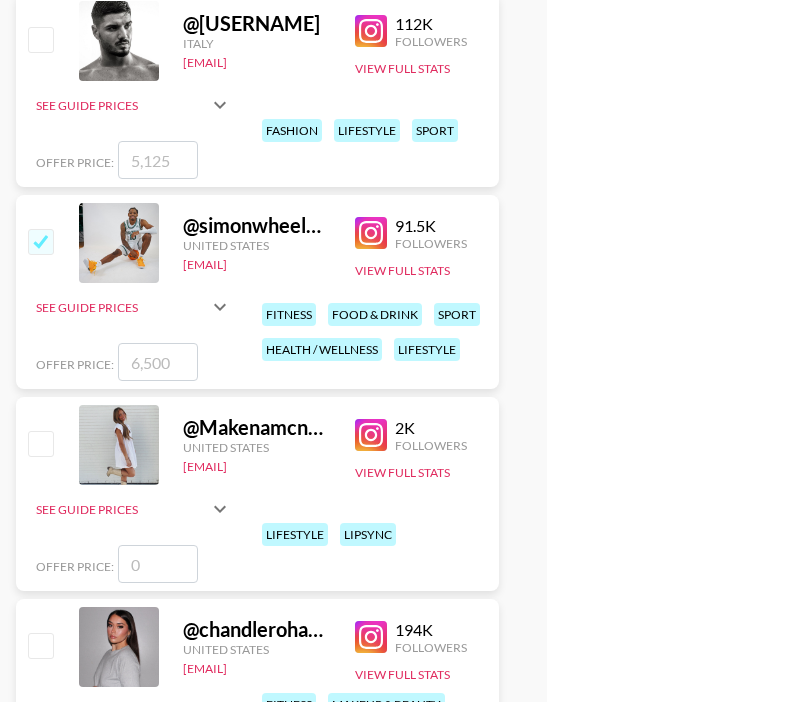 click at bounding box center (40, 241) 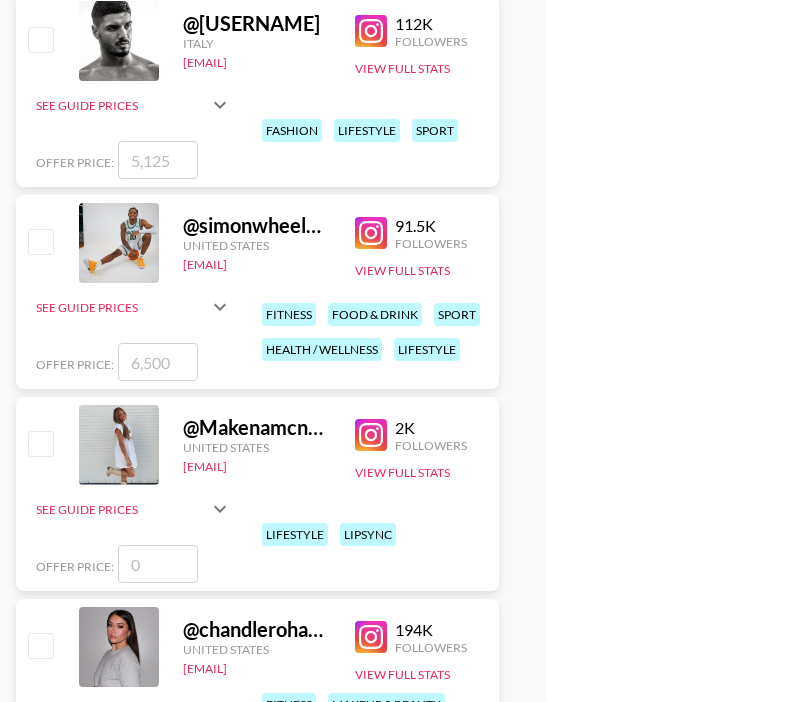 checkbox on "false" 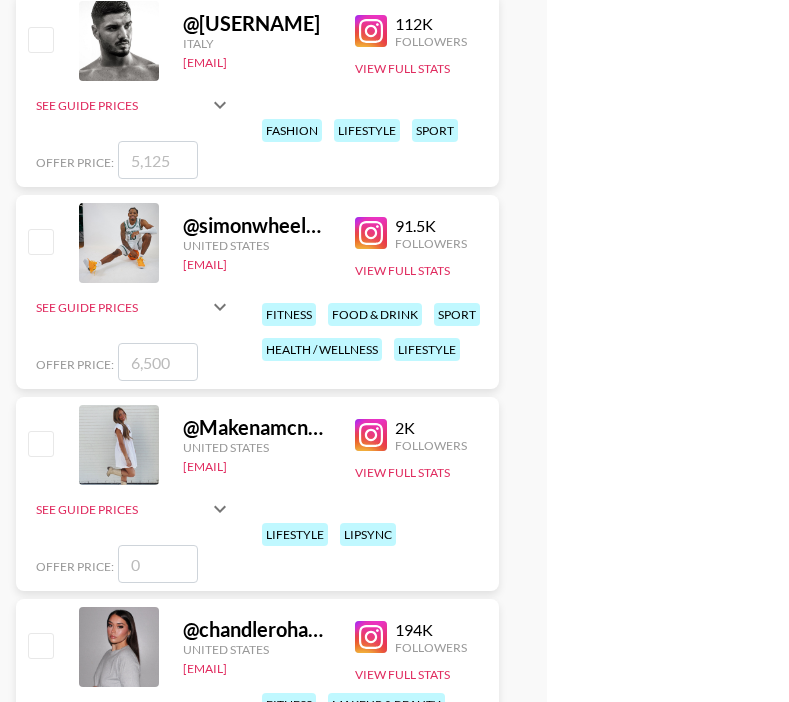 drag, startPoint x: 166, startPoint y: 369, endPoint x: 110, endPoint y: 369, distance: 56 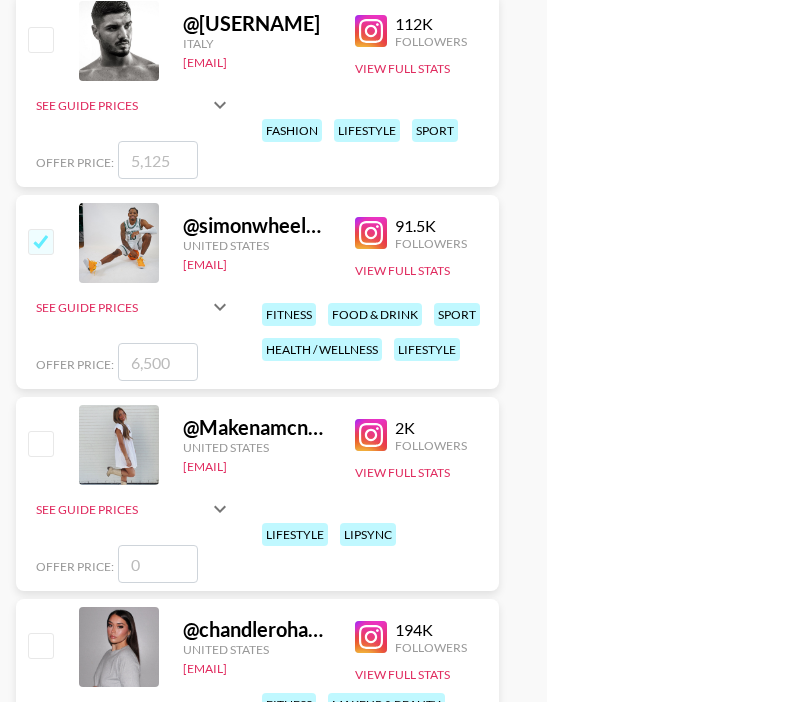 checkbox on "true" 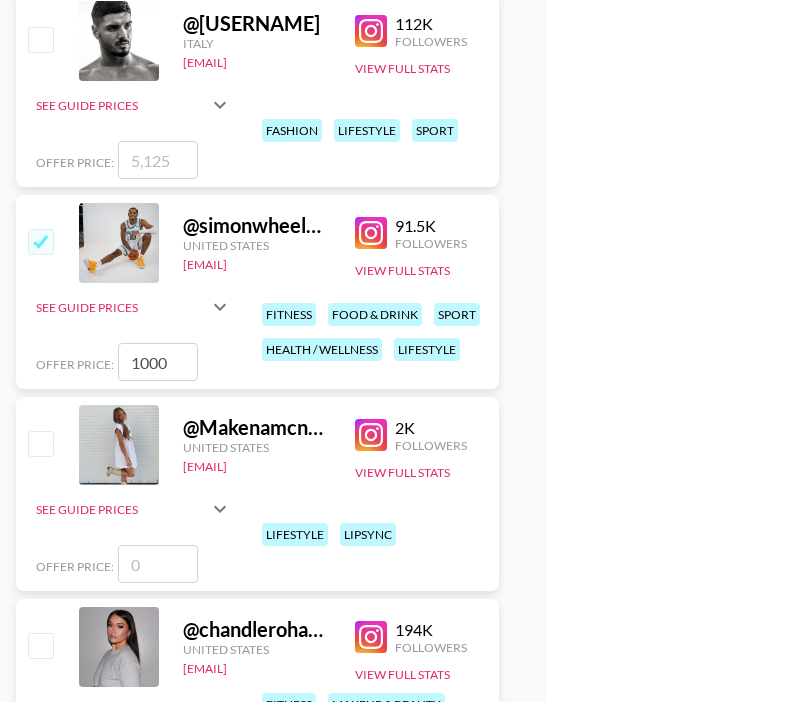 type on "10000" 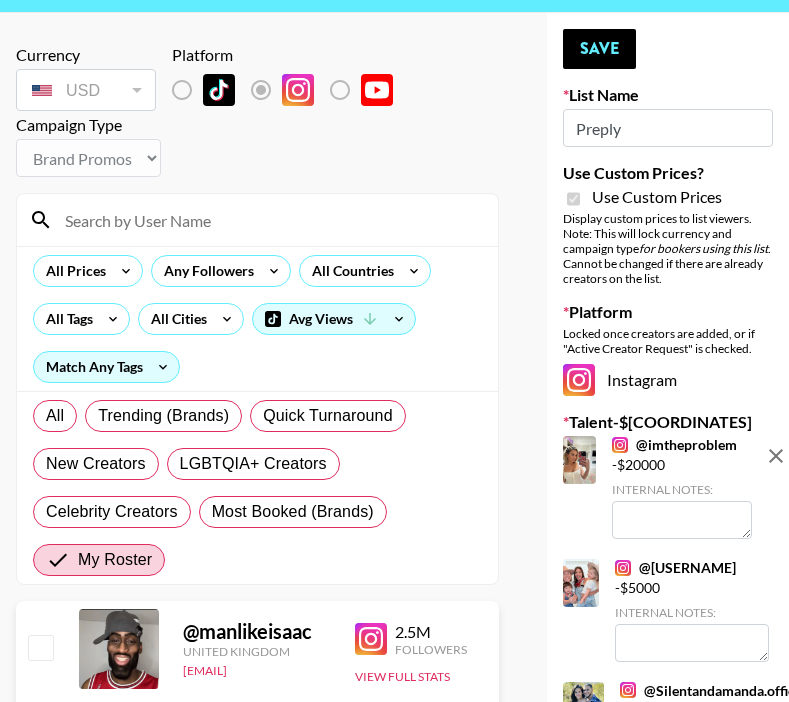 scroll, scrollTop: 0, scrollLeft: 0, axis: both 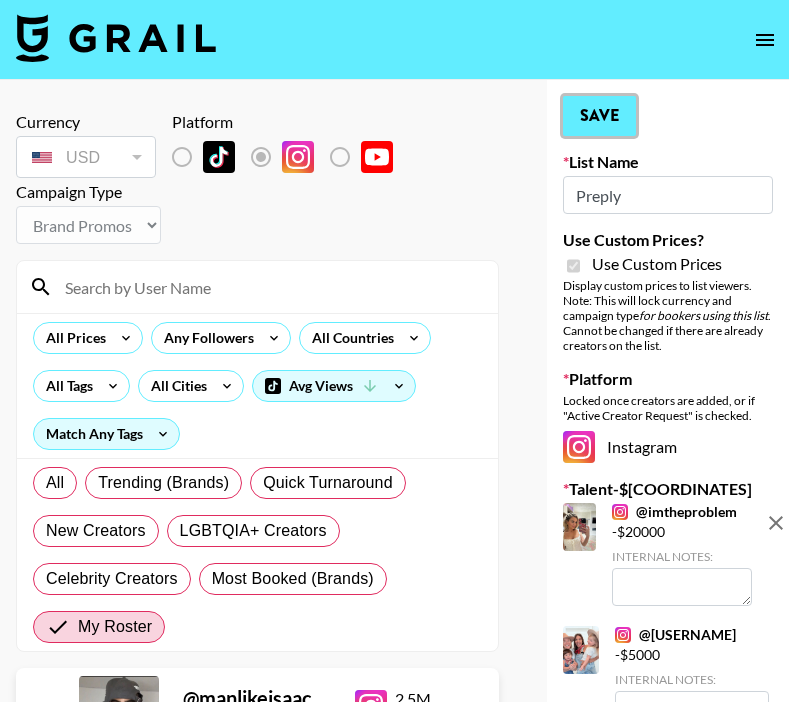 click on "Save" at bounding box center (599, 116) 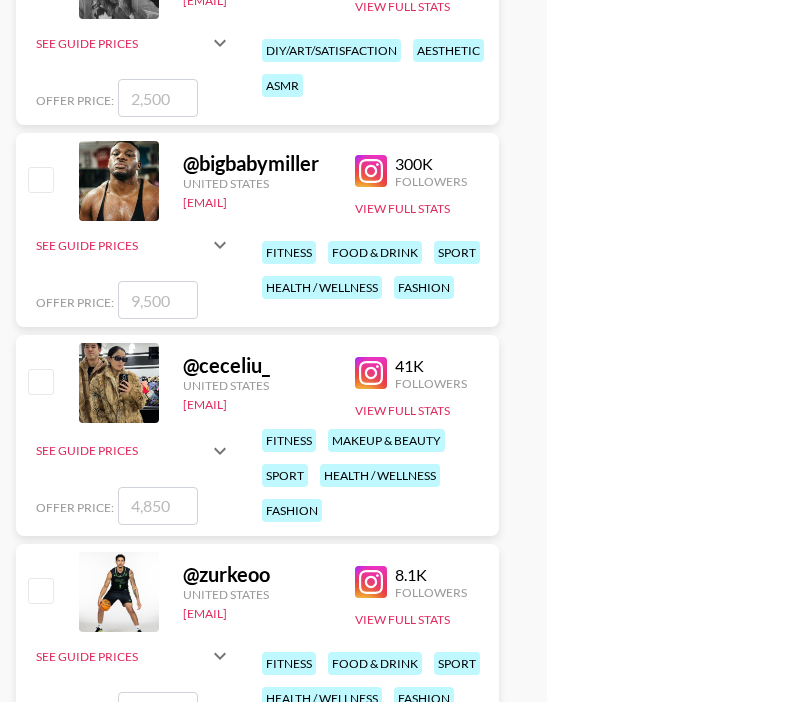 scroll, scrollTop: 5236, scrollLeft: 0, axis: vertical 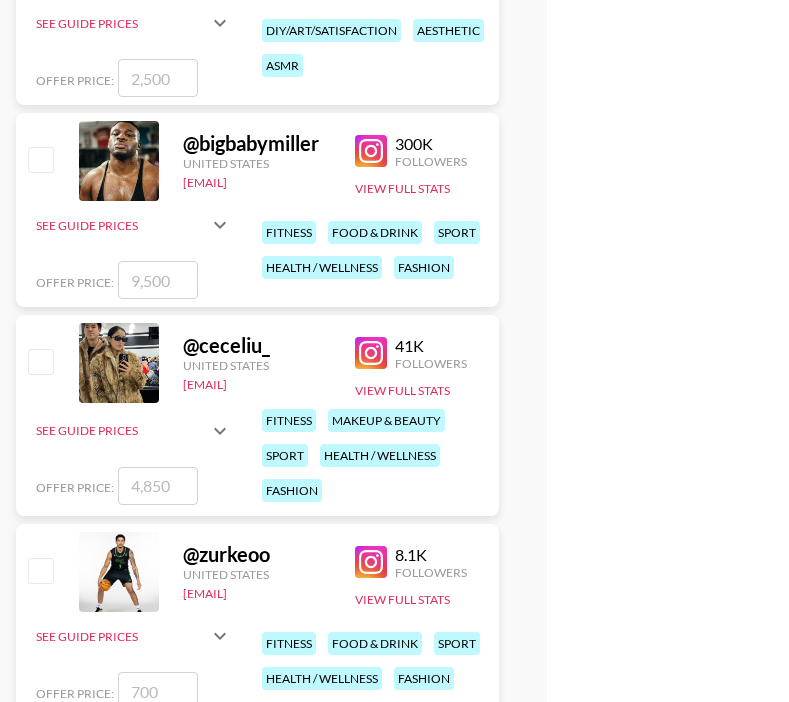 click at bounding box center [40, 361] 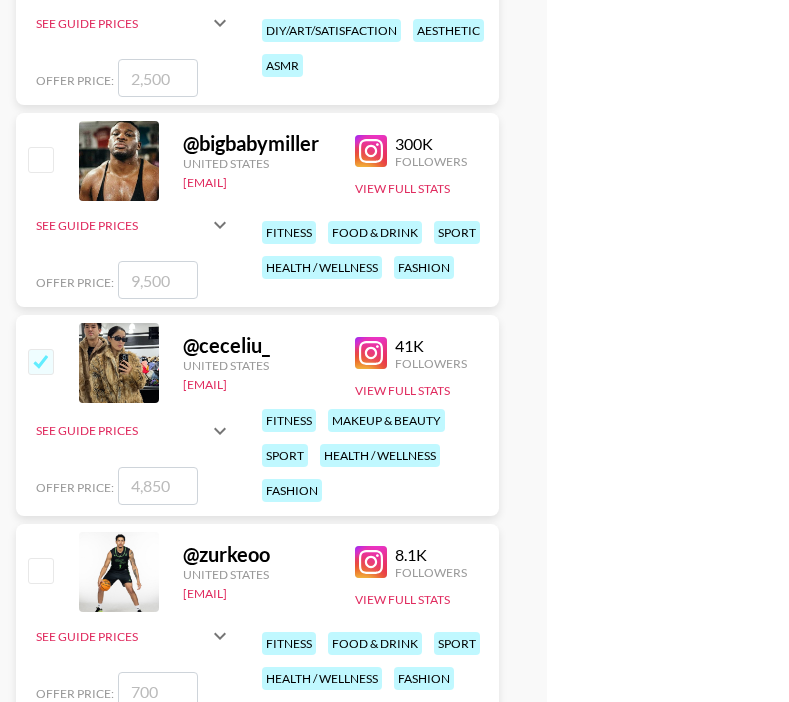 checkbox on "true" 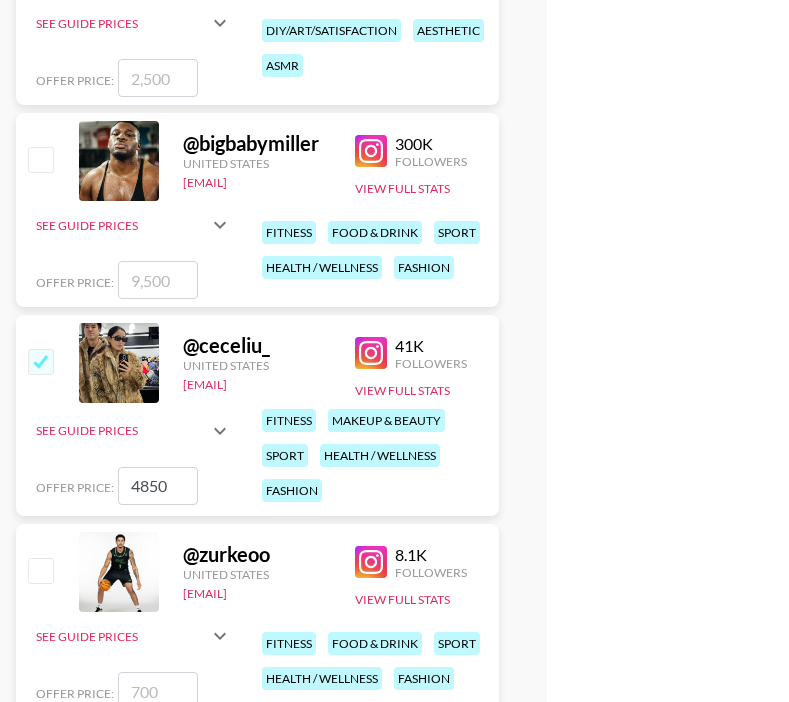 click at bounding box center (40, 361) 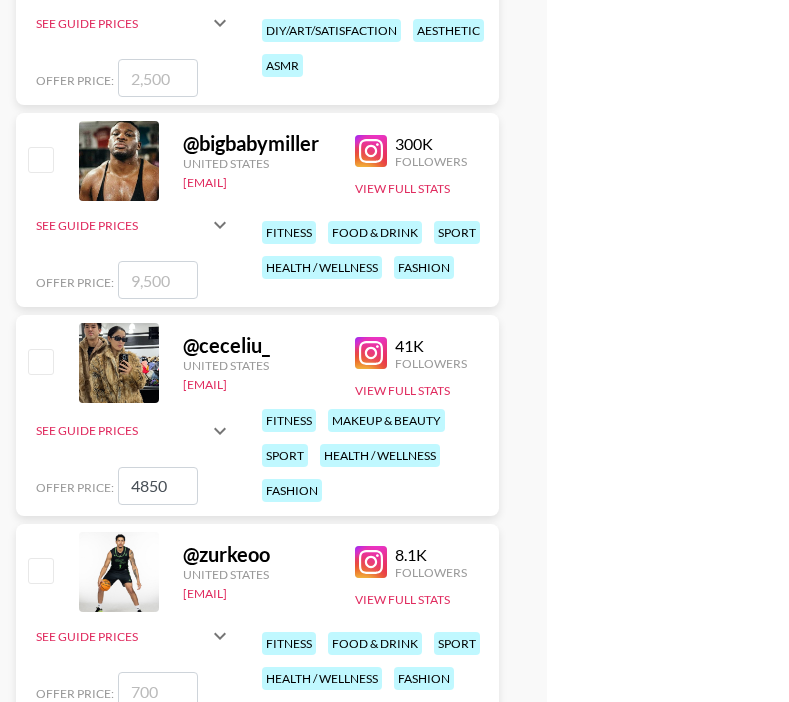 checkbox on "false" 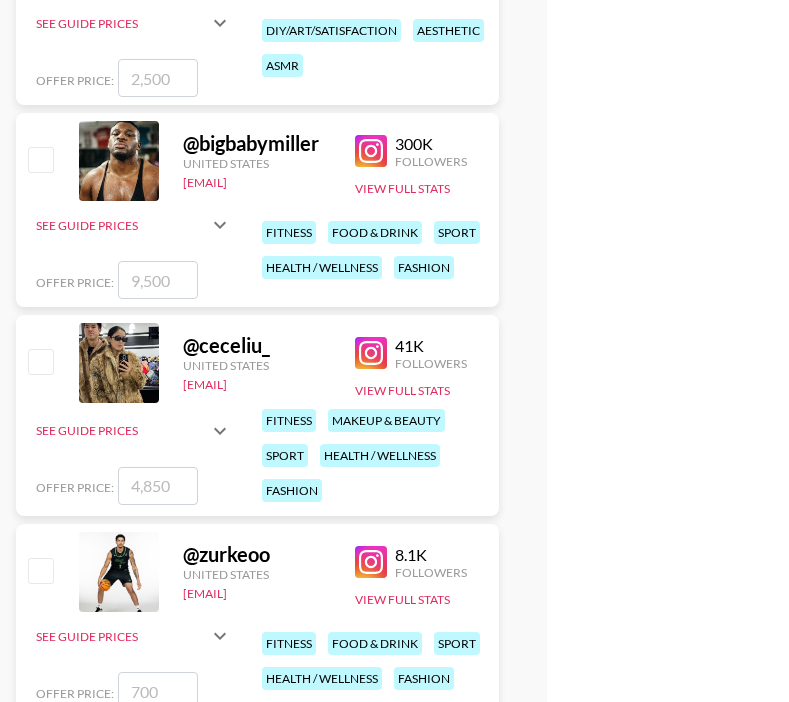 click at bounding box center (158, 486) 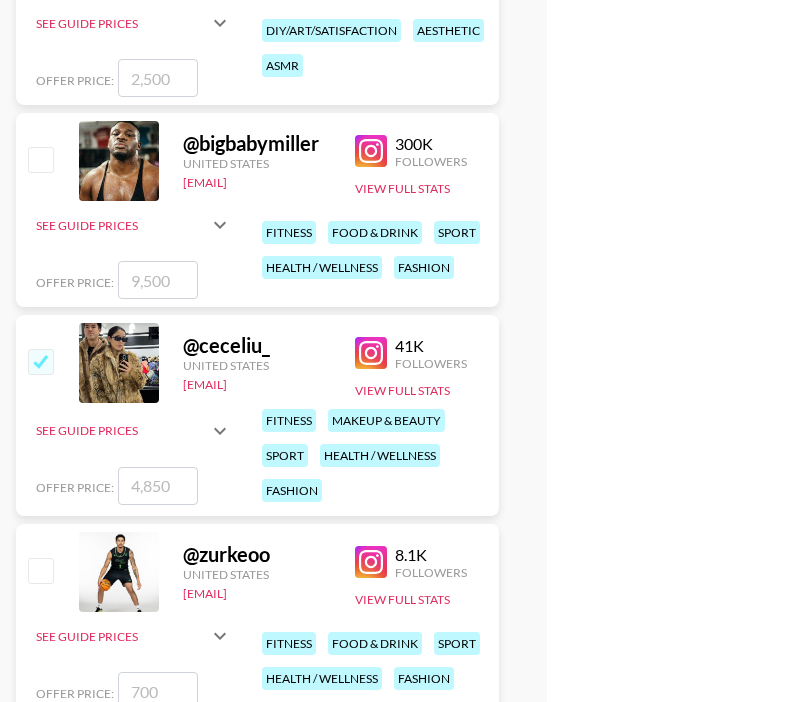 type on "6" 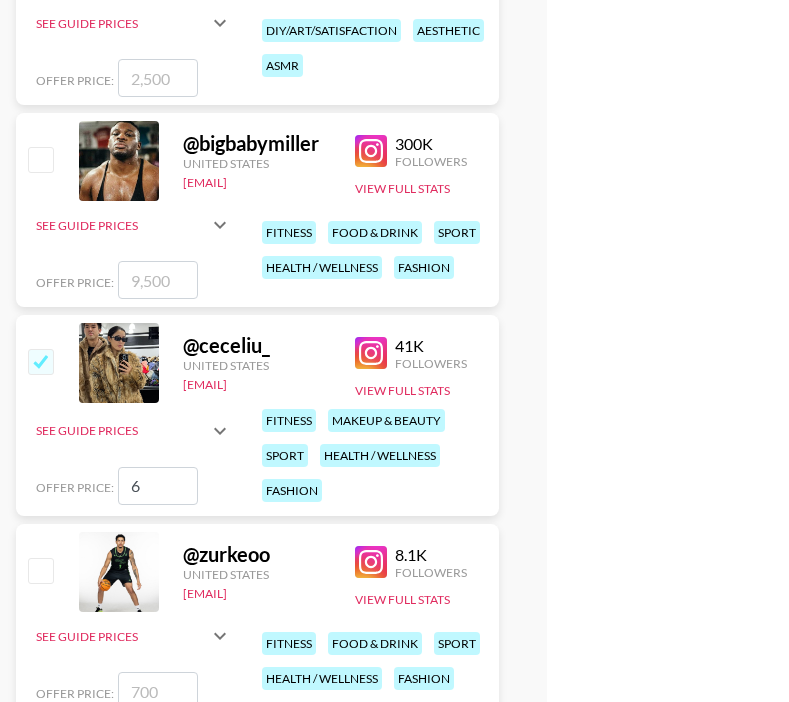 checkbox on "false" 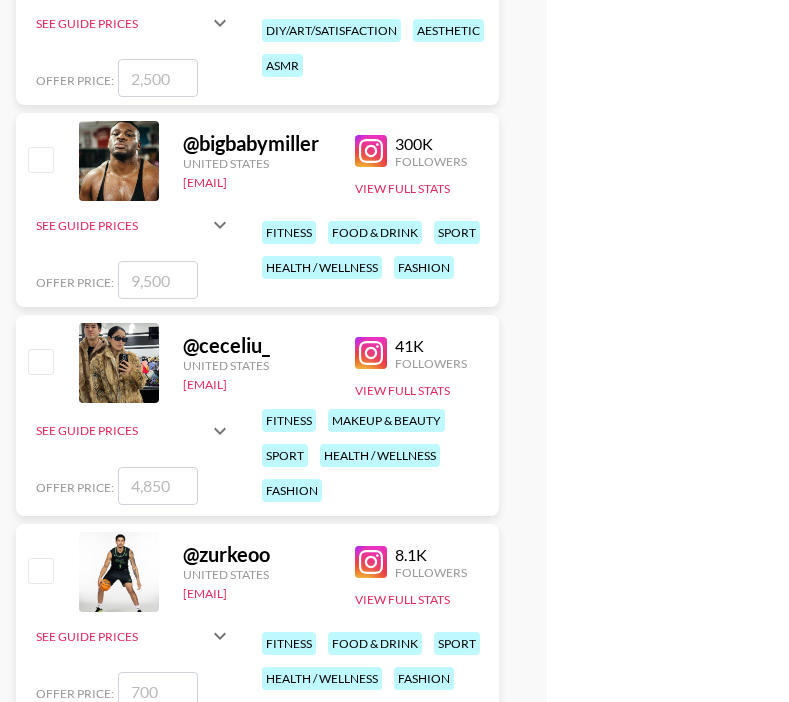 type on "7" 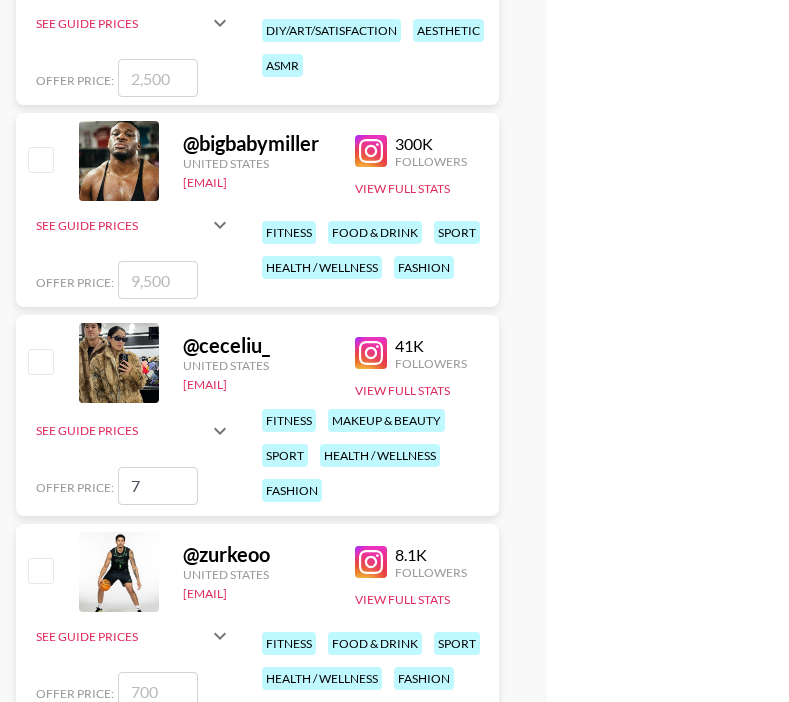 checkbox on "true" 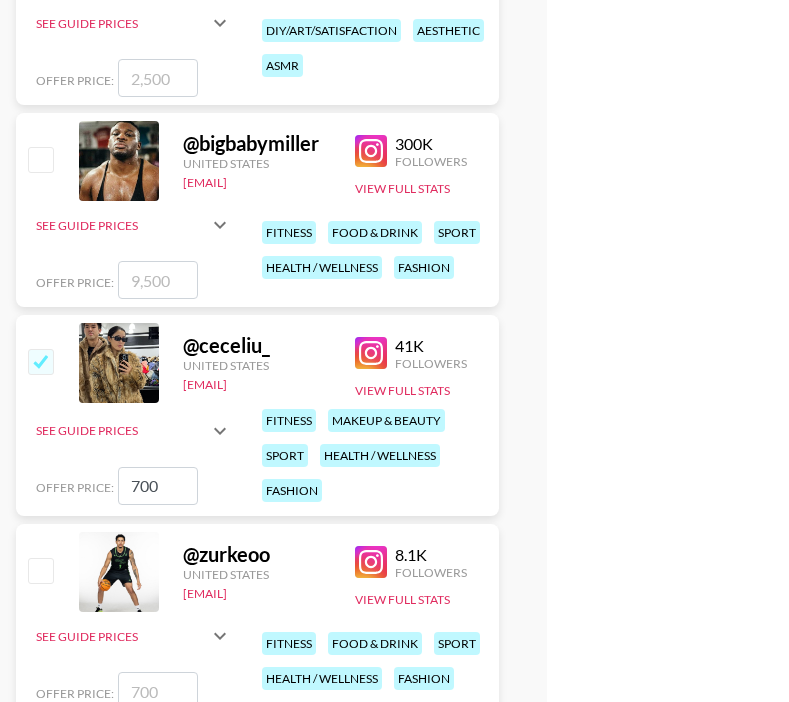 type on "7000" 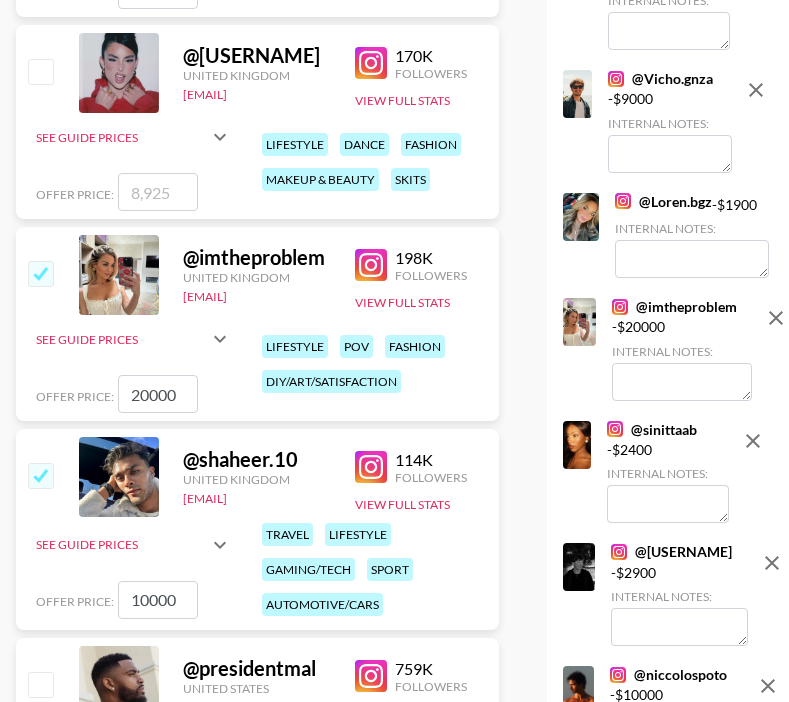 scroll, scrollTop: 0, scrollLeft: 0, axis: both 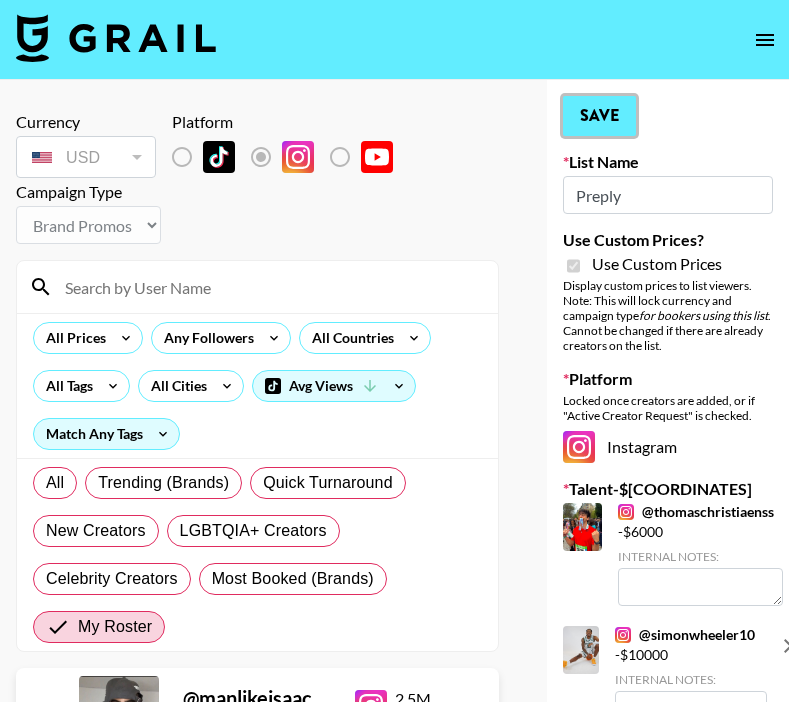click on "Save" at bounding box center [599, 116] 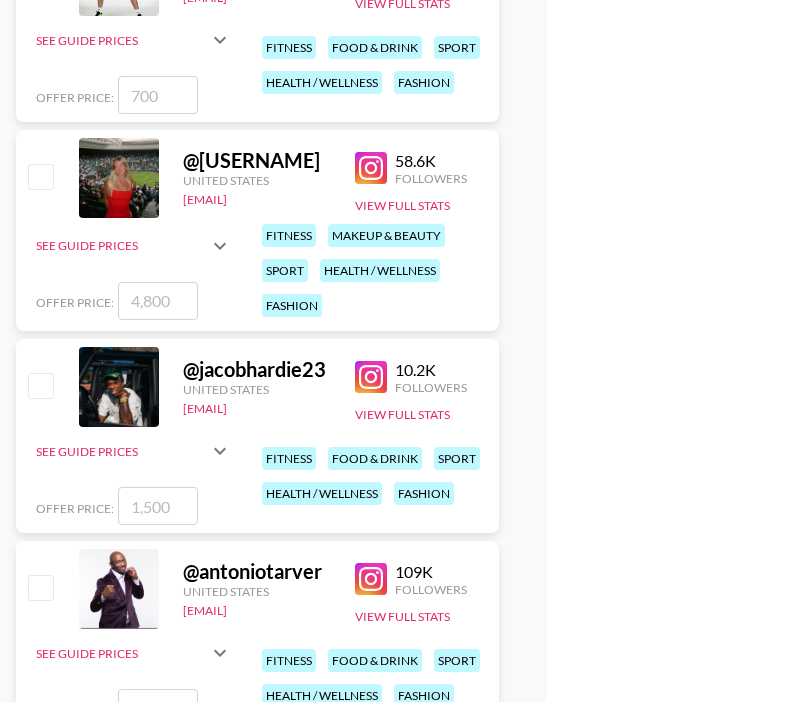 scroll, scrollTop: 5834, scrollLeft: 0, axis: vertical 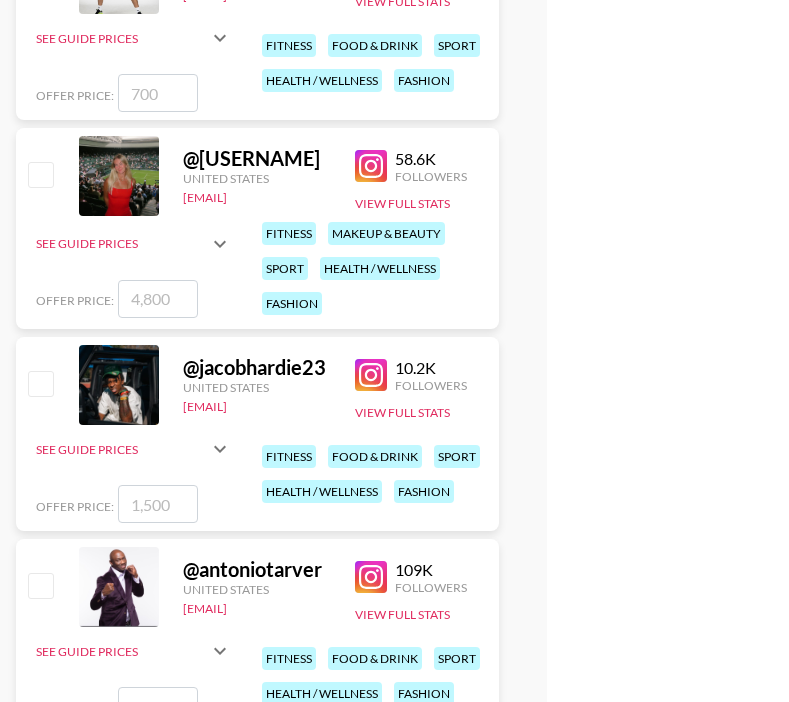click at bounding box center (158, 299) 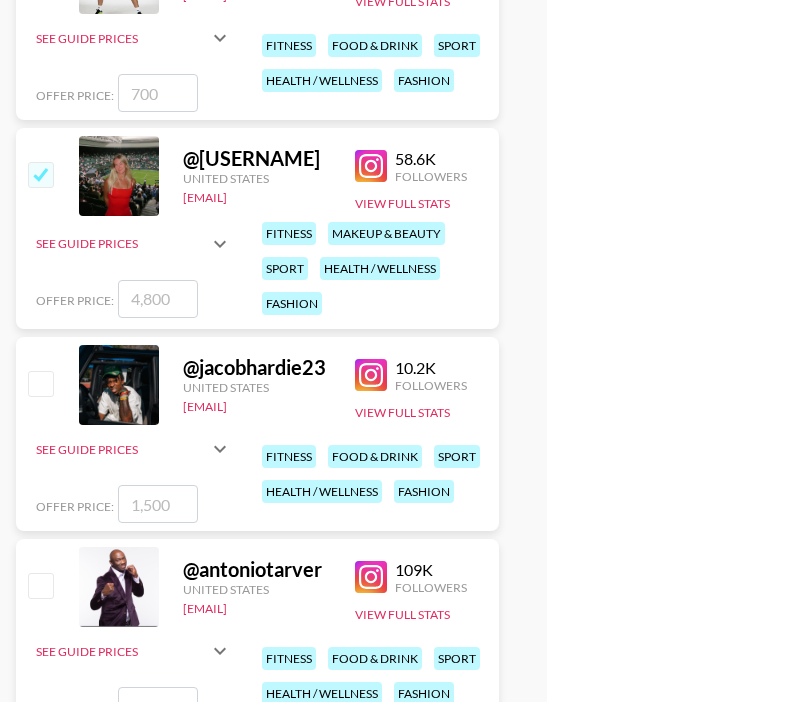 type on "6" 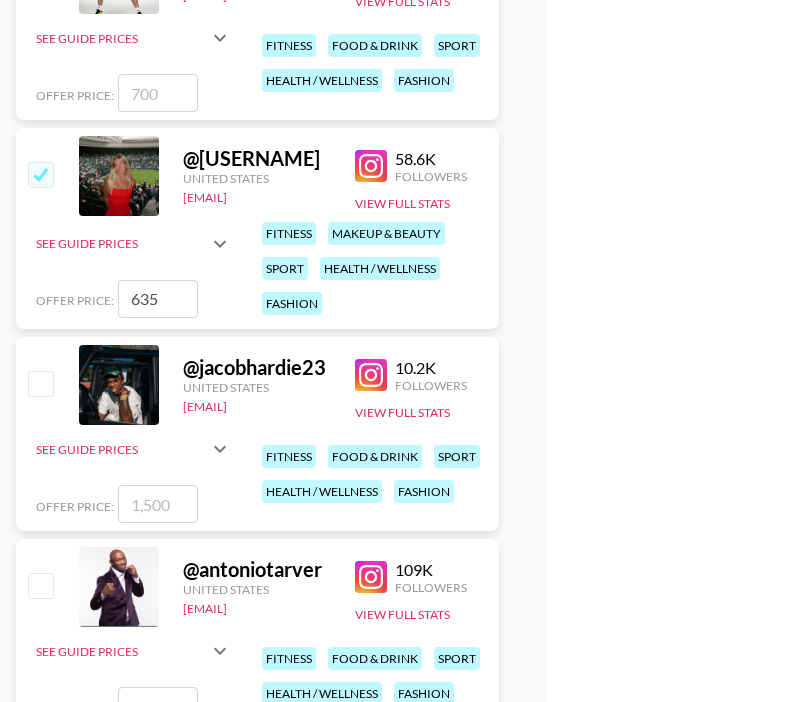 type on "6350" 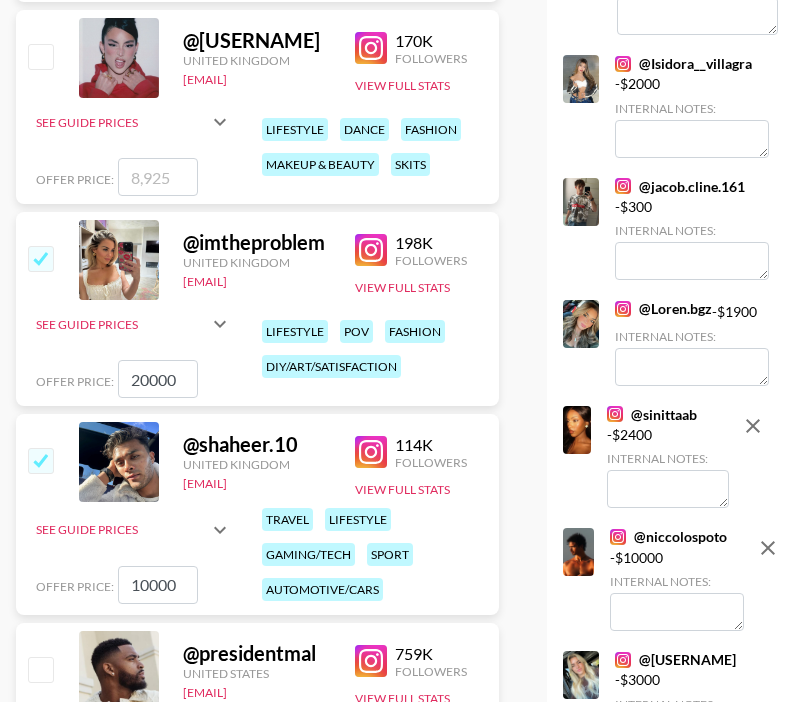scroll, scrollTop: 0, scrollLeft: 0, axis: both 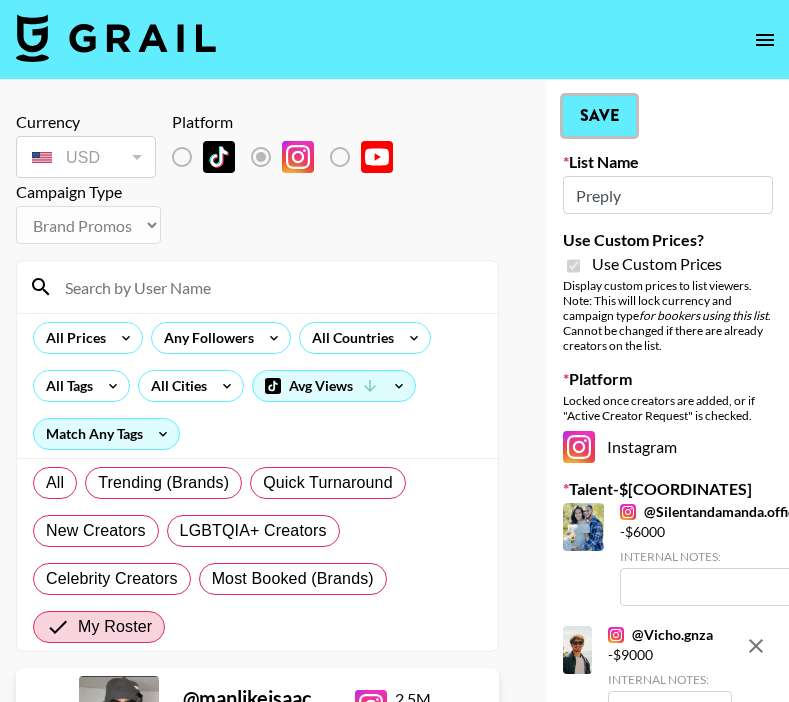 click on "Save" at bounding box center (599, 116) 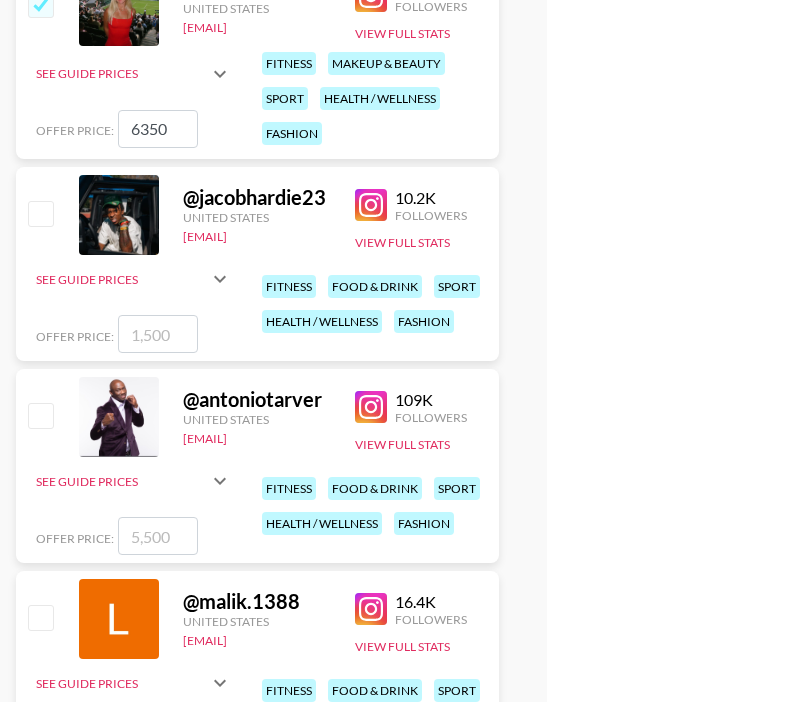 scroll, scrollTop: 6008, scrollLeft: 0, axis: vertical 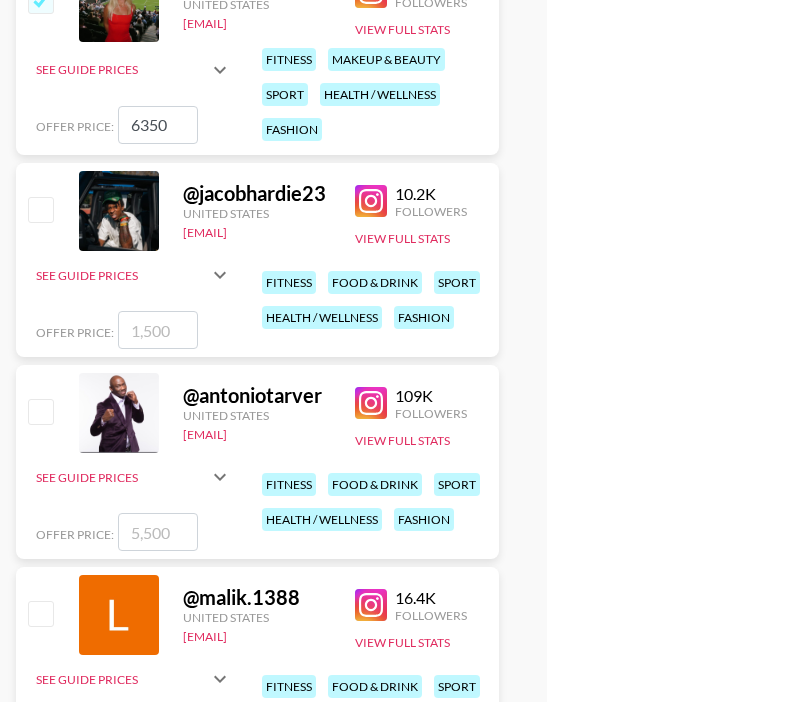 click at bounding box center [158, 330] 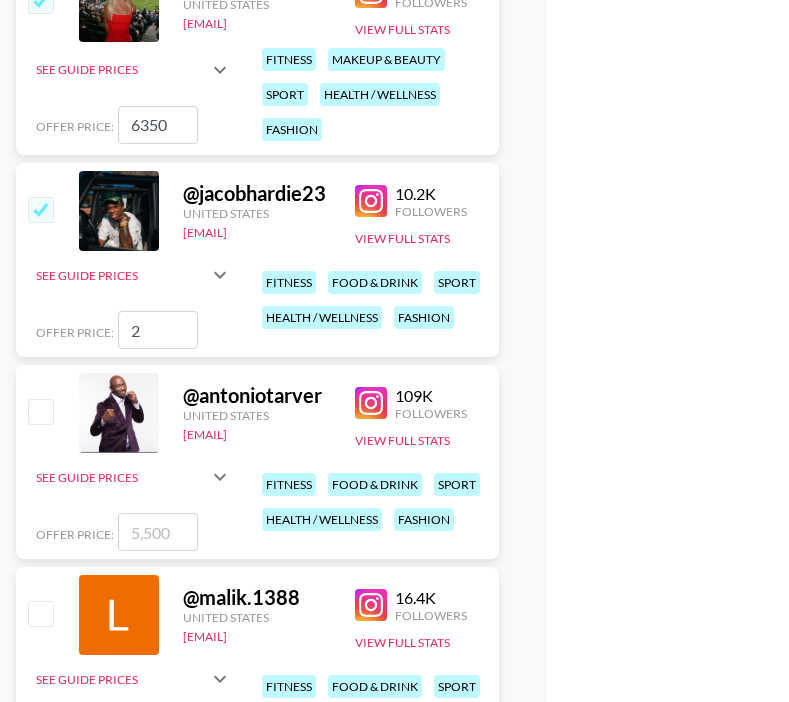 type on "20" 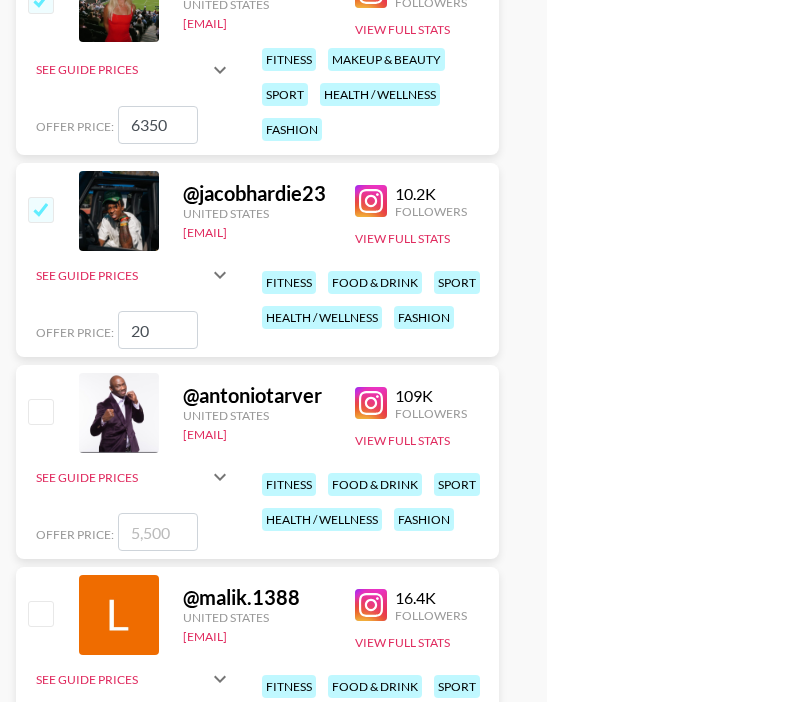 checkbox on "true" 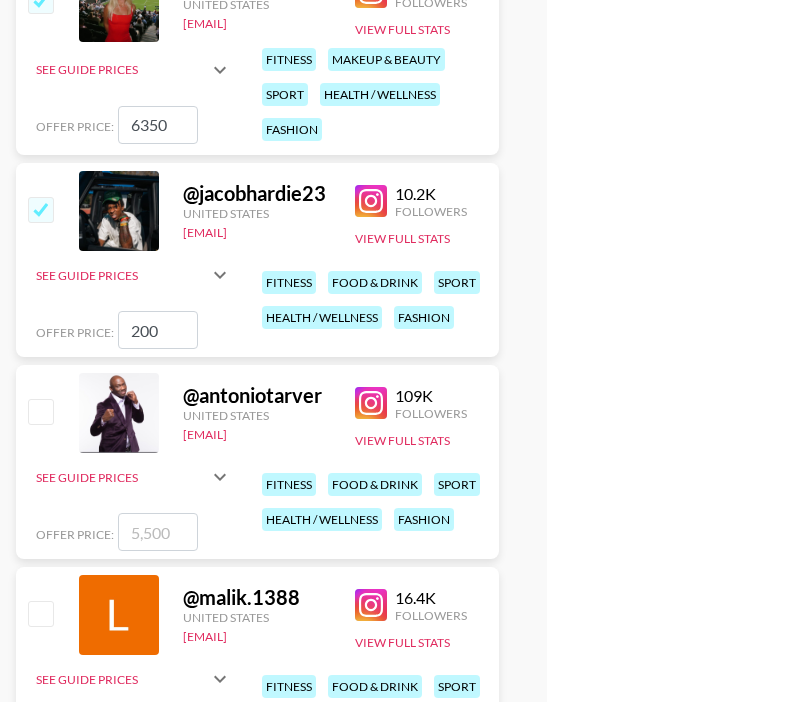 type on "2000" 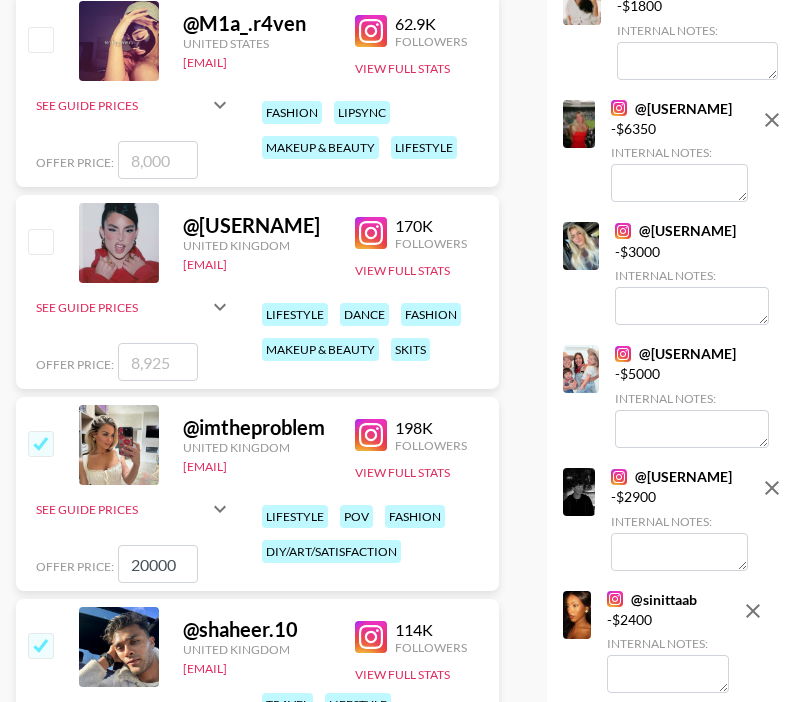 scroll, scrollTop: 0, scrollLeft: 0, axis: both 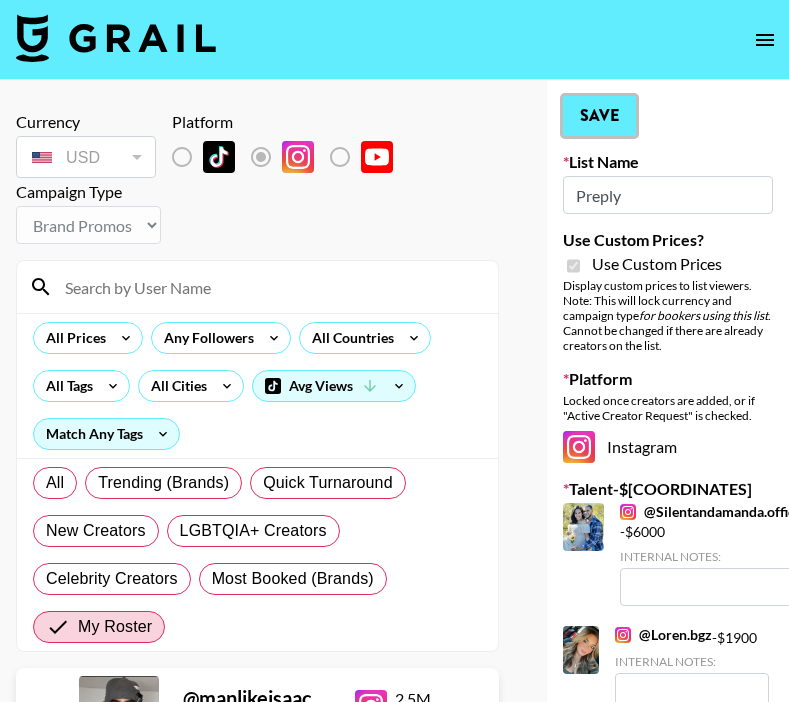 click on "Save" at bounding box center [599, 116] 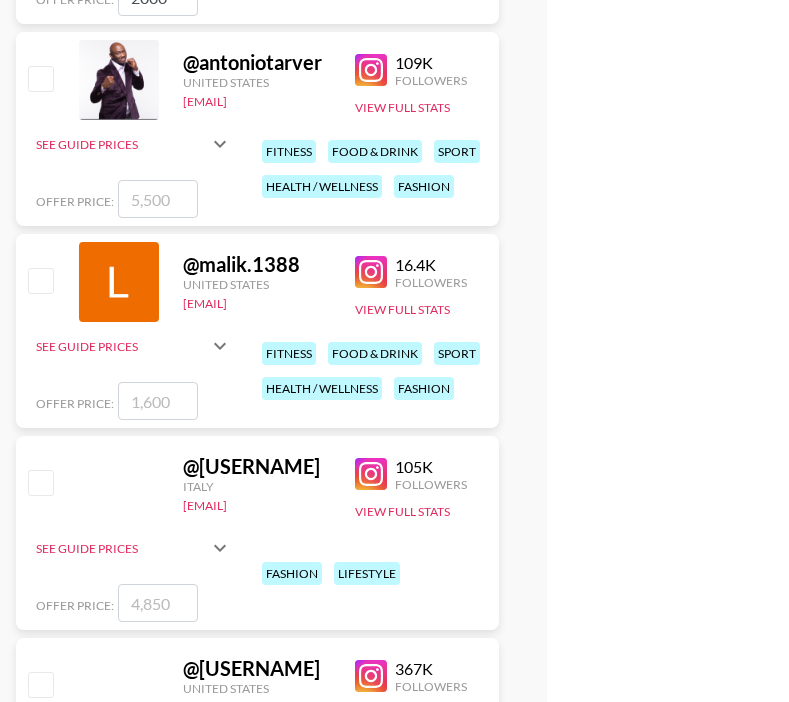 scroll, scrollTop: 6353, scrollLeft: 0, axis: vertical 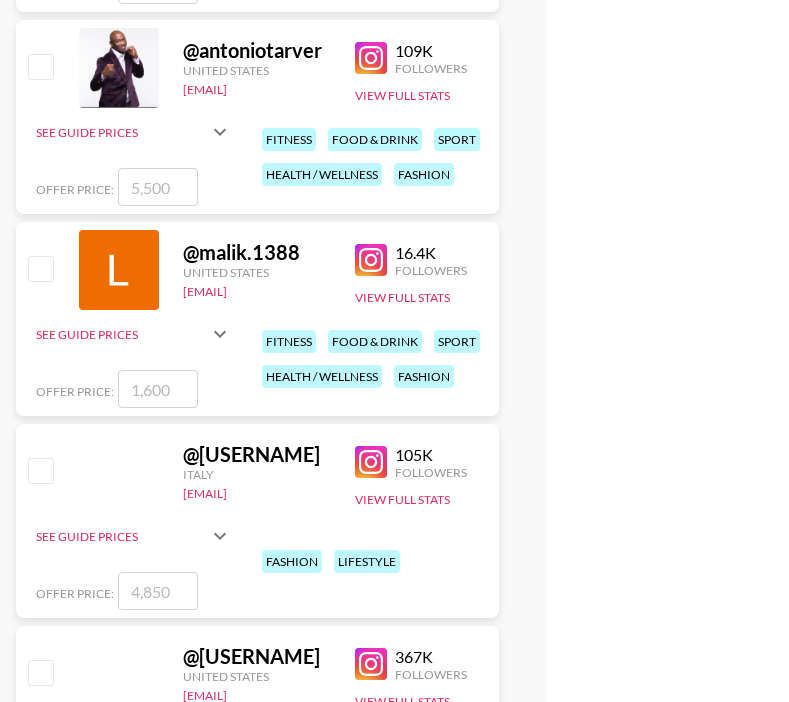 click at bounding box center [158, 389] 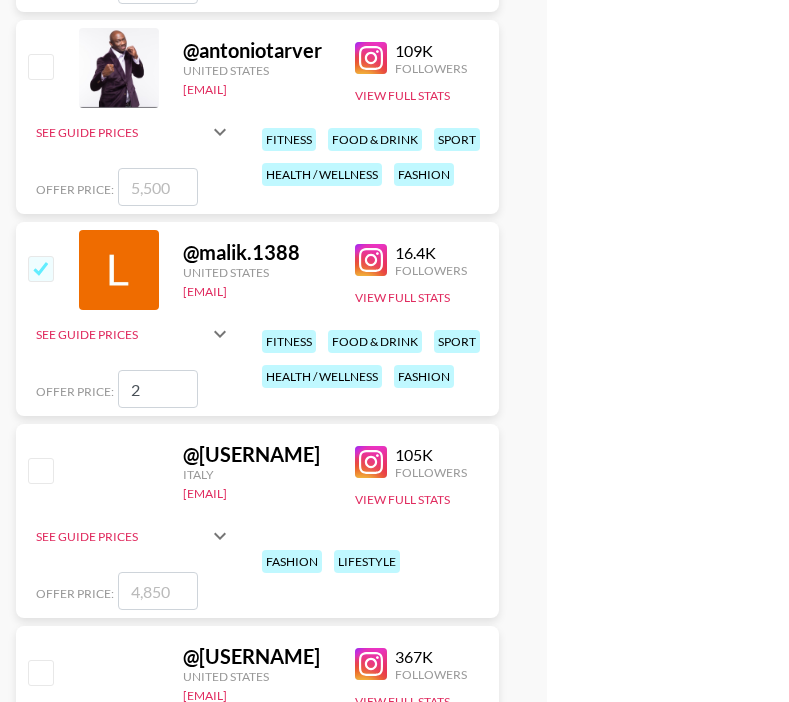 type on "24" 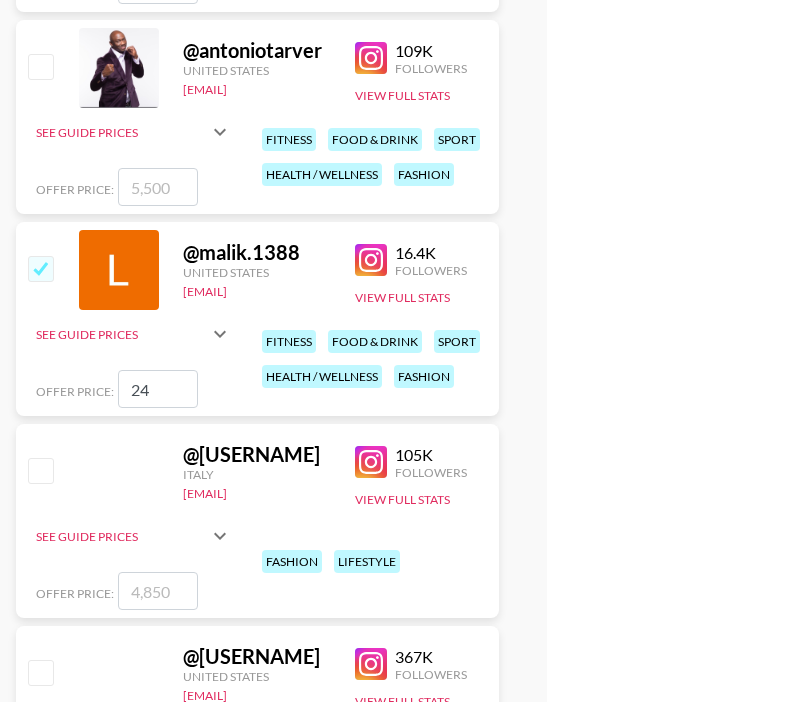 checkbox on "true" 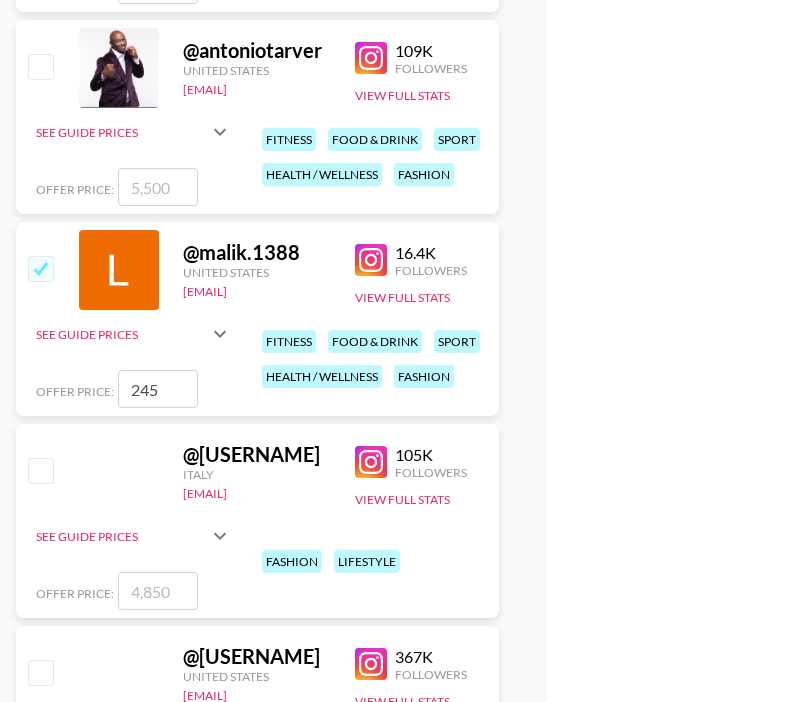 type on "2450" 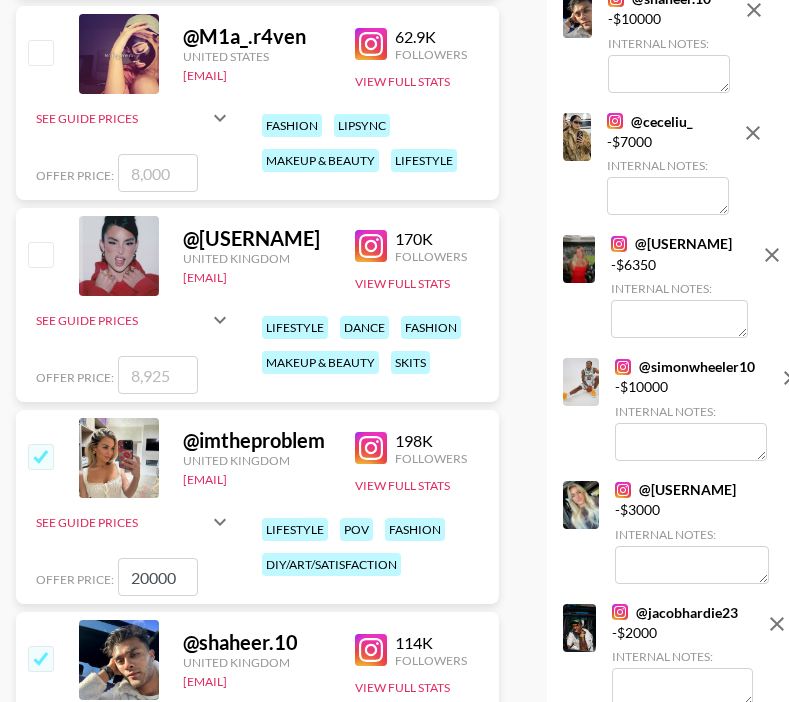 scroll, scrollTop: 0, scrollLeft: 0, axis: both 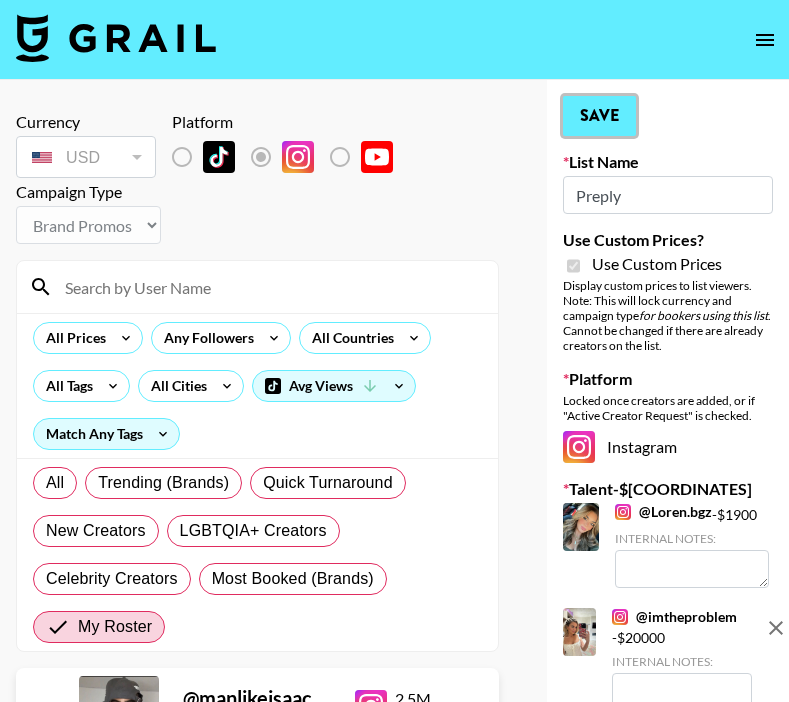 click on "Save" at bounding box center (599, 116) 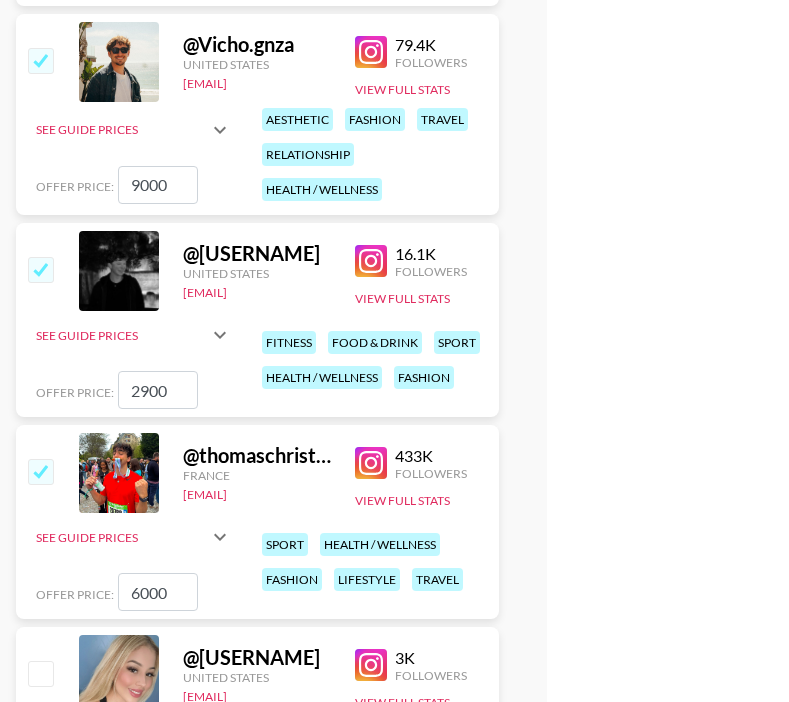 scroll, scrollTop: 3123, scrollLeft: 0, axis: vertical 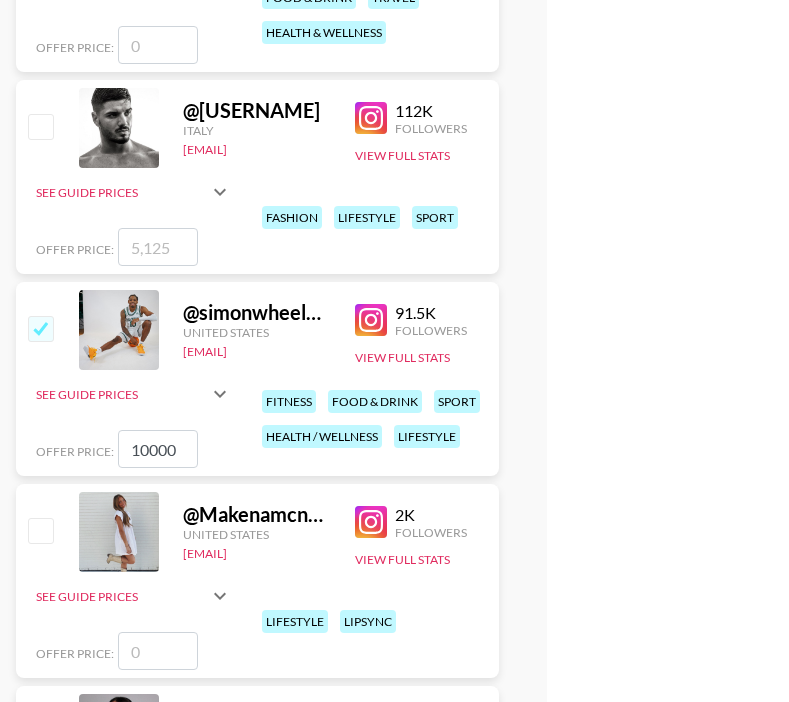 click at bounding box center [158, 247] 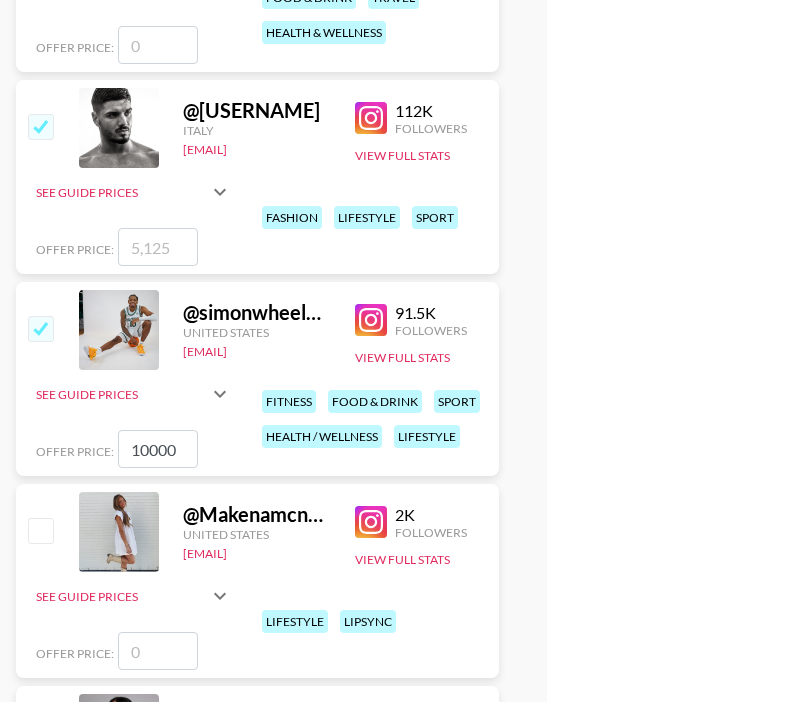 type on "8" 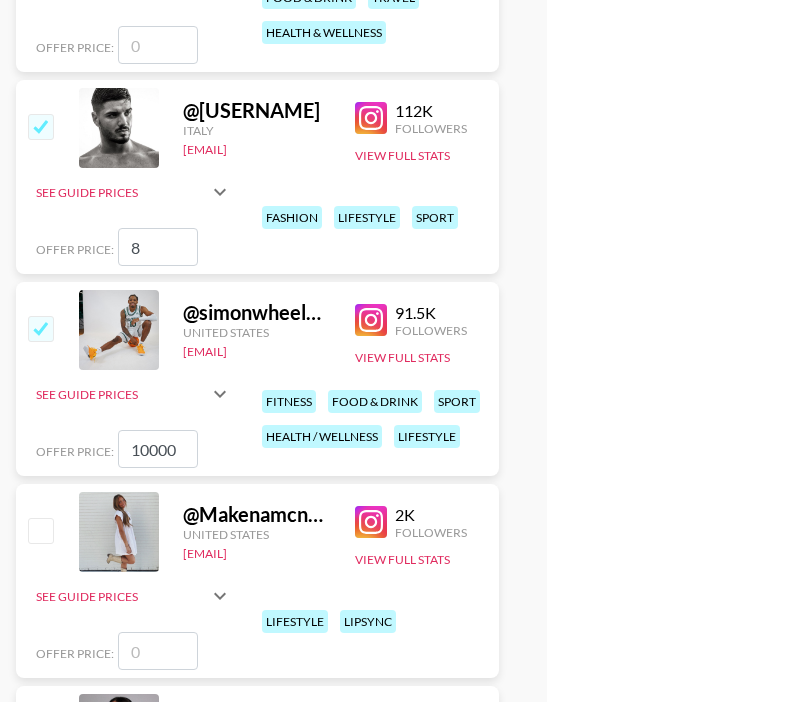 checkbox on "true" 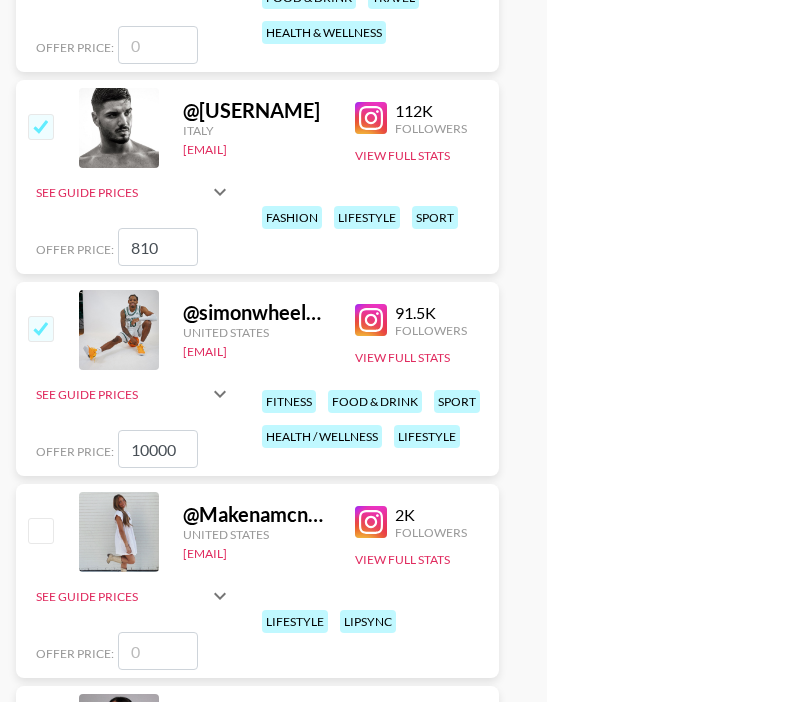 type on "8100" 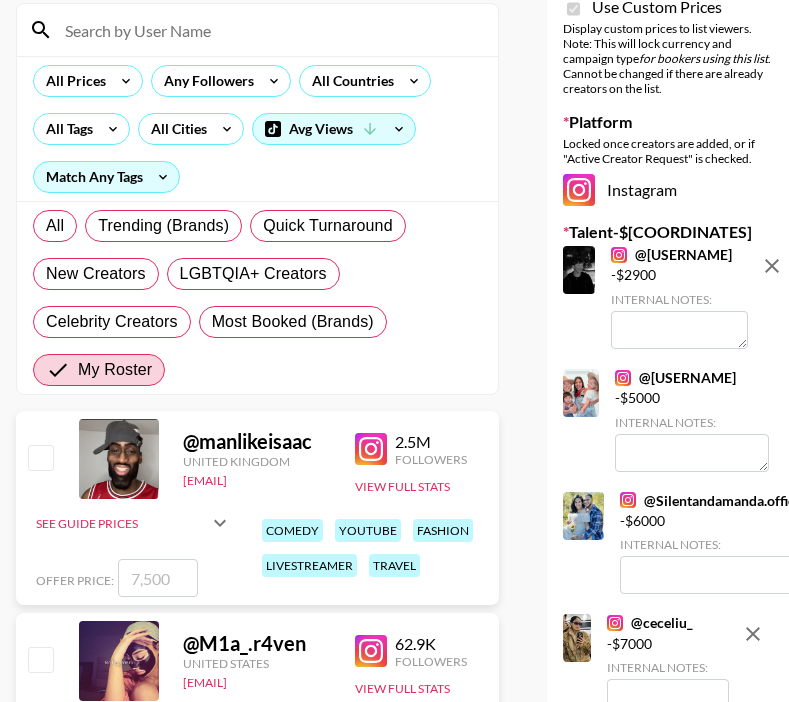 scroll, scrollTop: 0, scrollLeft: 0, axis: both 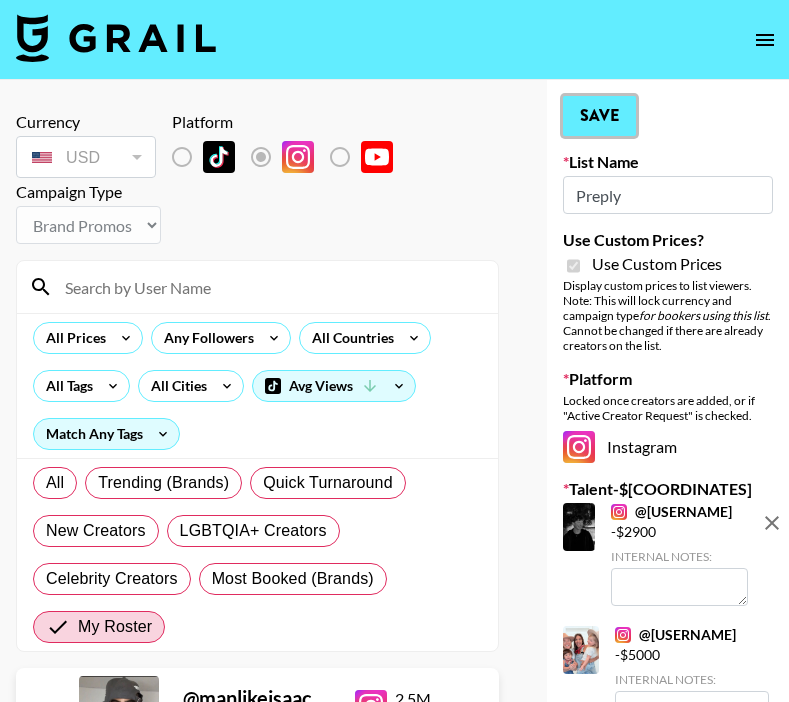 click on "Save" at bounding box center [599, 116] 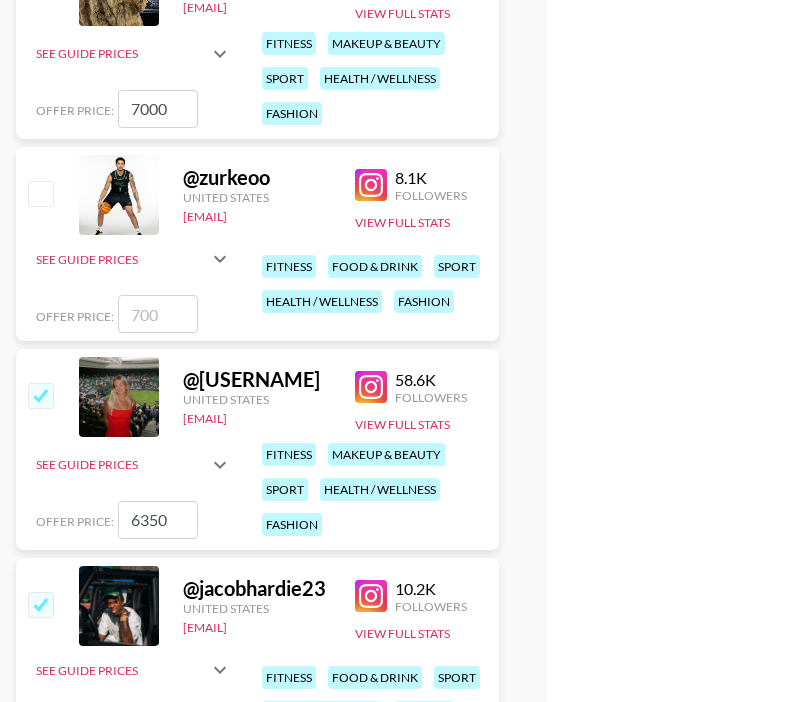 scroll, scrollTop: 5615, scrollLeft: 0, axis: vertical 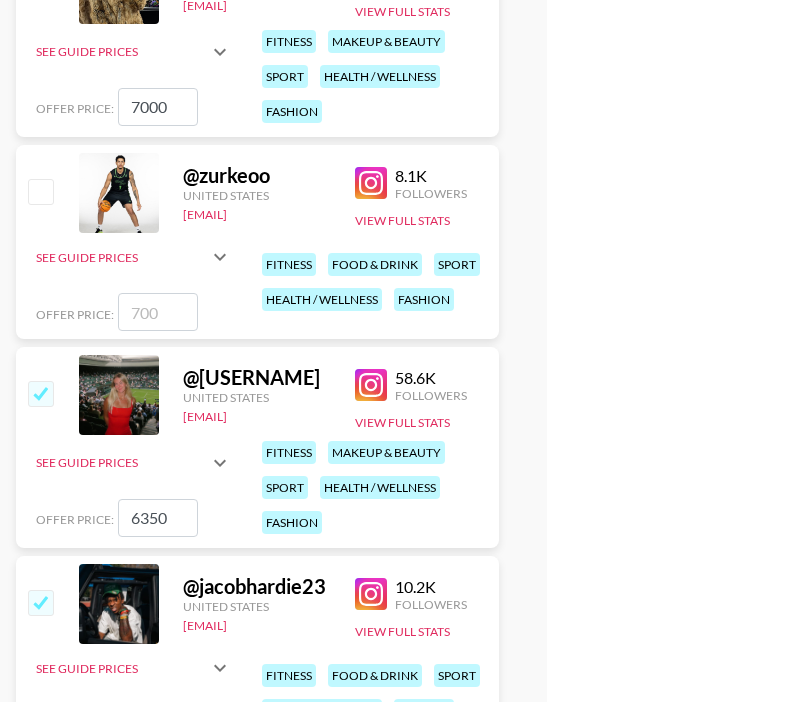 click at bounding box center [158, 312] 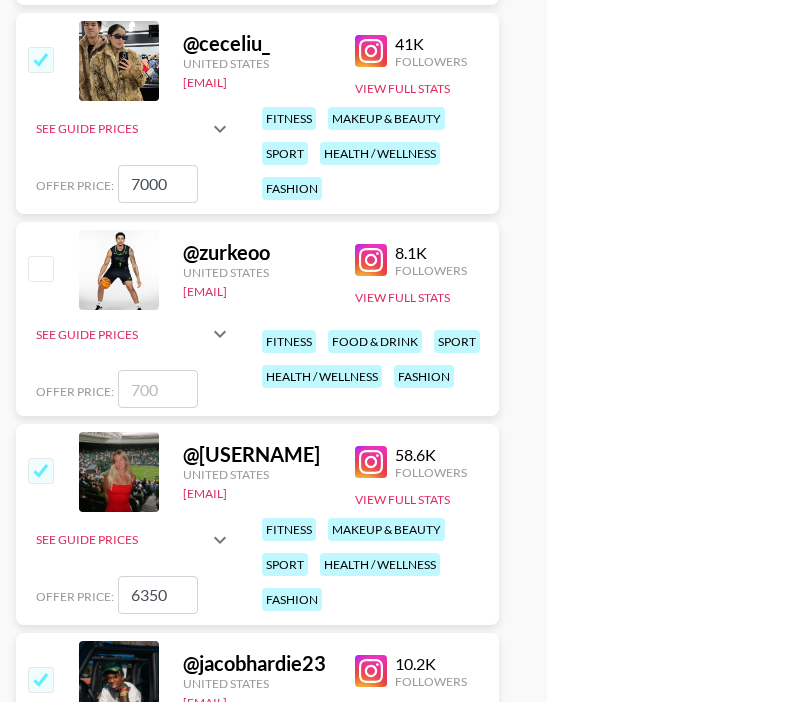 scroll, scrollTop: 5539, scrollLeft: 0, axis: vertical 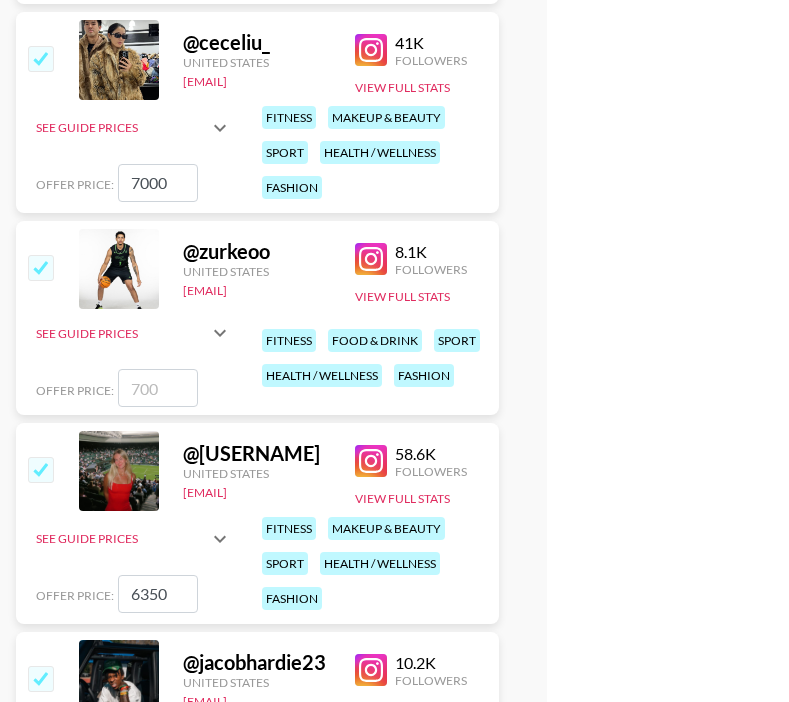 type on "9" 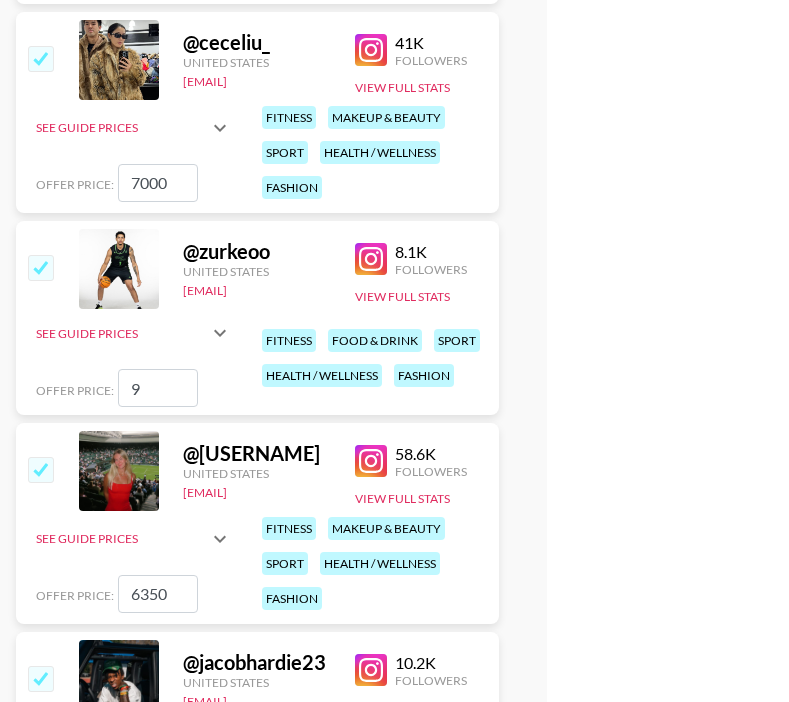 checkbox on "true" 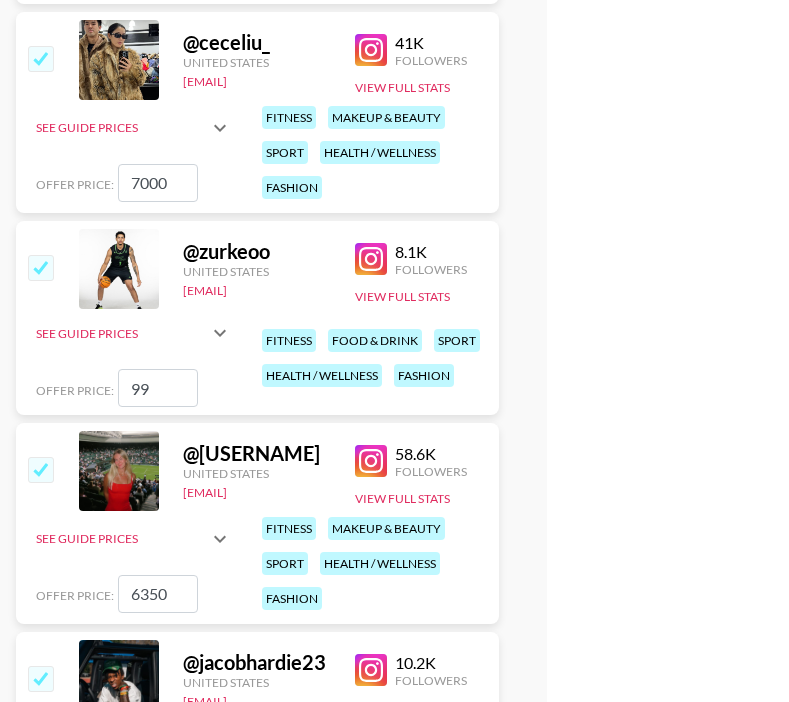 type on "990" 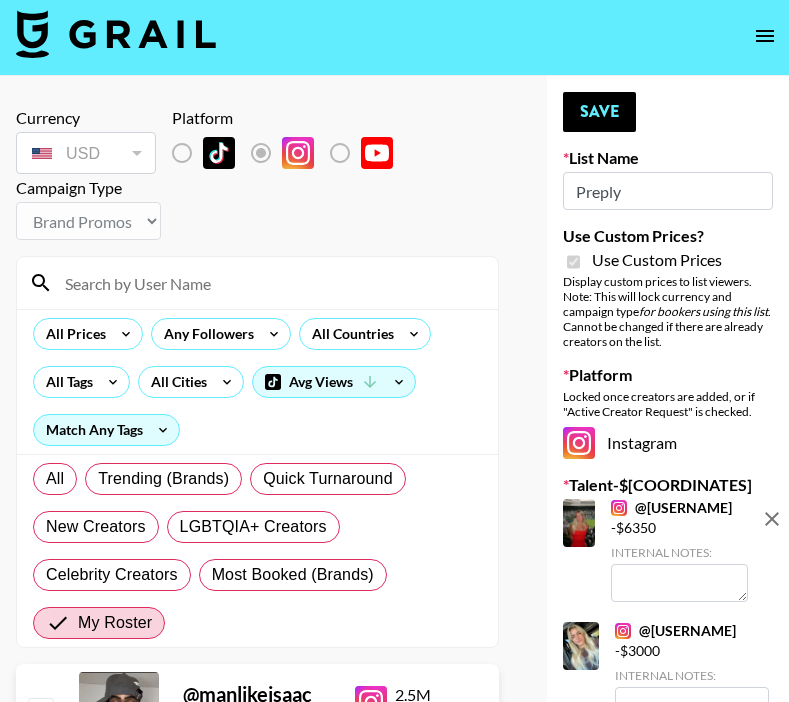 scroll, scrollTop: 0, scrollLeft: 0, axis: both 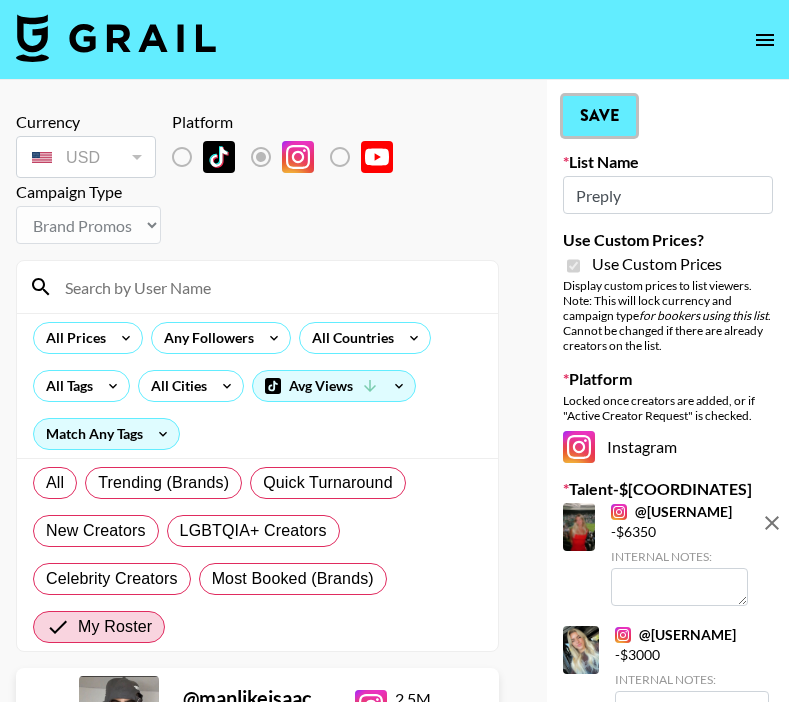 click on "Save" at bounding box center [599, 116] 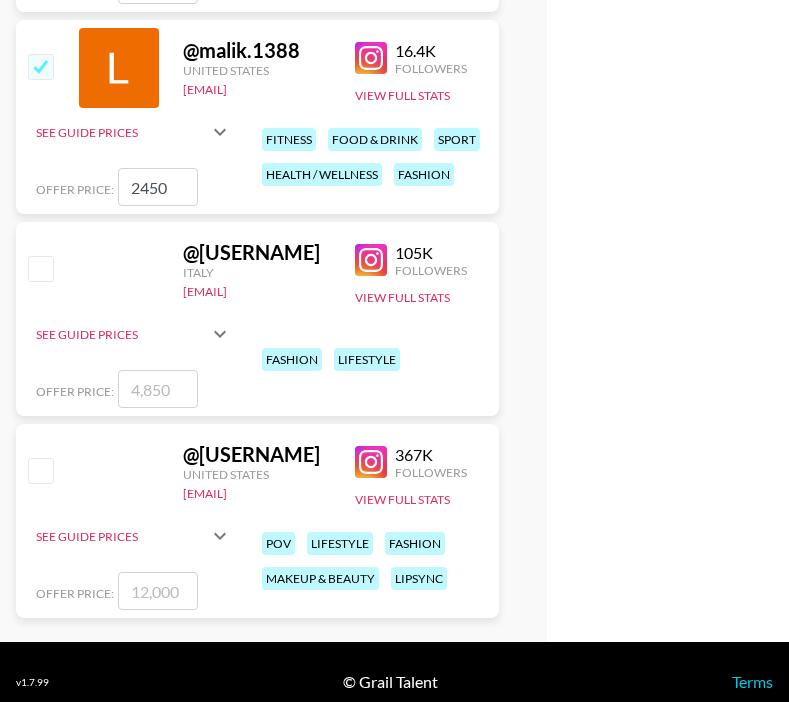 scroll, scrollTop: 6568, scrollLeft: 0, axis: vertical 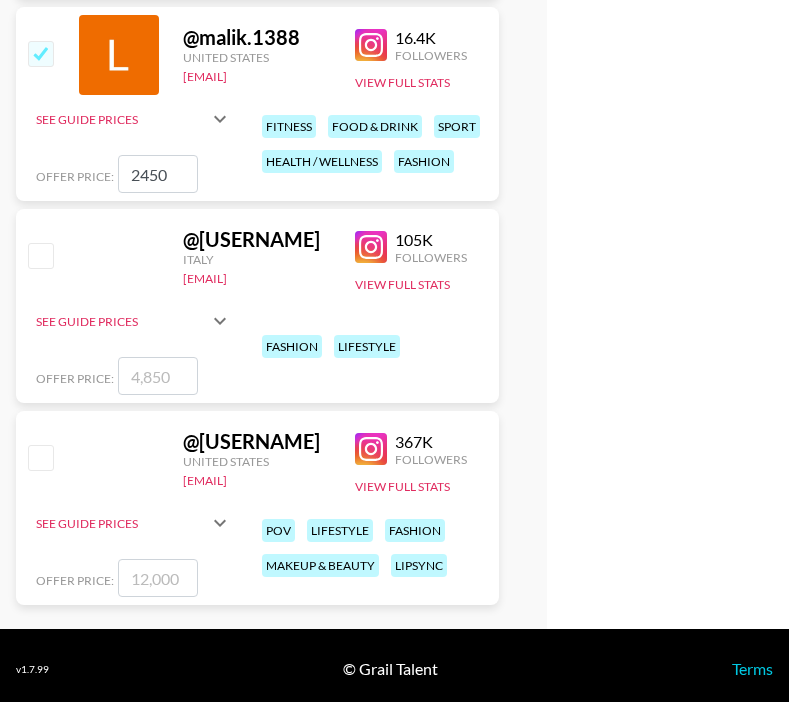 click at bounding box center [158, 578] 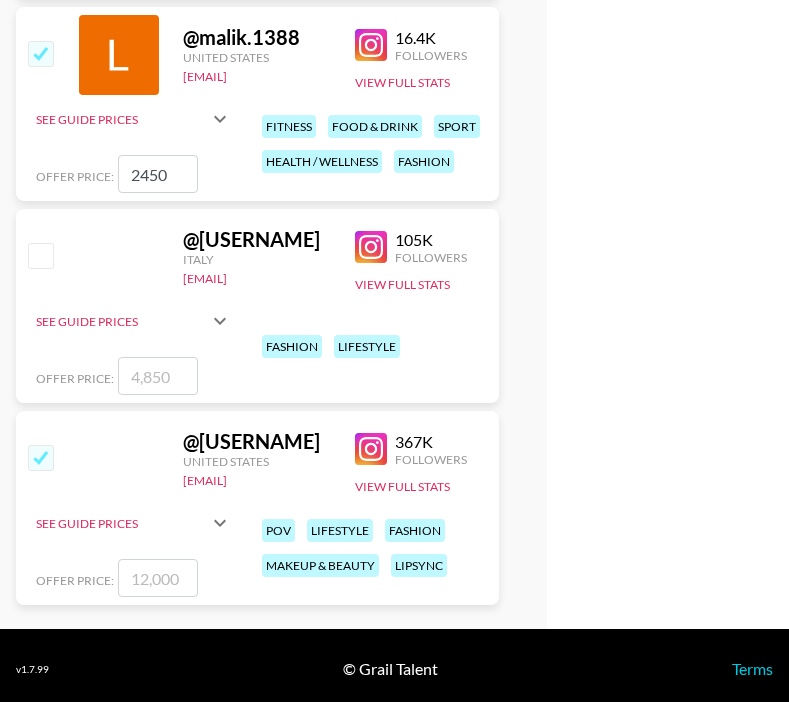 type on "1" 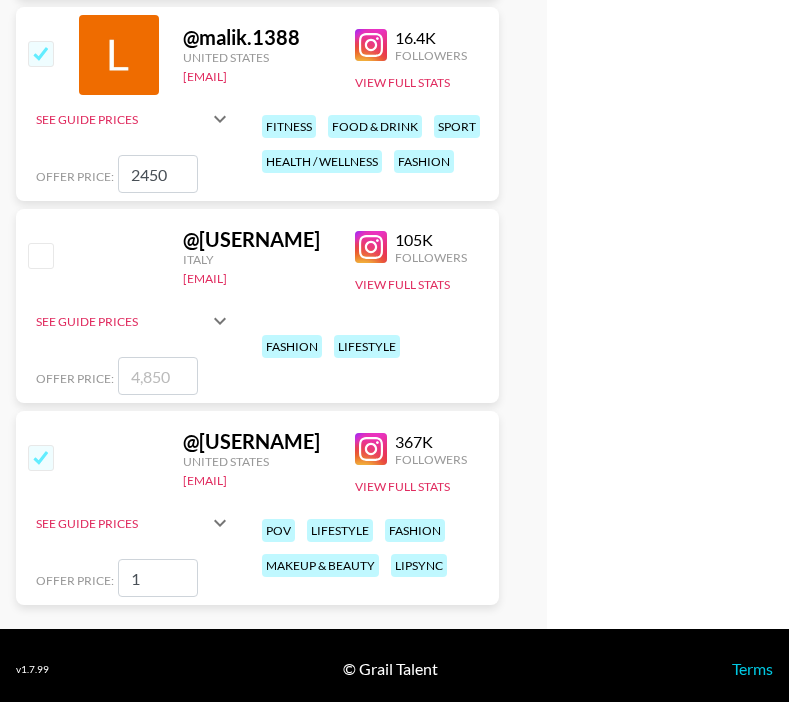 checkbox on "true" 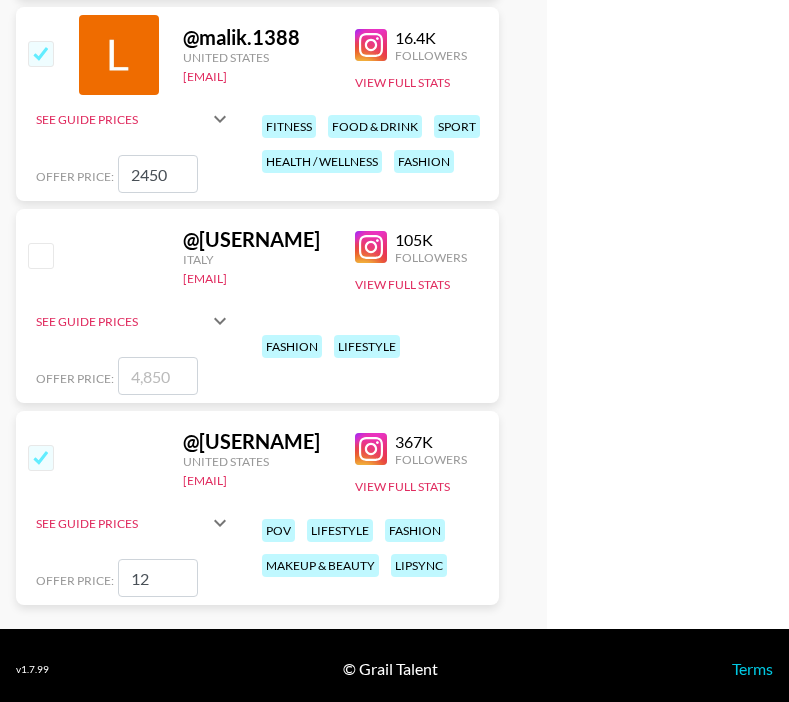 type on "1" 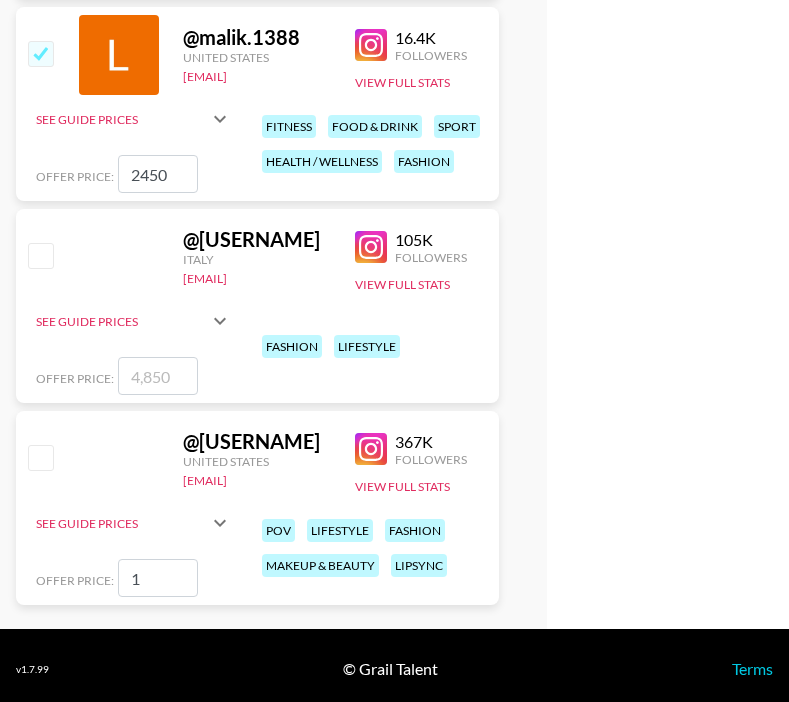 type 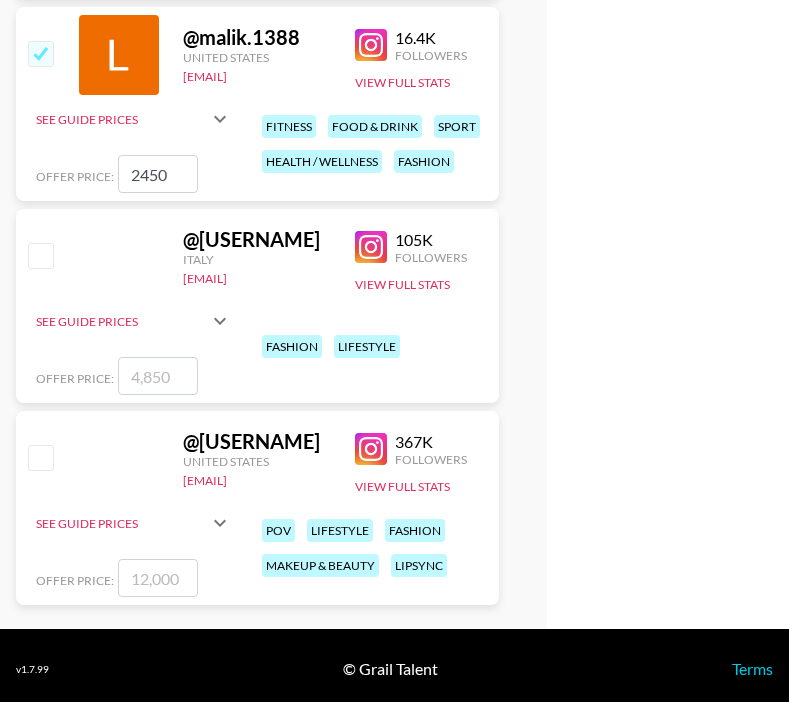 click at bounding box center (40, 457) 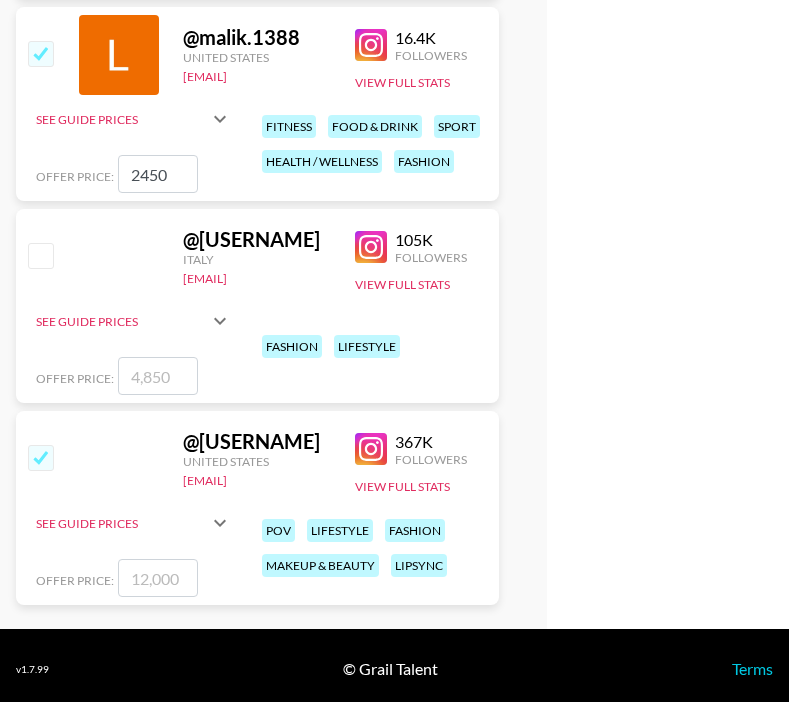 checkbox on "true" 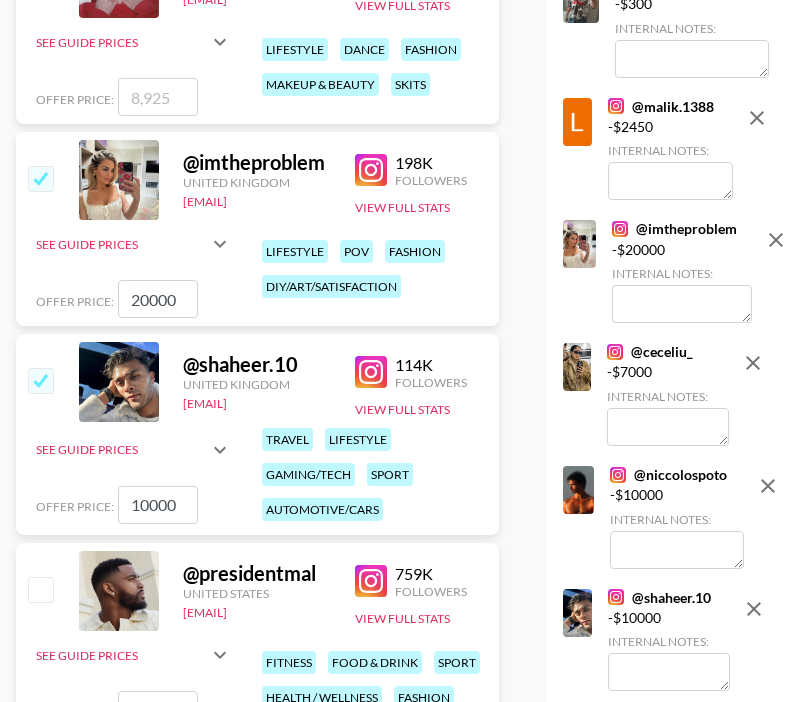 scroll, scrollTop: 0, scrollLeft: 0, axis: both 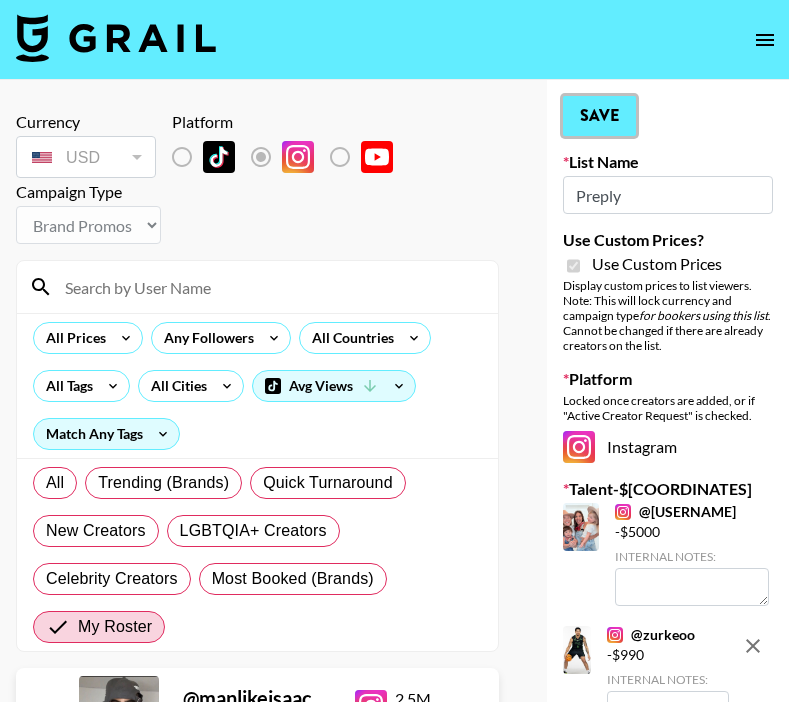 click on "Save" at bounding box center [599, 116] 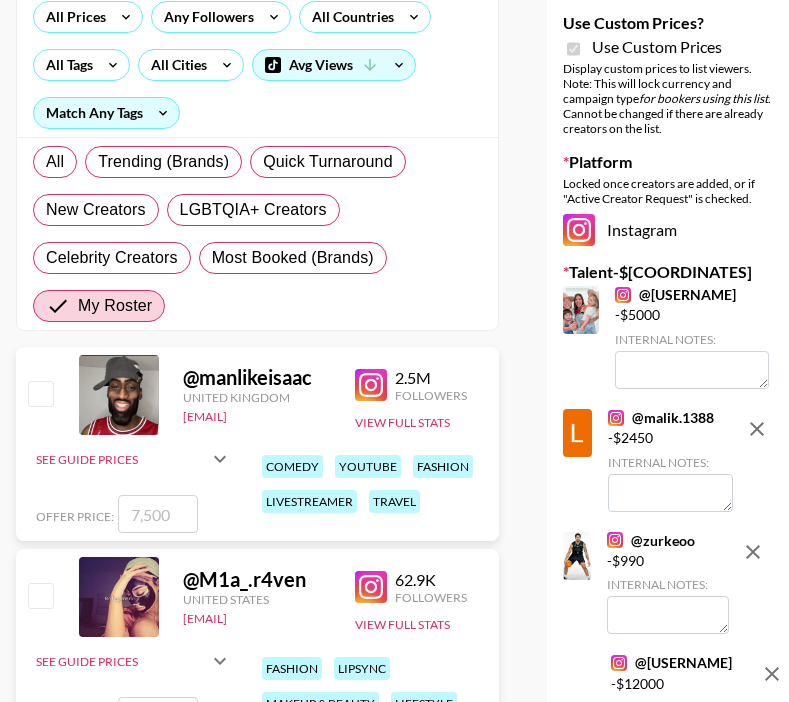 scroll, scrollTop: 403, scrollLeft: 0, axis: vertical 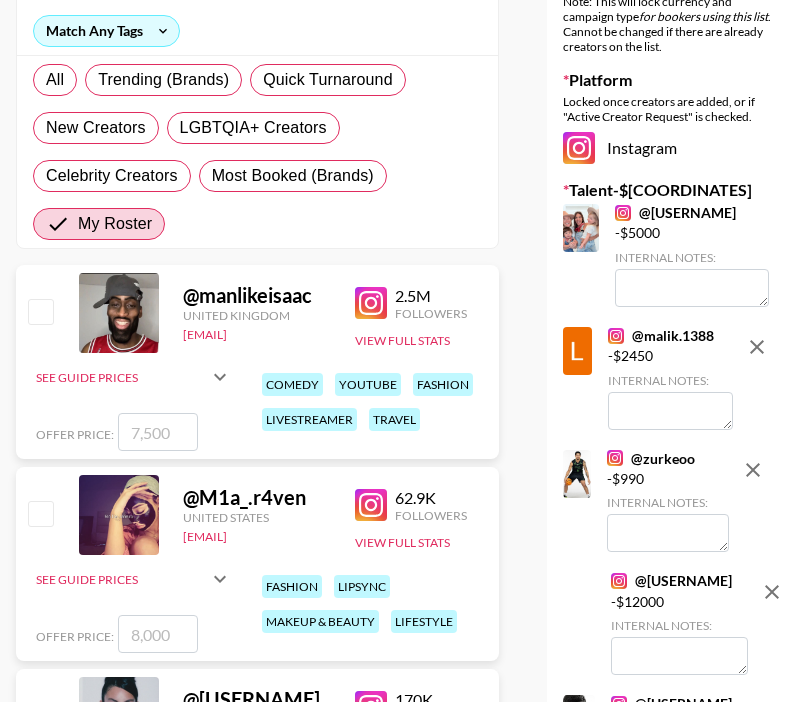 click at bounding box center [670, 411] 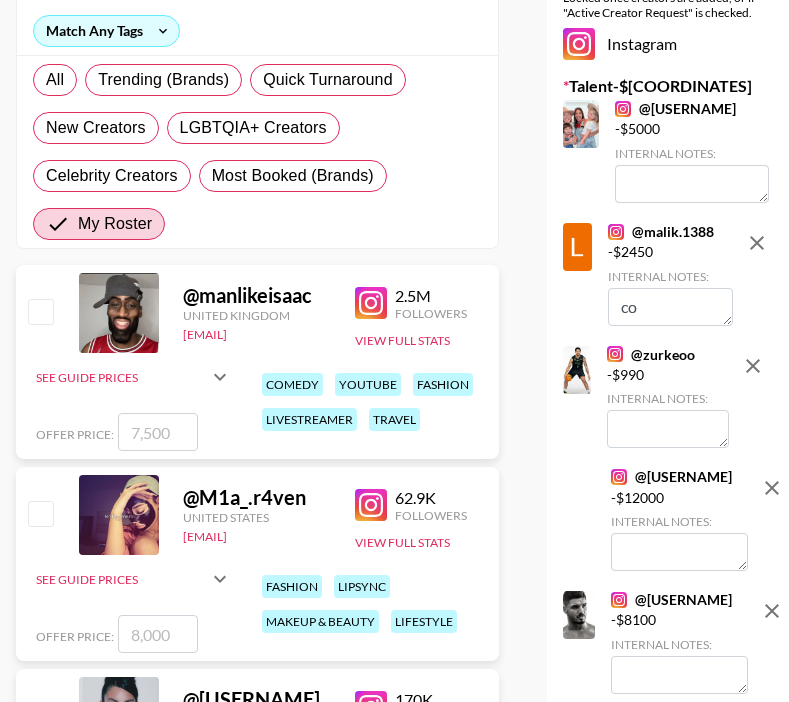 type on "c" 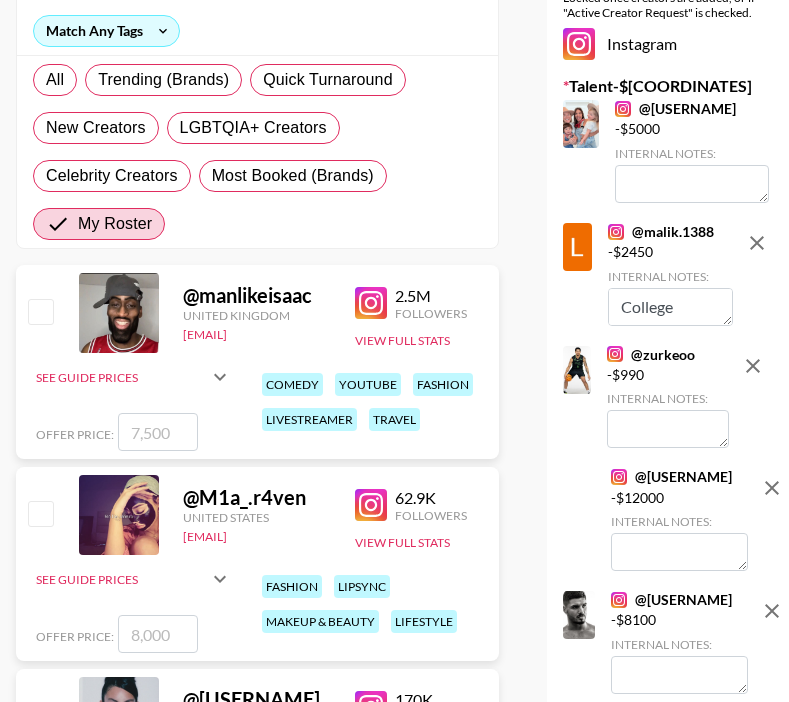 scroll, scrollTop: 15, scrollLeft: 0, axis: vertical 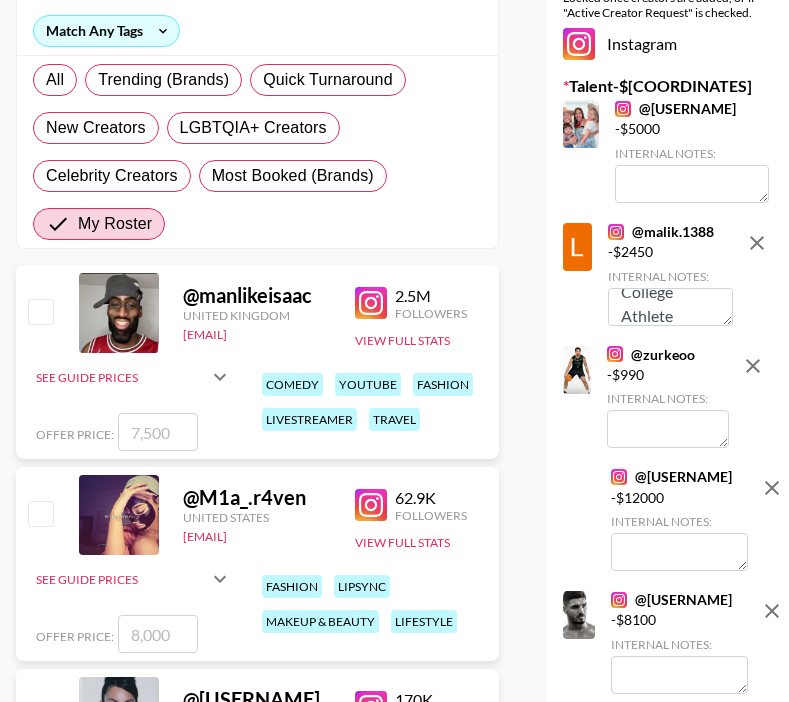 type on "College Athlete" 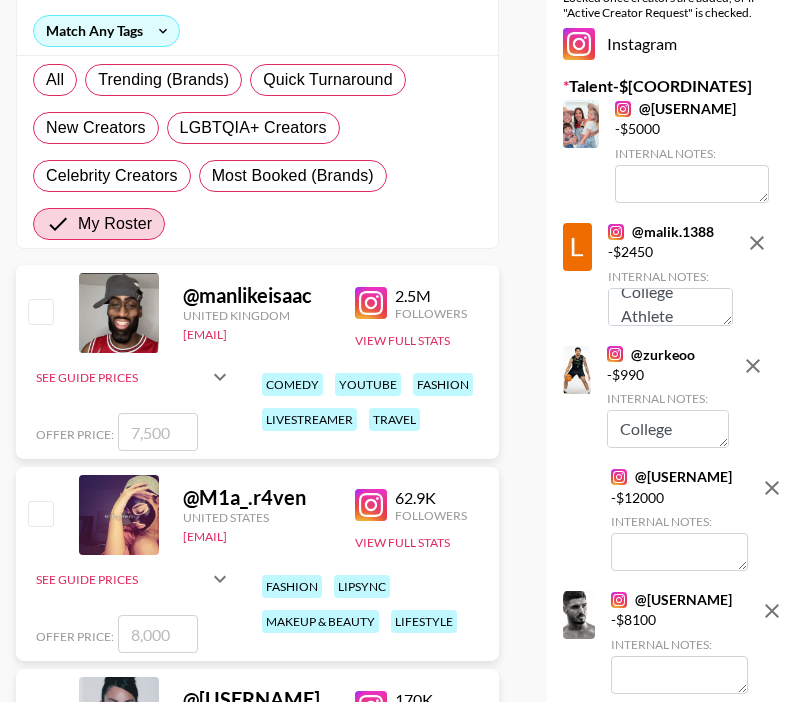 scroll, scrollTop: 16, scrollLeft: 0, axis: vertical 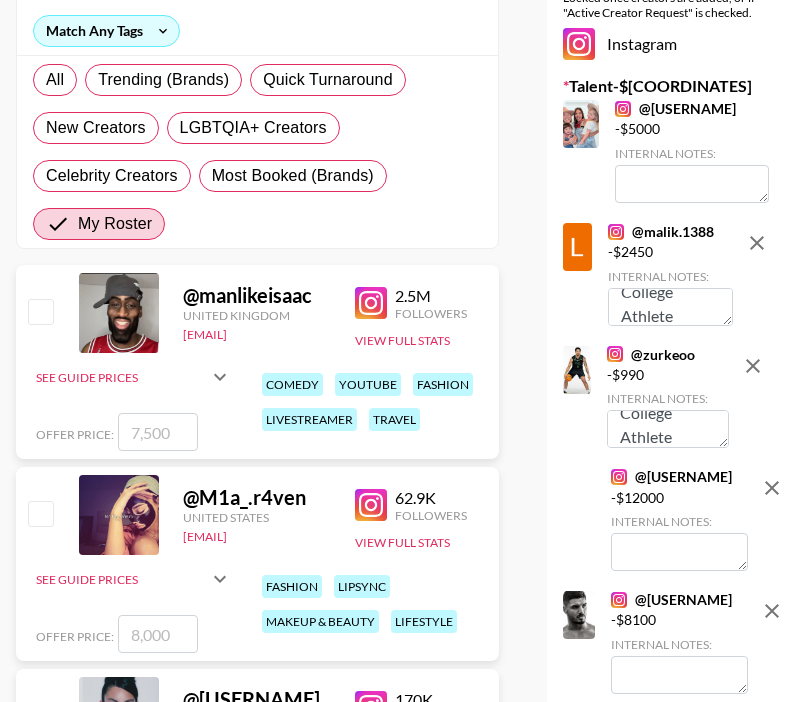 type on "College Athlete" 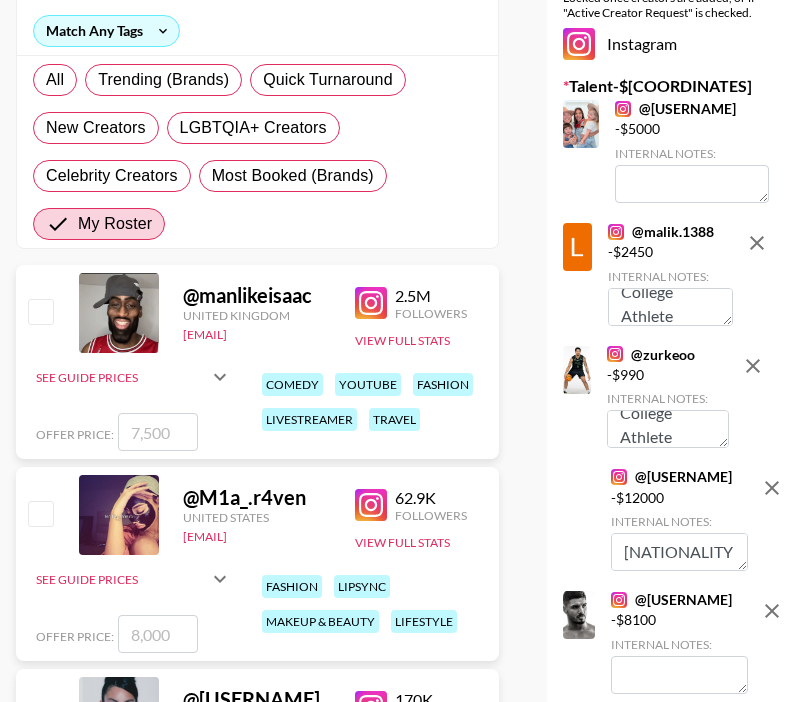 scroll, scrollTop: 15, scrollLeft: 0, axis: vertical 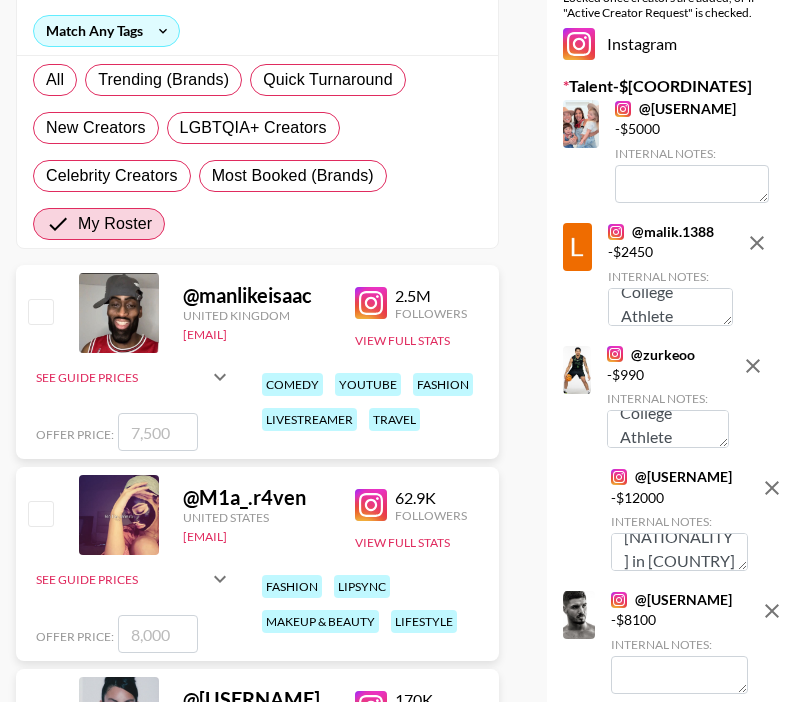 type on "Russian in USA" 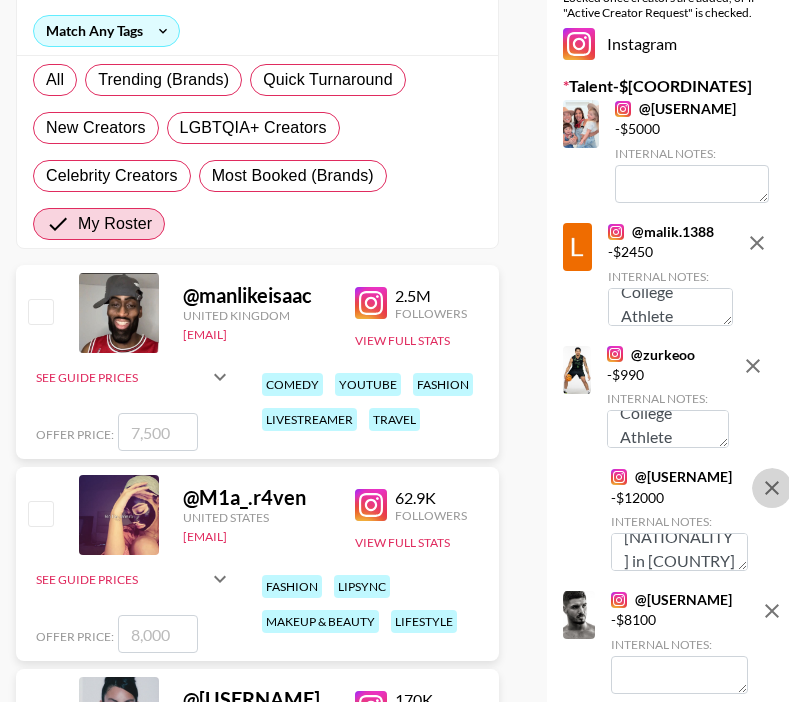 click at bounding box center [679, 675] 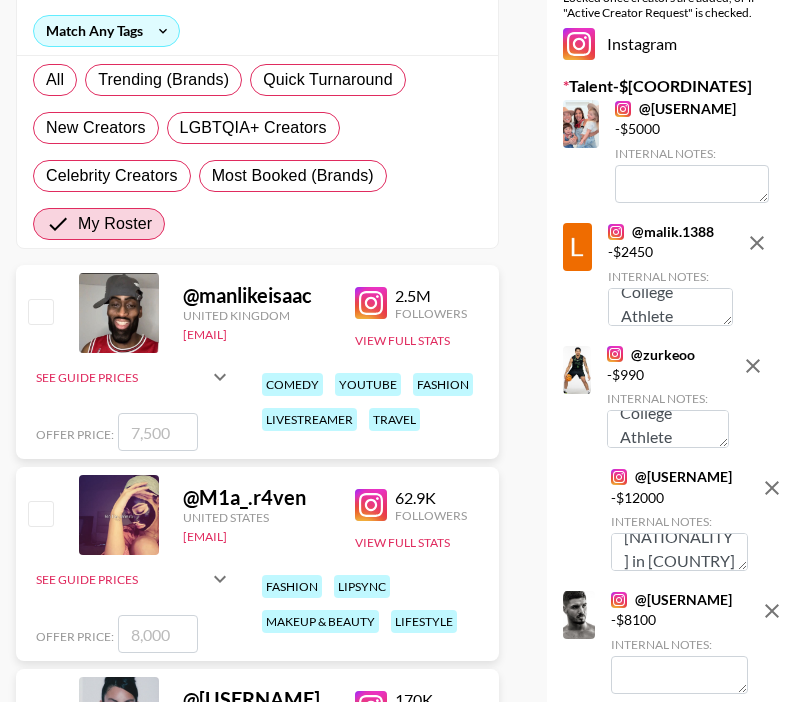 type on "U" 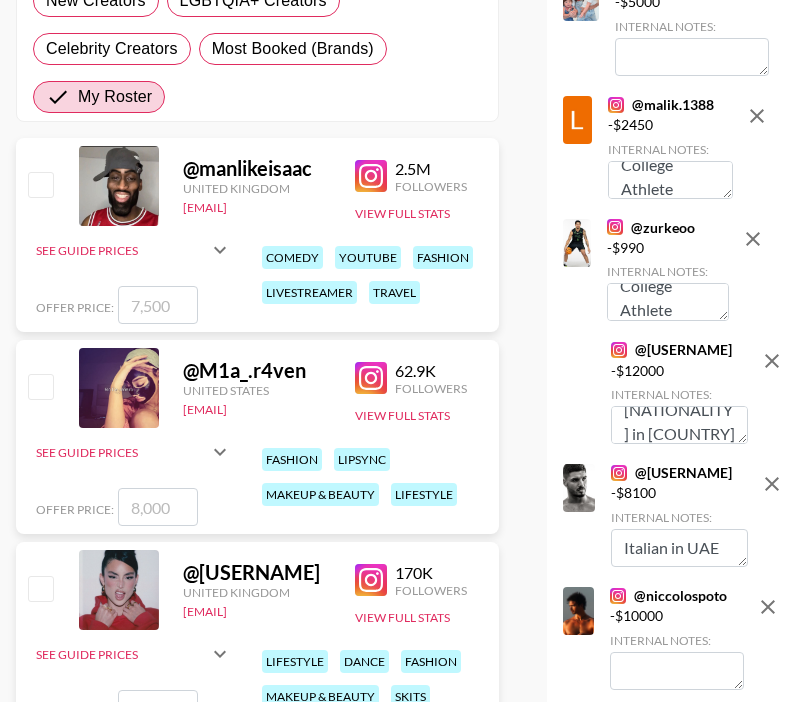 scroll, scrollTop: 575, scrollLeft: 0, axis: vertical 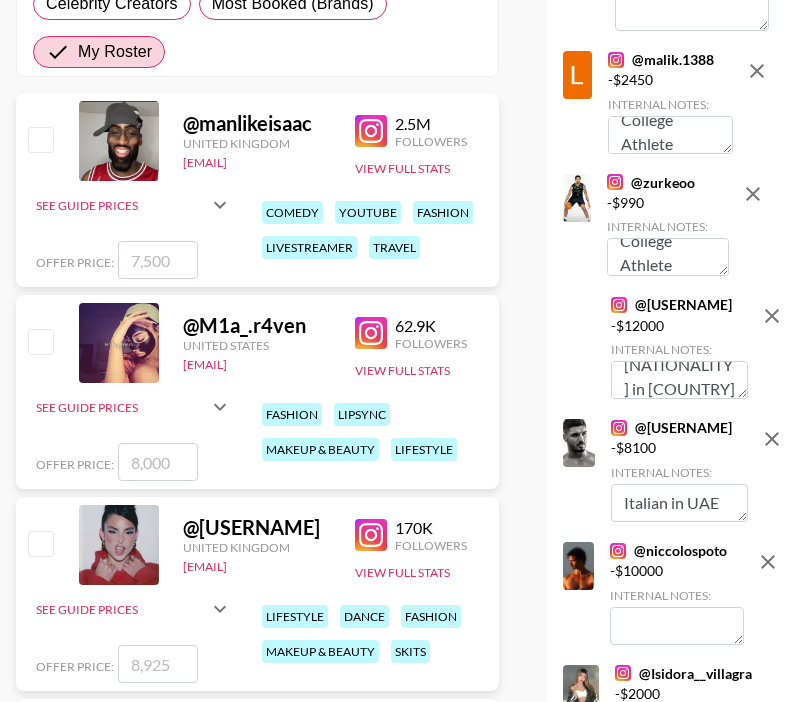 type on "Italian in UAE" 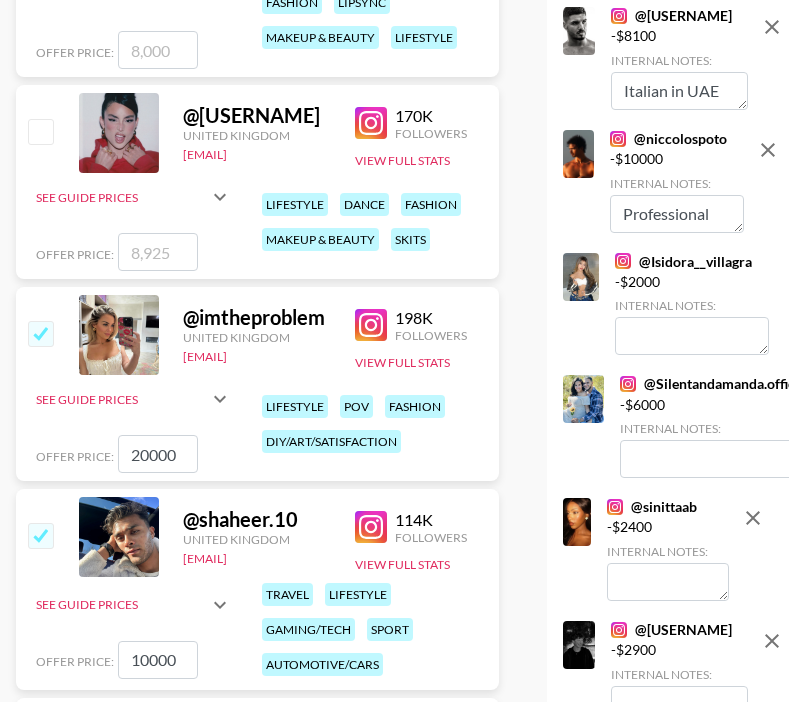 scroll, scrollTop: 988, scrollLeft: 0, axis: vertical 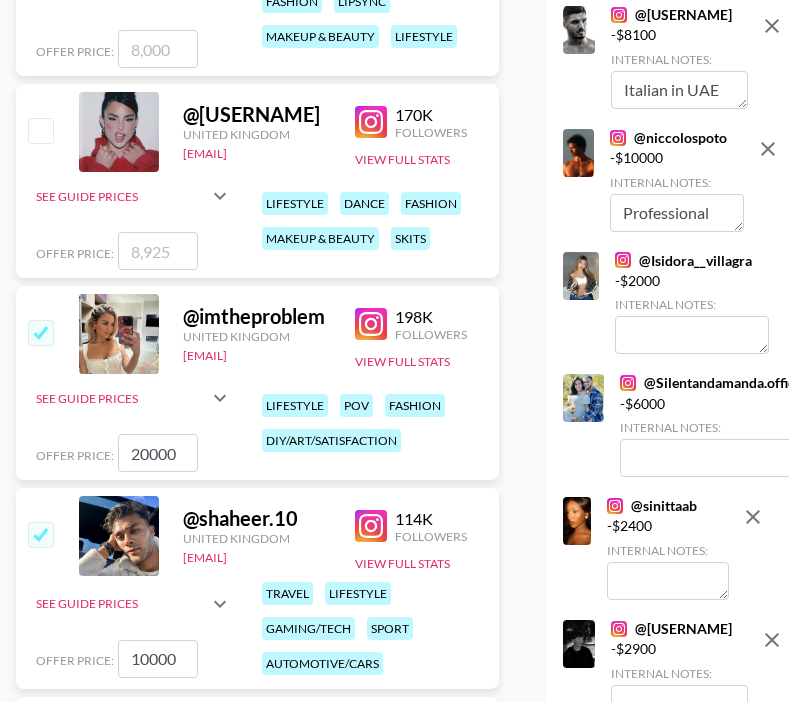 type on "Professional" 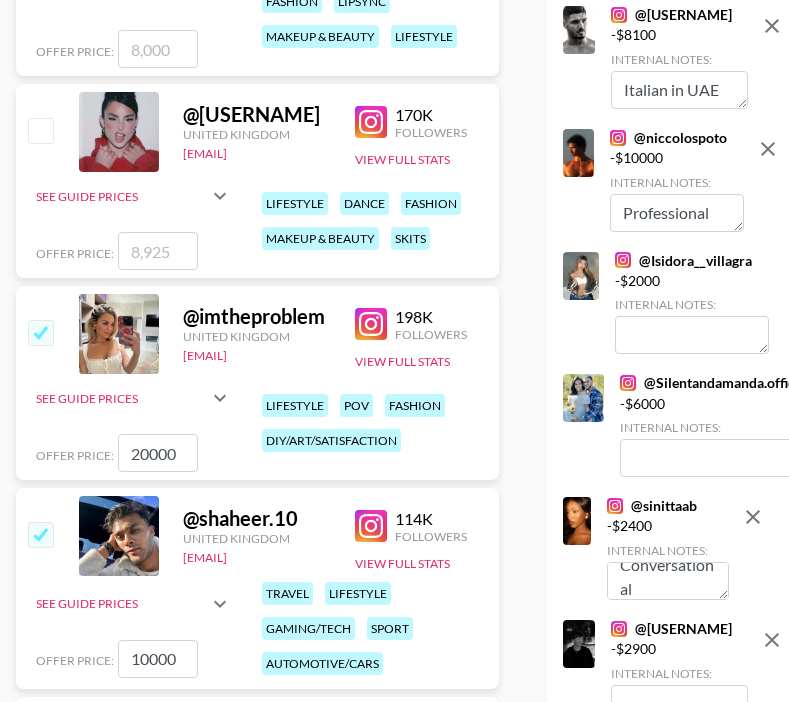 scroll, scrollTop: 24, scrollLeft: 0, axis: vertical 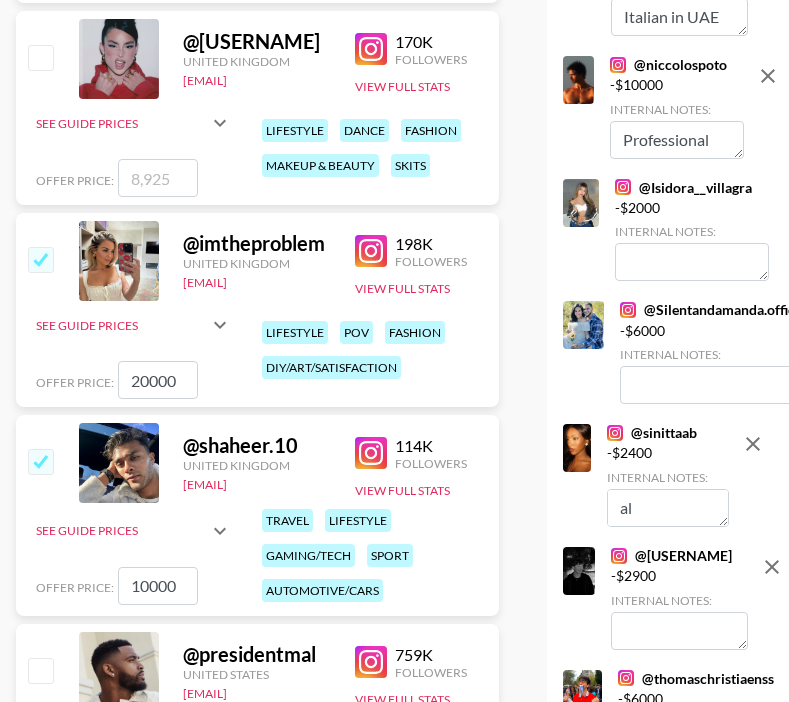 type on "Conversational" 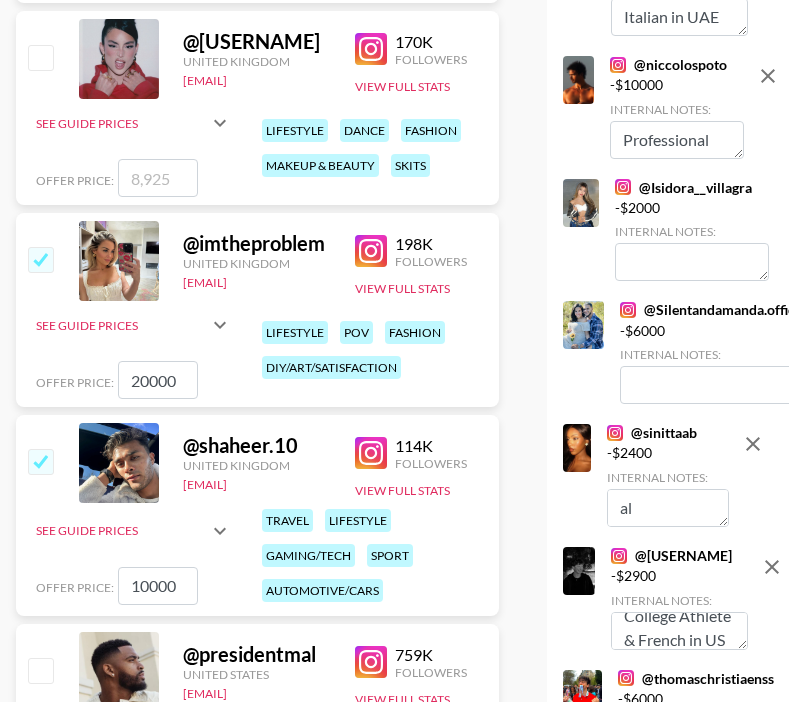 scroll, scrollTop: 24, scrollLeft: 0, axis: vertical 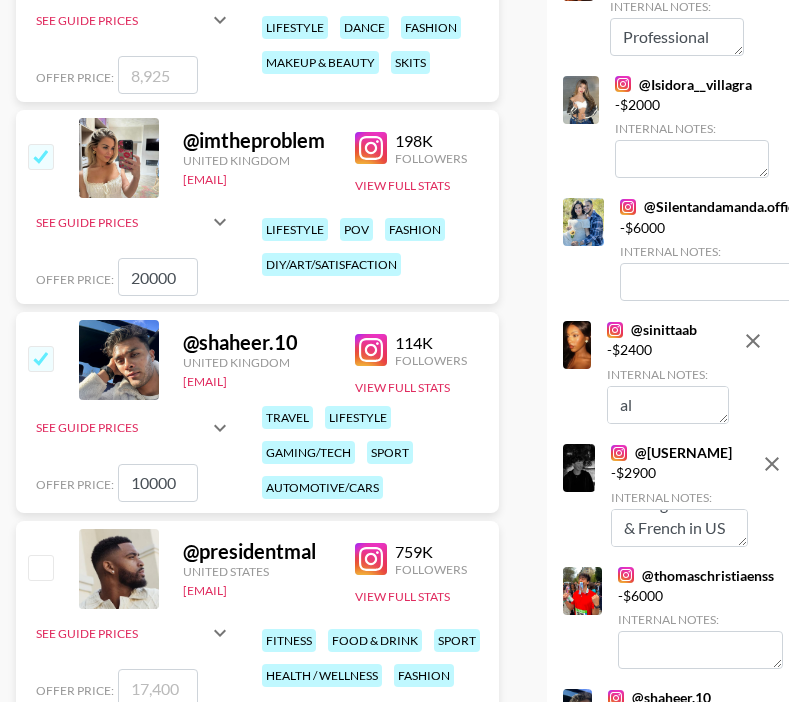 type on "College Athlete & French in US" 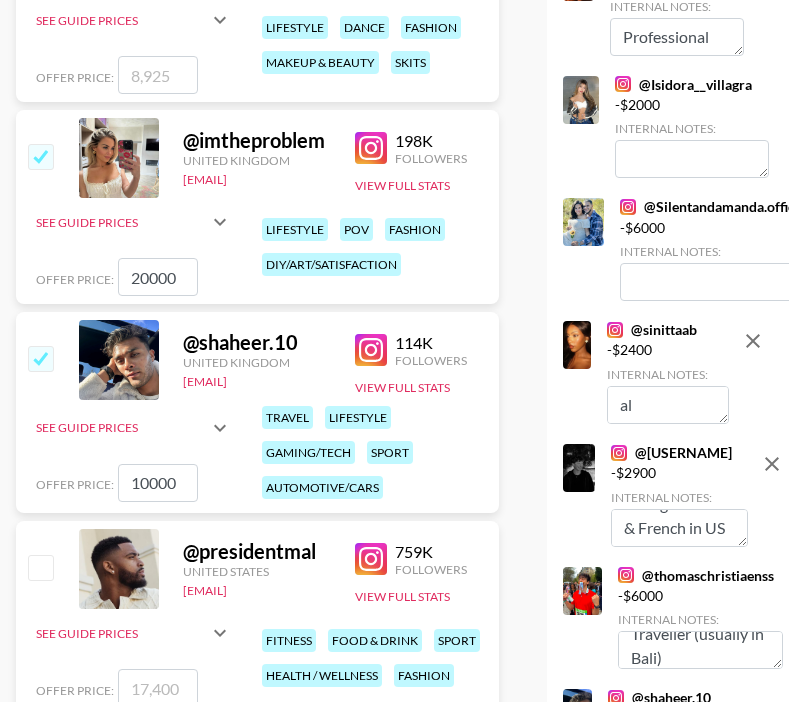 scroll, scrollTop: 48, scrollLeft: 0, axis: vertical 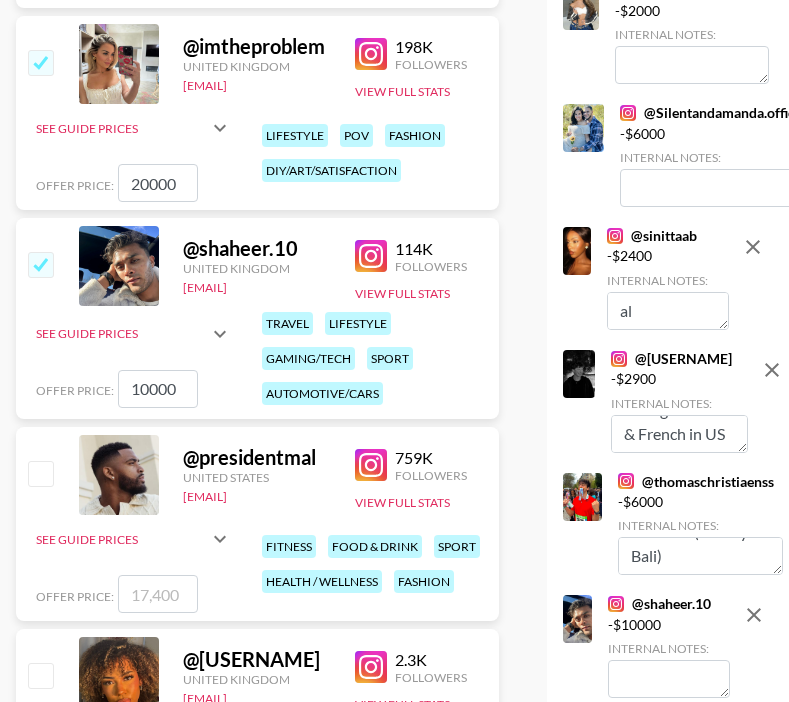 type on "Lifestyle & French Traveller (usually in Bali)" 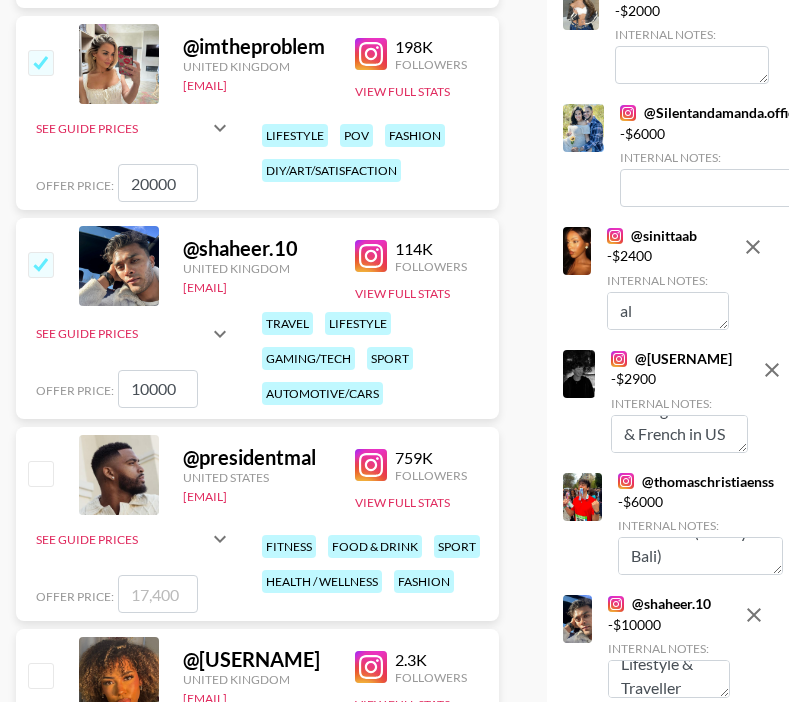 scroll, scrollTop: 24, scrollLeft: 0, axis: vertical 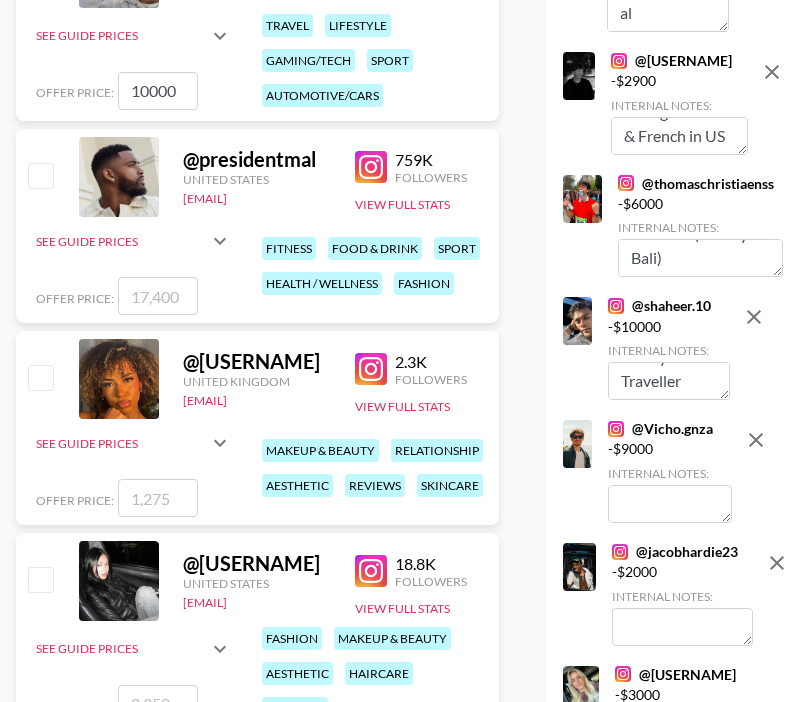 type on "Lifestyle & Traveller" 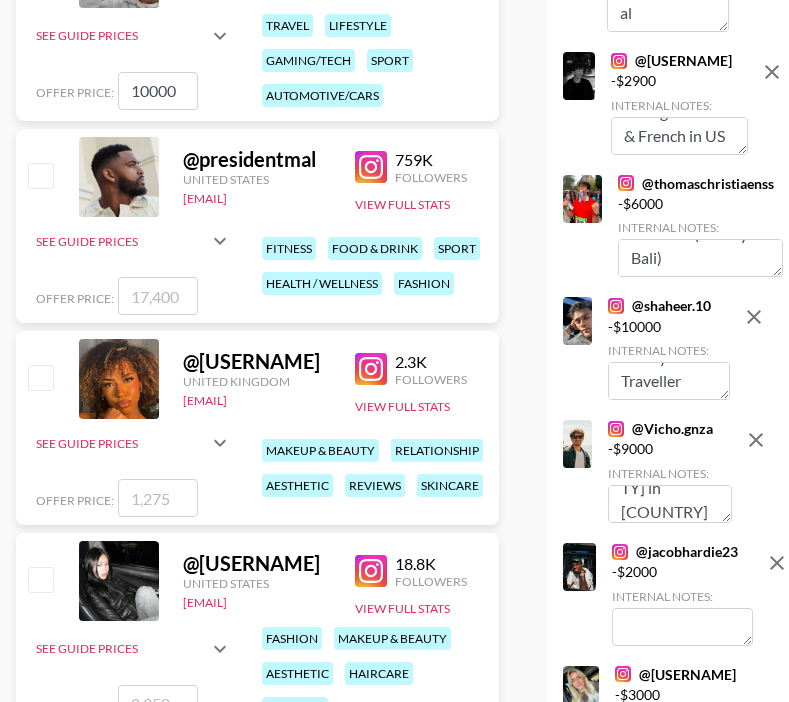 scroll, scrollTop: 64, scrollLeft: 0, axis: vertical 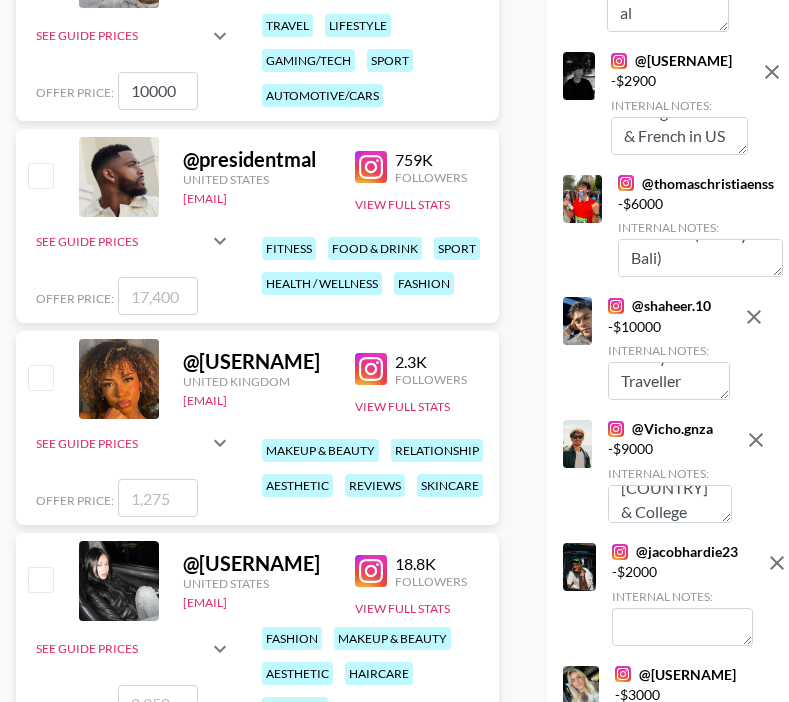 type on "Hispanic in USA & College Studen" 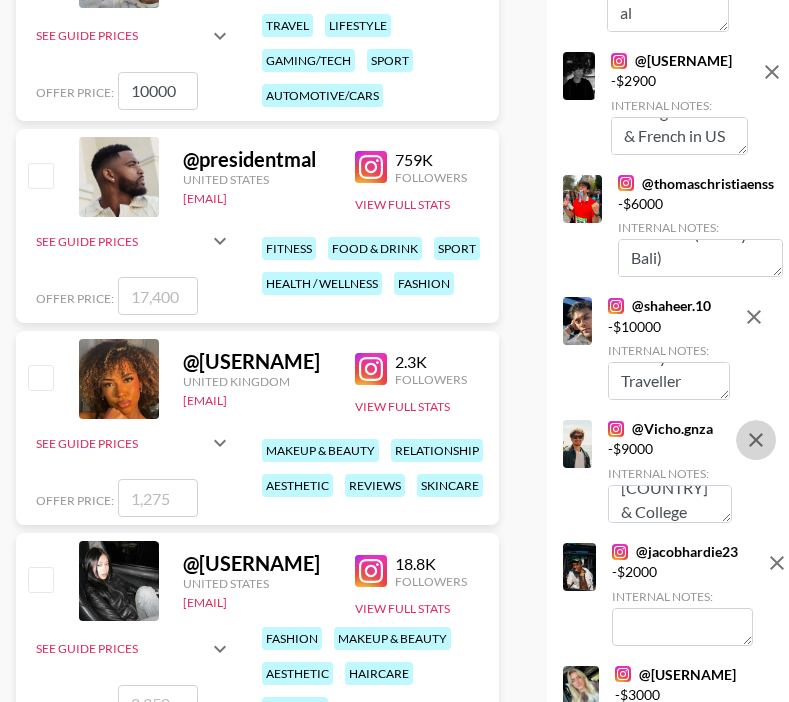 type 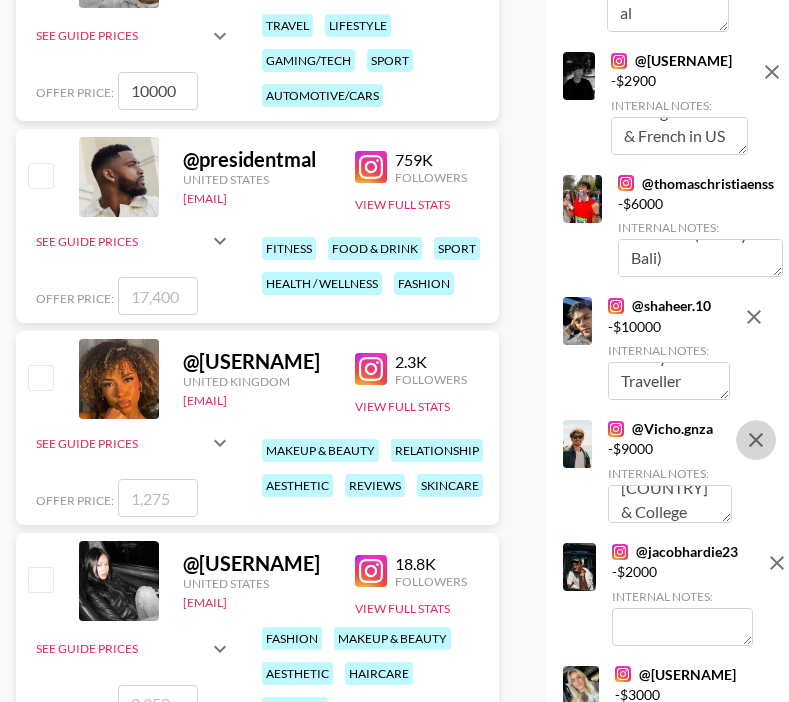 click on "Hispanic in USA & College Studen" at bounding box center (670, 504) 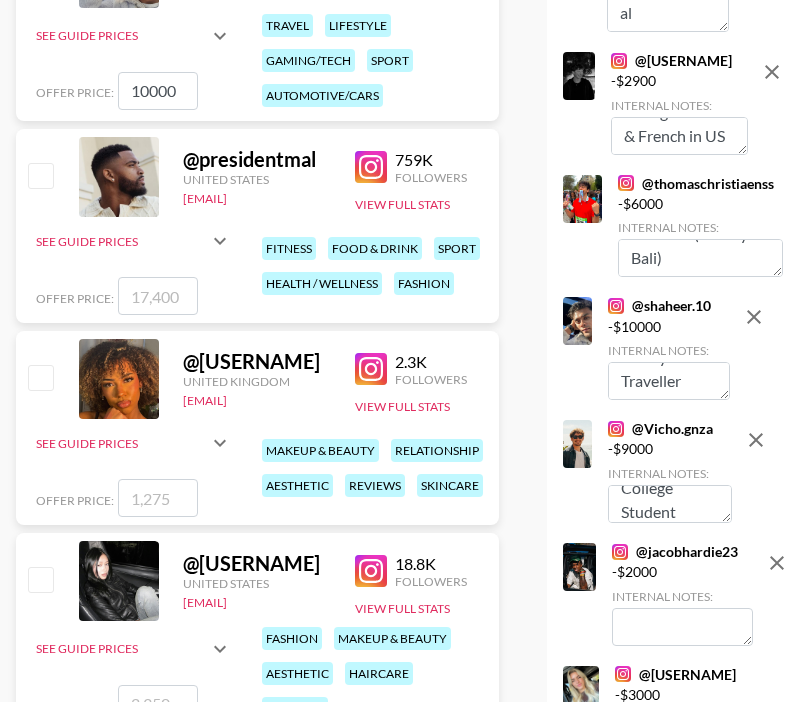 type on "Hispanic in USA & College Student" 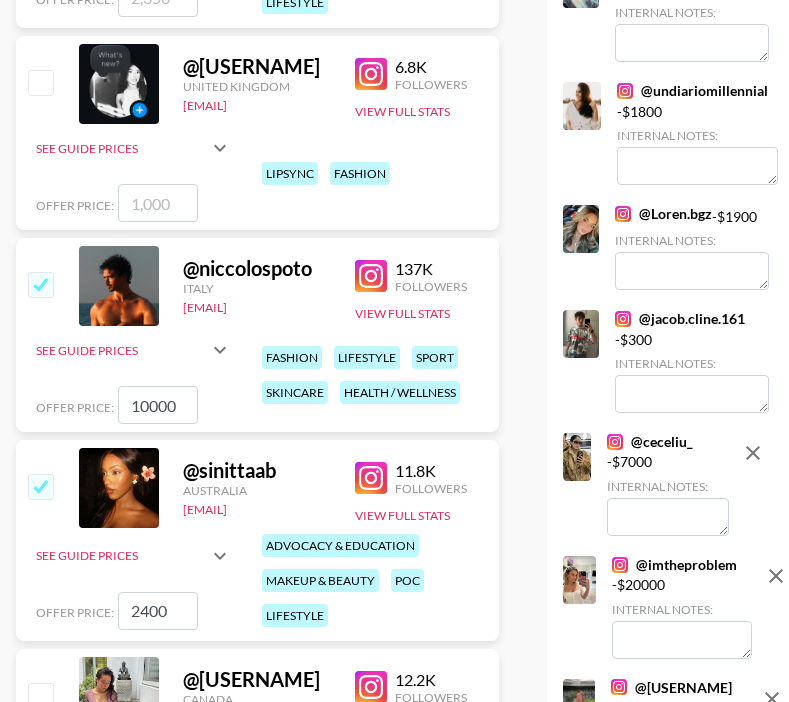 scroll, scrollTop: 2280, scrollLeft: 0, axis: vertical 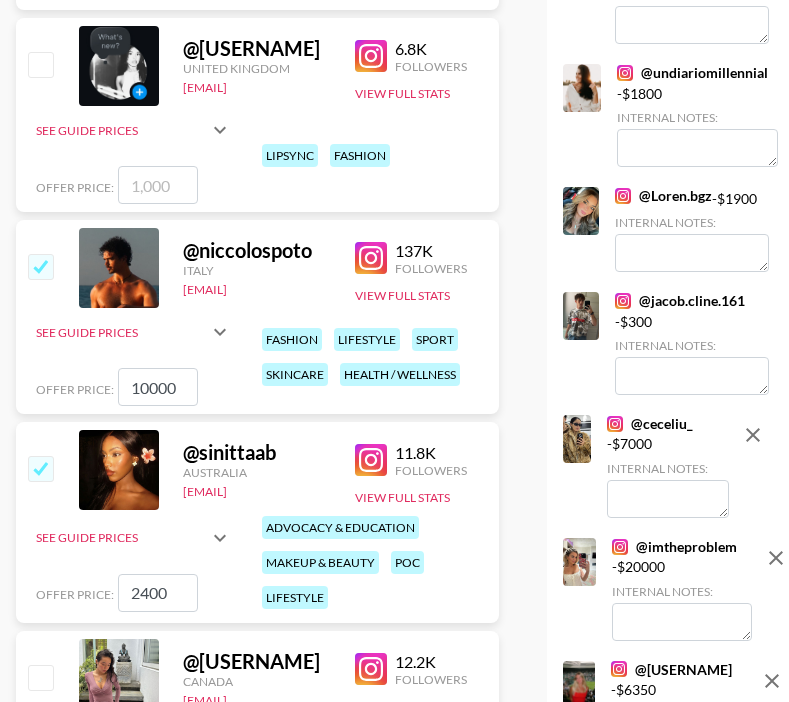 type on "College Athlete" 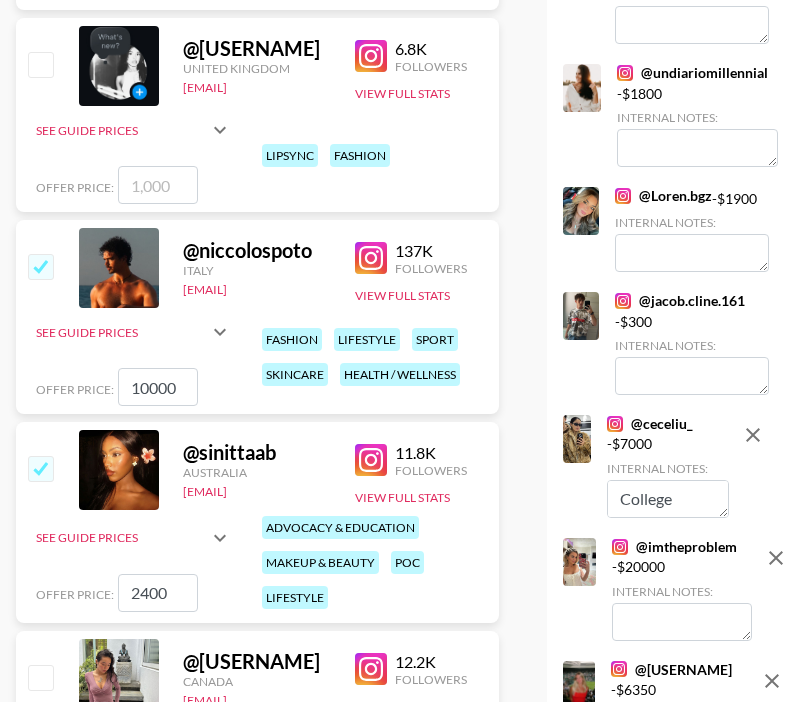 scroll, scrollTop: 16, scrollLeft: 0, axis: vertical 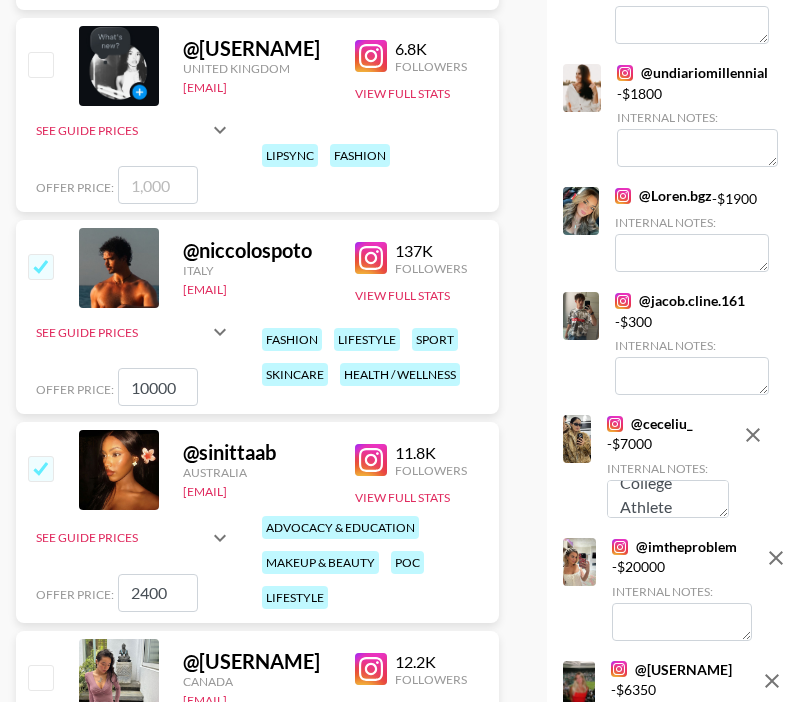 type on "College Athlete" 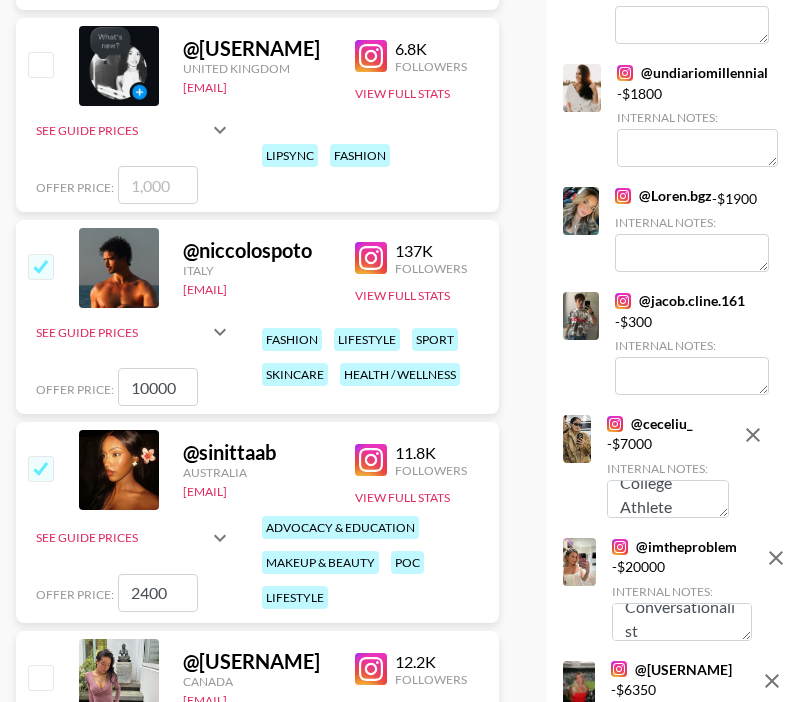 scroll, scrollTop: 24, scrollLeft: 0, axis: vertical 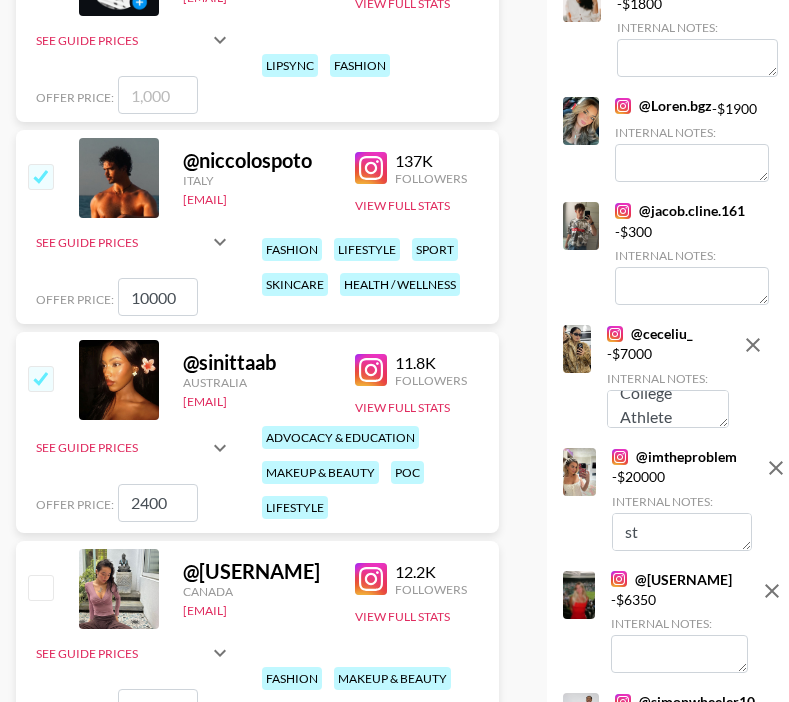 type on "Conversationalist" 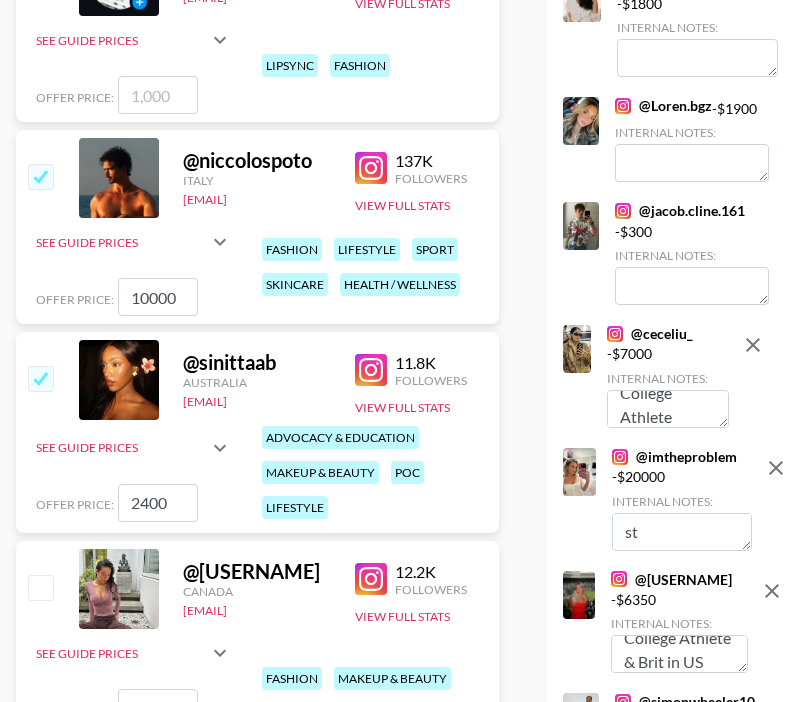 scroll, scrollTop: 24, scrollLeft: 0, axis: vertical 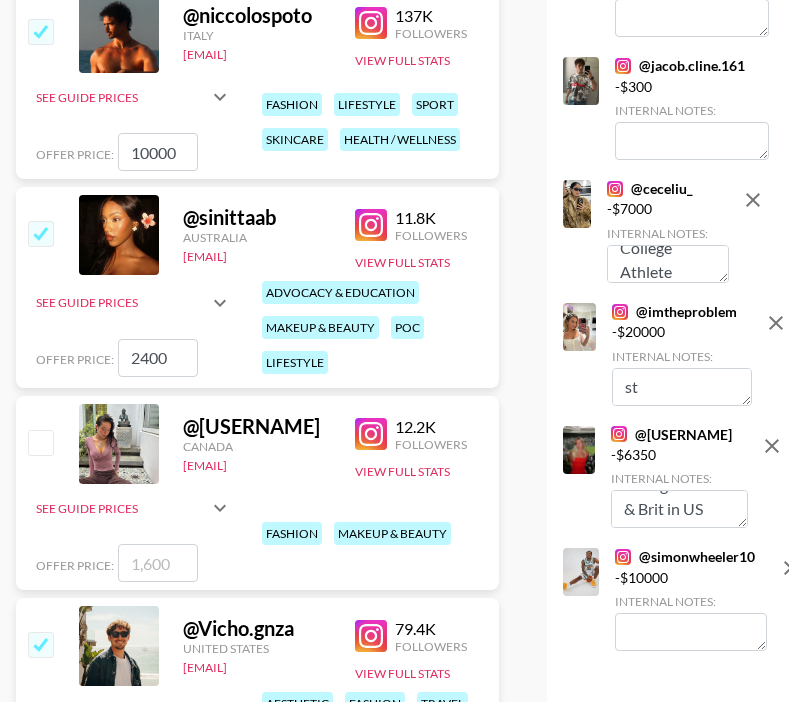 type on "College Athlete & Brit in US" 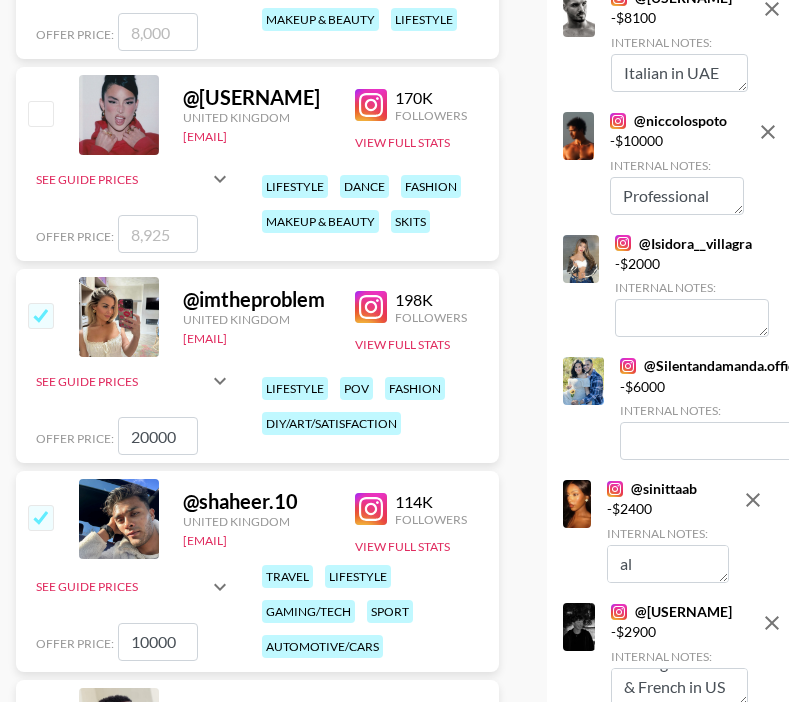 scroll, scrollTop: 0, scrollLeft: 0, axis: both 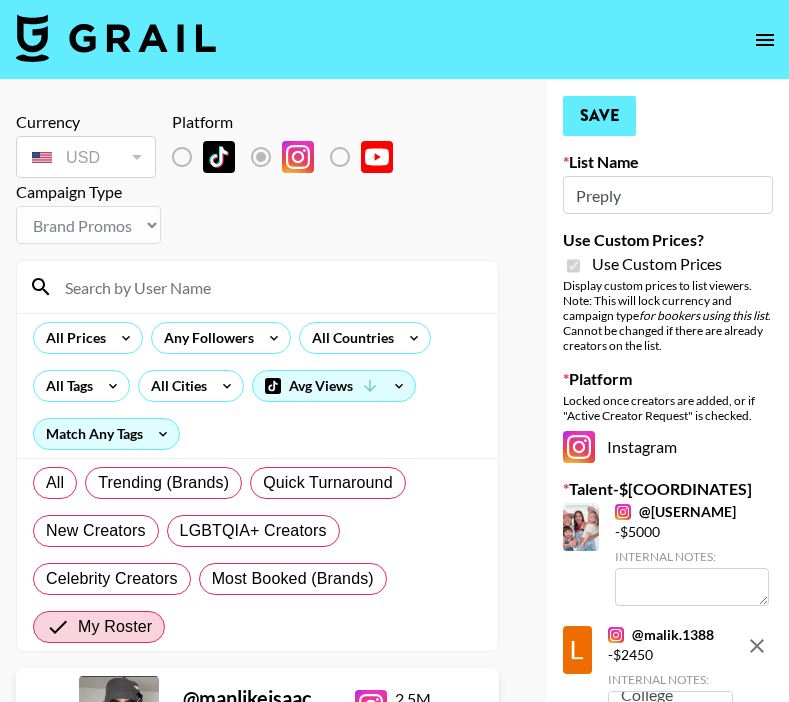 type on "College Athlete" 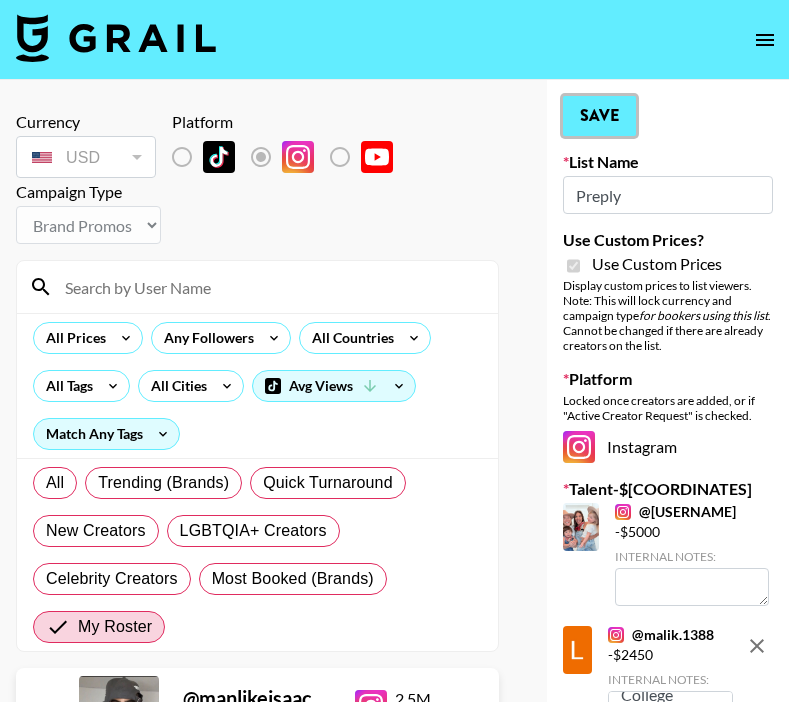 click on "Save" at bounding box center (599, 116) 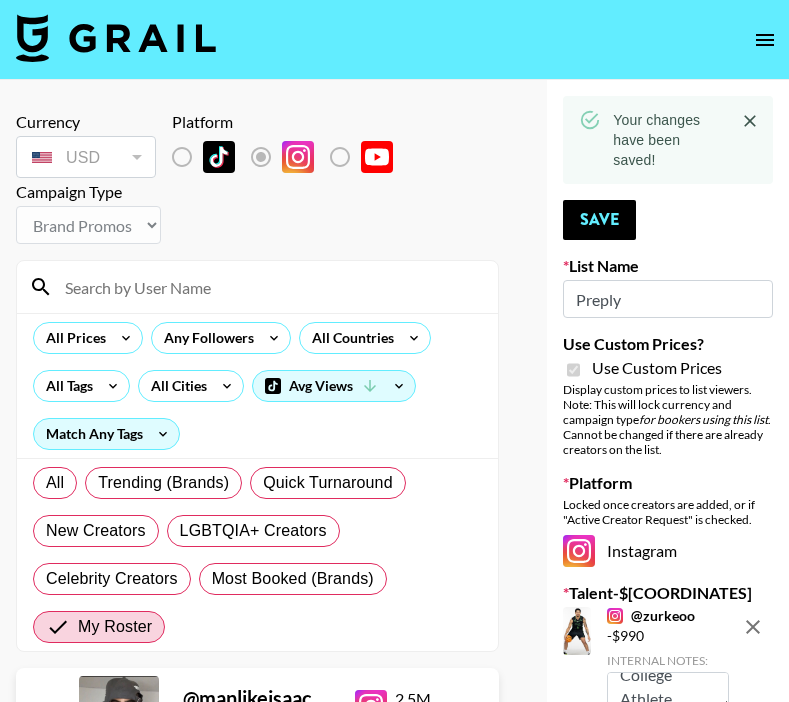 click at bounding box center [590, 140] 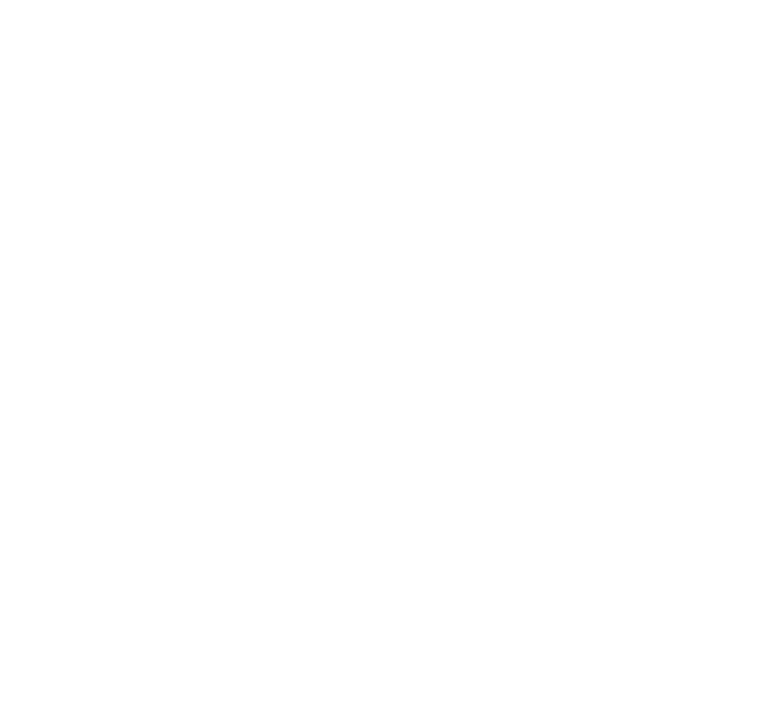 scroll, scrollTop: 0, scrollLeft: 0, axis: both 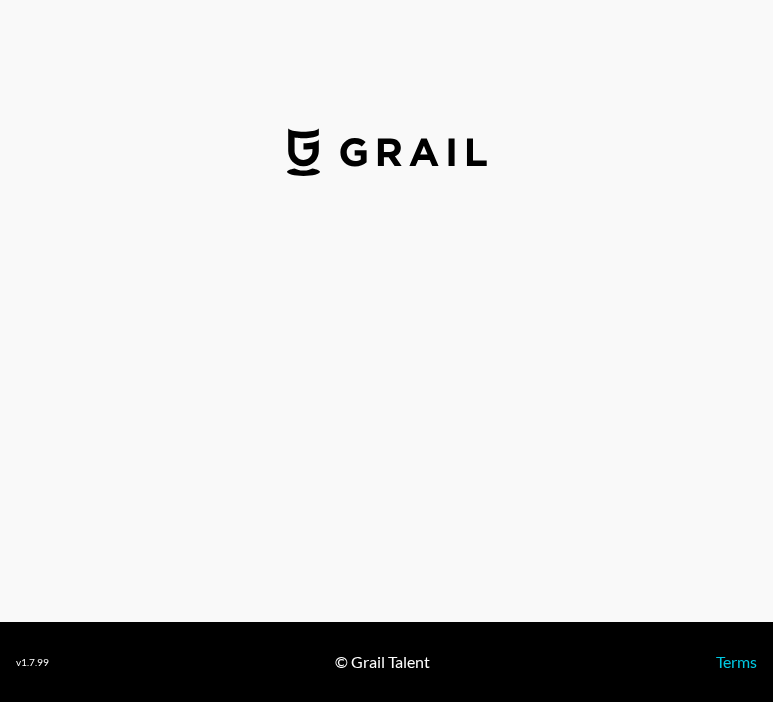 select on "USD" 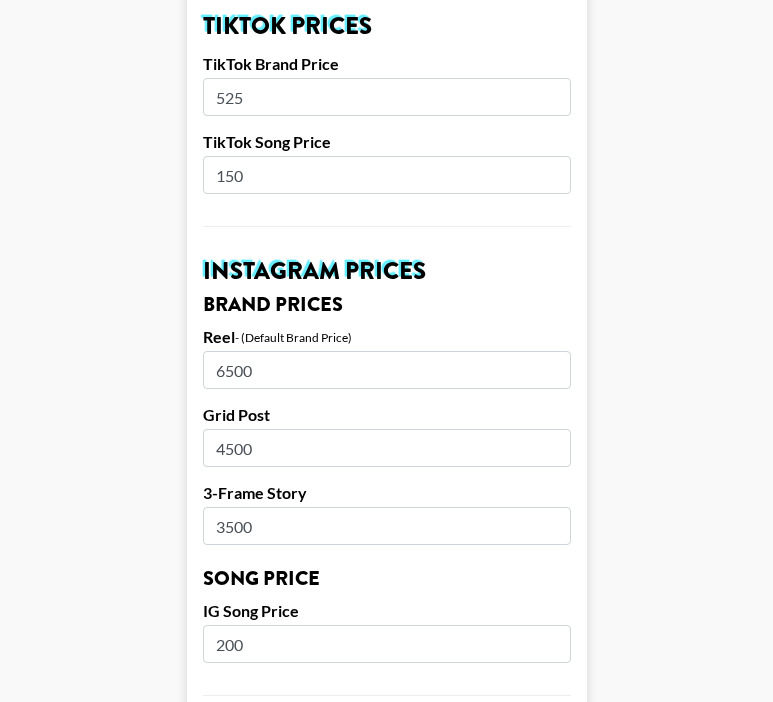 scroll, scrollTop: 751, scrollLeft: 0, axis: vertical 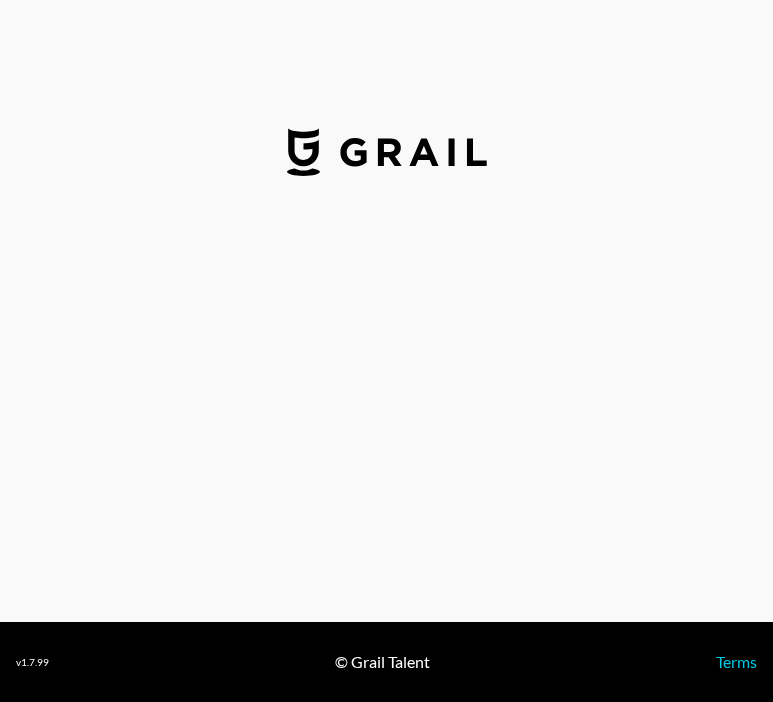 select on "USD" 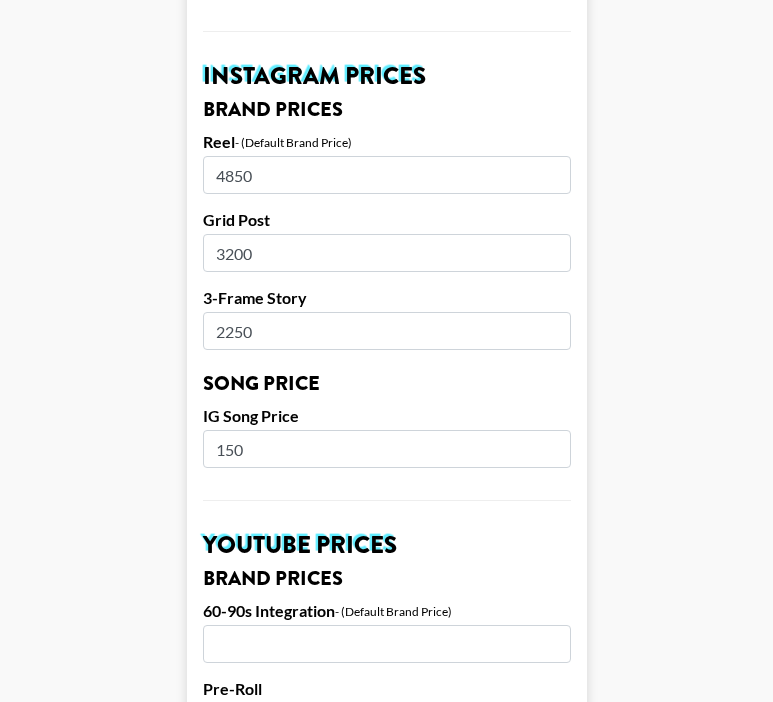 scroll, scrollTop: 926, scrollLeft: 0, axis: vertical 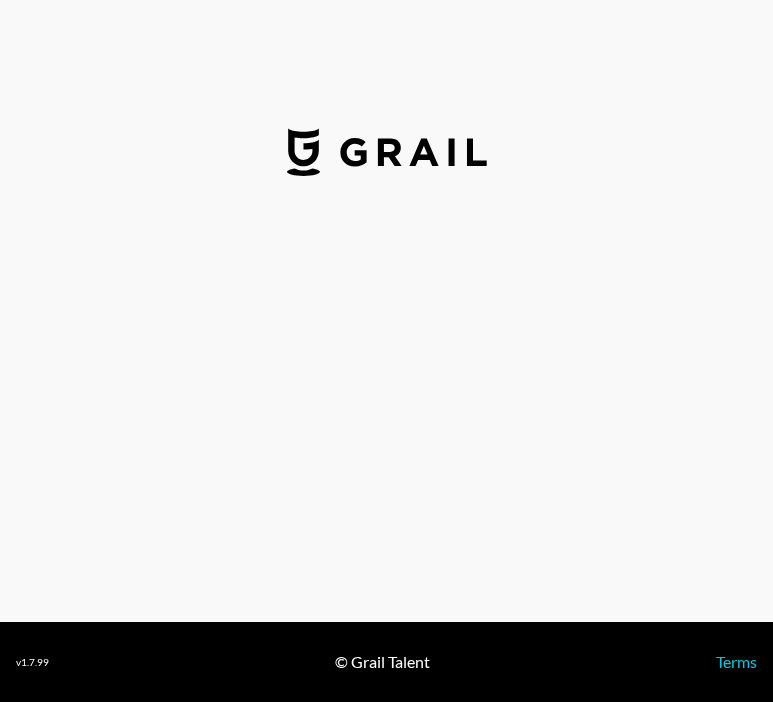 select on "USD" 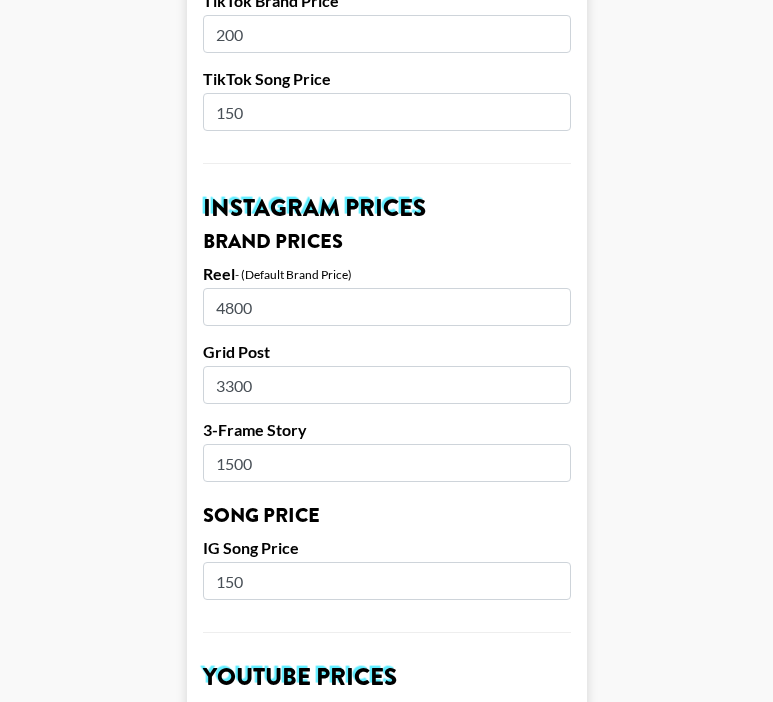 scroll, scrollTop: 796, scrollLeft: 0, axis: vertical 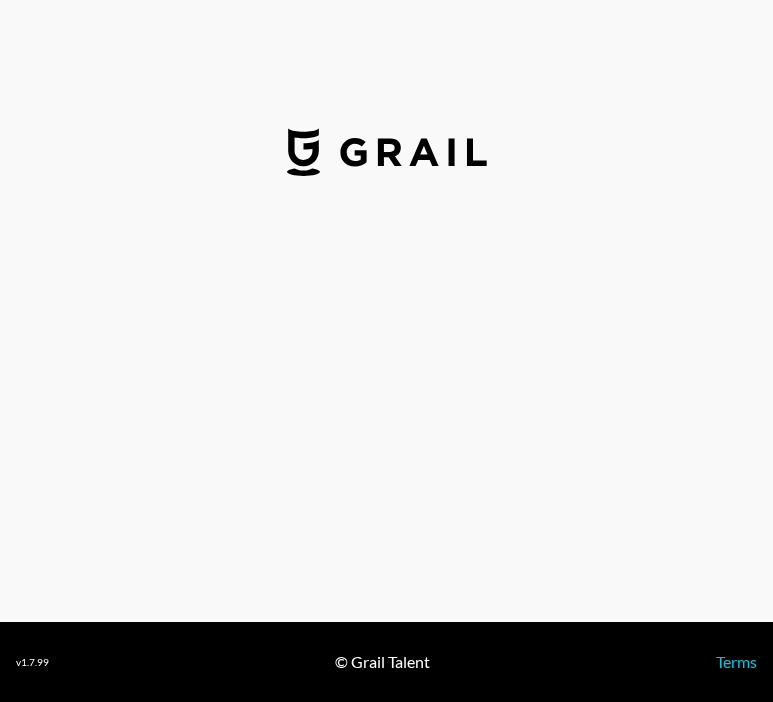 select on "USD" 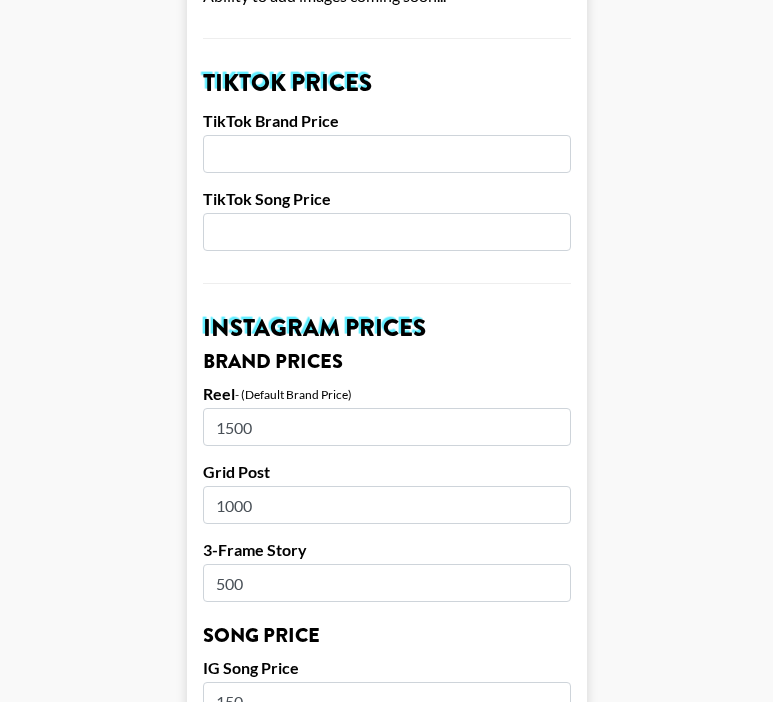 scroll, scrollTop: 703, scrollLeft: 0, axis: vertical 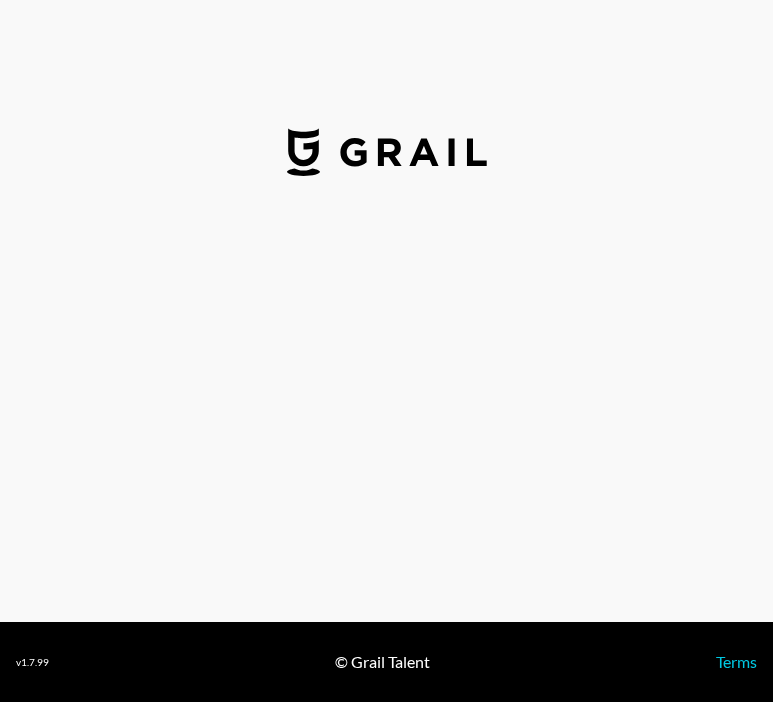 select on "USD" 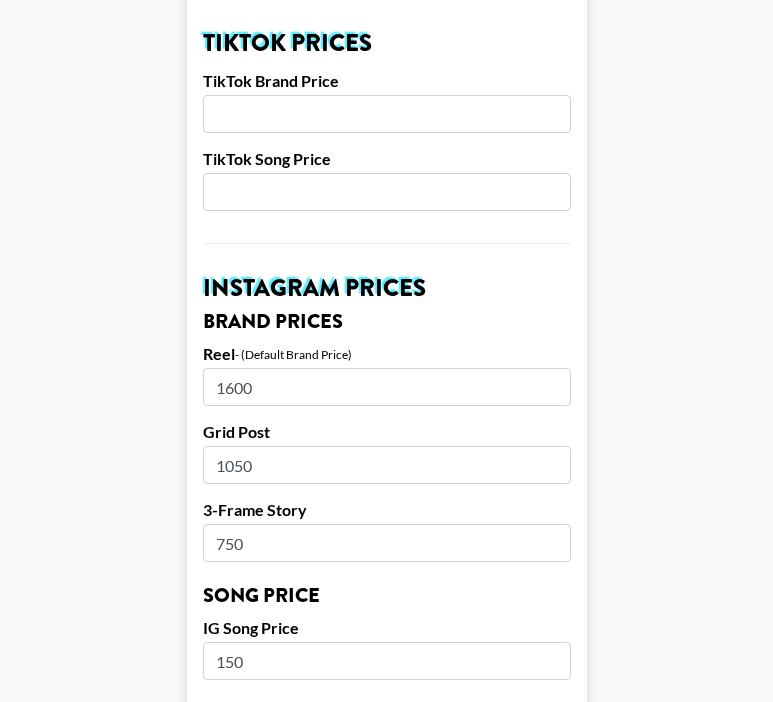 scroll, scrollTop: 731, scrollLeft: 0, axis: vertical 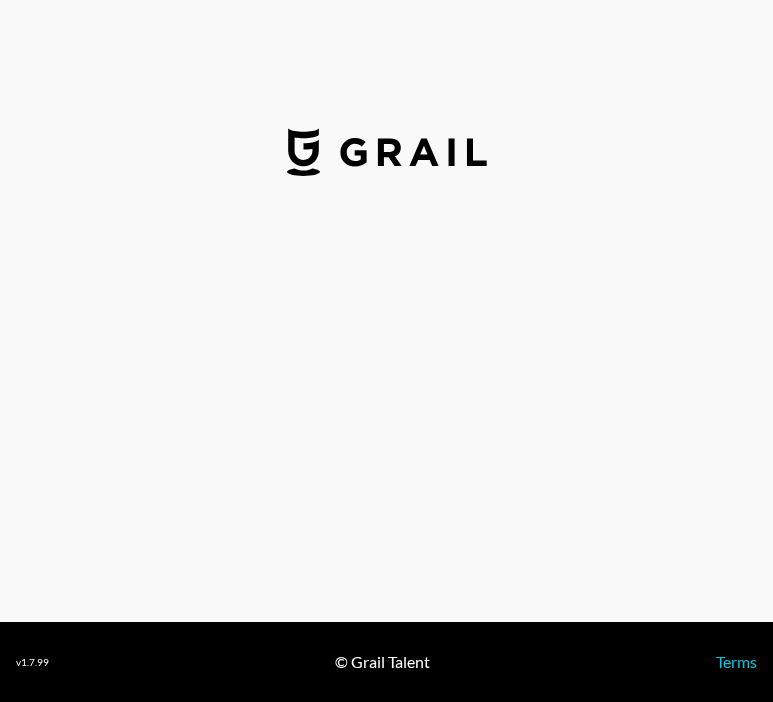 select on "GBP" 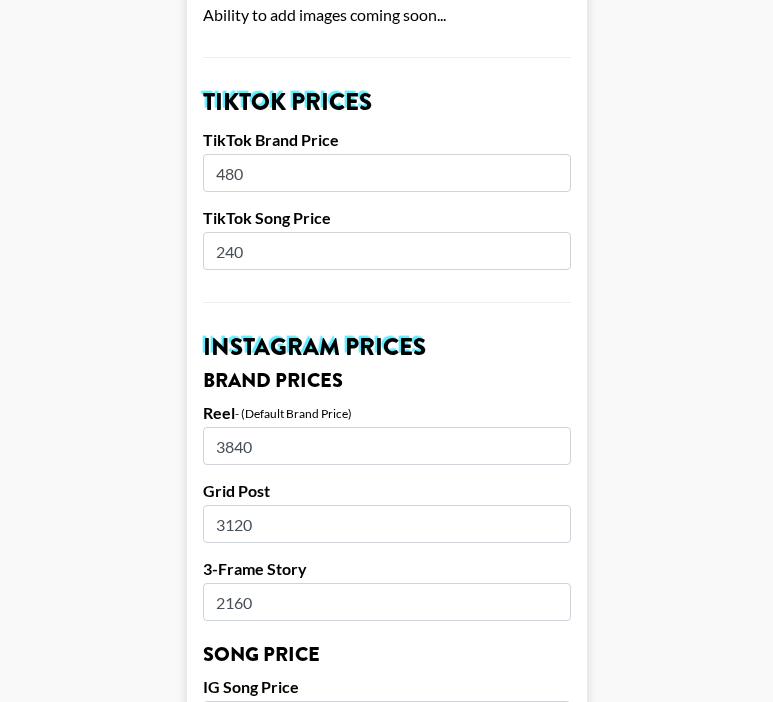 scroll, scrollTop: 654, scrollLeft: 0, axis: vertical 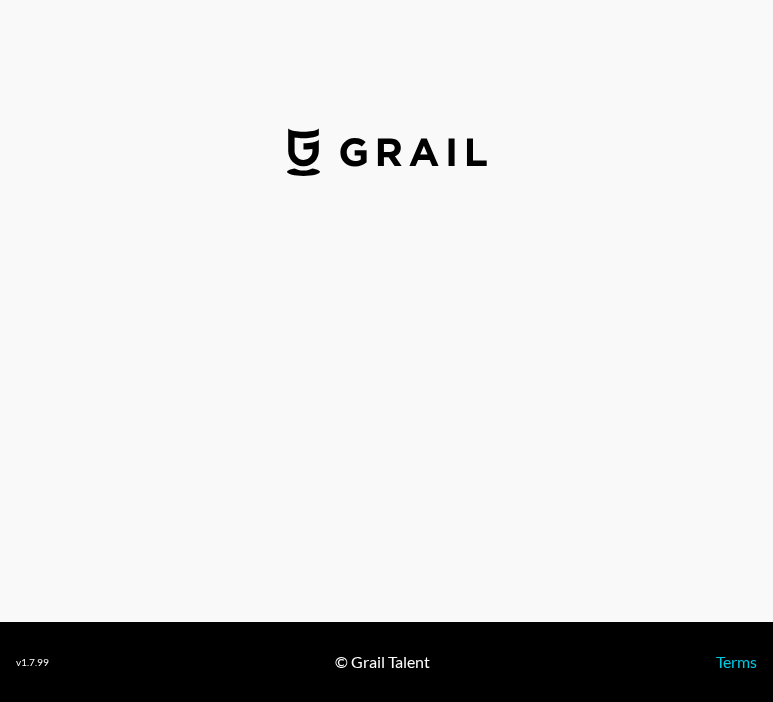 select on "USD" 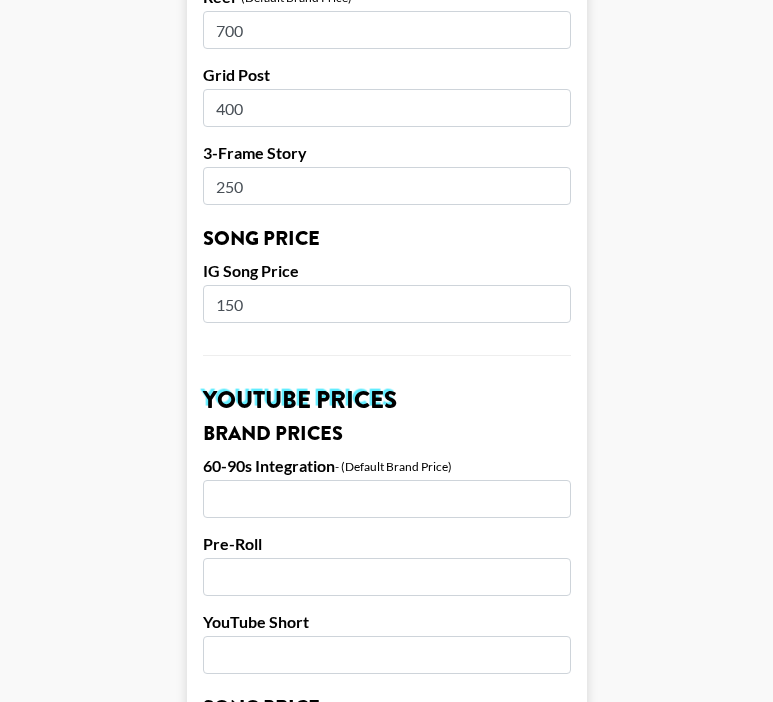 scroll, scrollTop: 1068, scrollLeft: 0, axis: vertical 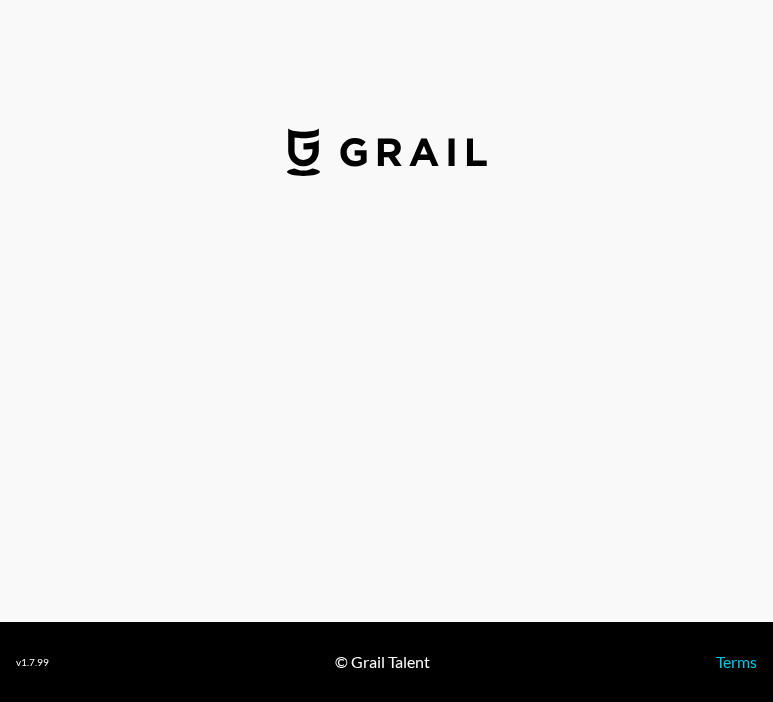 select on "USD" 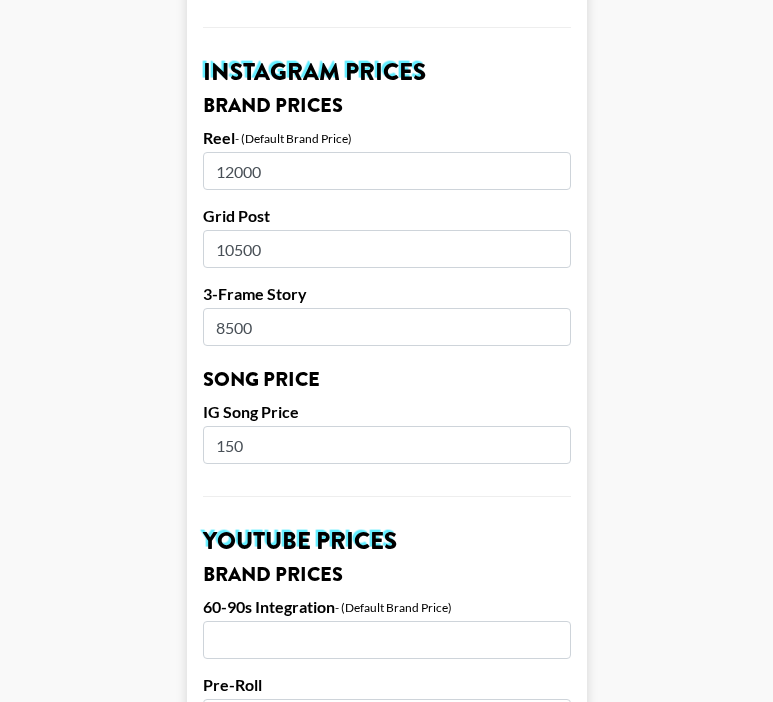 scroll, scrollTop: 884, scrollLeft: 0, axis: vertical 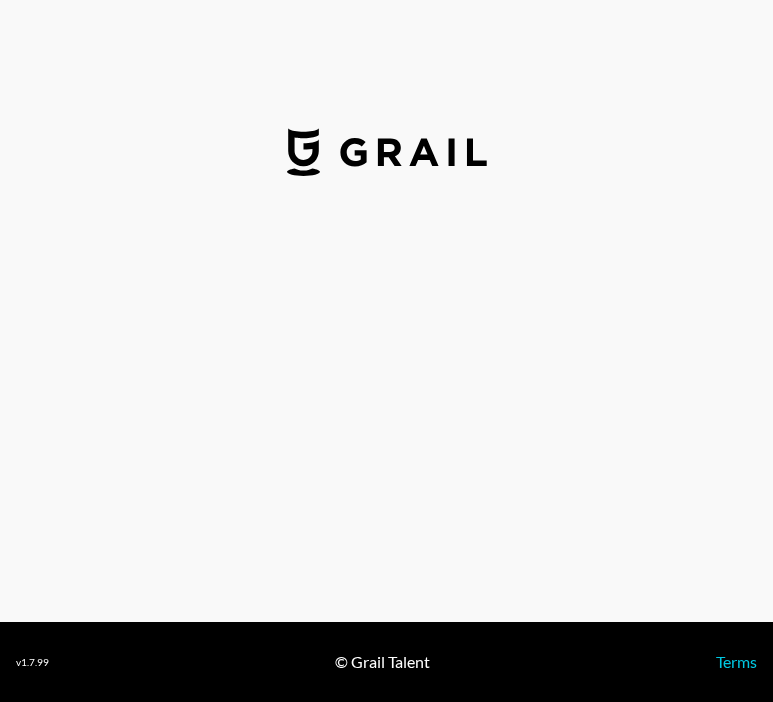 select on "GBP" 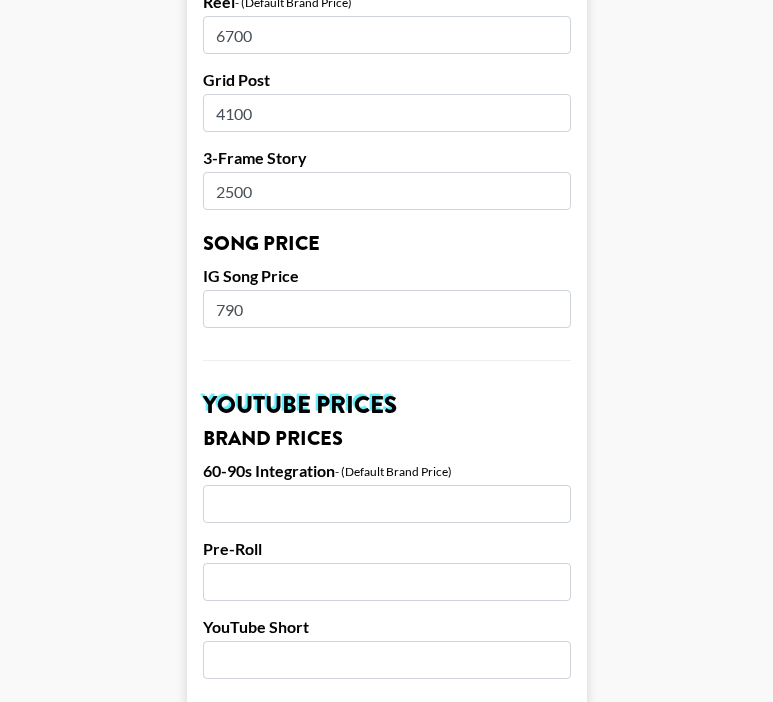 scroll, scrollTop: 1034, scrollLeft: 0, axis: vertical 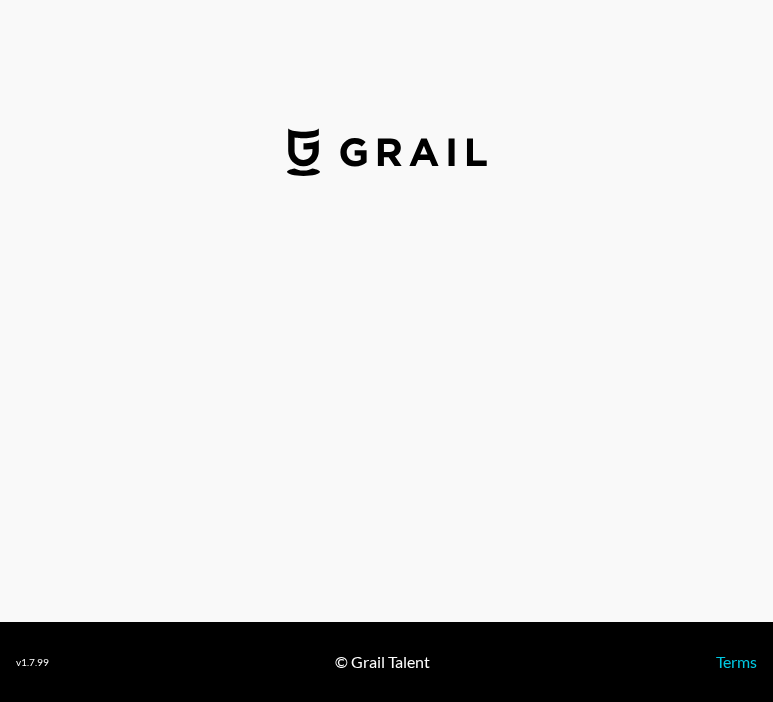 select on "USD" 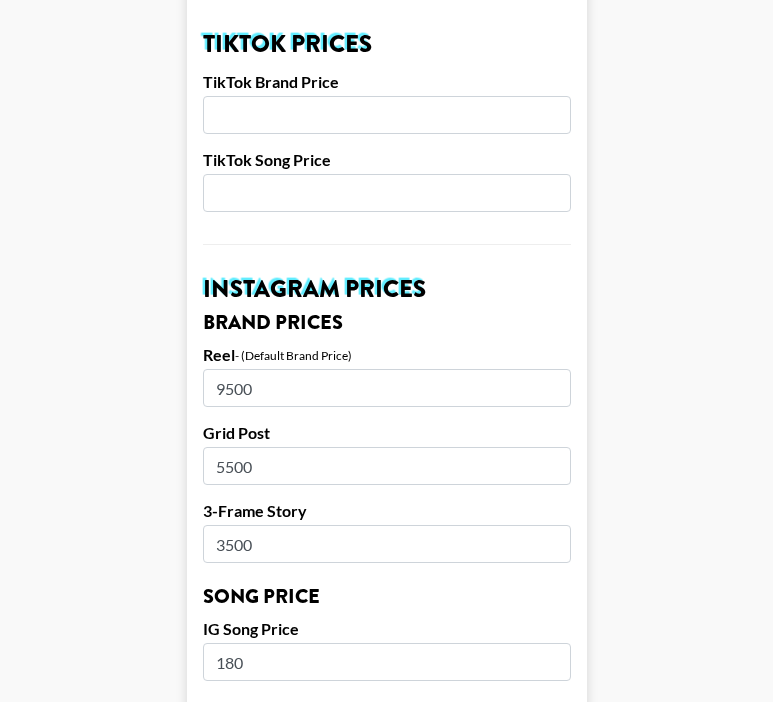 scroll, scrollTop: 751, scrollLeft: 0, axis: vertical 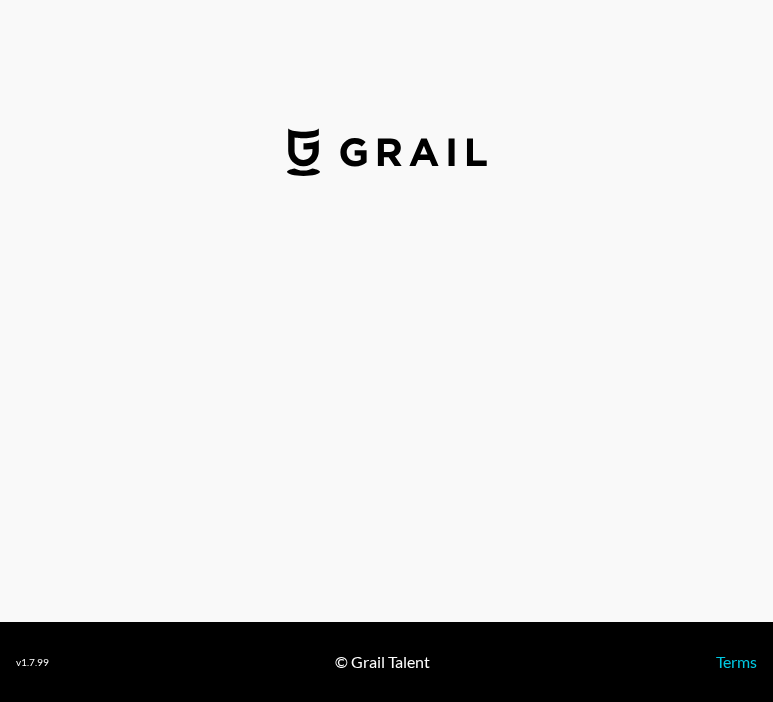 select on "USD" 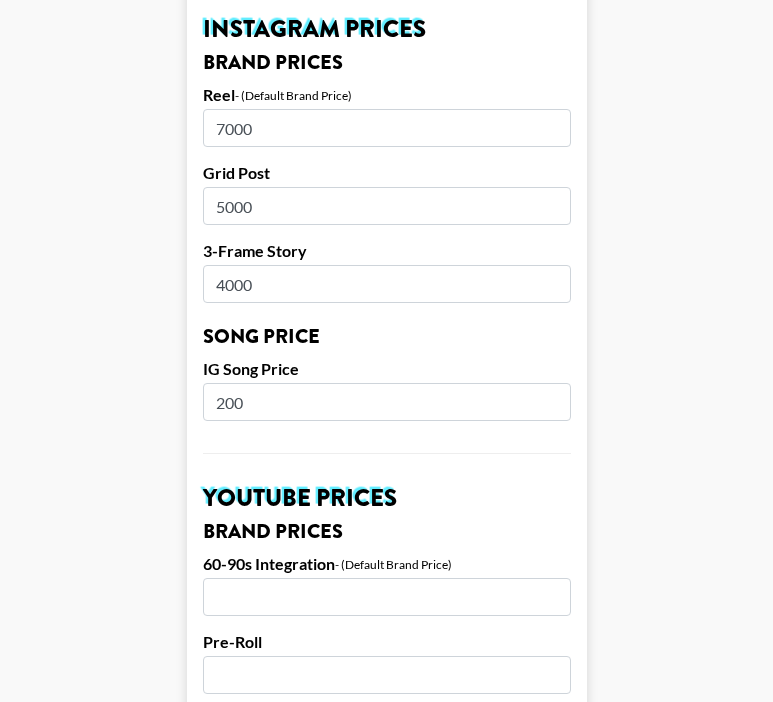 scroll, scrollTop: 948, scrollLeft: 0, axis: vertical 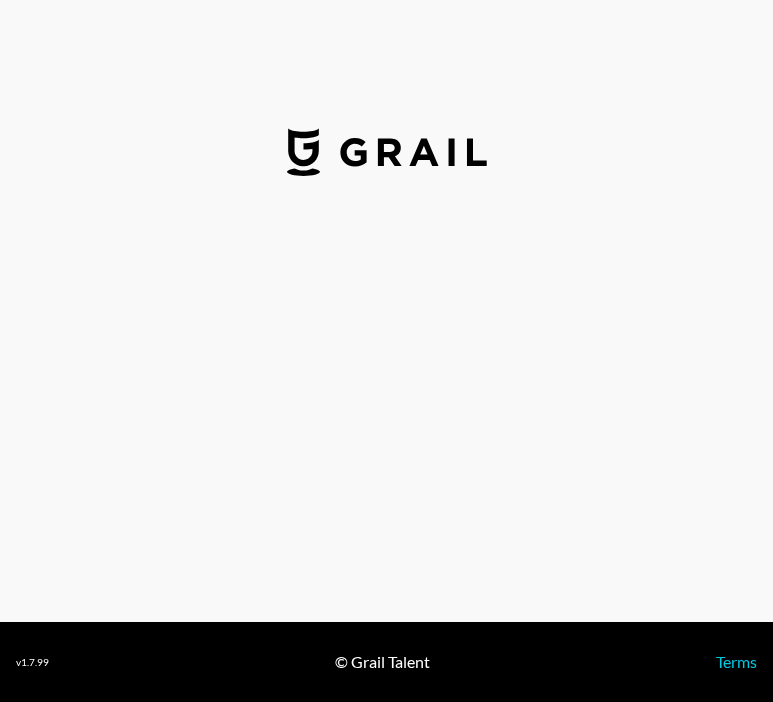select on "GBP" 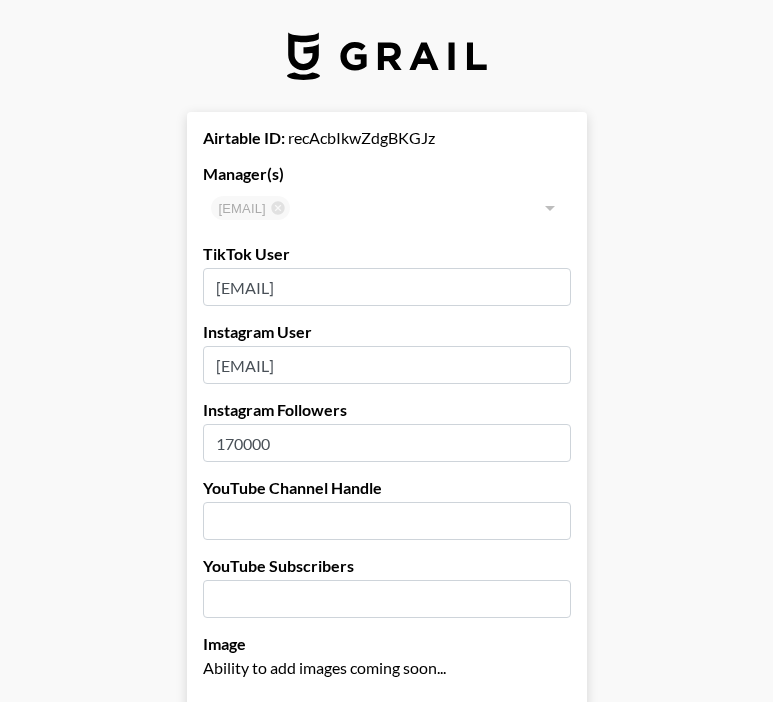type on "United Kingdom" 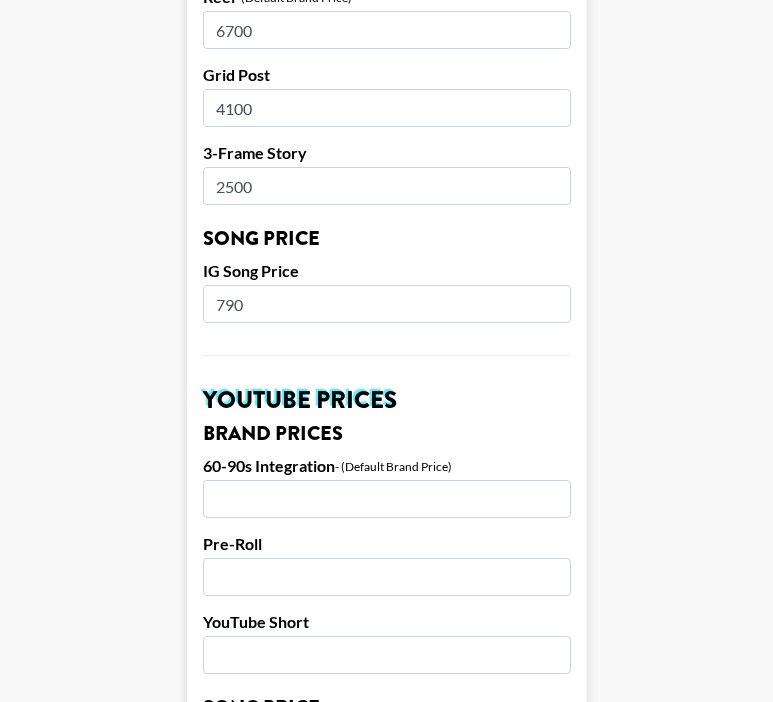 scroll, scrollTop: 1078, scrollLeft: 0, axis: vertical 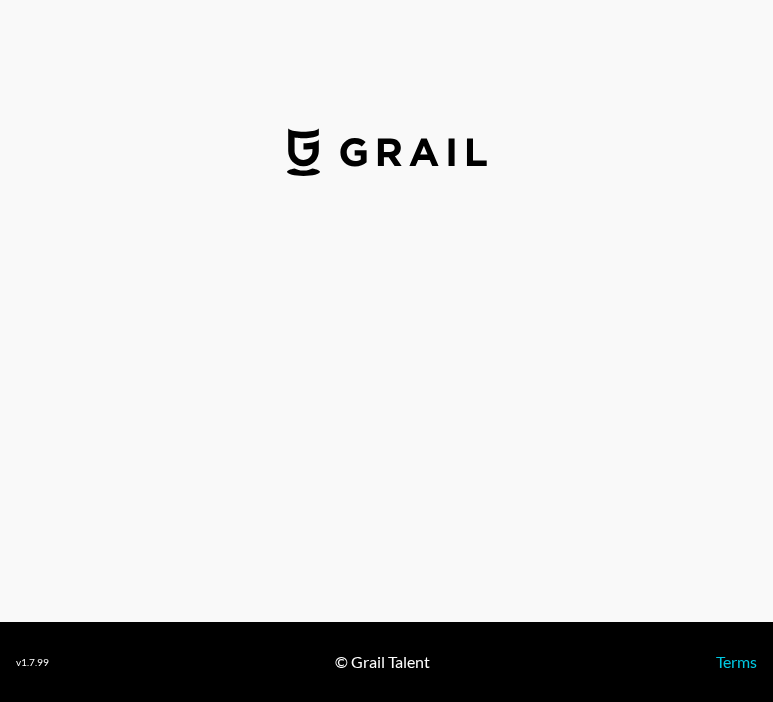 select on "USD" 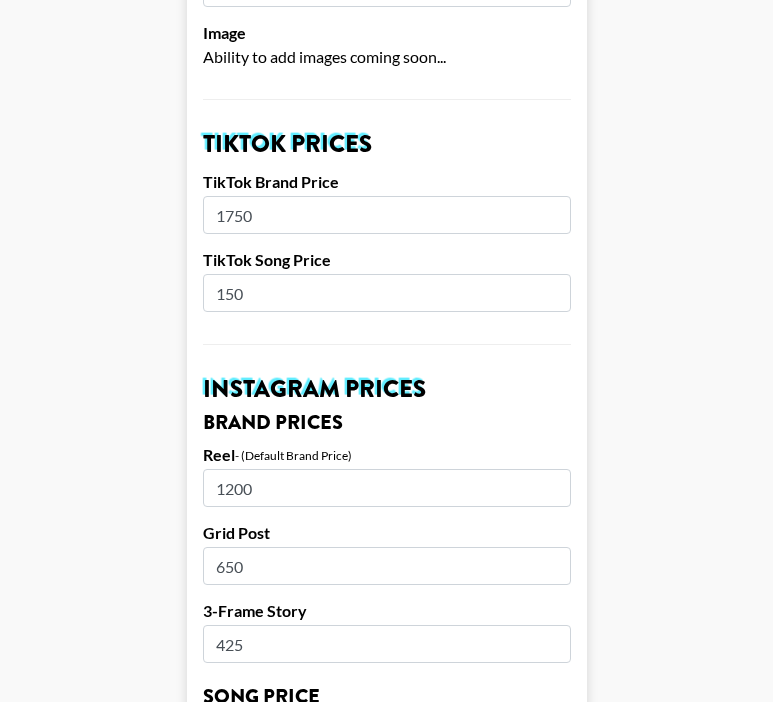 scroll, scrollTop: 639, scrollLeft: 0, axis: vertical 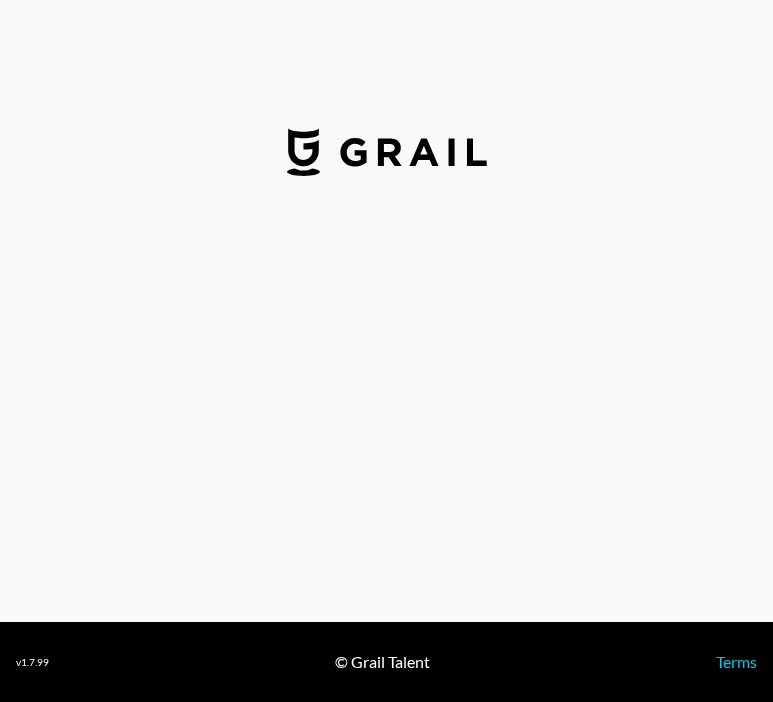 select on "USD" 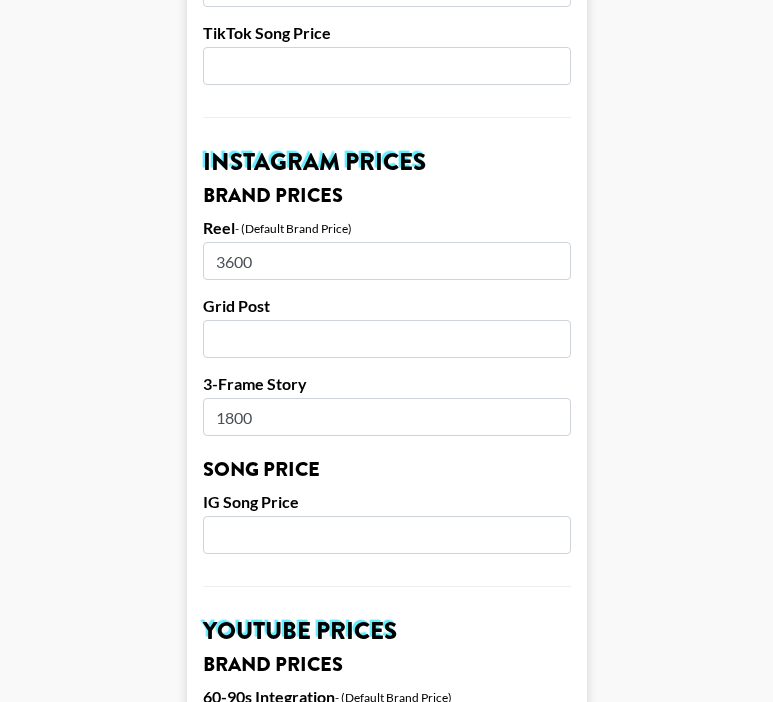 scroll, scrollTop: 814, scrollLeft: 0, axis: vertical 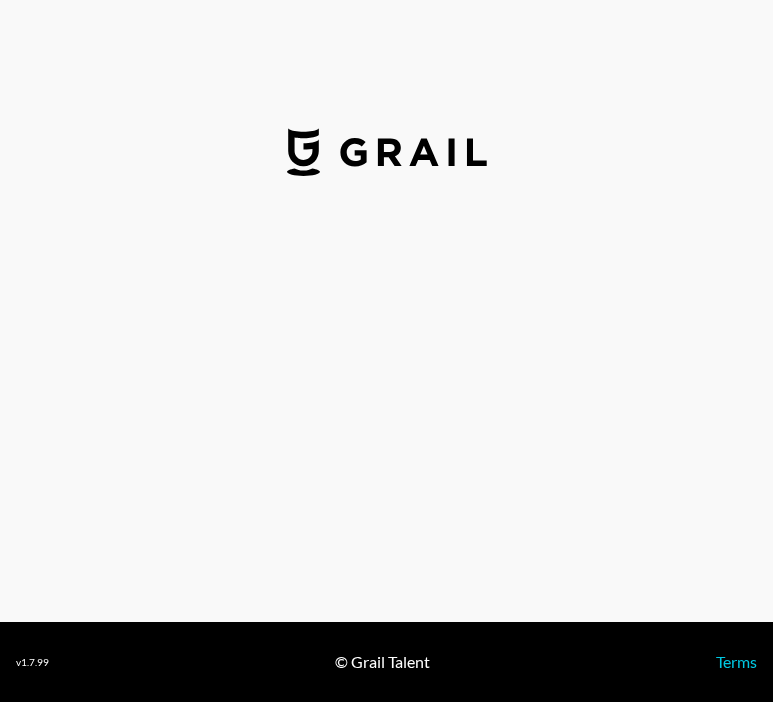 select on "GBP" 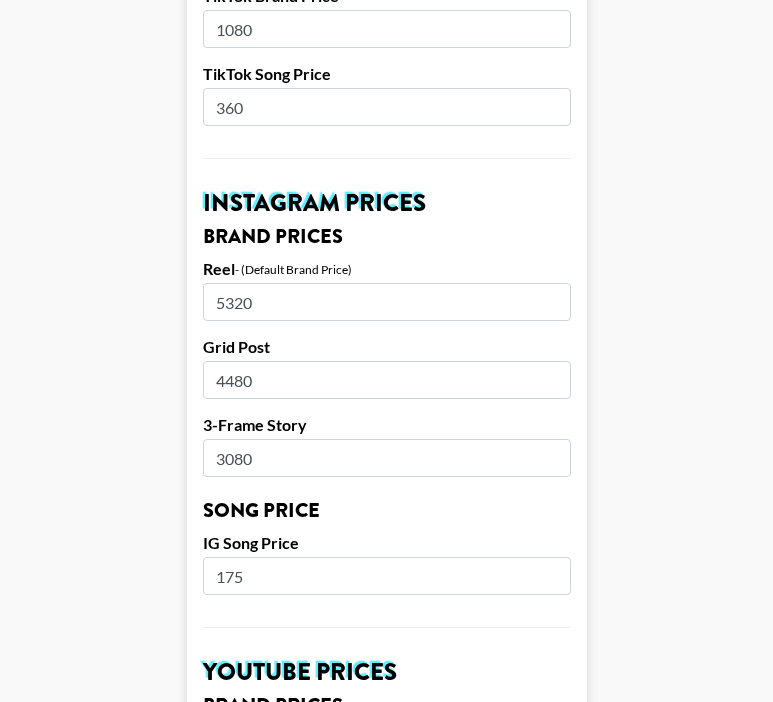 scroll, scrollTop: 799, scrollLeft: 0, axis: vertical 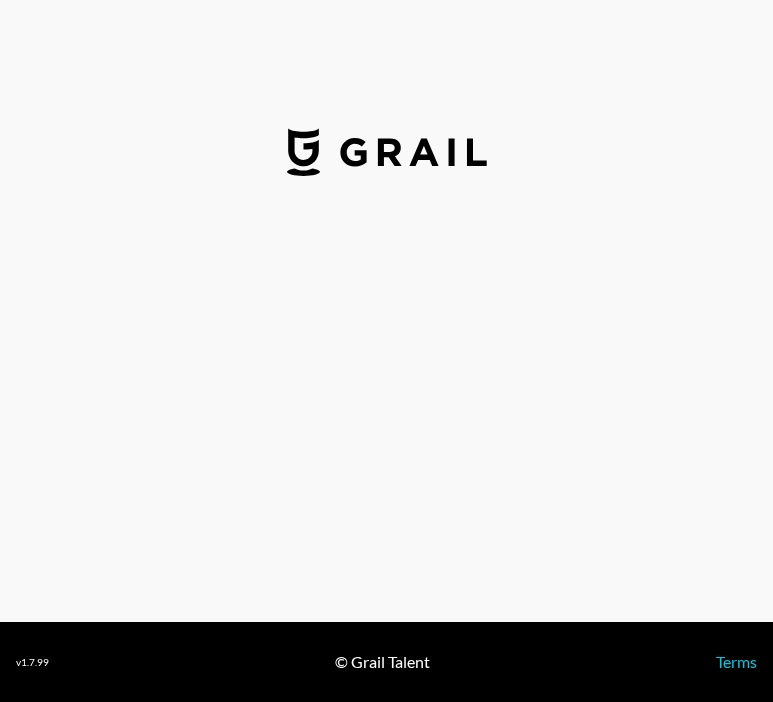 select on "USD" 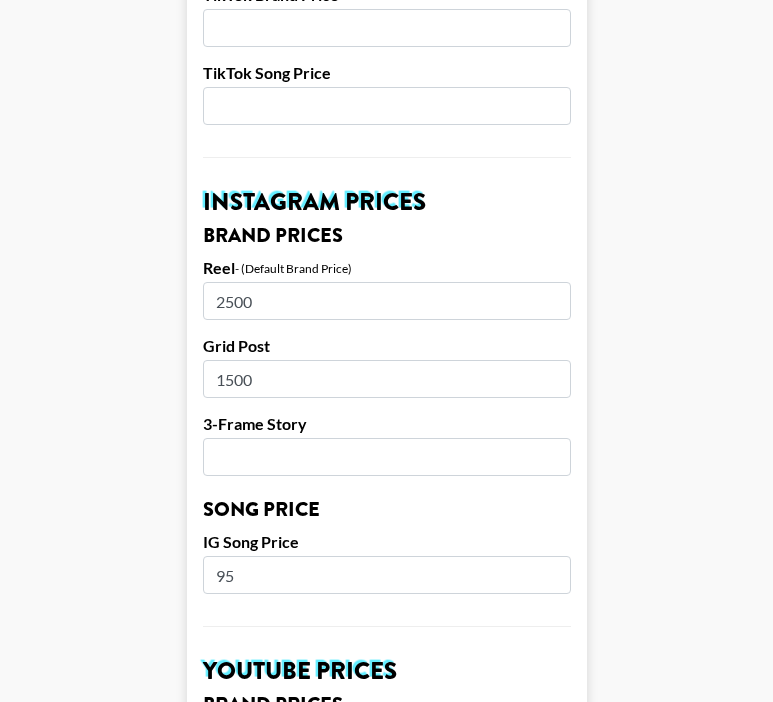 scroll, scrollTop: 800, scrollLeft: 0, axis: vertical 